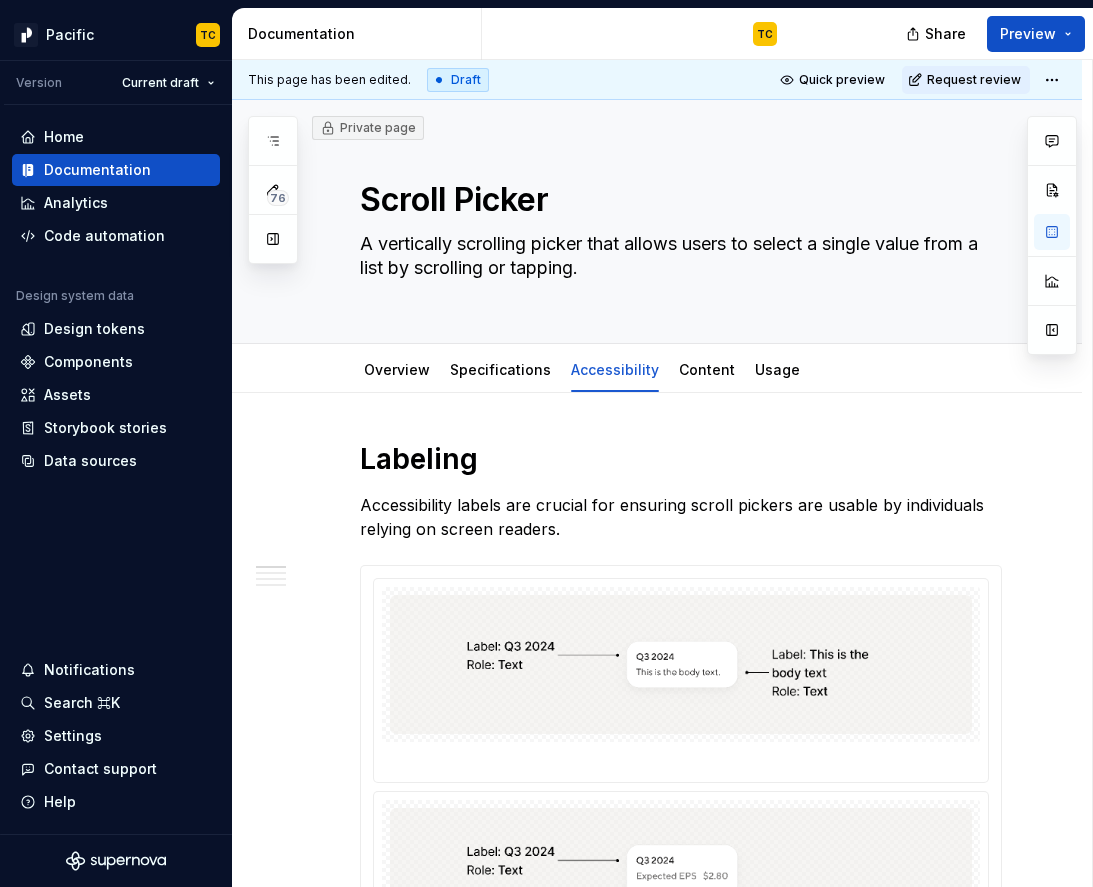 scroll, scrollTop: 0, scrollLeft: 0, axis: both 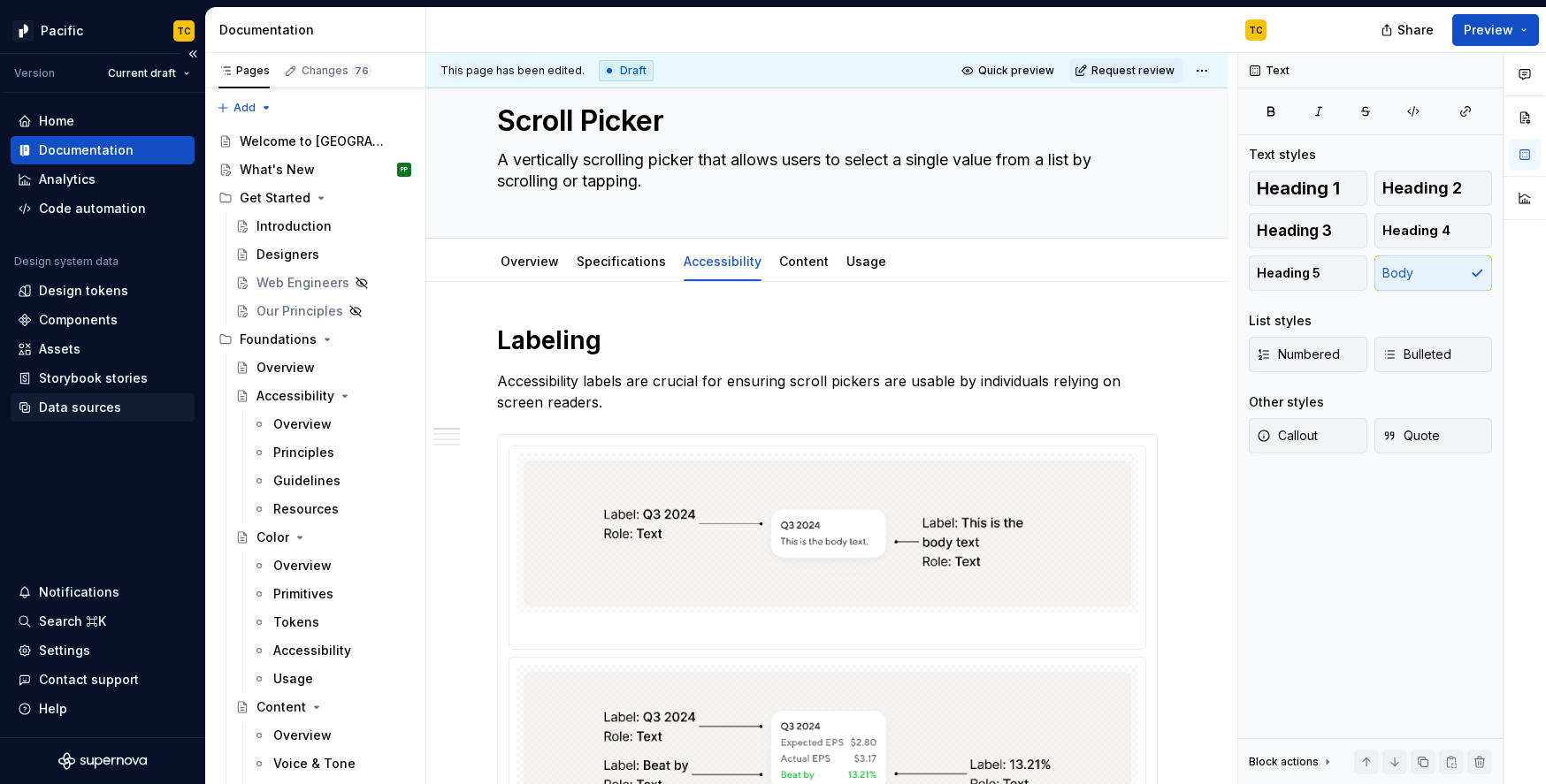 click on "Data sources" at bounding box center (103, 407) 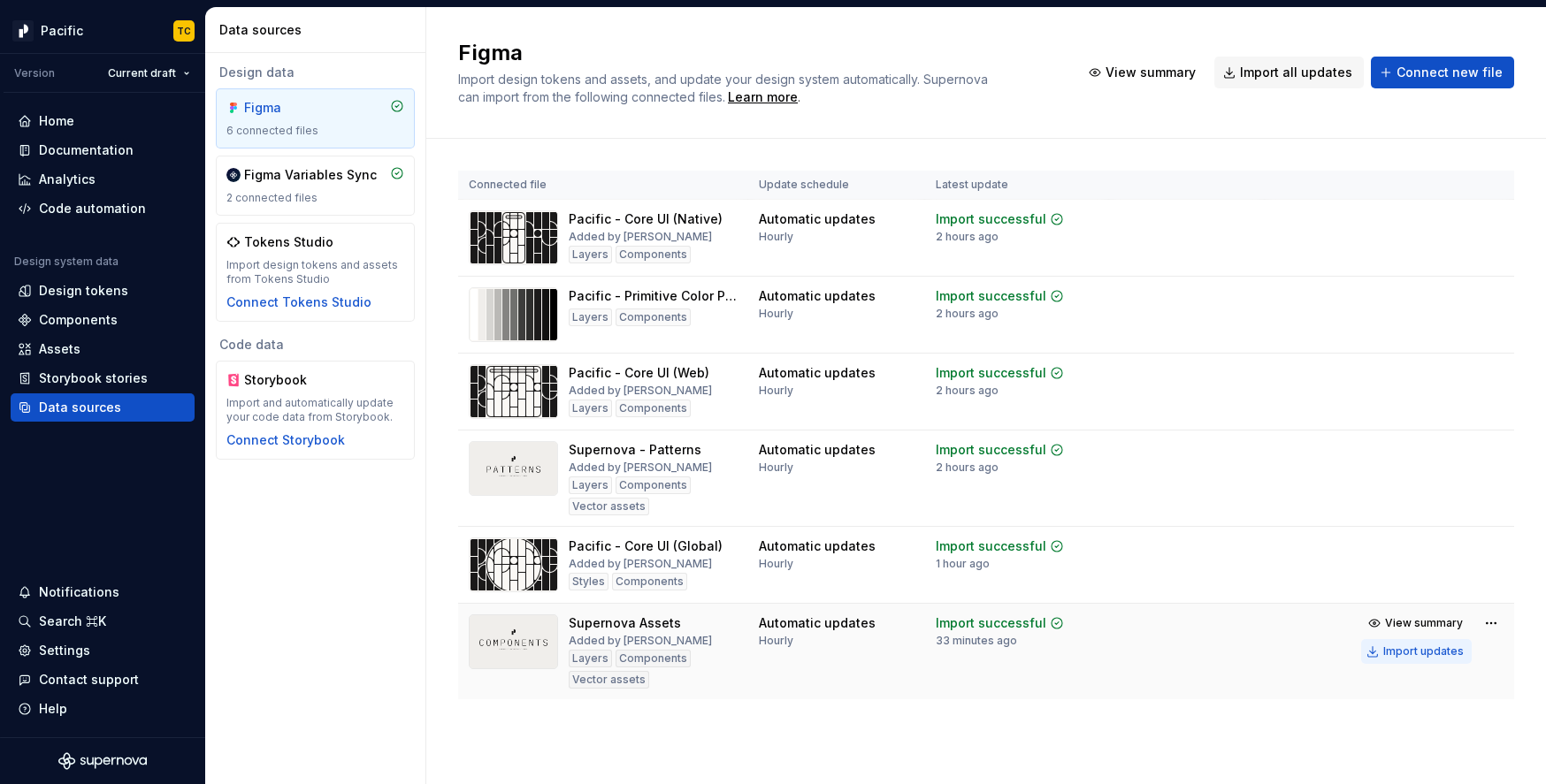 click on "Import updates" at bounding box center (1423, 651) 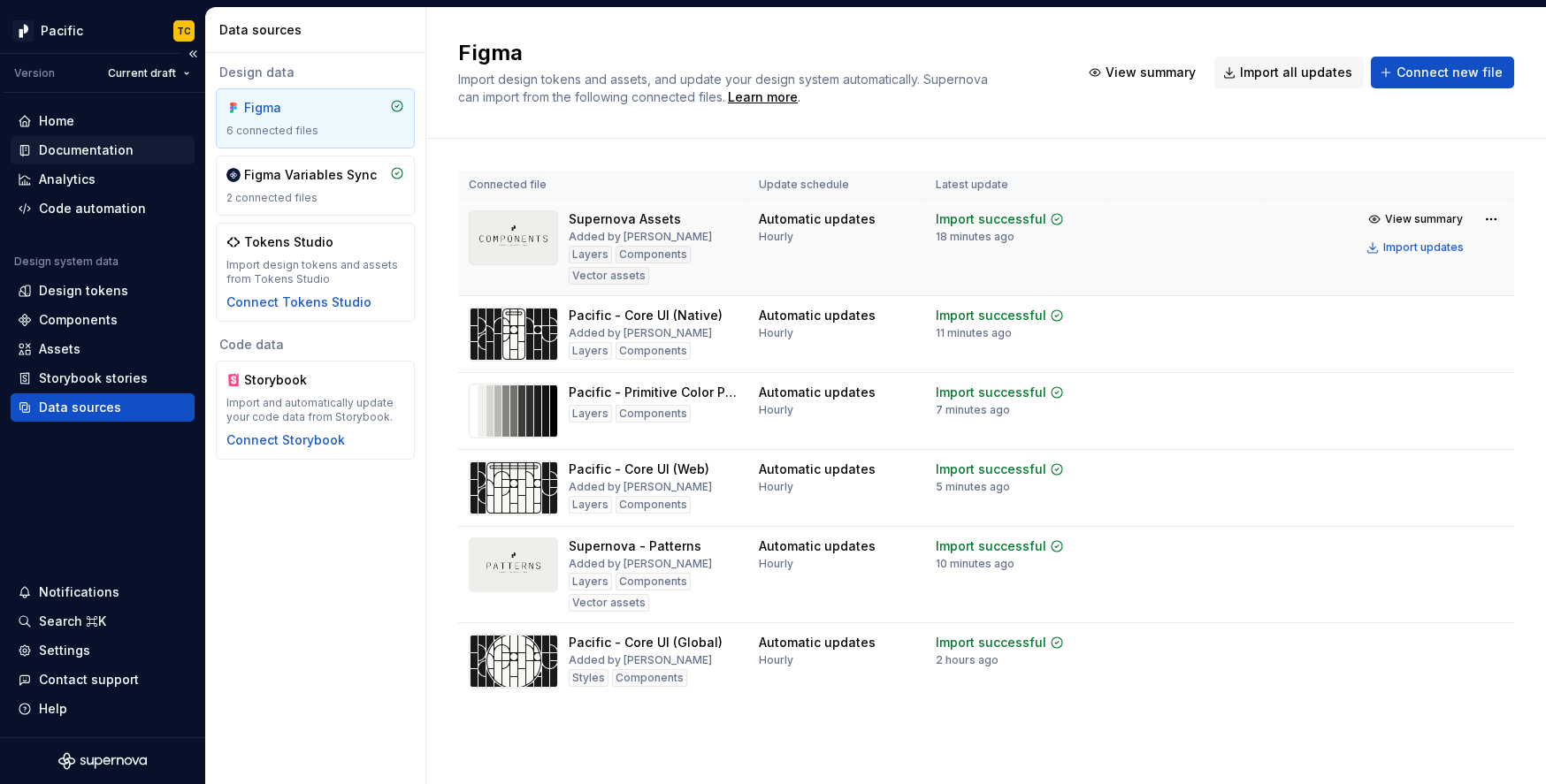 click on "Documentation" at bounding box center (86, 150) 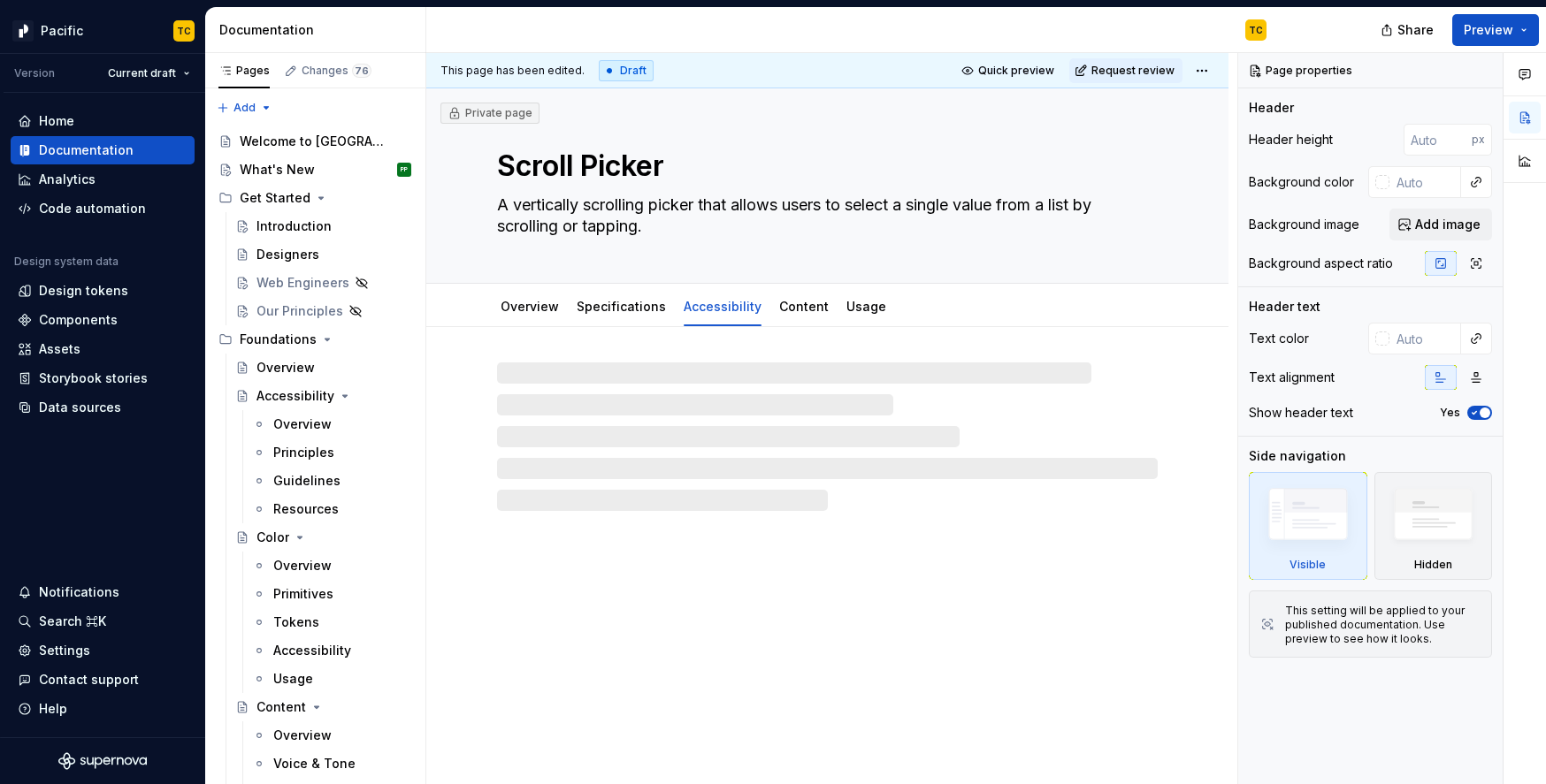type on "*" 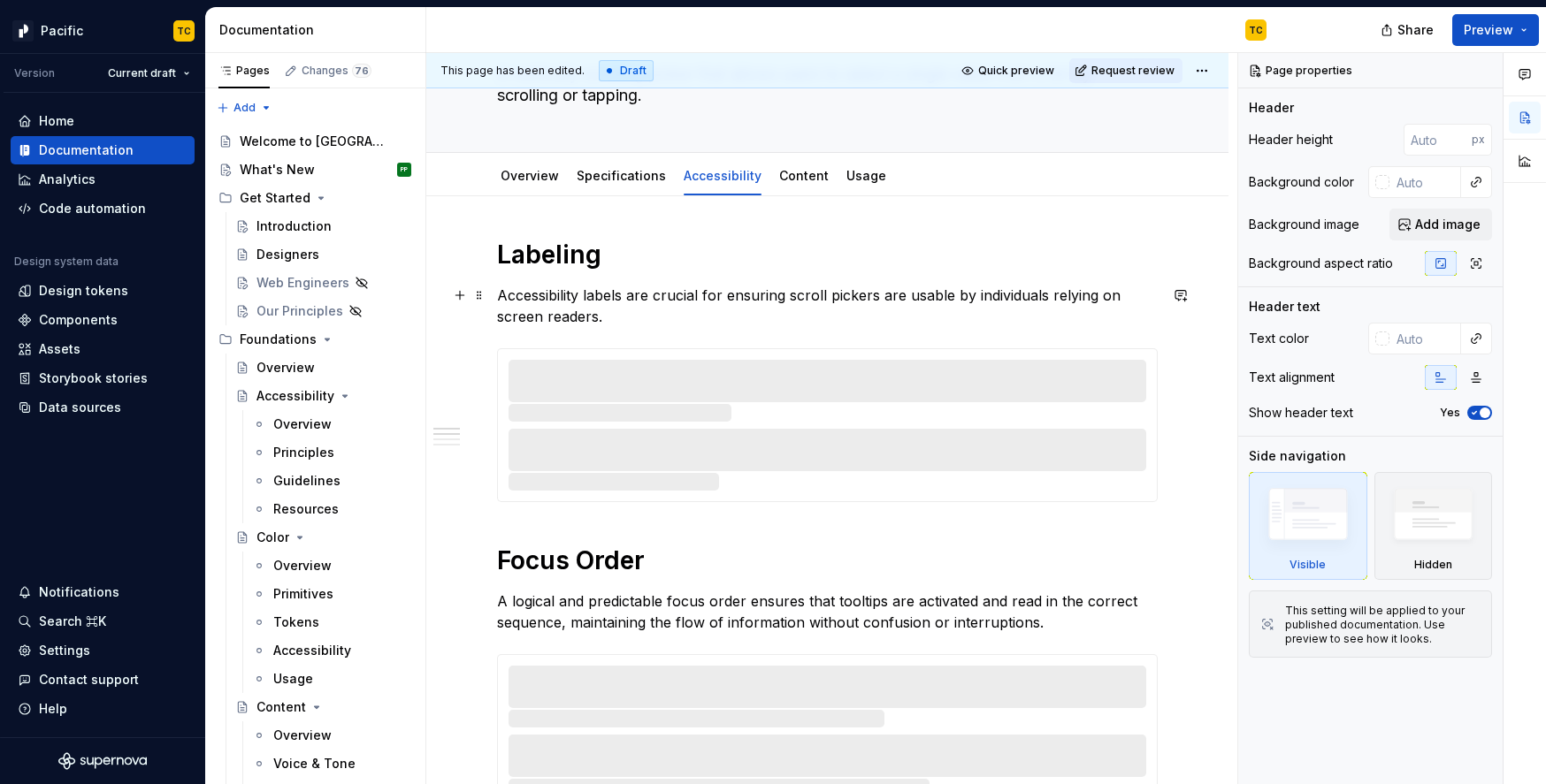 scroll, scrollTop: 177, scrollLeft: 0, axis: vertical 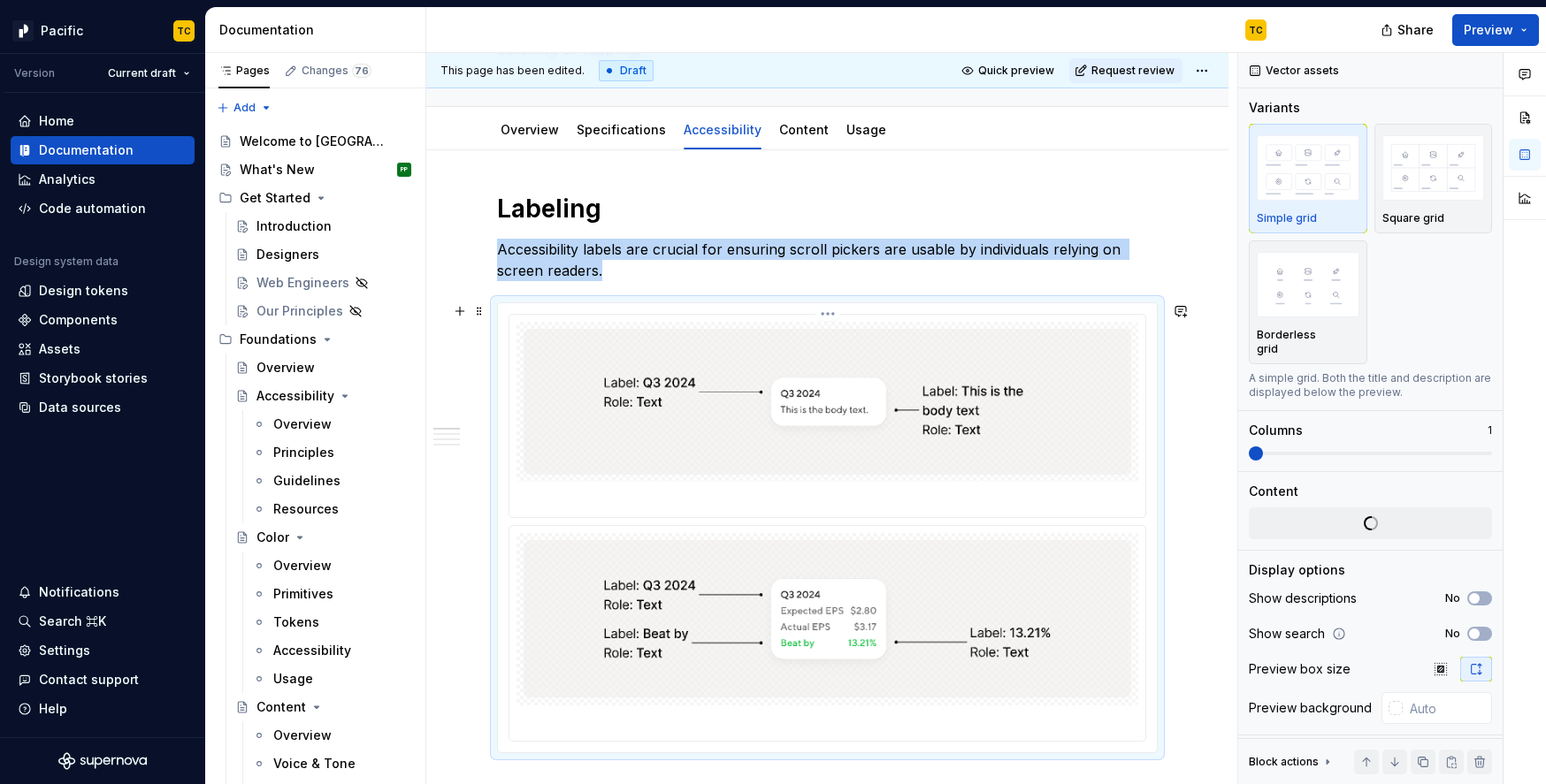 click at bounding box center [827, 401] 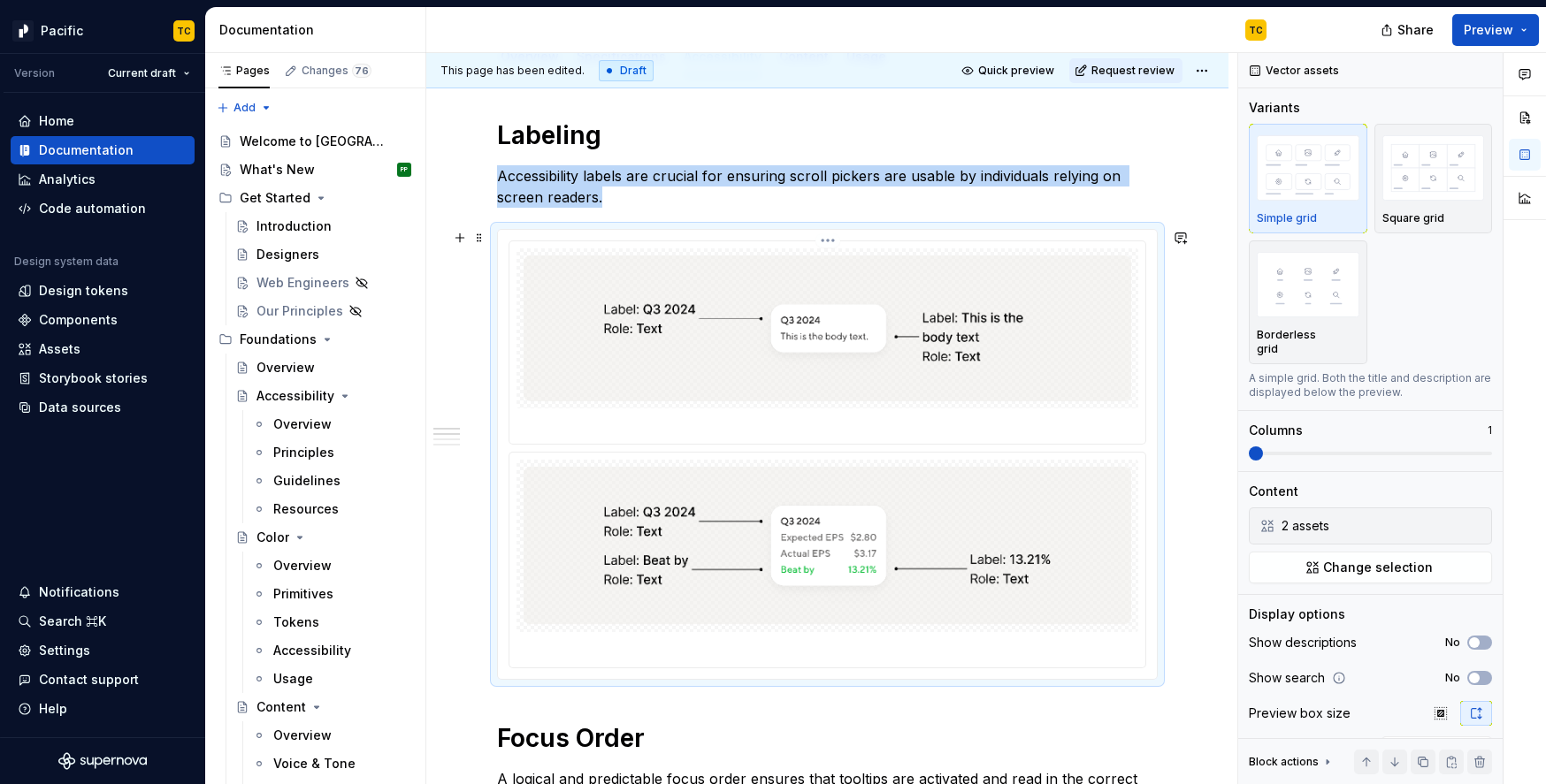 scroll, scrollTop: 257, scrollLeft: 0, axis: vertical 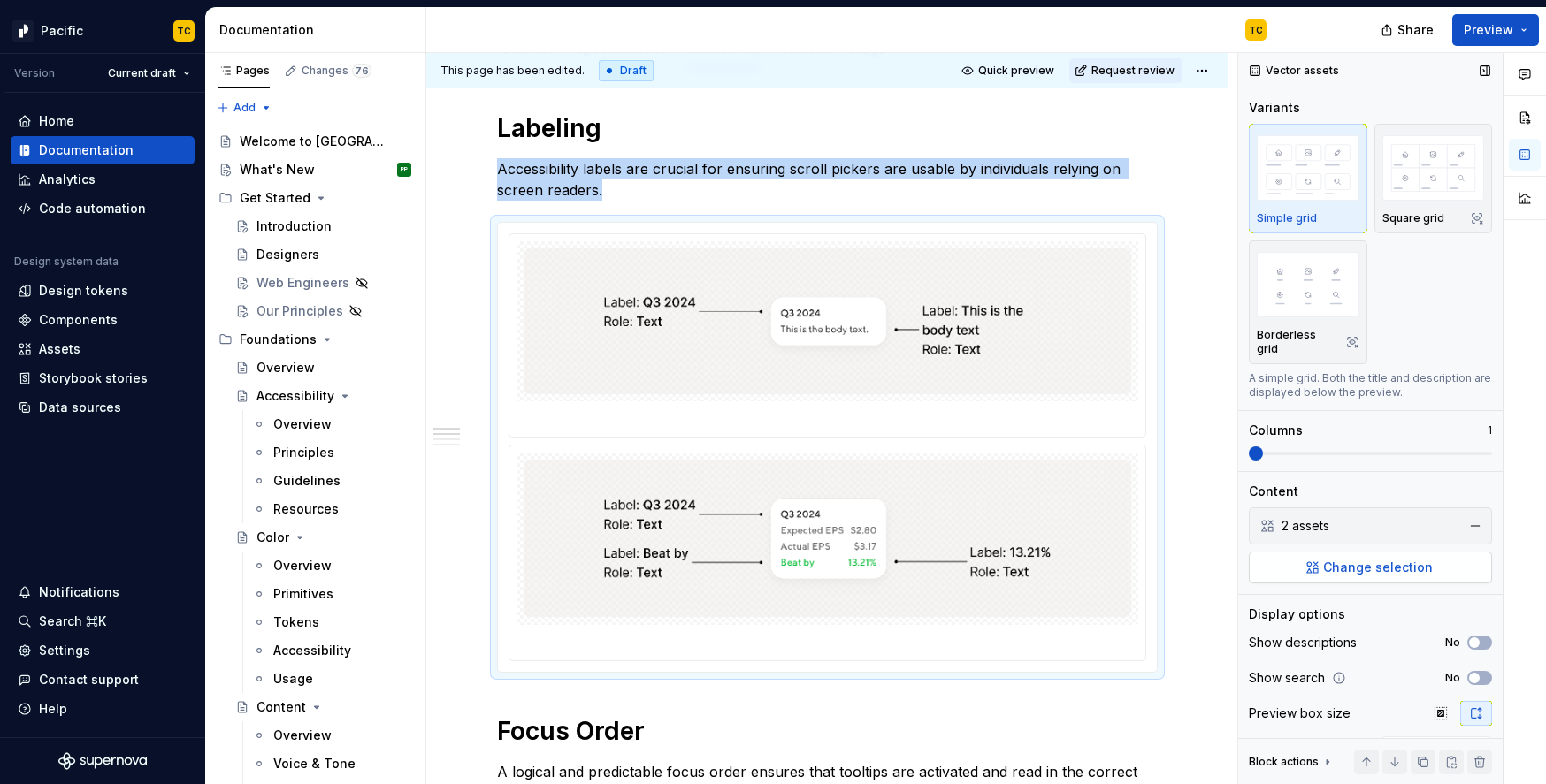 click on "Change selection" at bounding box center (1370, 567) 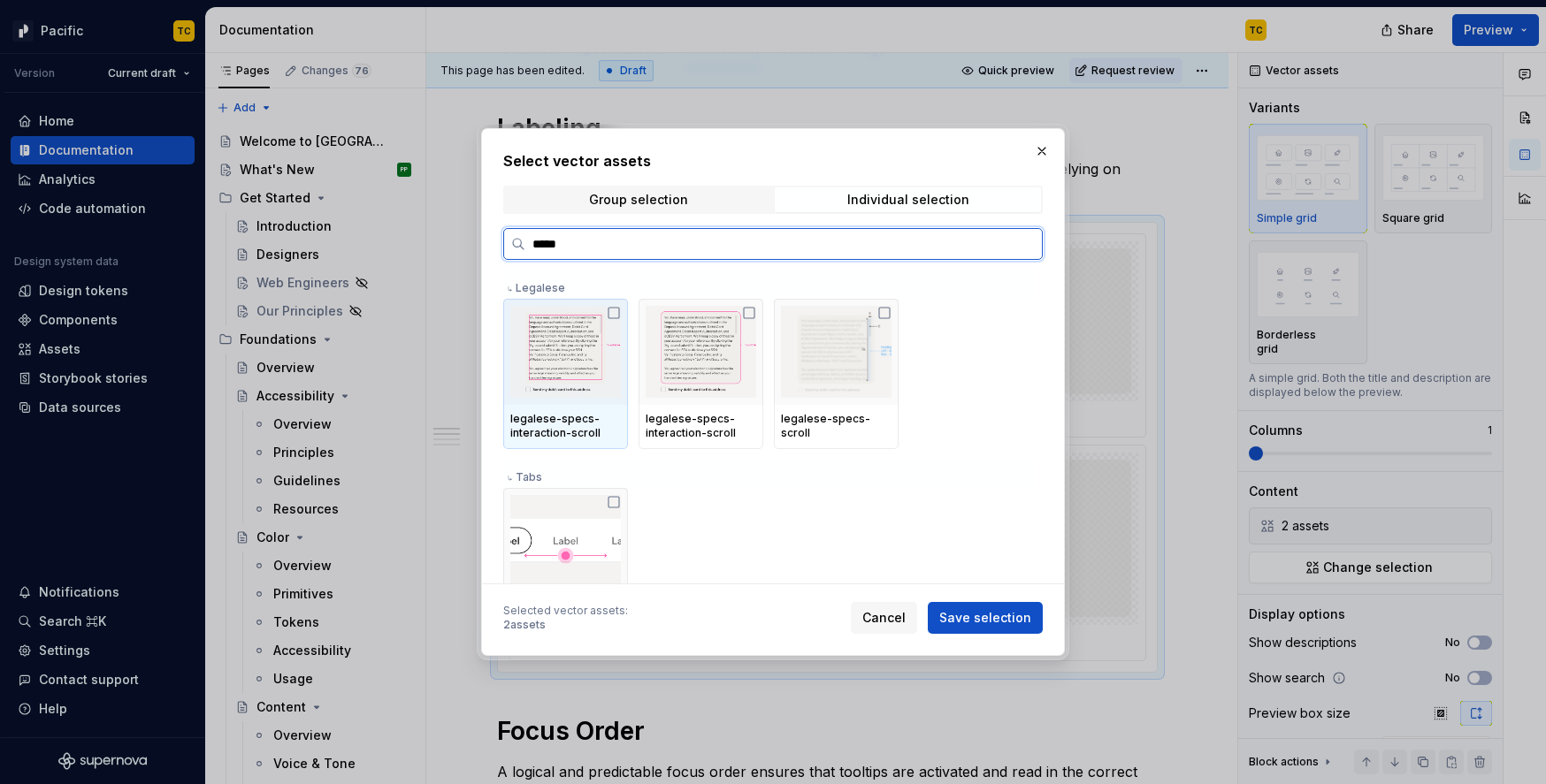 type on "******" 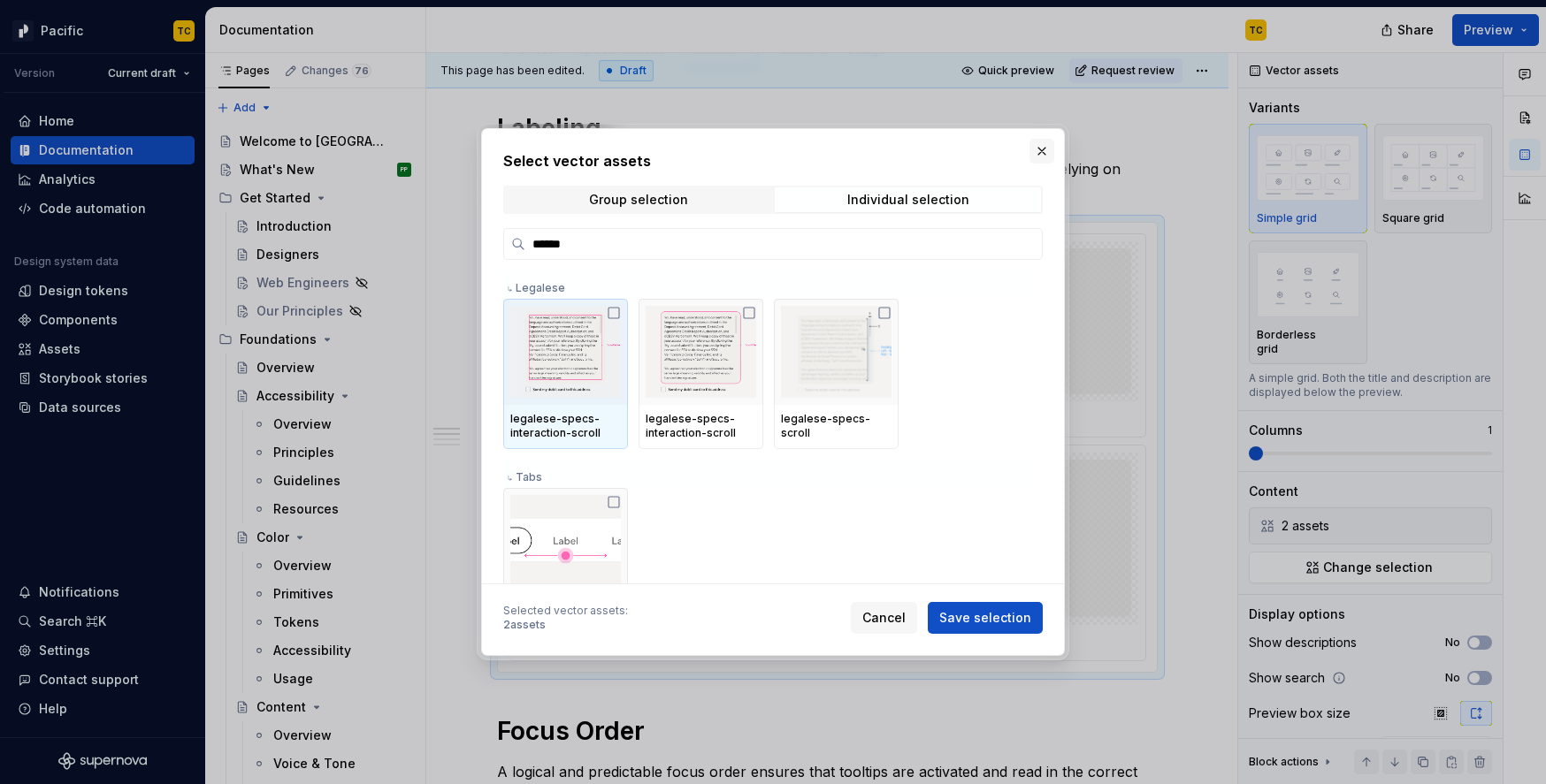 click at bounding box center (1042, 151) 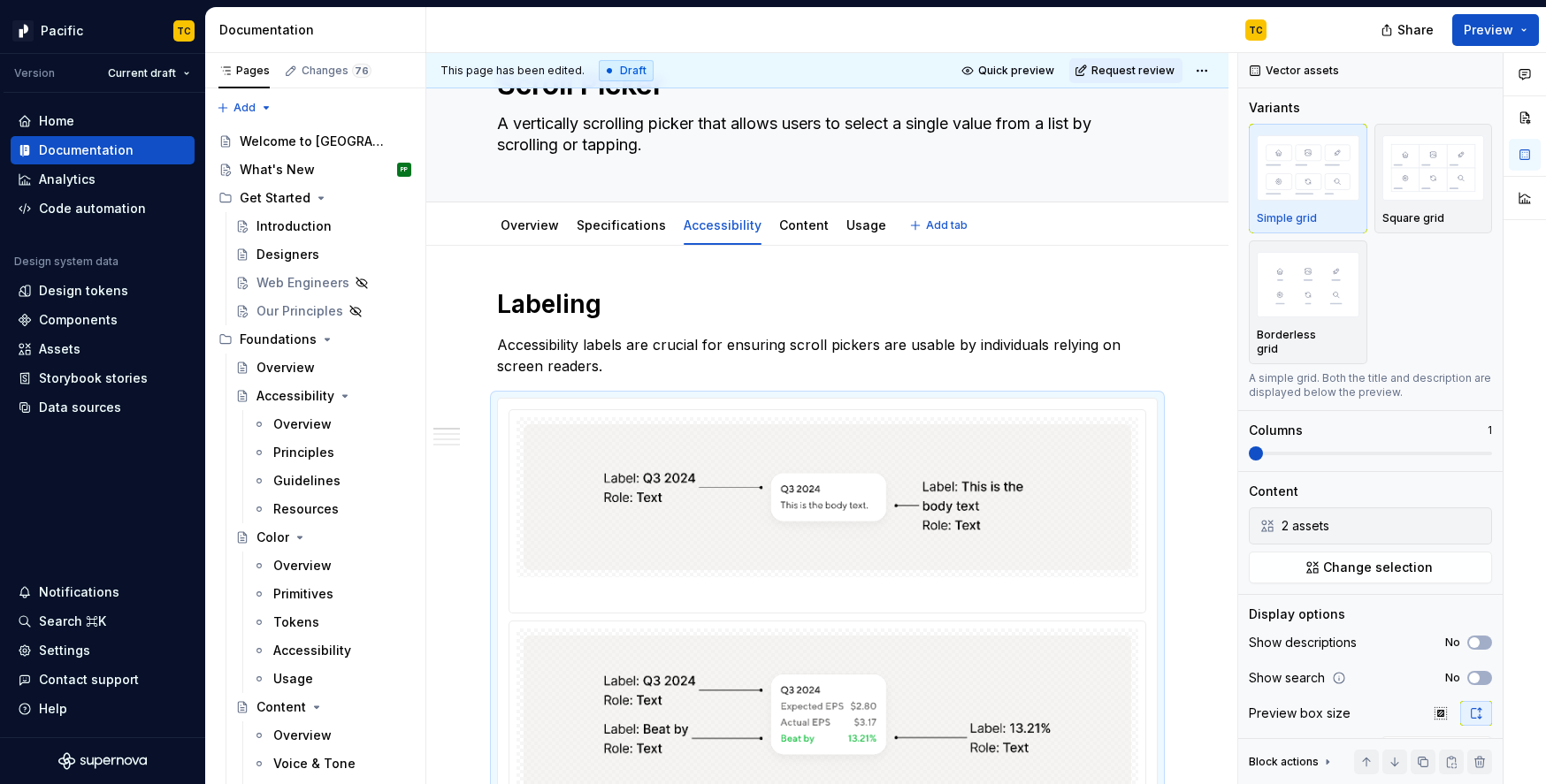 scroll, scrollTop: 33, scrollLeft: 0, axis: vertical 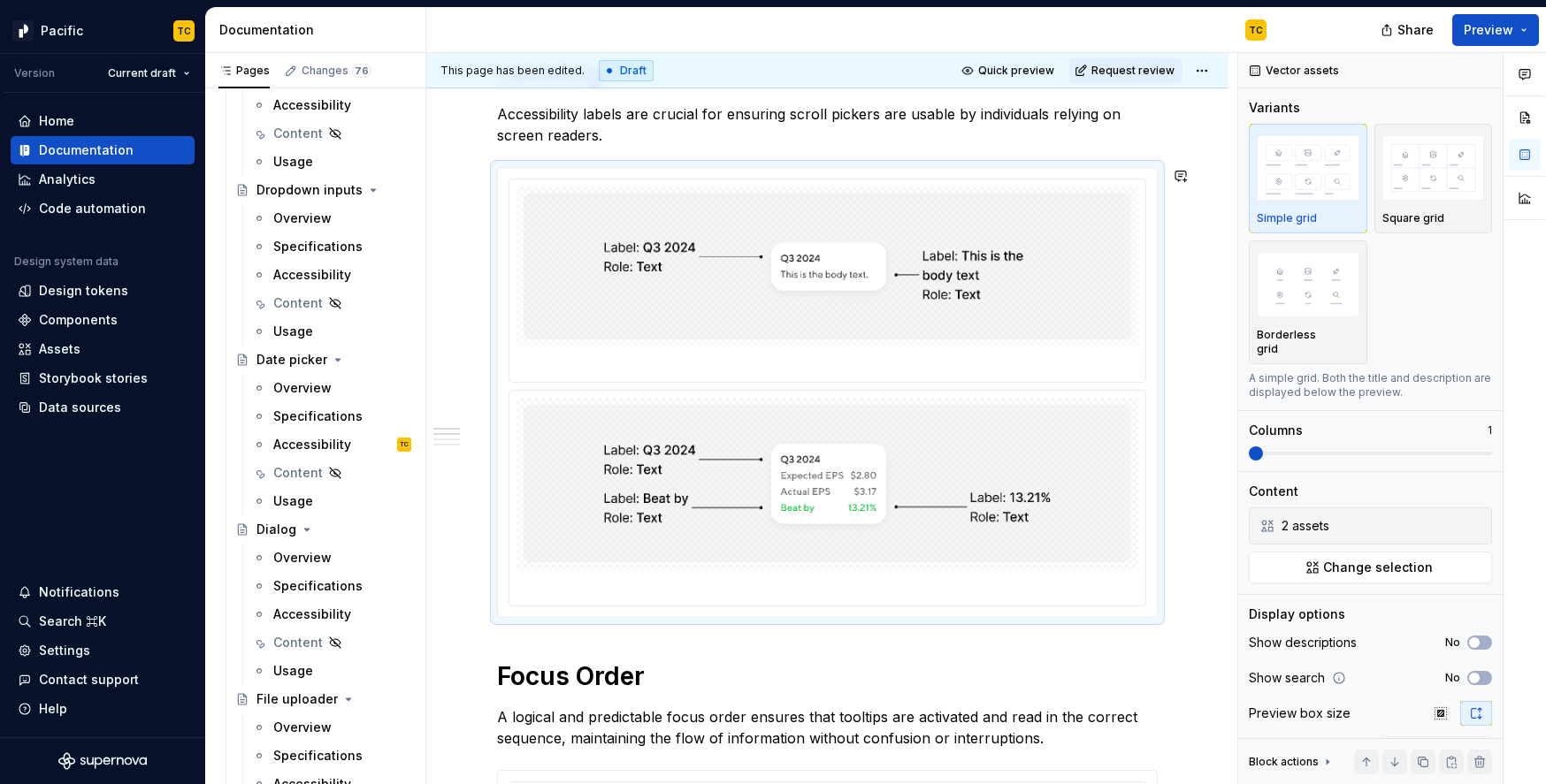 click on "**********" at bounding box center [827, 1654] 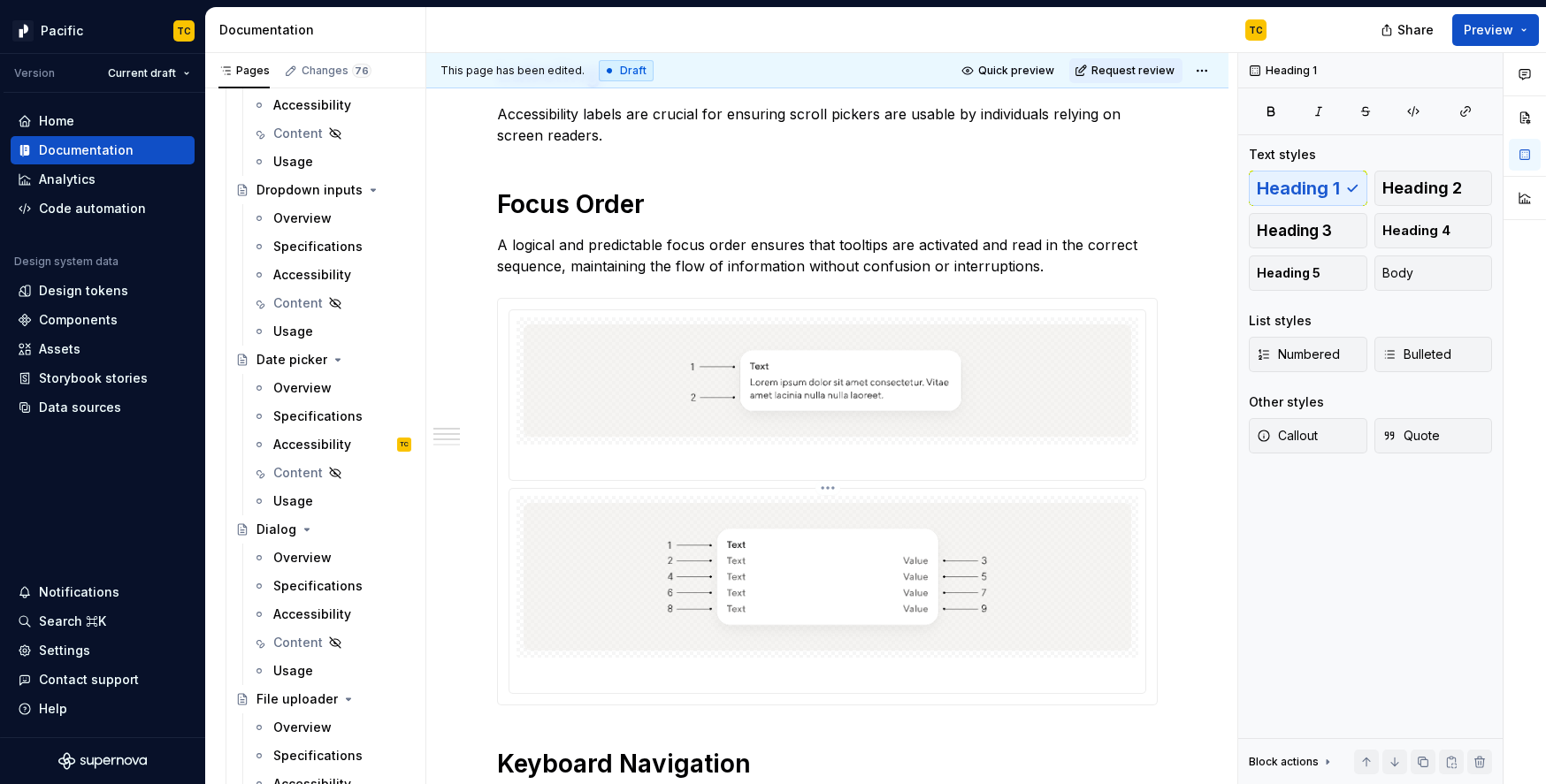 scroll, scrollTop: 232, scrollLeft: 0, axis: vertical 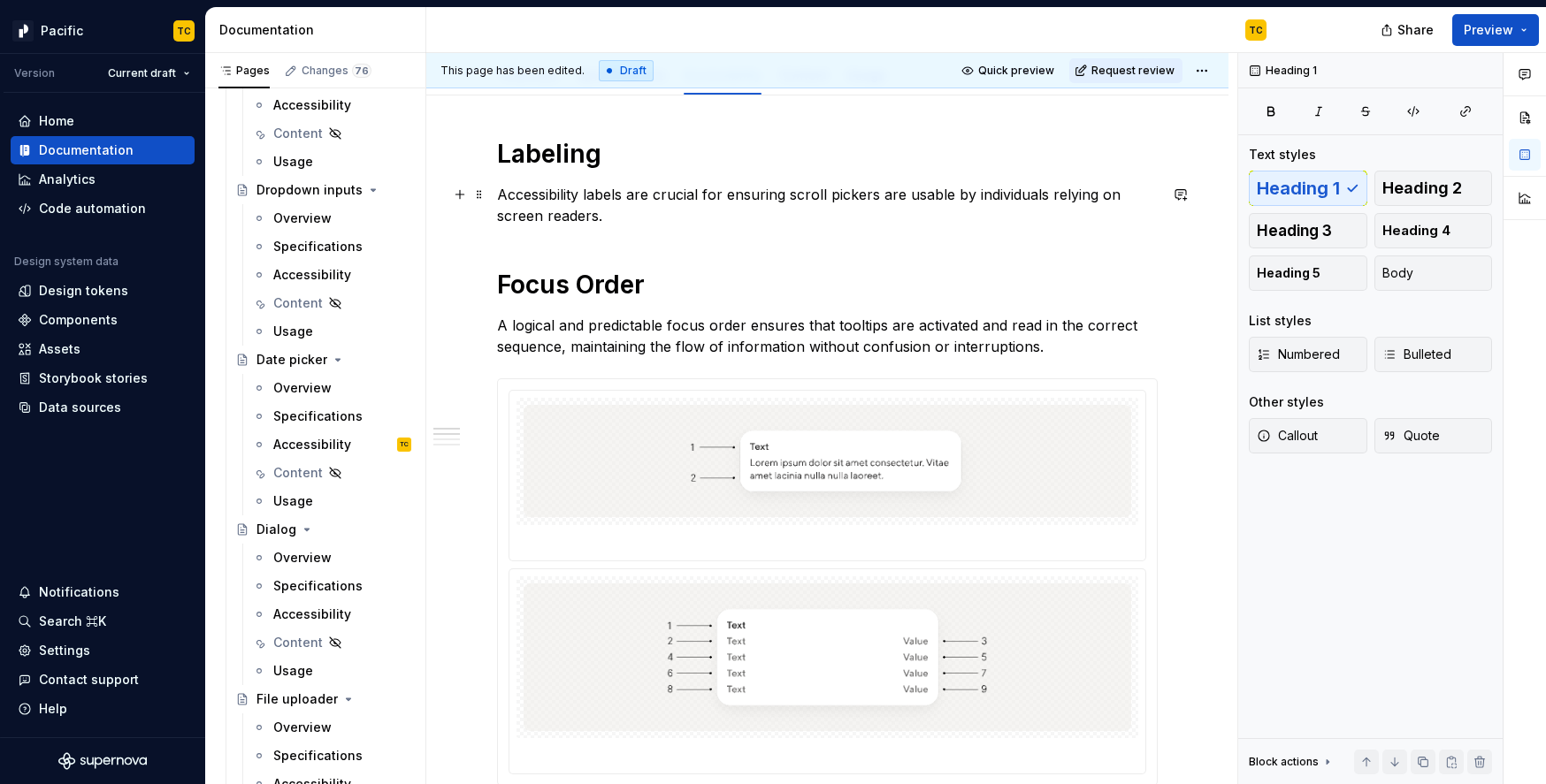 click on "Accessibility labels are crucial for ensuring scroll pickers are usable by individuals relying on screen readers." at bounding box center (827, 205) 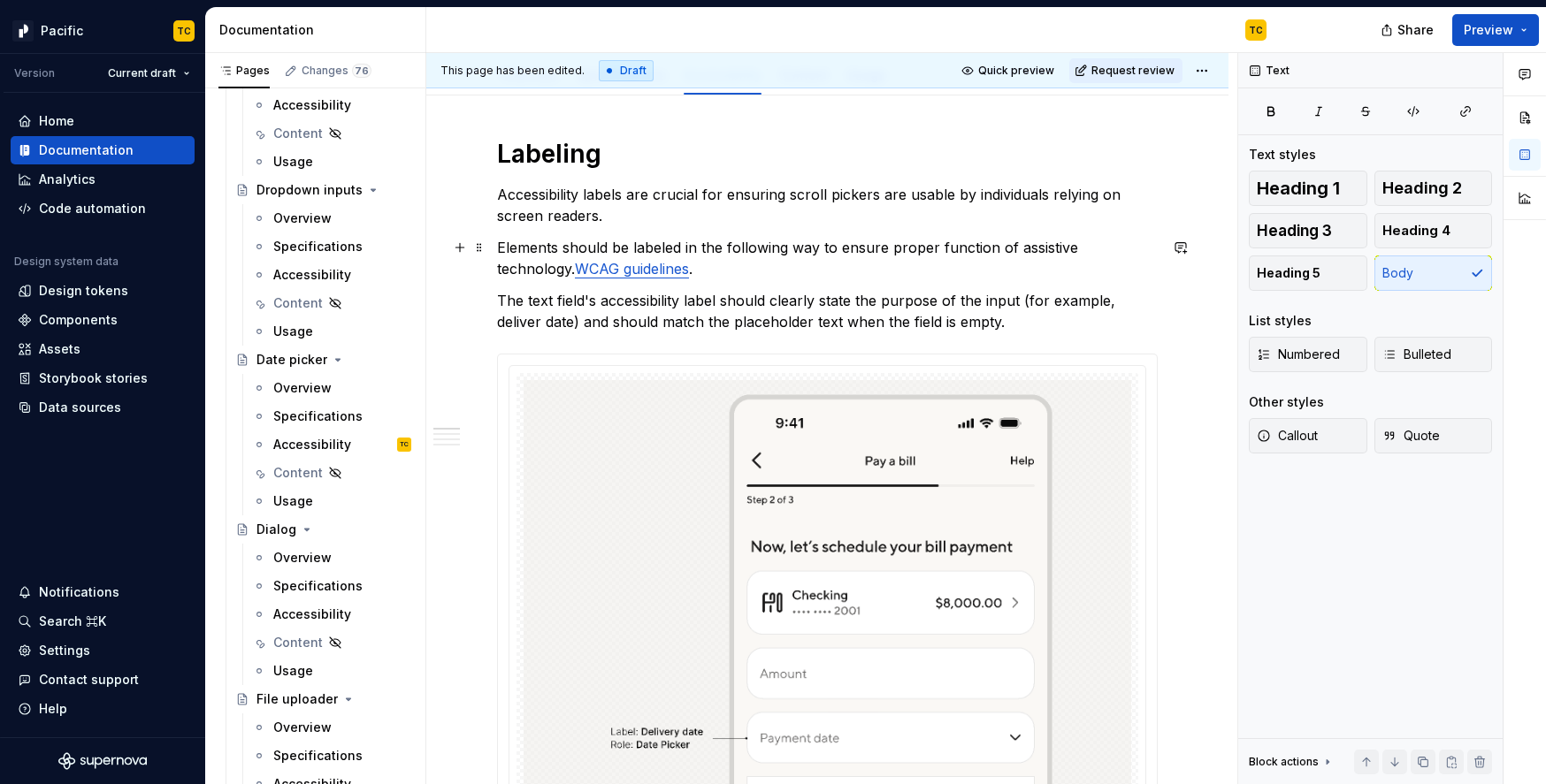 click on "Elements should be labeled in the following way to ensure proper function of assistive technology.  WCAG guidelines ." at bounding box center [827, 258] 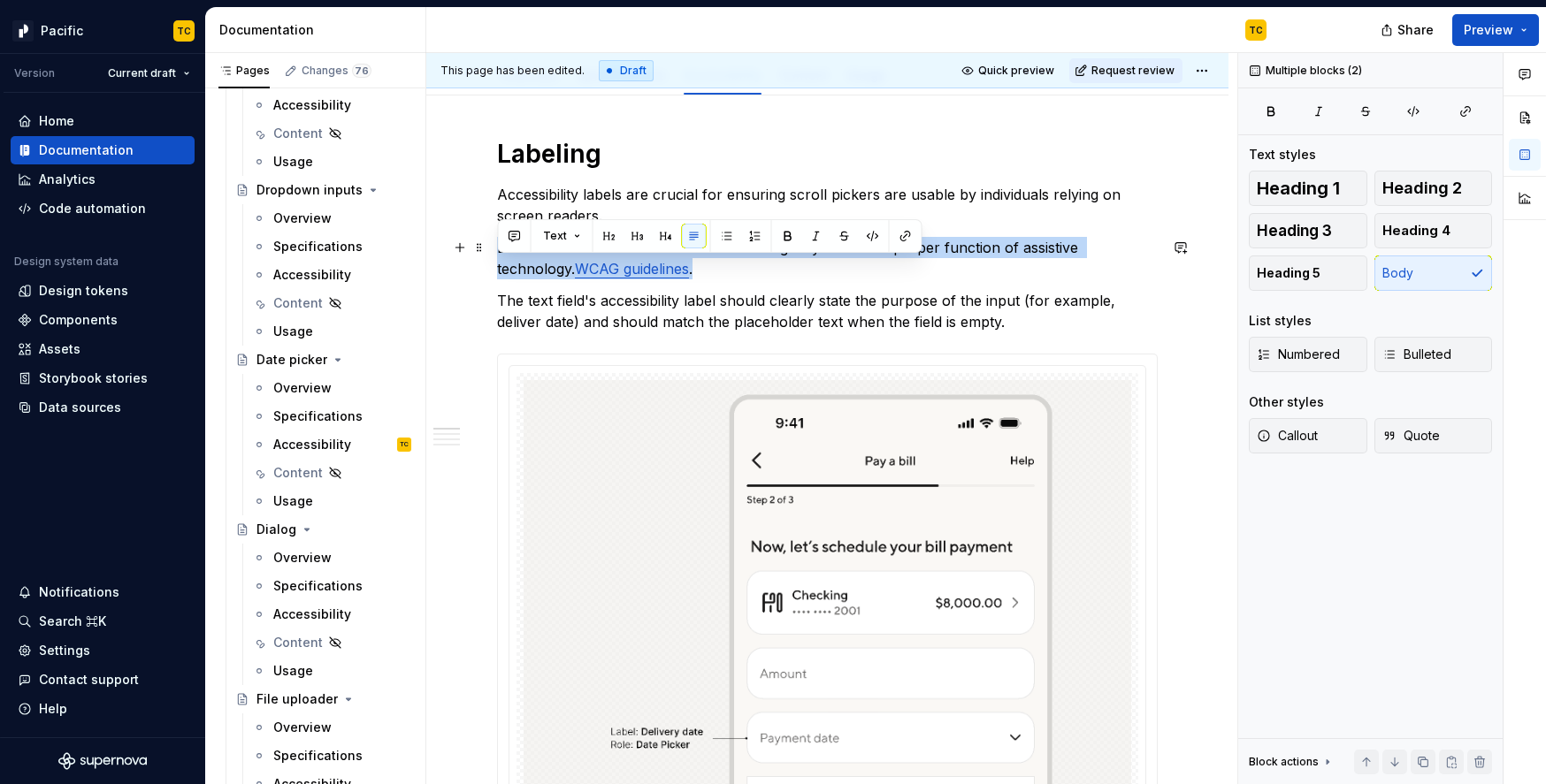 click on "Elements should be labeled in the following way to ensure proper function of assistive technology.  WCAG guidelines ." at bounding box center [827, 258] 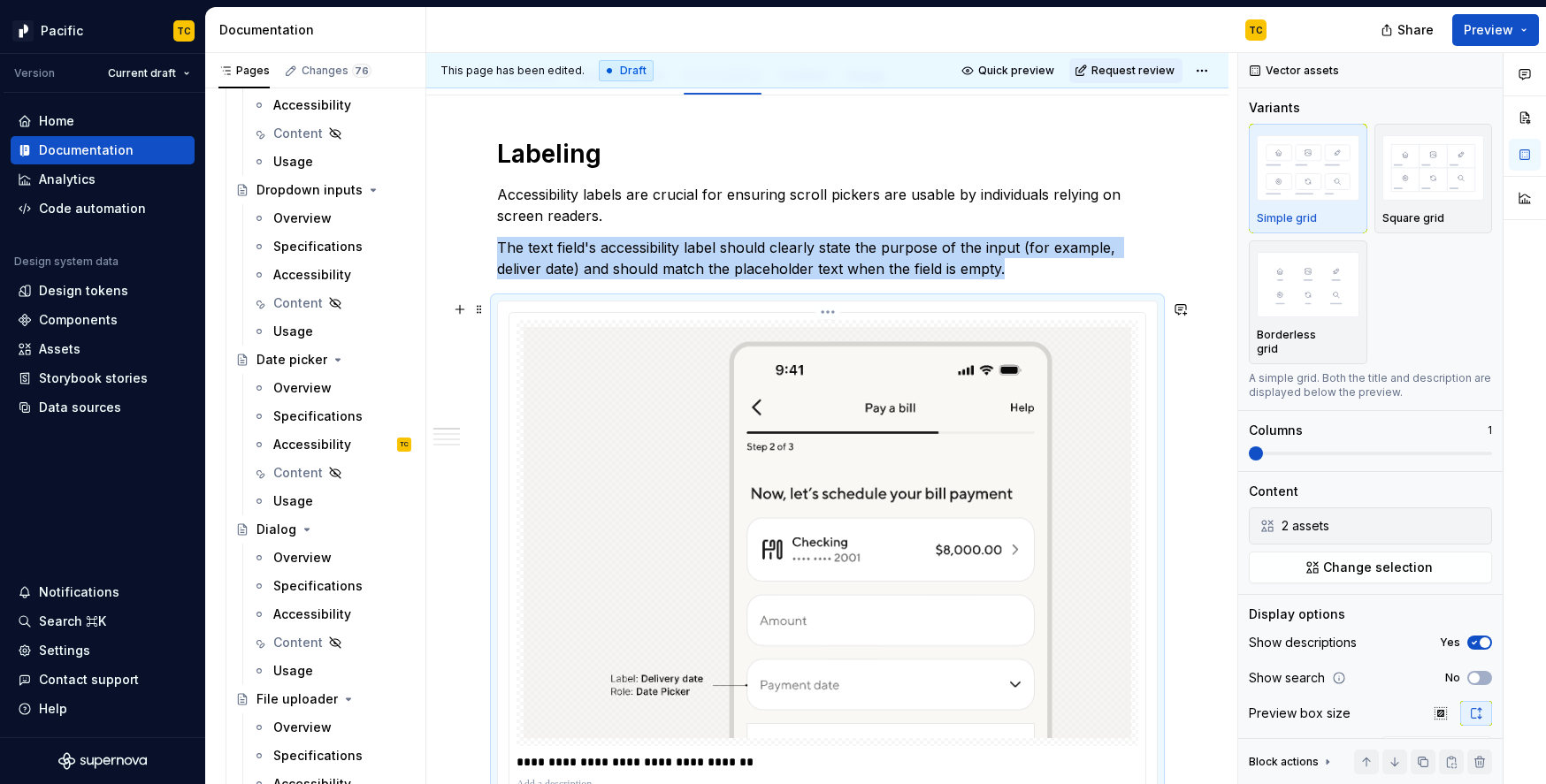 click at bounding box center [827, 533] 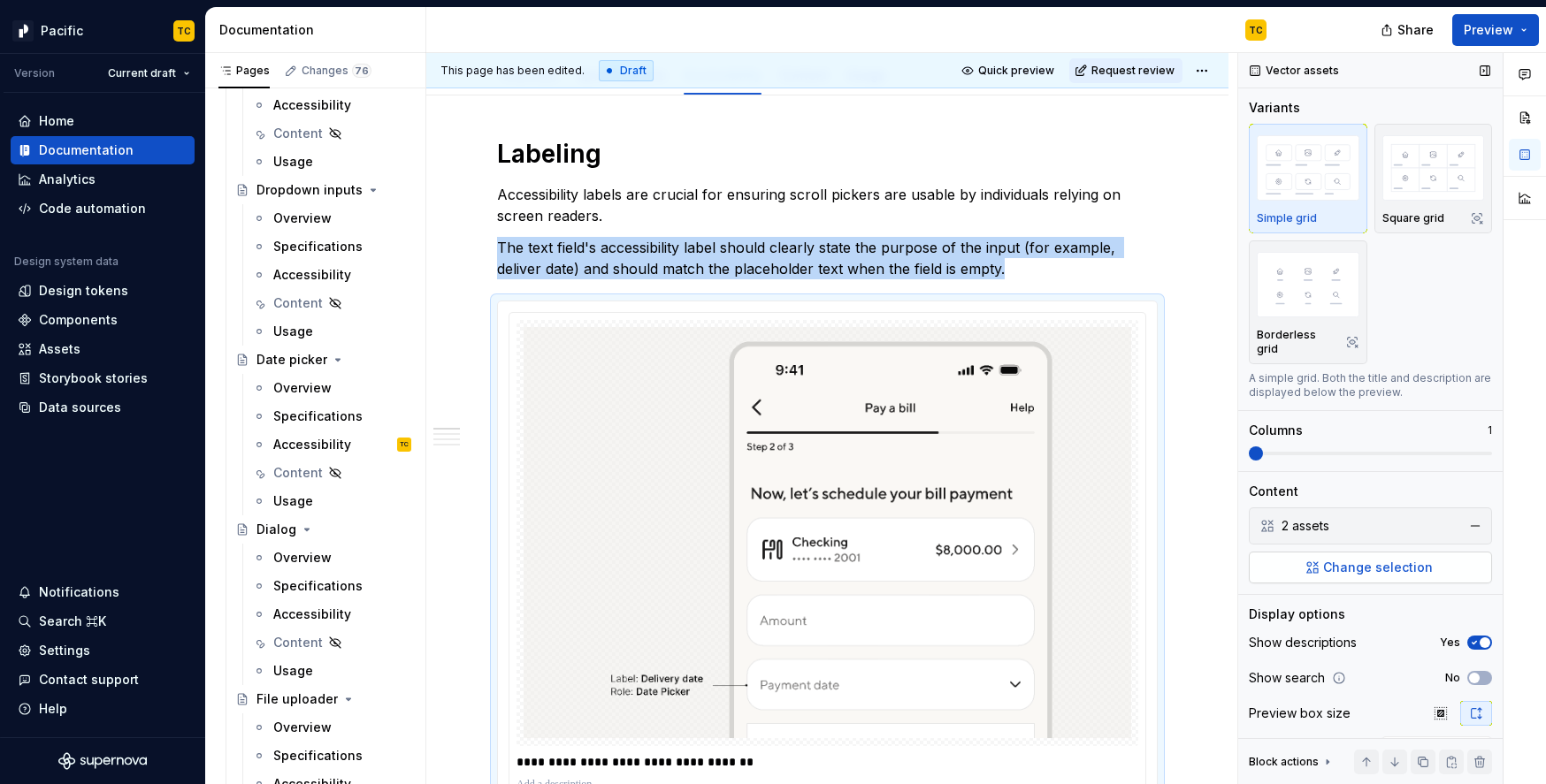 click on "Change selection" at bounding box center (1370, 567) 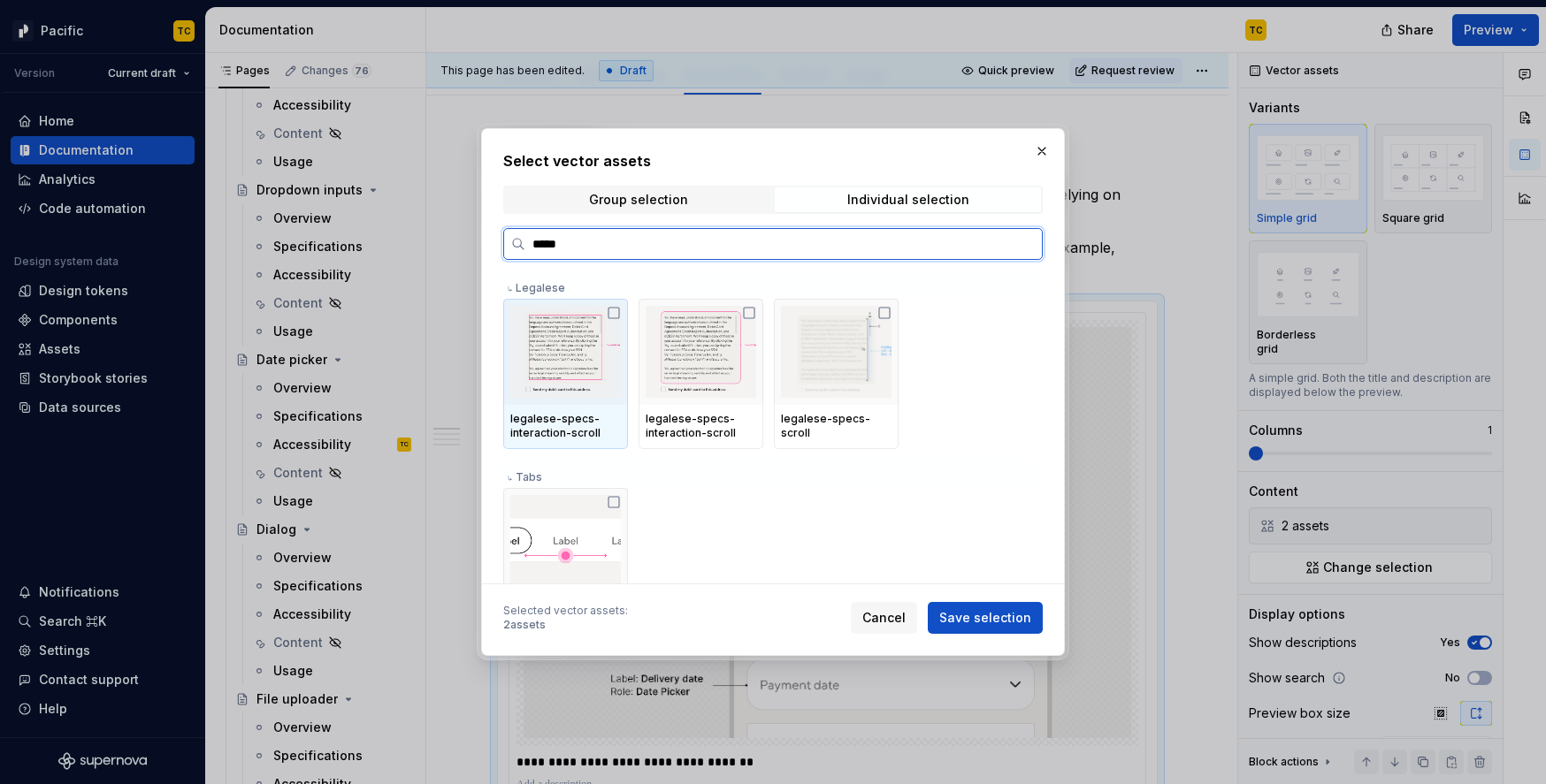 type on "******" 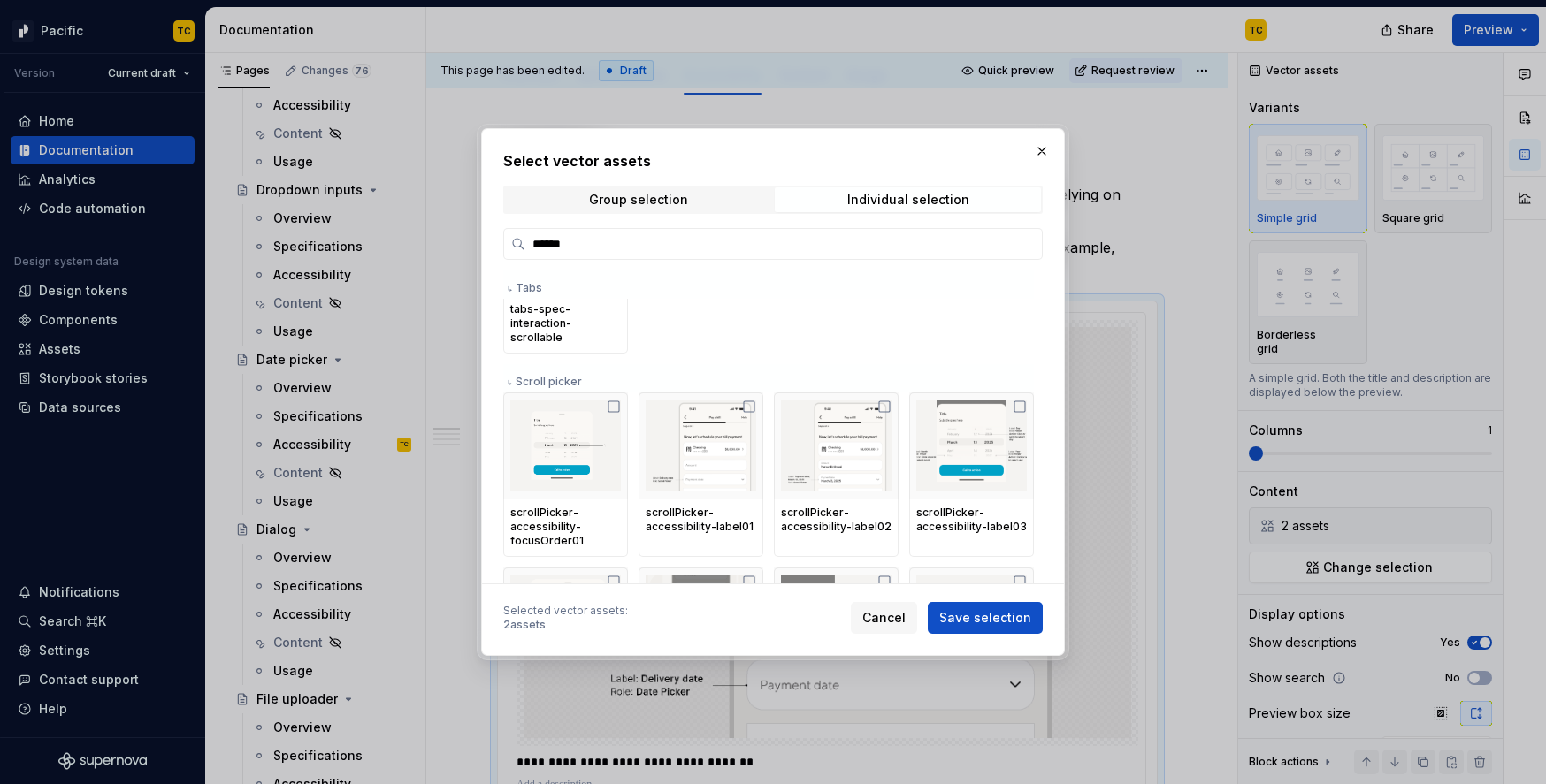 scroll, scrollTop: 376, scrollLeft: 0, axis: vertical 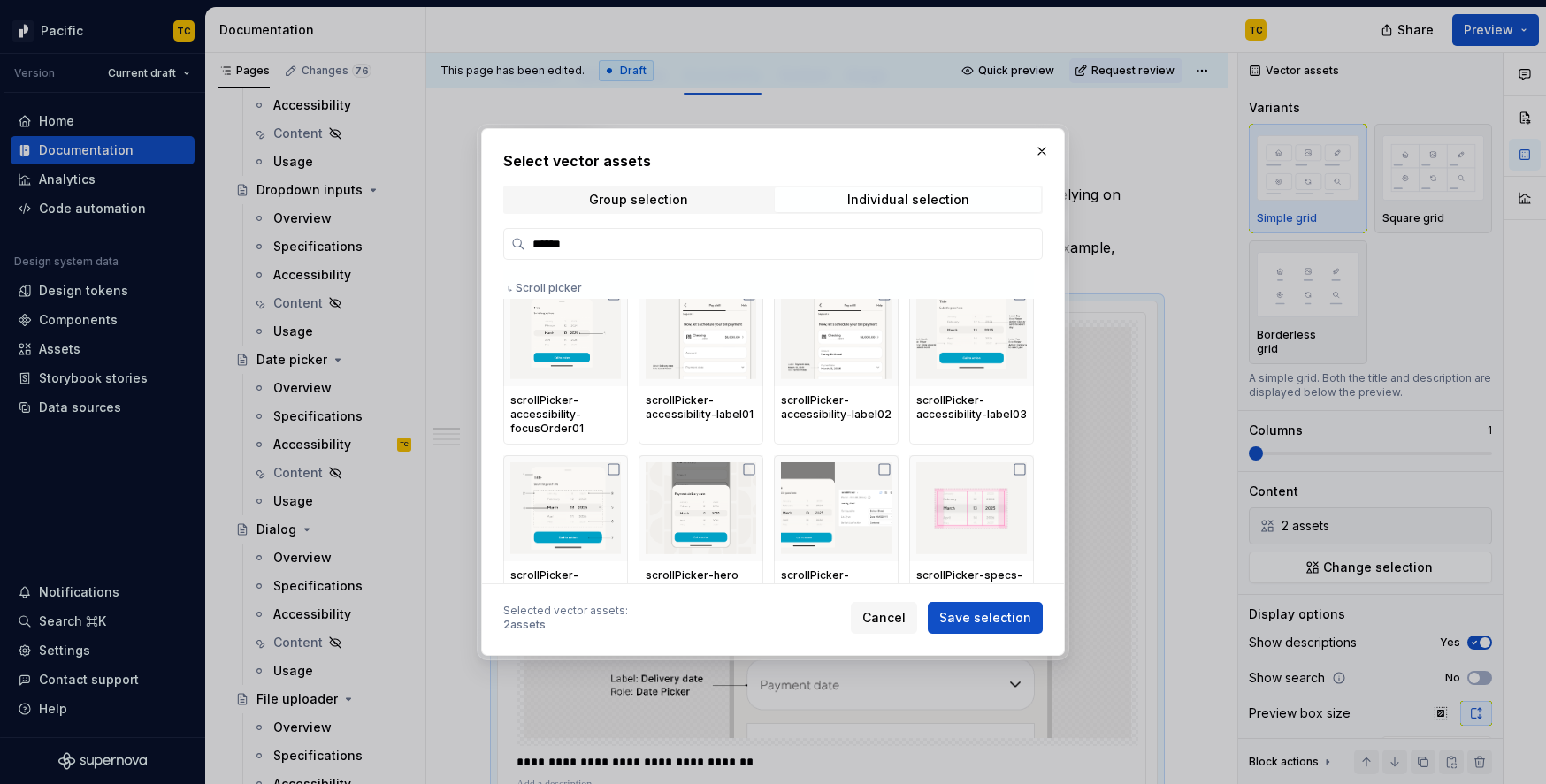 type on "*" 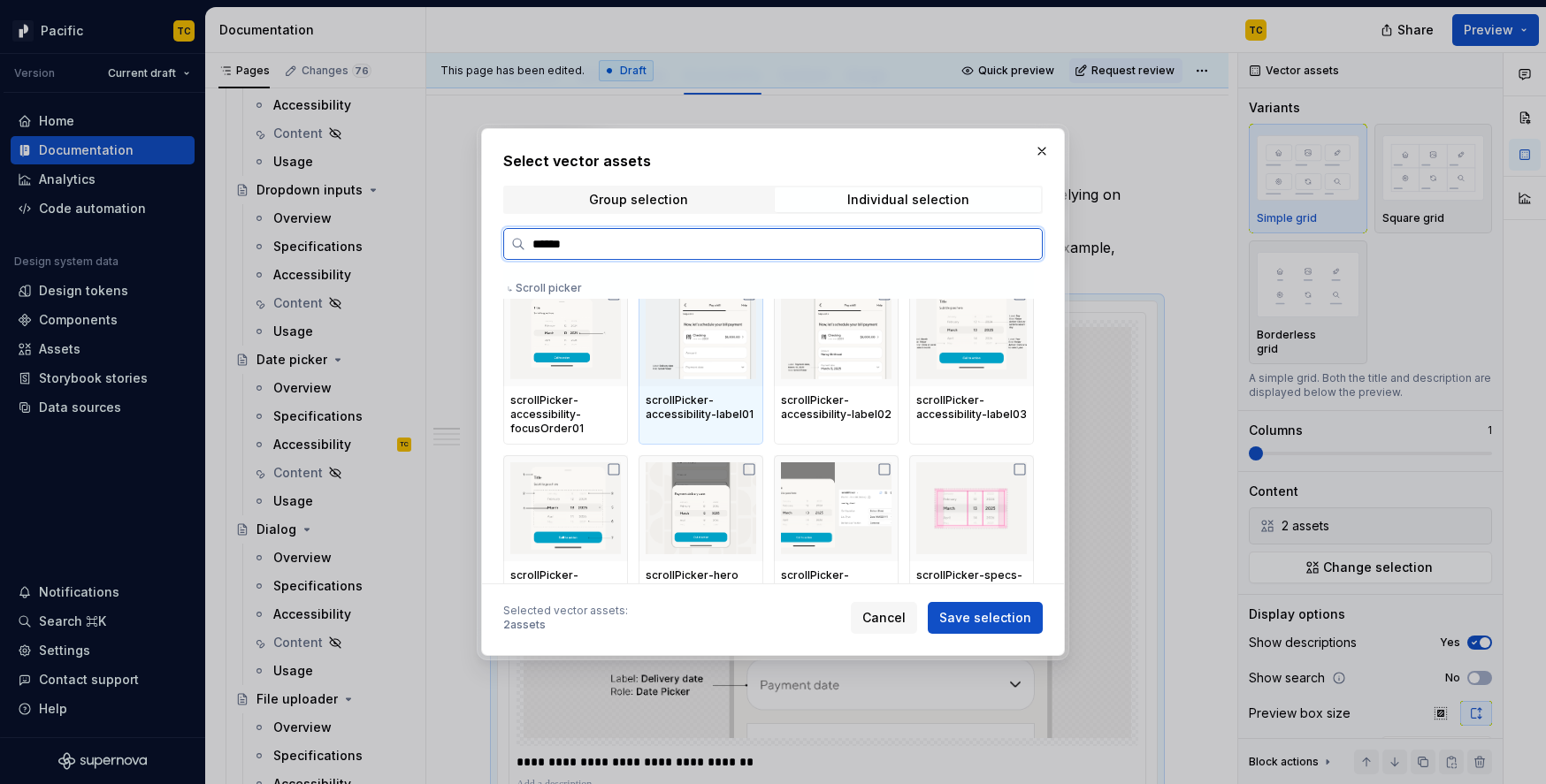 click at bounding box center [700, 333] 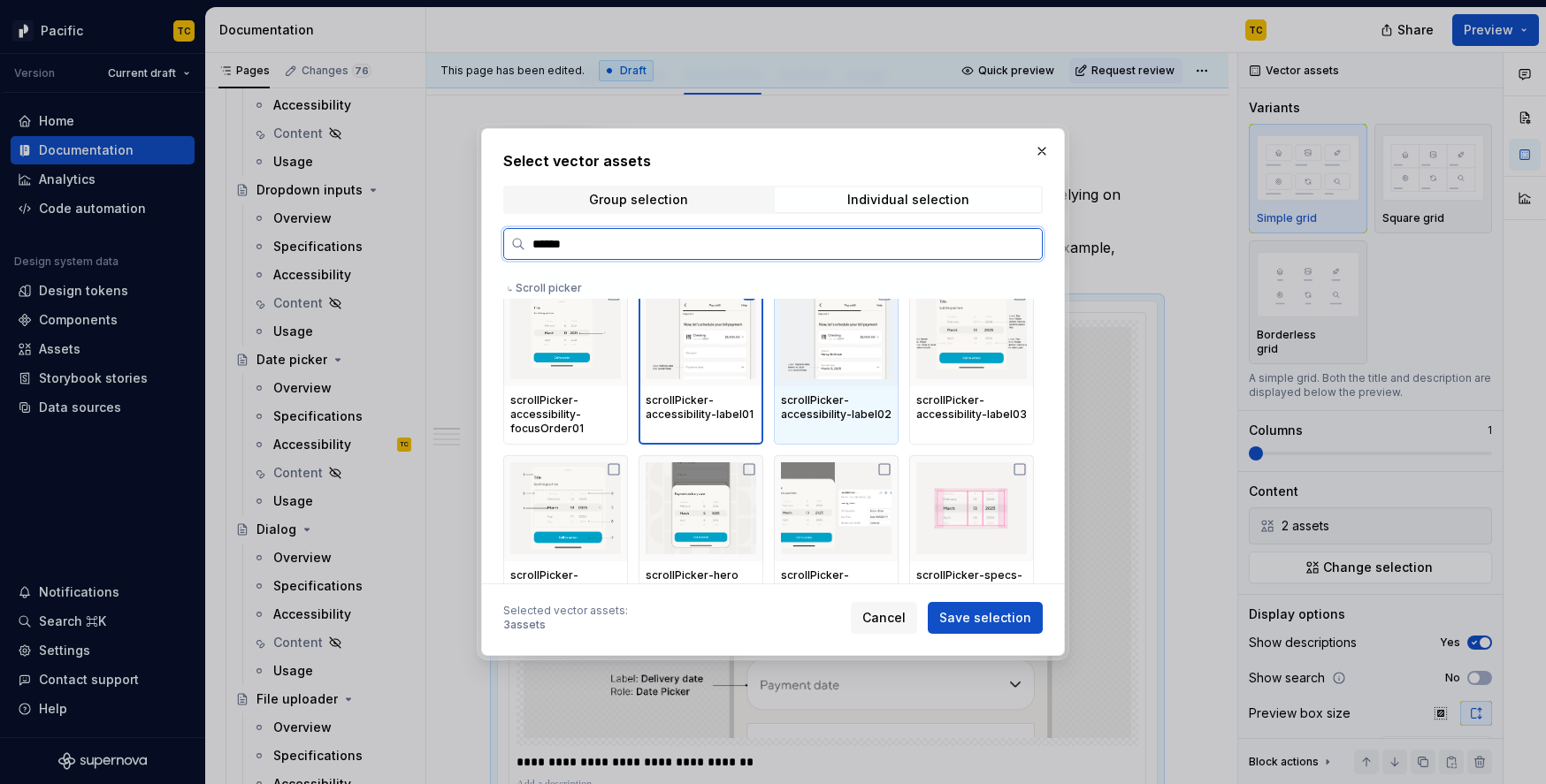 click on "scrollPicker-accessibility-label02" at bounding box center (836, 408) 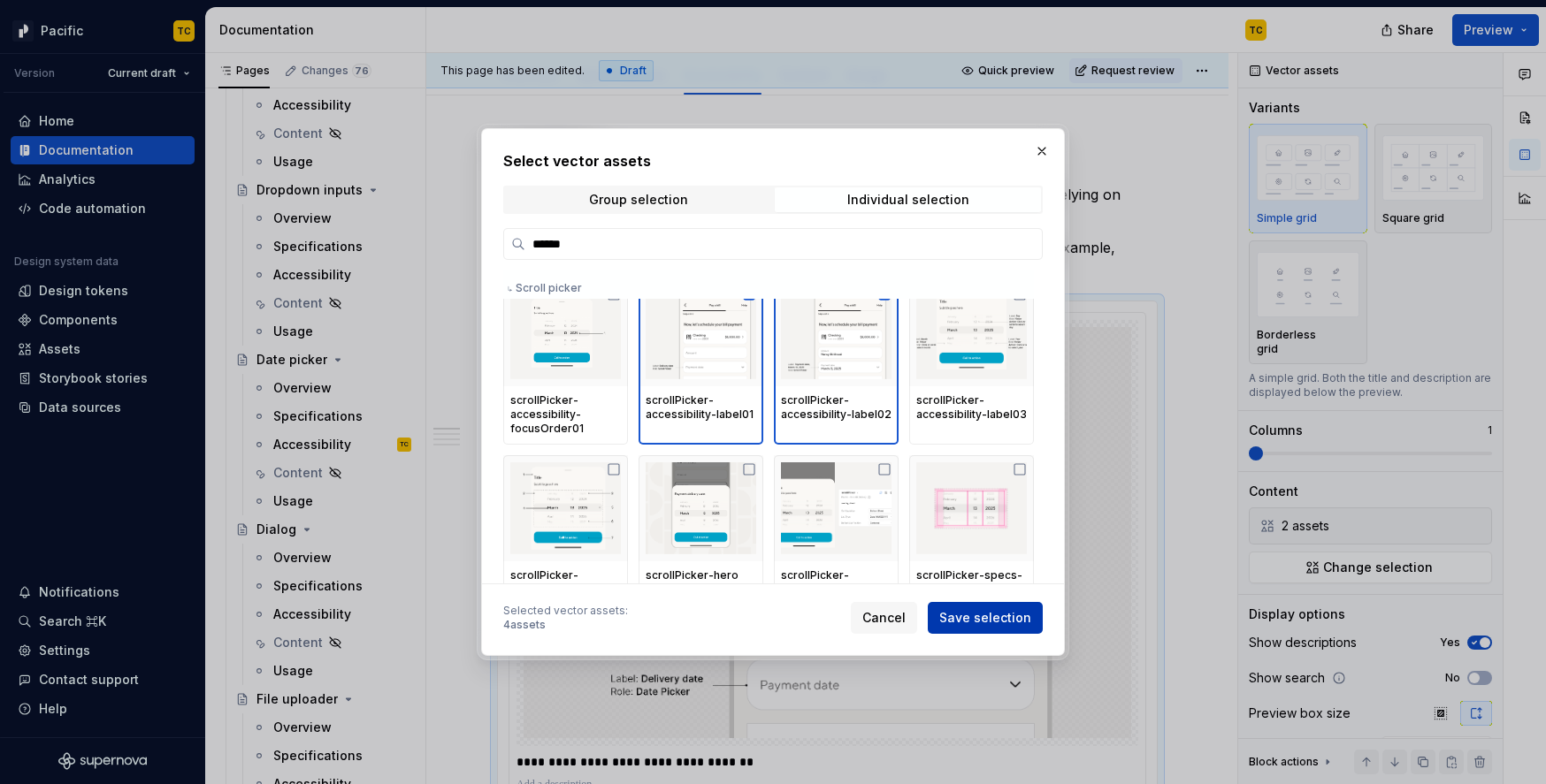 click on "Save selection" at bounding box center (985, 618) 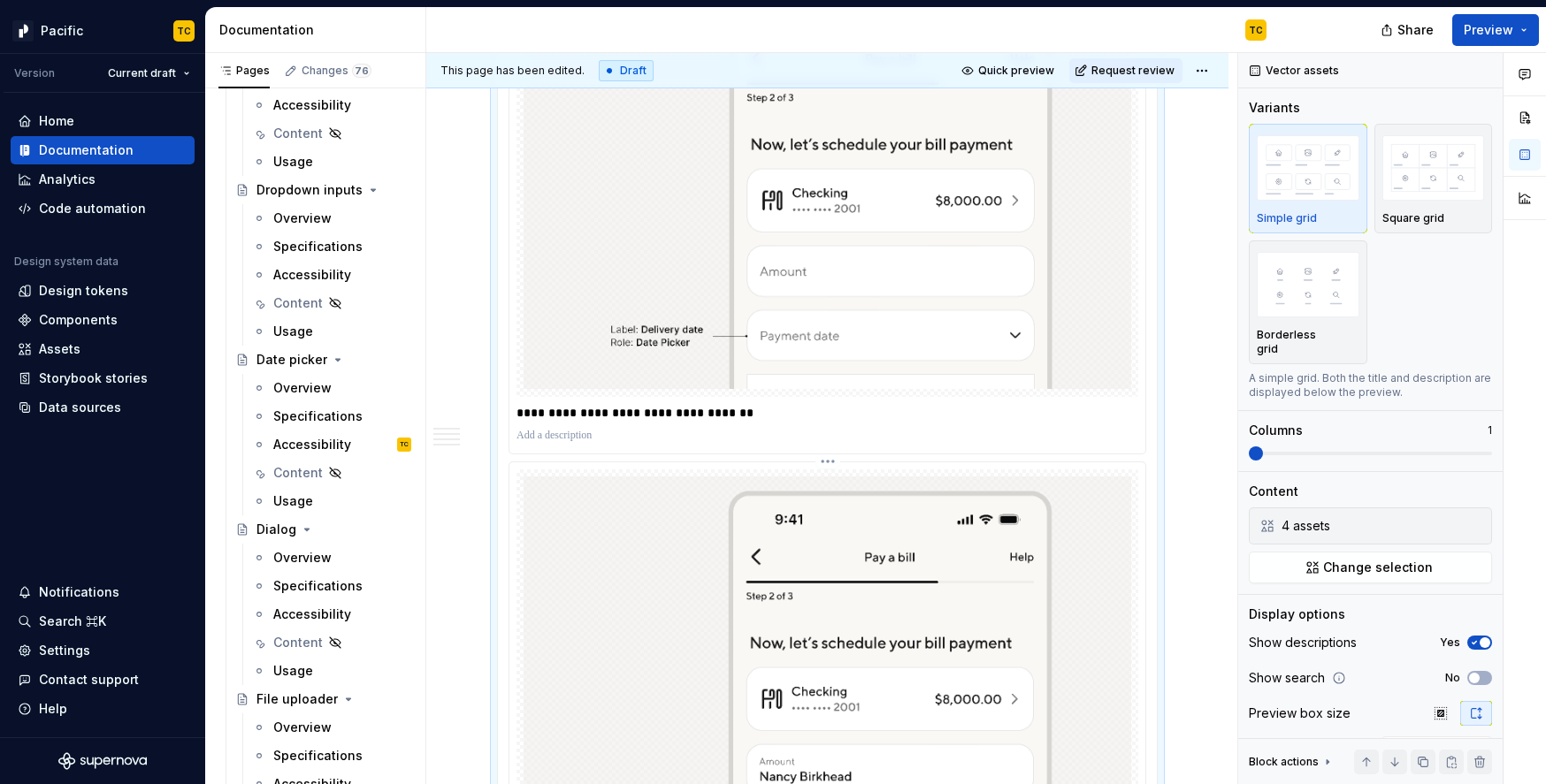 scroll, scrollTop: 345, scrollLeft: 0, axis: vertical 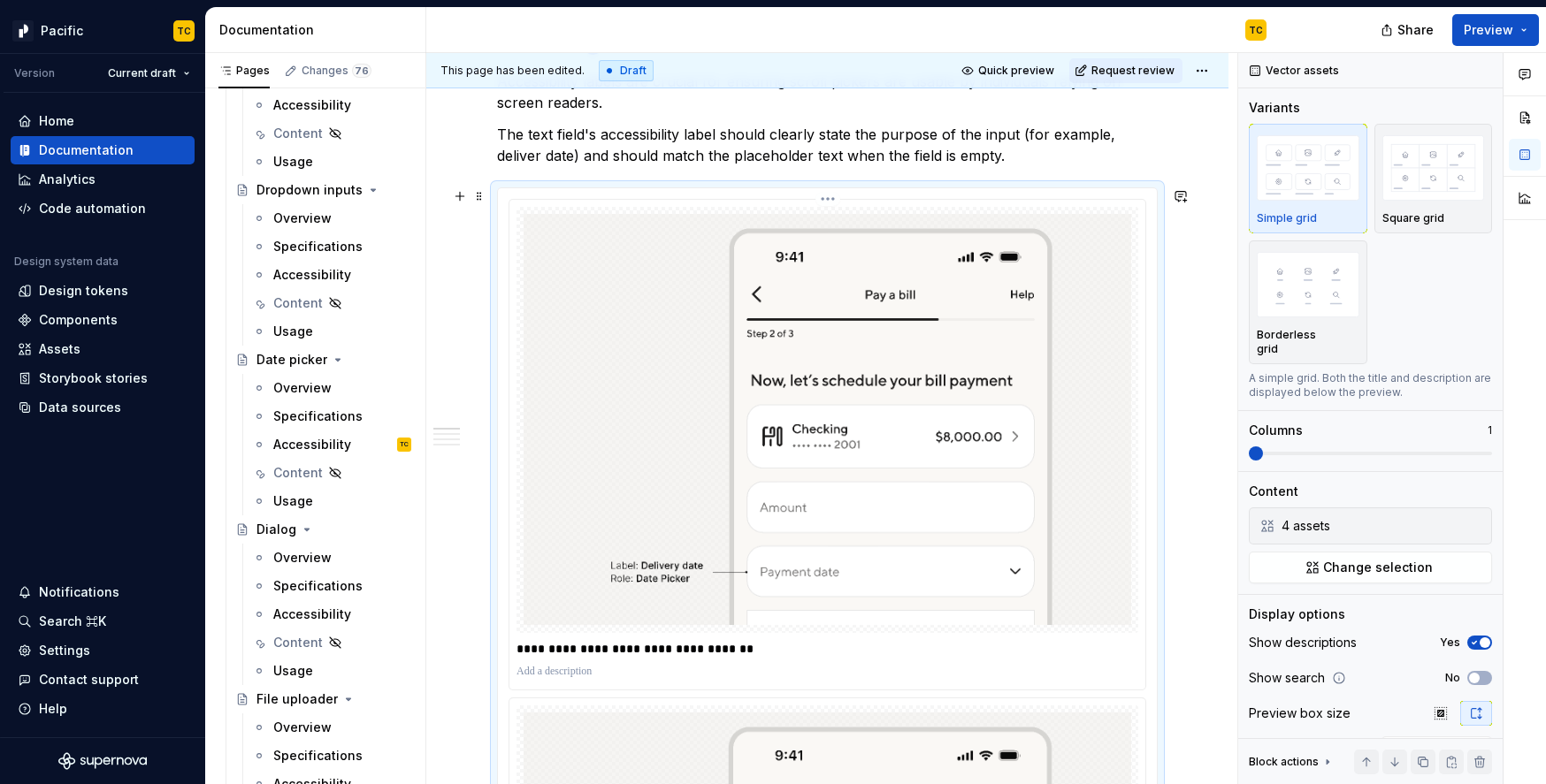 click on "**********" at bounding box center (831, 649) 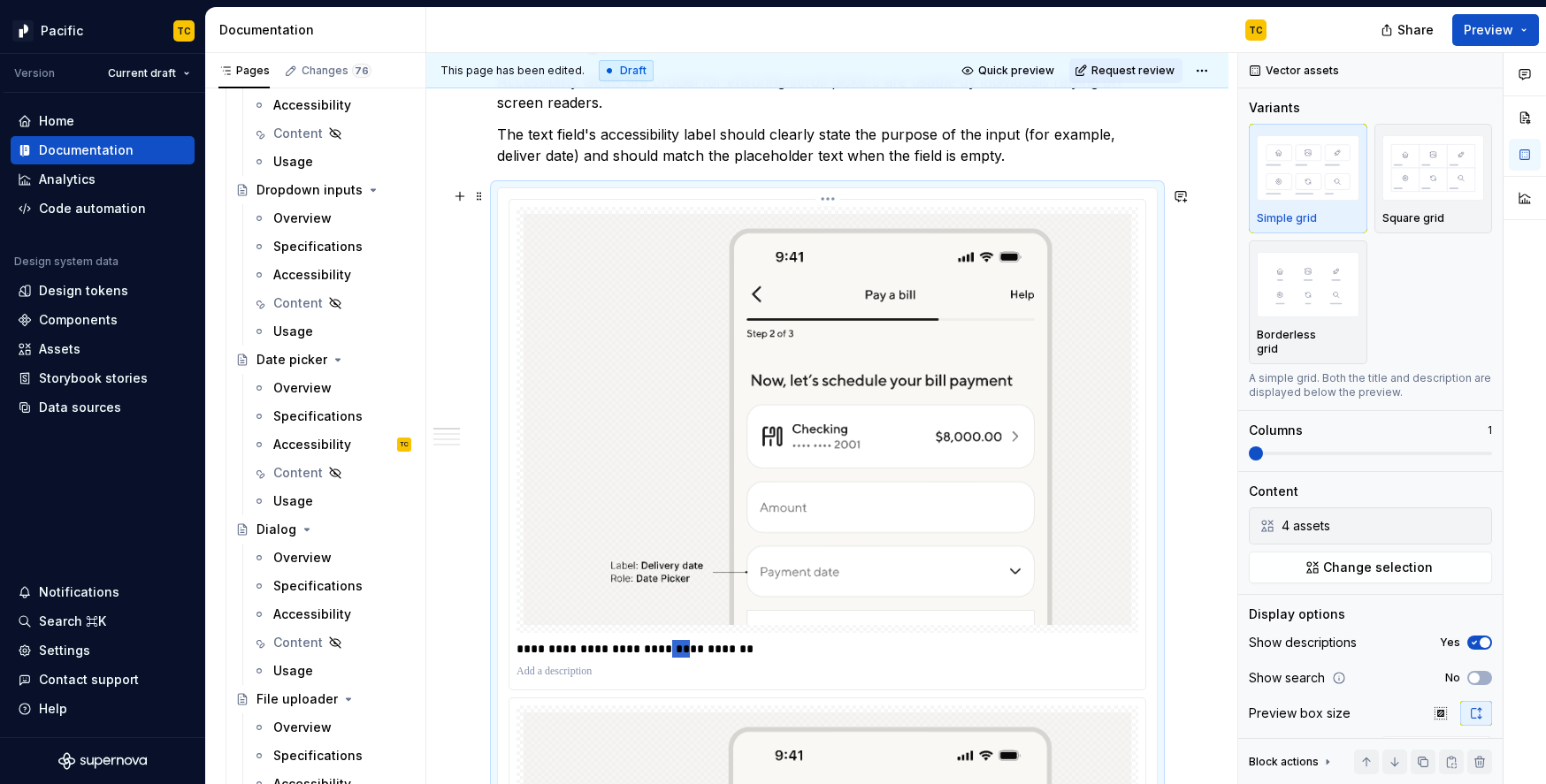 click on "**********" at bounding box center (831, 649) 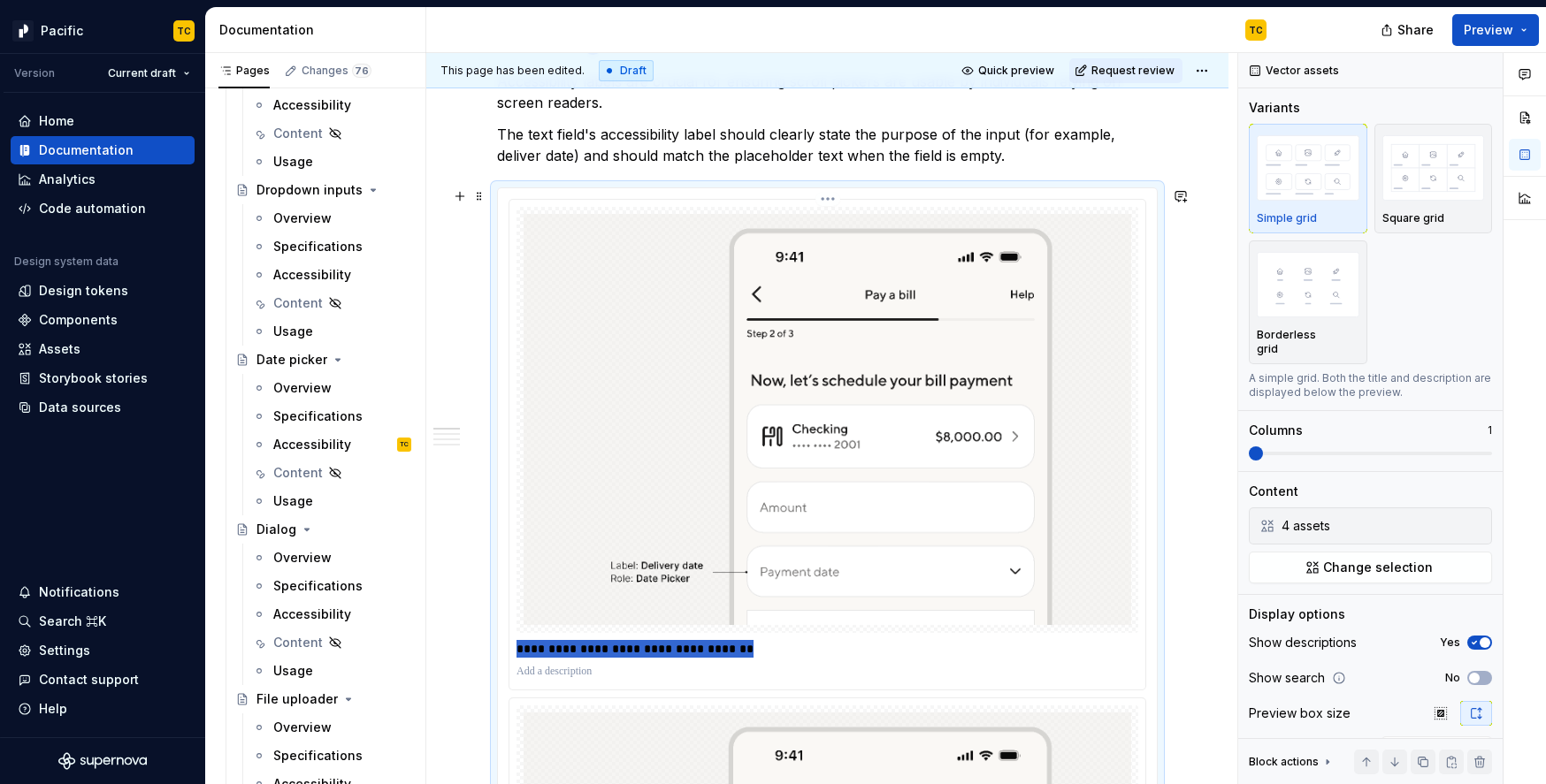 click on "**********" at bounding box center [831, 649] 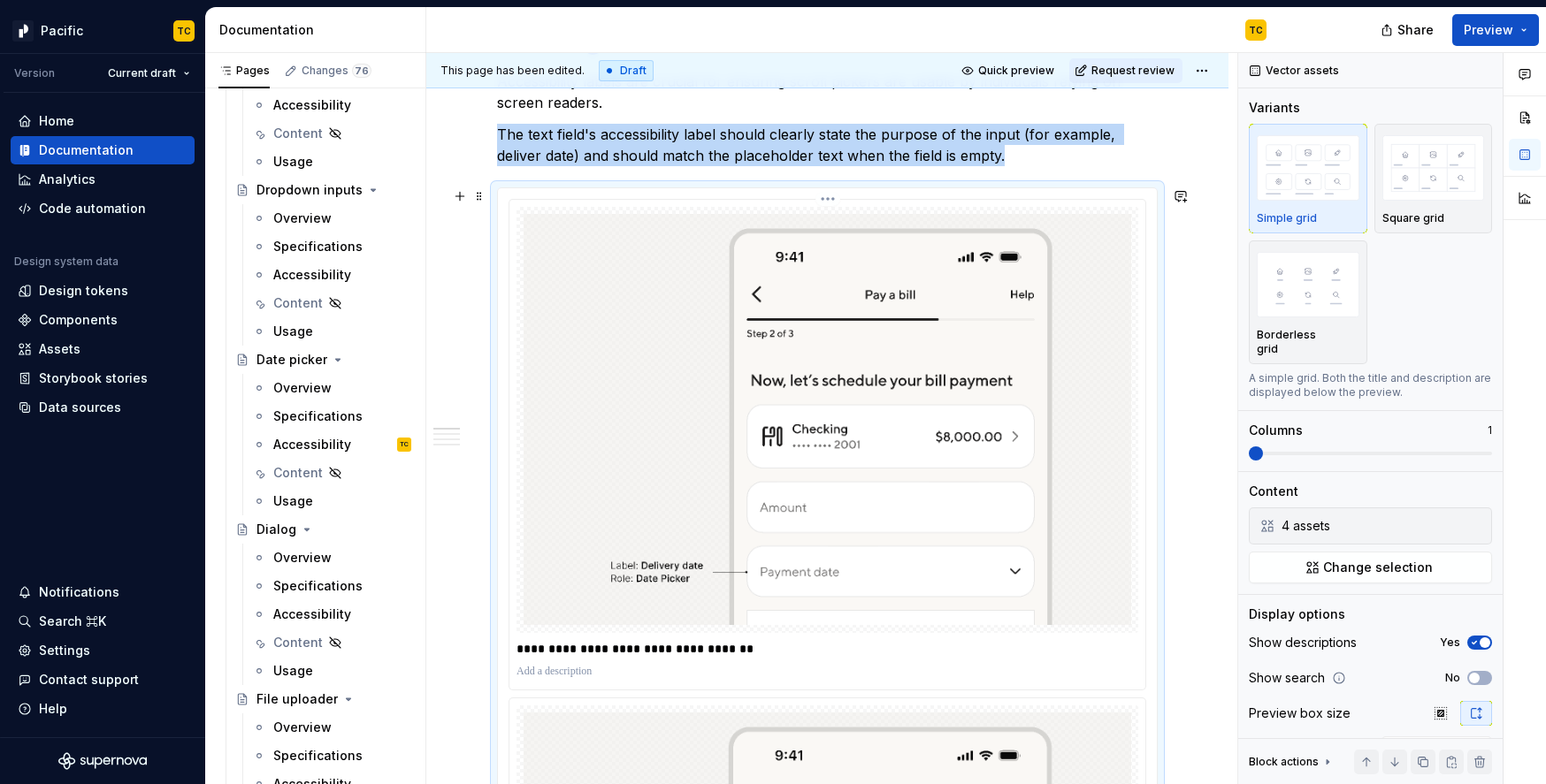 click on "**********" at bounding box center [827, 445] 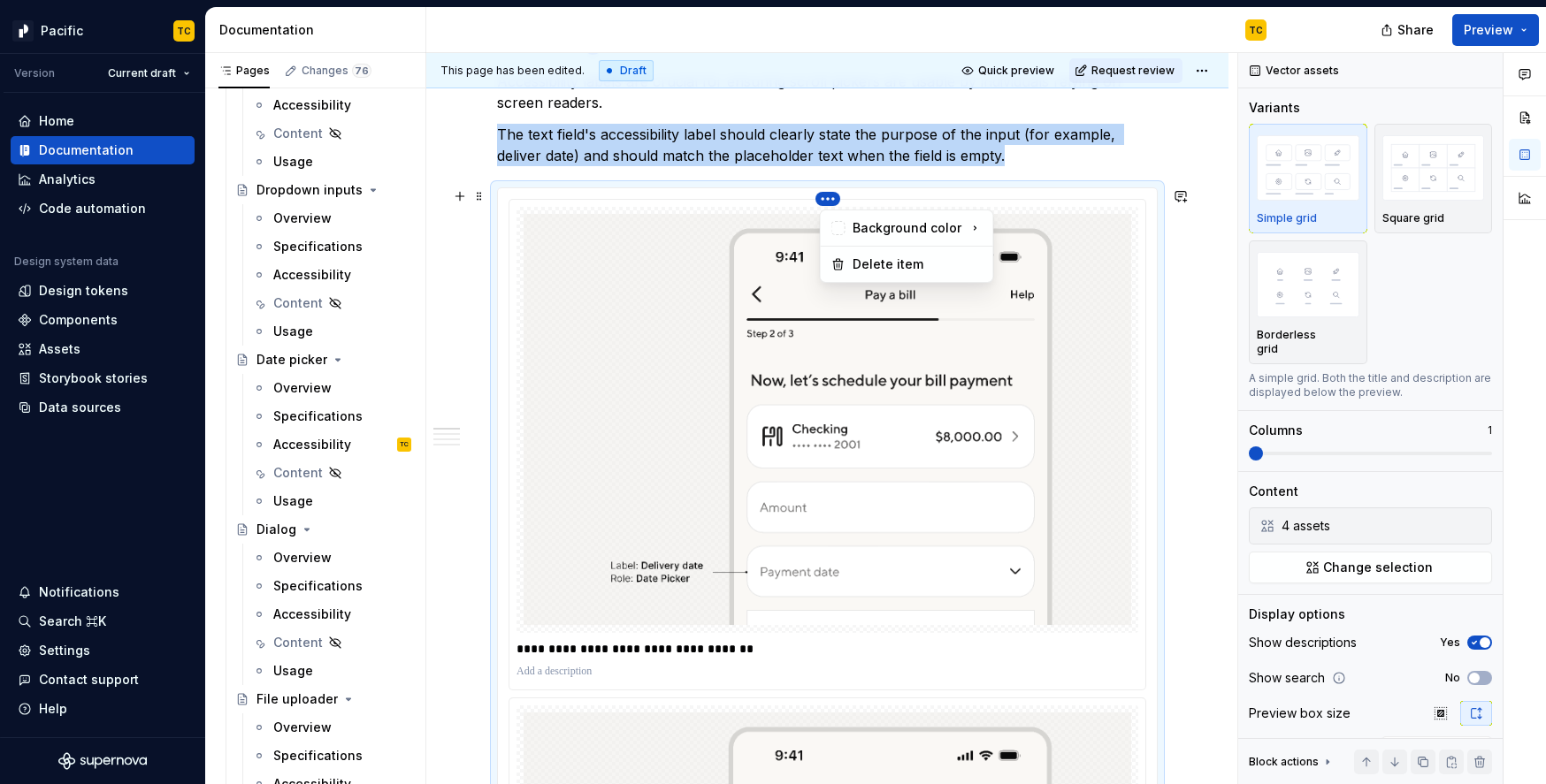 click on "Pacific TC Version Current draft Home Documentation Analytics Code automation Design system data Design tokens Components Assets Storybook stories Data sources Notifications Search ⌘K Settings Contact support Help Documentation TC Share Preview Pages Changes 76 Add
Accessibility guide for tree Page tree.
Navigate the tree with the arrow keys. Common tree hotkeys apply. Further keybindings are available:
enter to execute primary action on focused item
f2 to start renaming the focused item
escape to abort renaming an item
control+d to start dragging selected items
Welcome to Pacific What's New PP Get Started Introduction Designers Web Engineers Our Principles Foundations Overview Accessibility Overview Principles Guidelines Resources Color Overview Primitives Tokens Accessibility Usage Content Overview Voice & Tone Grammar & Mechanics Lexicon Resources Corner radius Overview Primitives Tokens Usage Dimensions Overview Primitives Tokens TC" at bounding box center (773, 392) 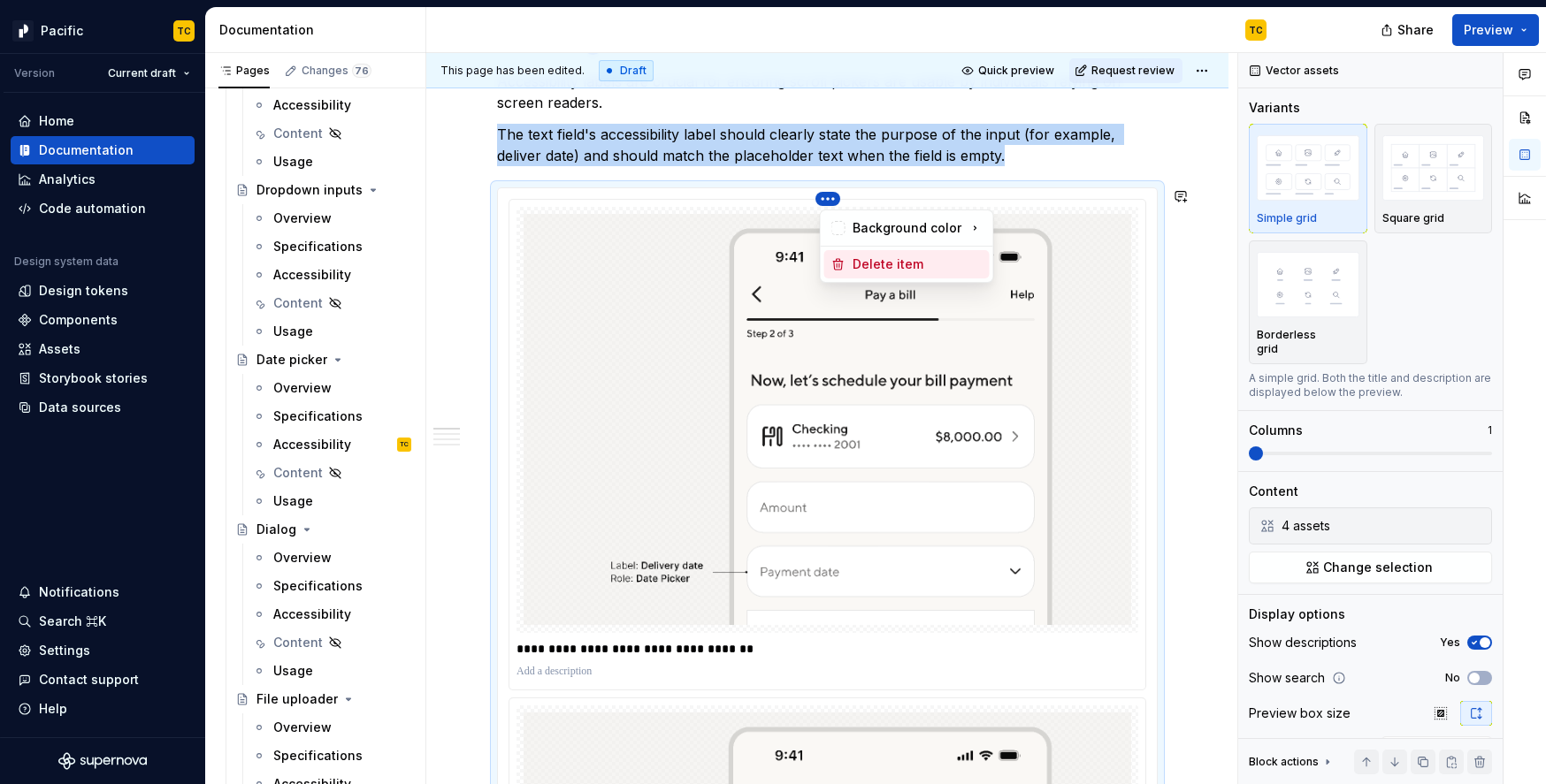 click on "Delete item" at bounding box center (907, 264) 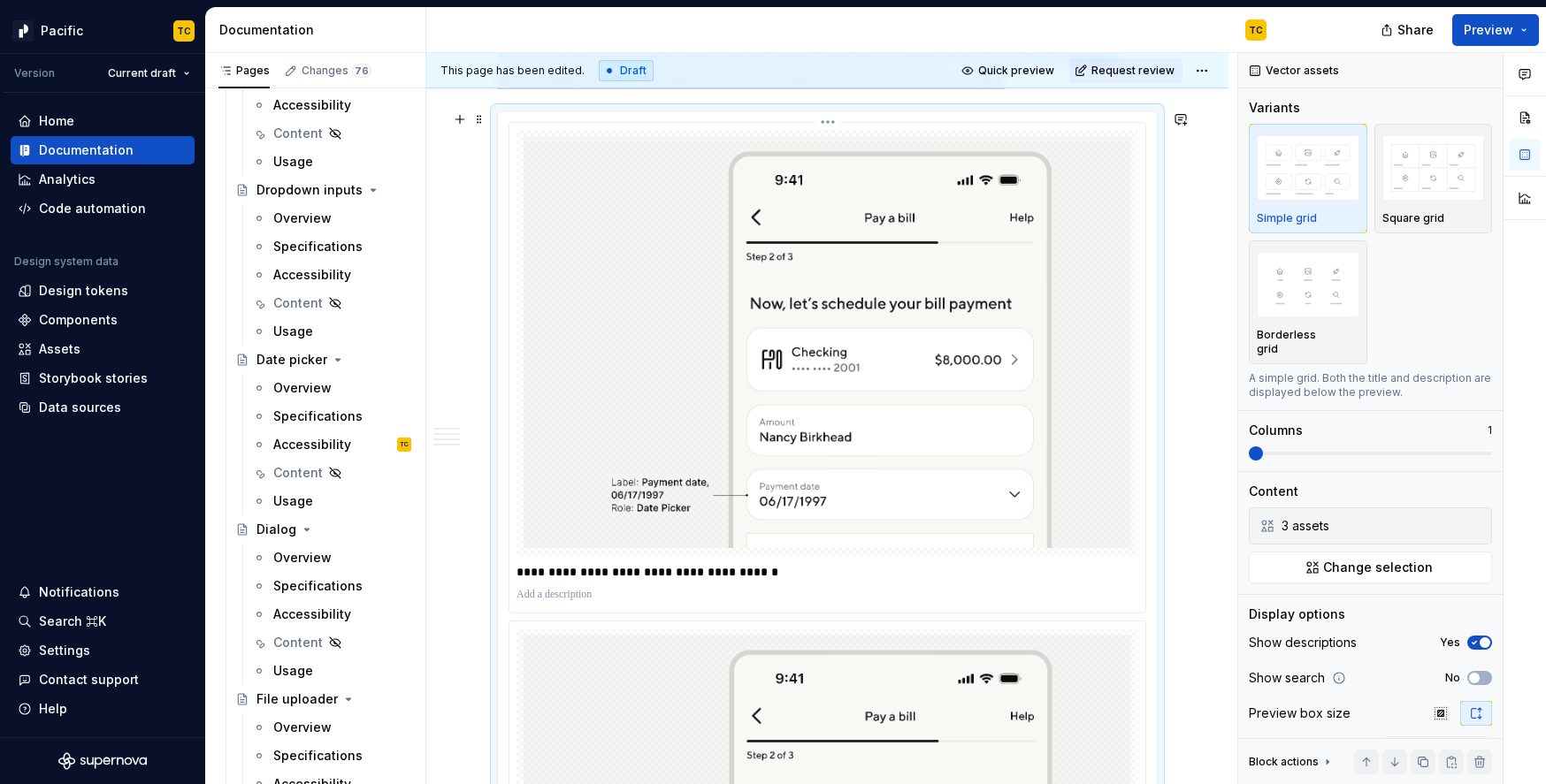 scroll, scrollTop: 430, scrollLeft: 0, axis: vertical 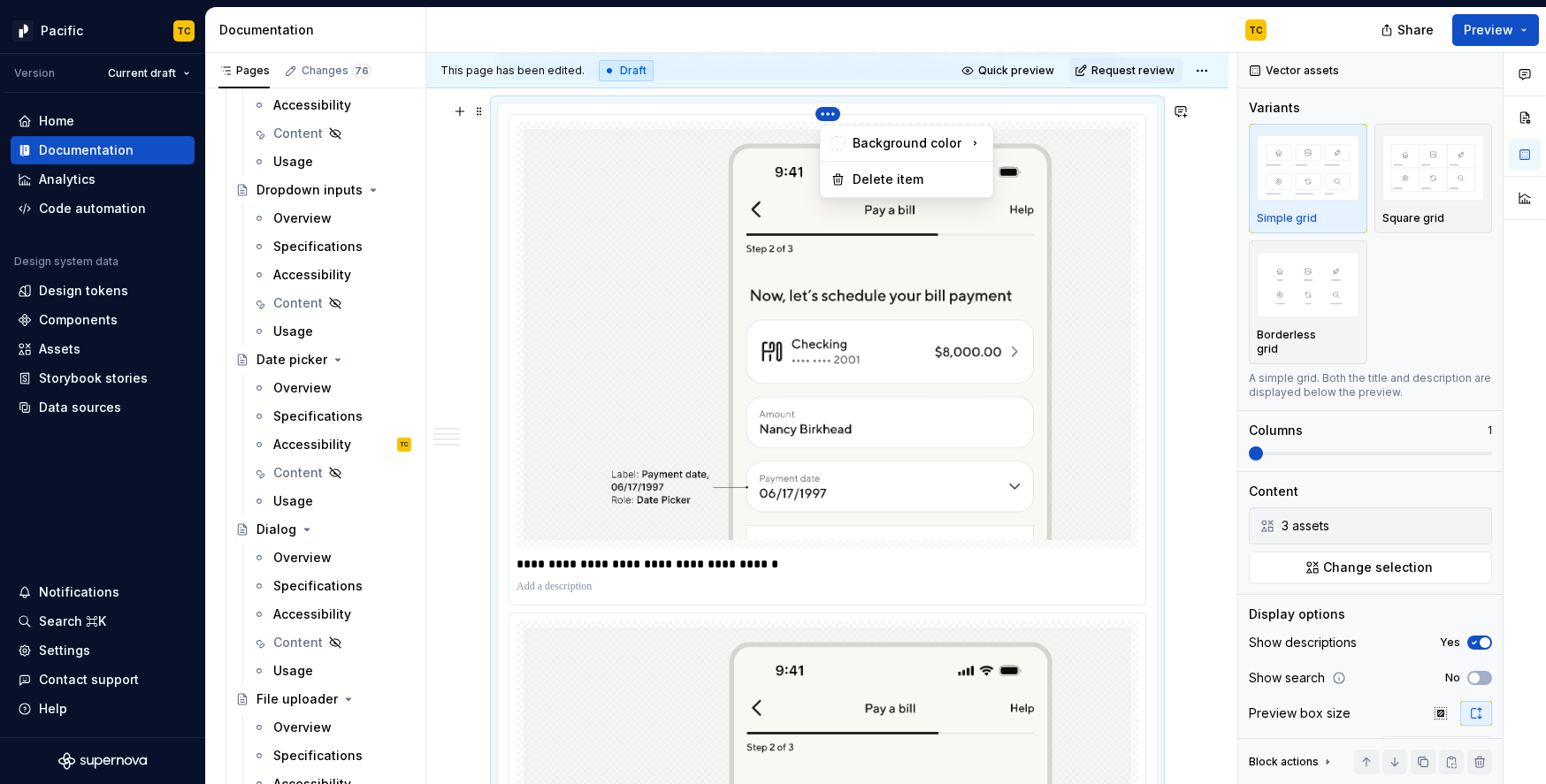 click on "Pacific TC Version Current draft Home Documentation Analytics Code automation Design system data Design tokens Components Assets Storybook stories Data sources Notifications Search ⌘K Settings Contact support Help Documentation TC Share Preview Pages Changes 76 Add
Accessibility guide for tree Page tree.
Navigate the tree with the arrow keys. Common tree hotkeys apply. Further keybindings are available:
enter to execute primary action on focused item
f2 to start renaming the focused item
escape to abort renaming an item
control+d to start dragging selected items
Welcome to Pacific What's New PP Get Started Introduction Designers Web Engineers Our Principles Foundations Overview Accessibility Overview Principles Guidelines Resources Color Overview Primitives Tokens Accessibility Usage Content Overview Voice & Tone Grammar & Mechanics Lexicon Resources Corner radius Overview Primitives Tokens Usage Dimensions Overview Primitives Tokens TC" at bounding box center [773, 392] 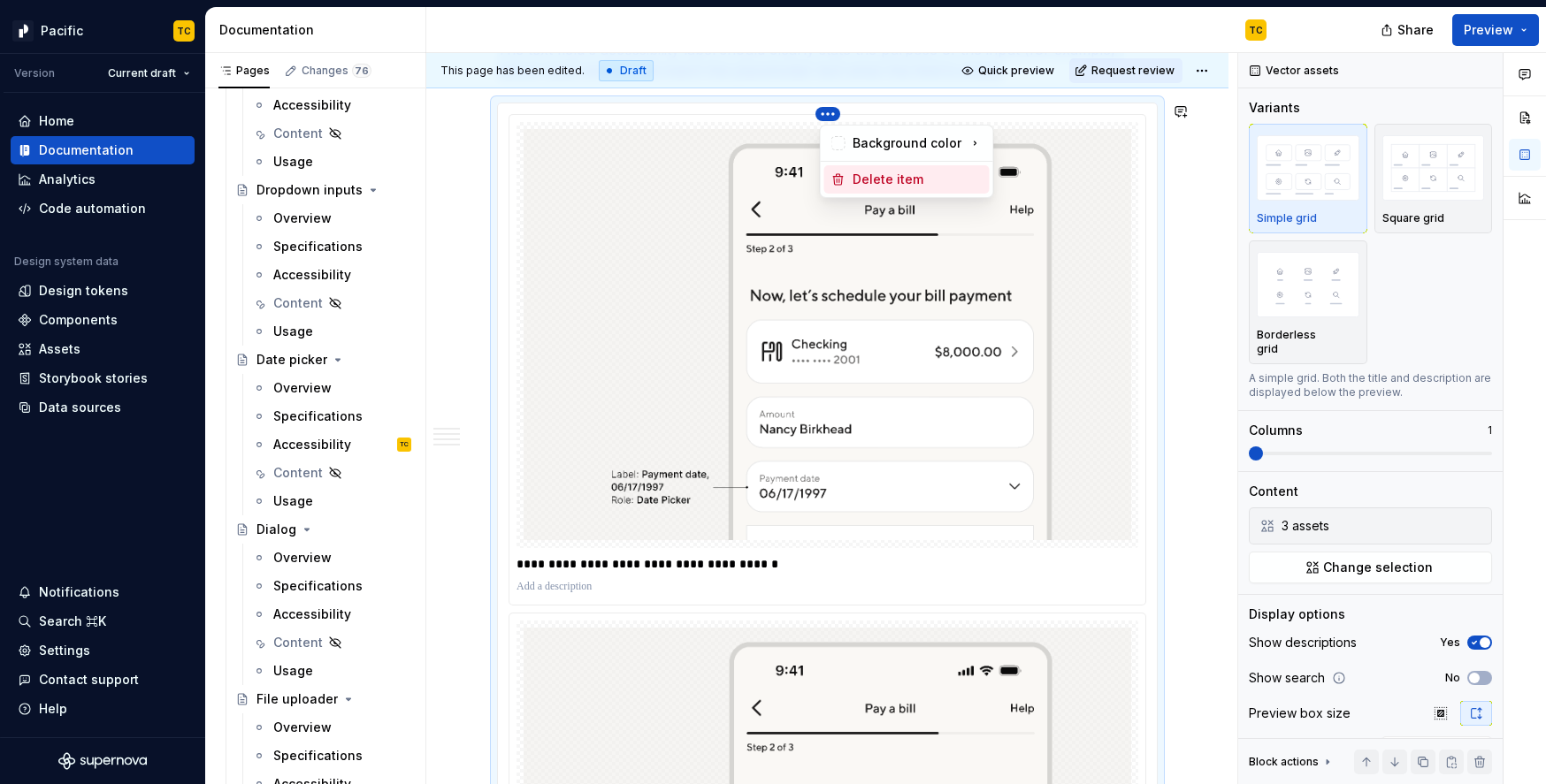 click on "Delete item" at bounding box center [917, 179] 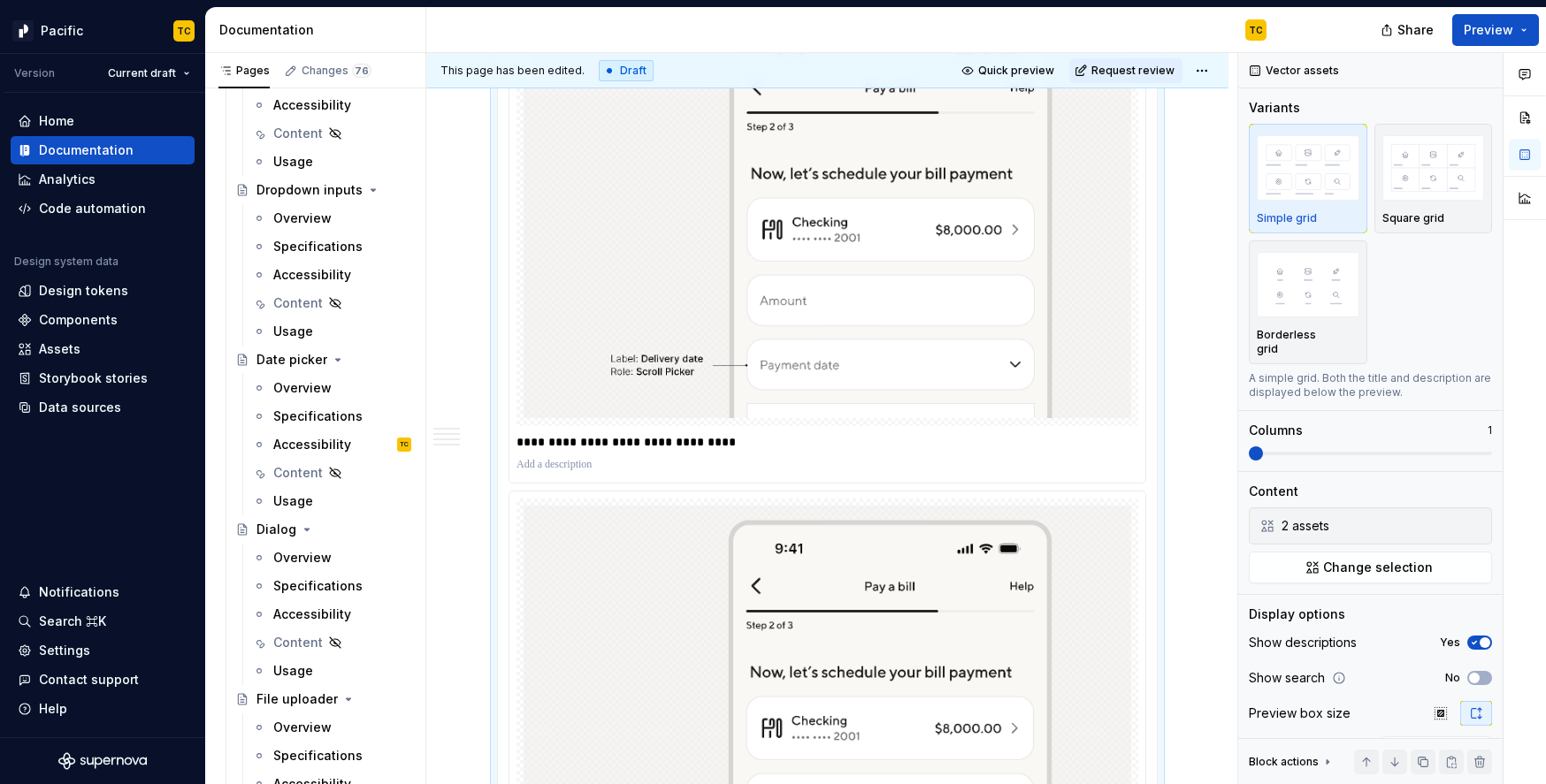 scroll, scrollTop: 572, scrollLeft: 0, axis: vertical 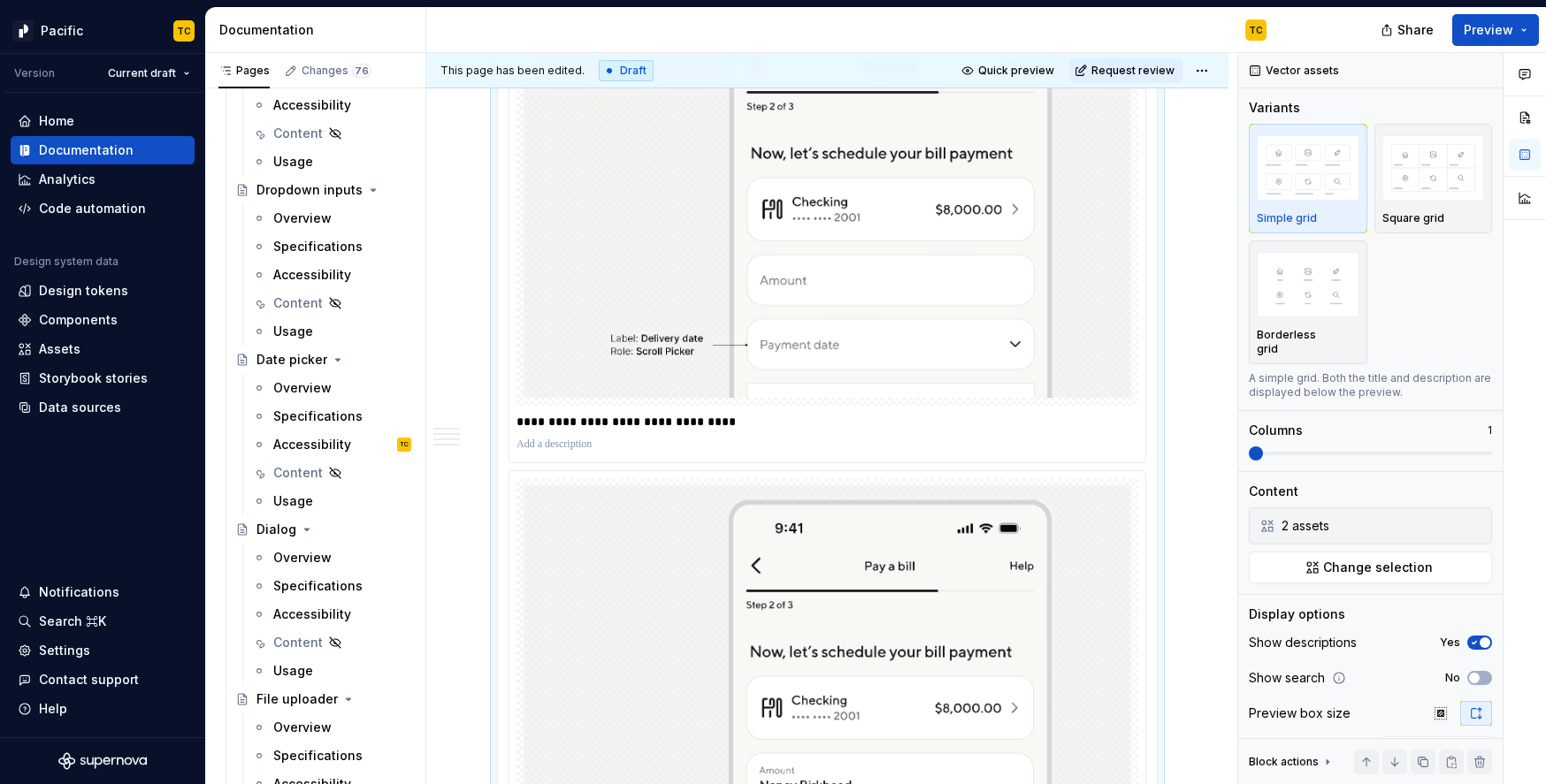 click at bounding box center (827, 445) 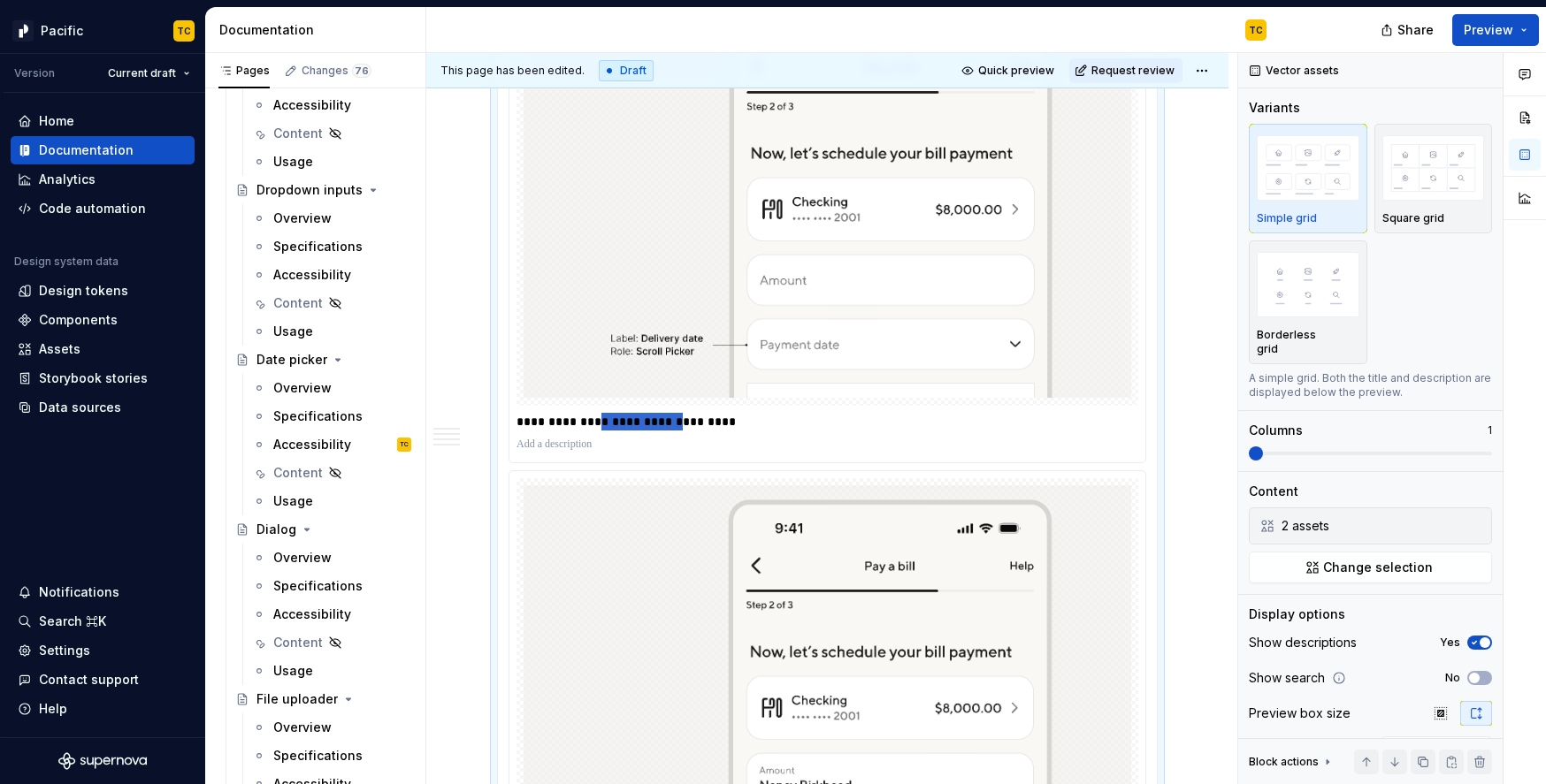 click on "**********" at bounding box center (831, 422) 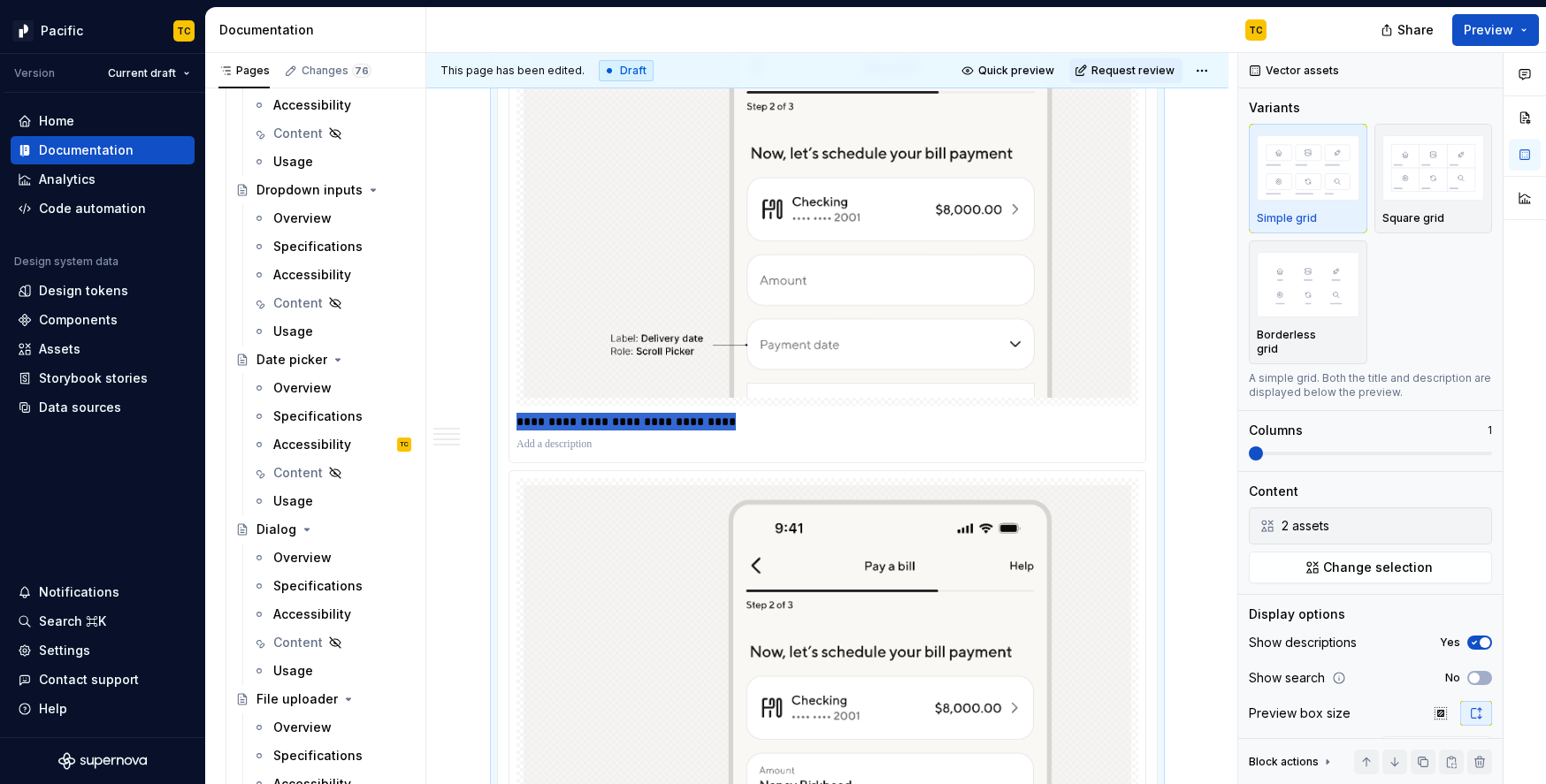 click on "**********" at bounding box center [831, 422] 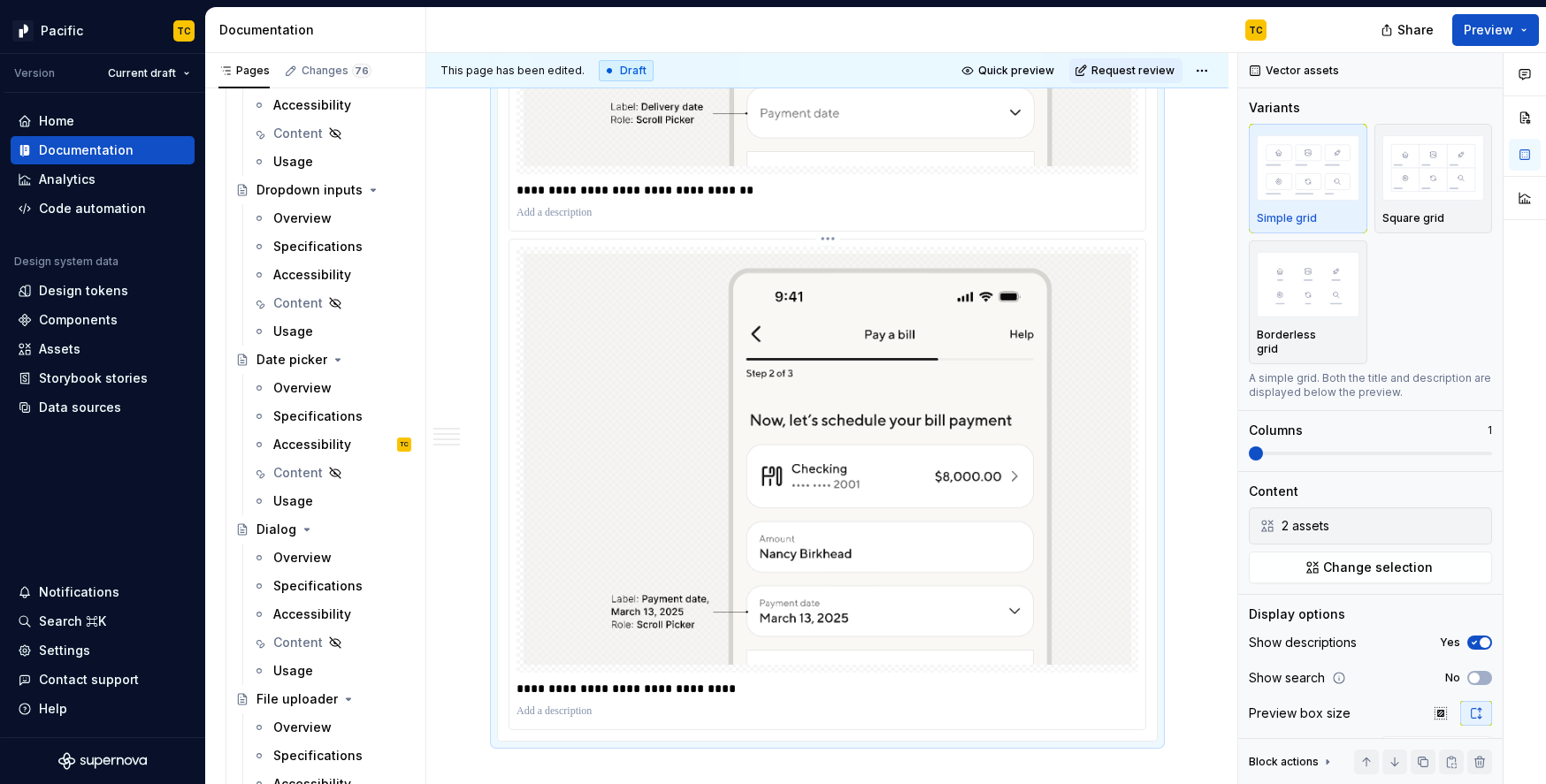 scroll, scrollTop: 892, scrollLeft: 0, axis: vertical 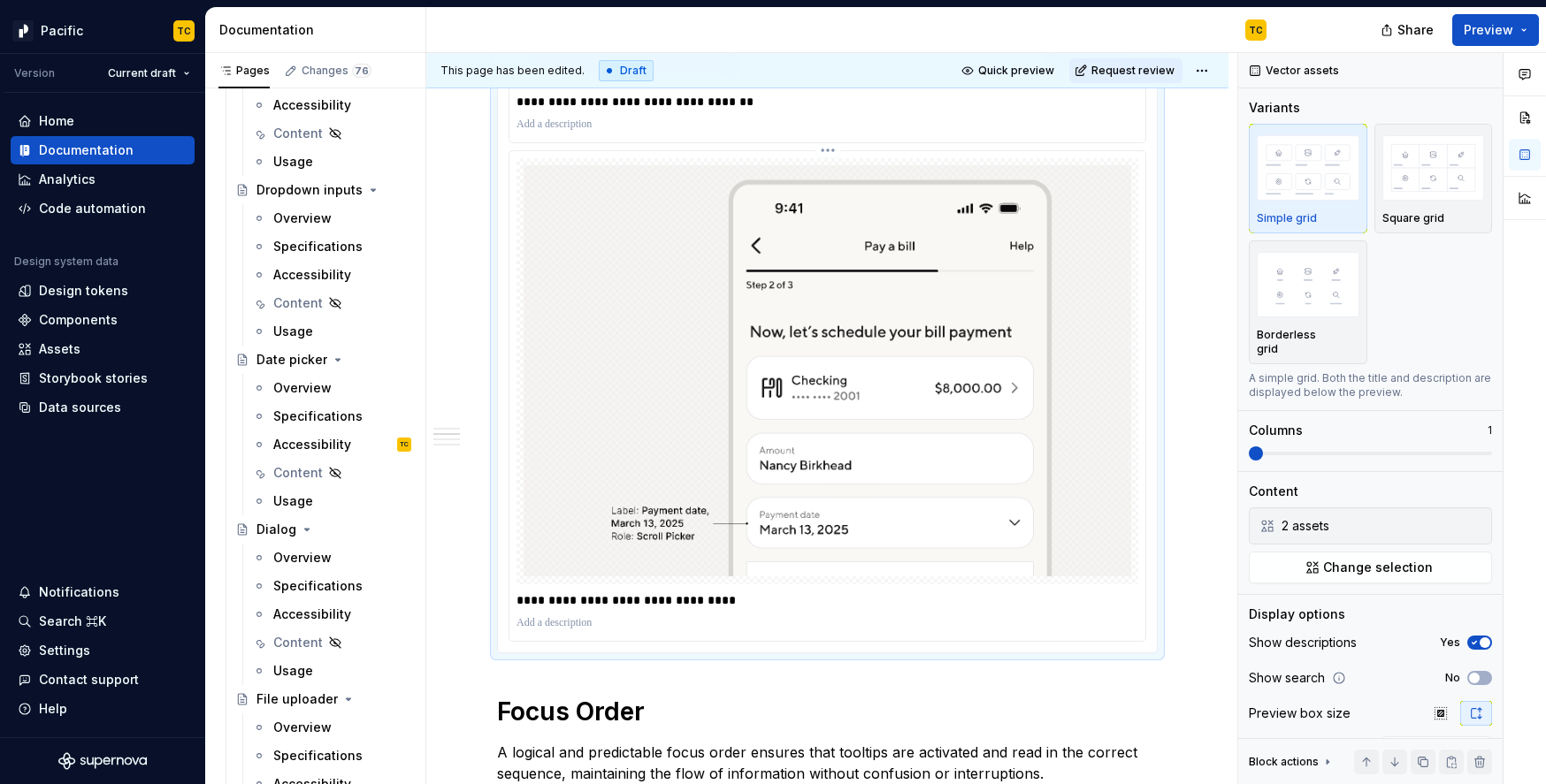 click on "**********" at bounding box center [831, 600] 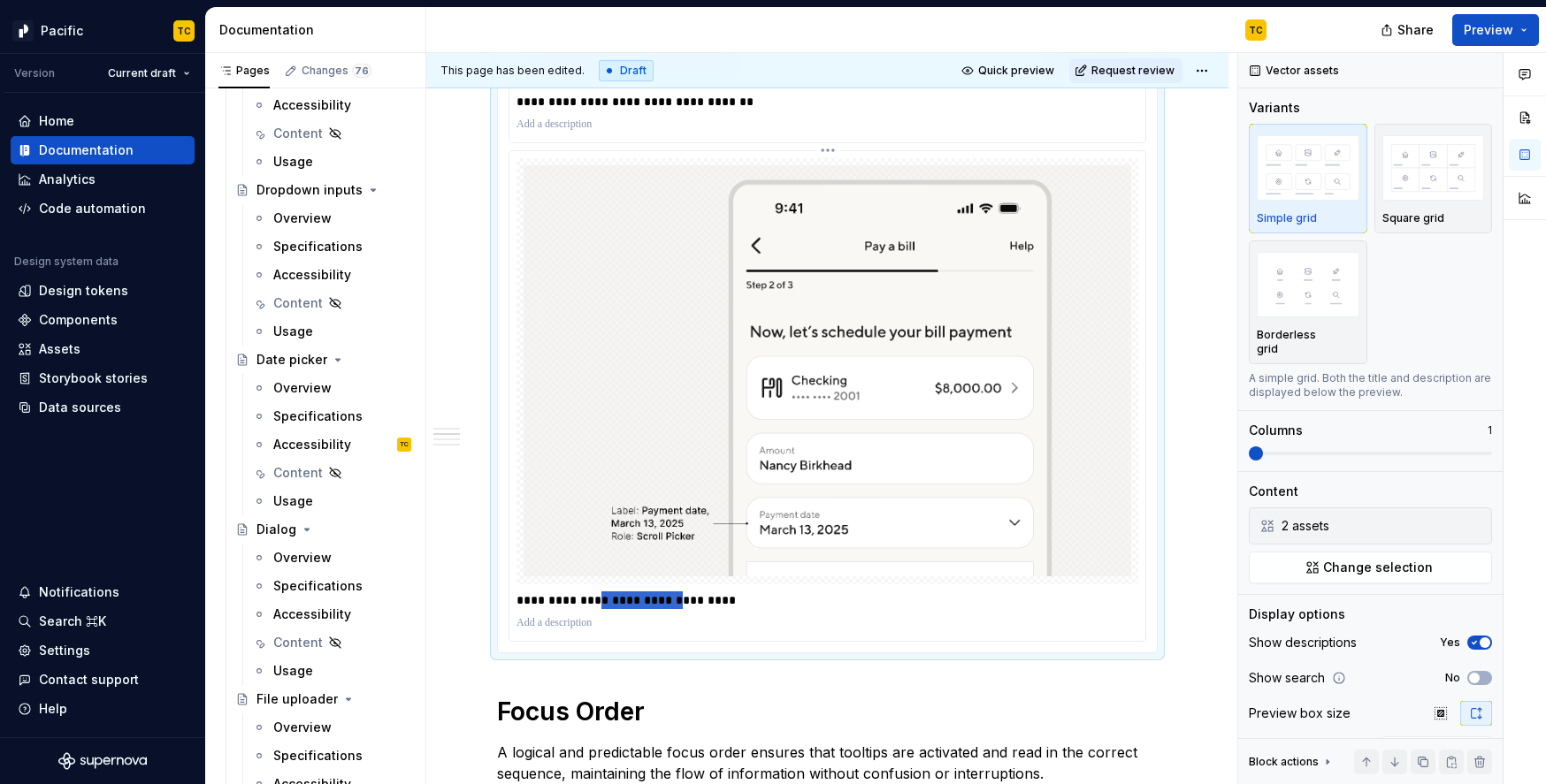 click on "**********" at bounding box center [831, 600] 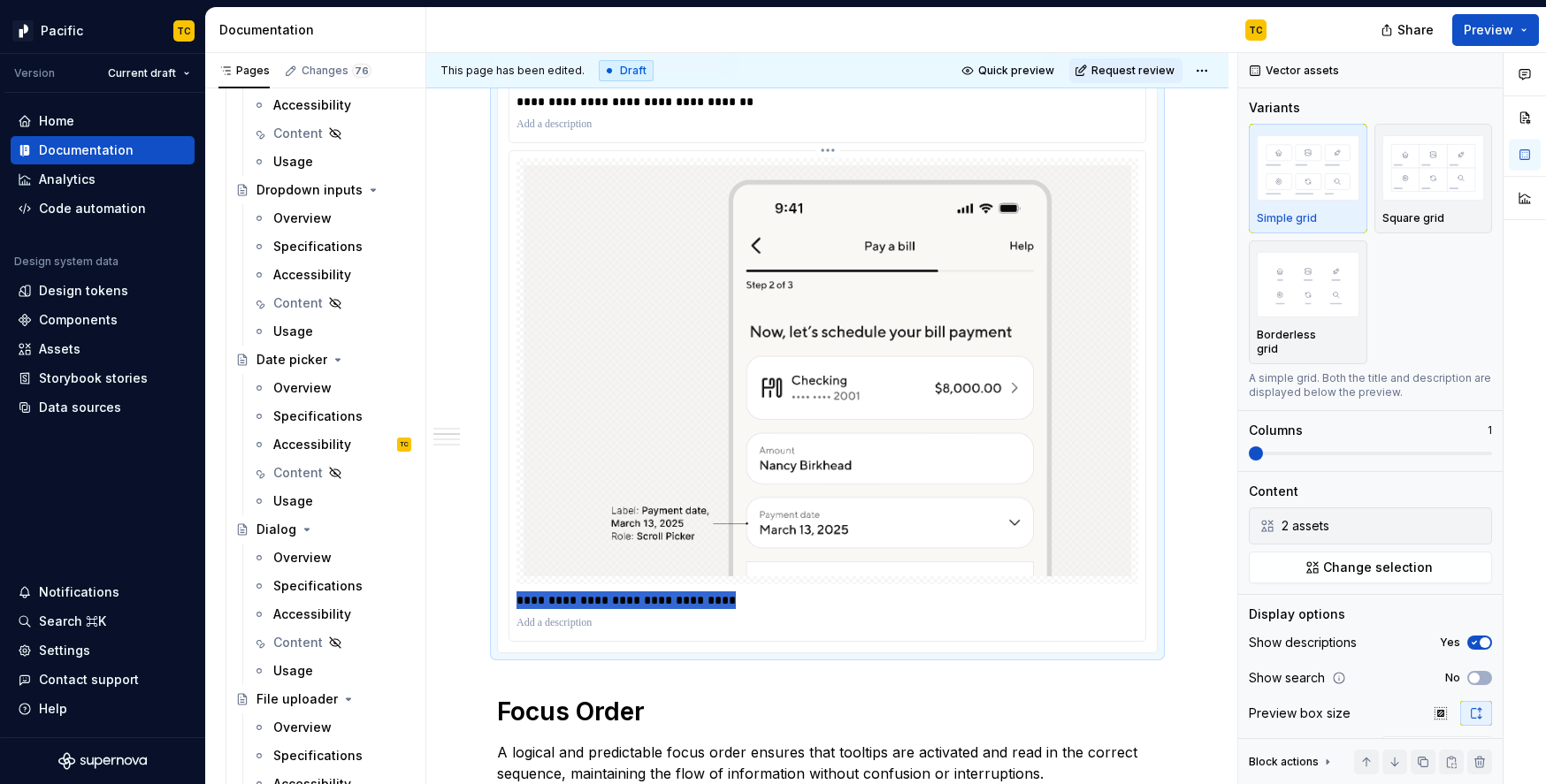 click on "**********" at bounding box center [831, 600] 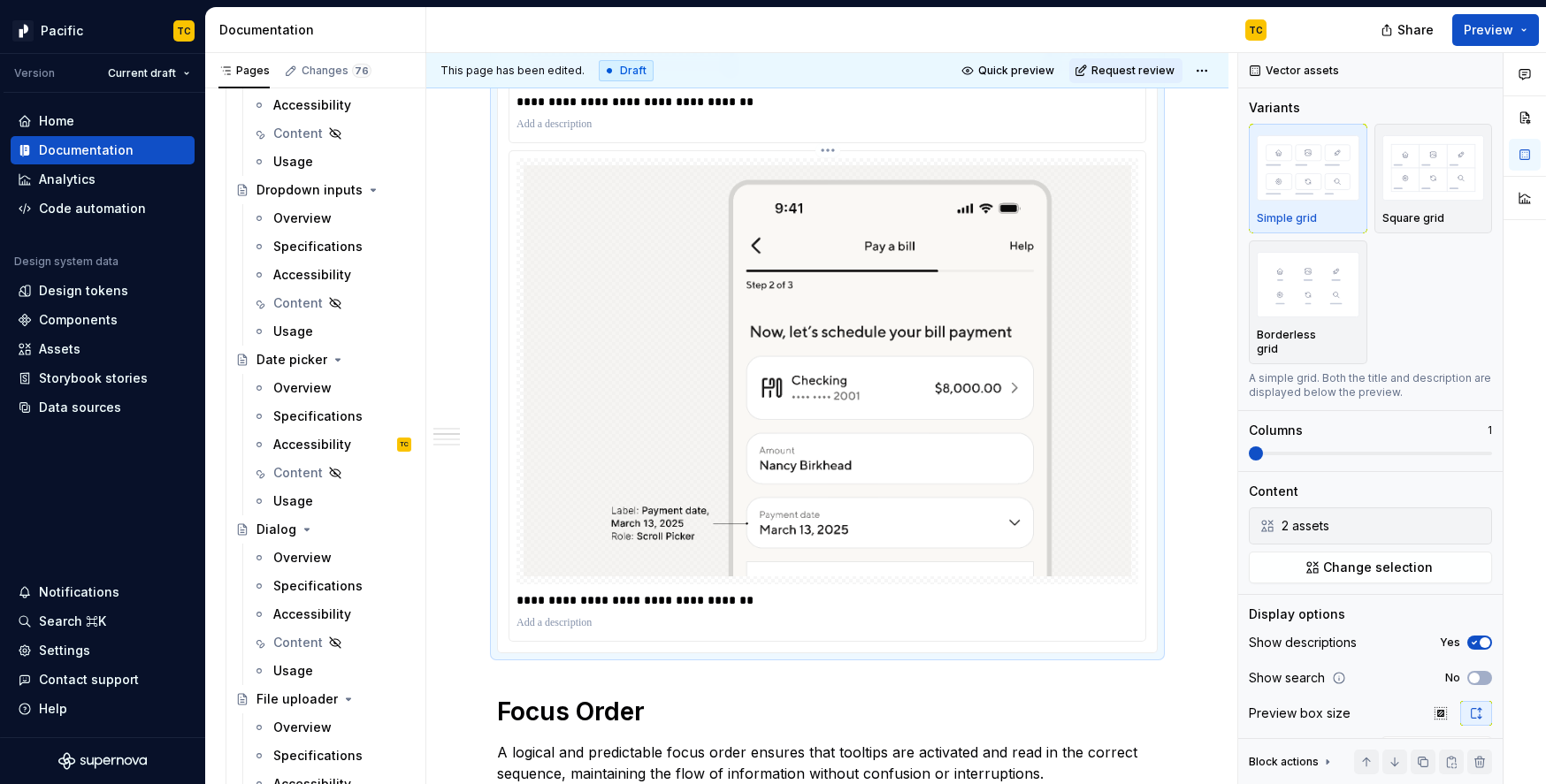 click on "**********" at bounding box center (831, 600) 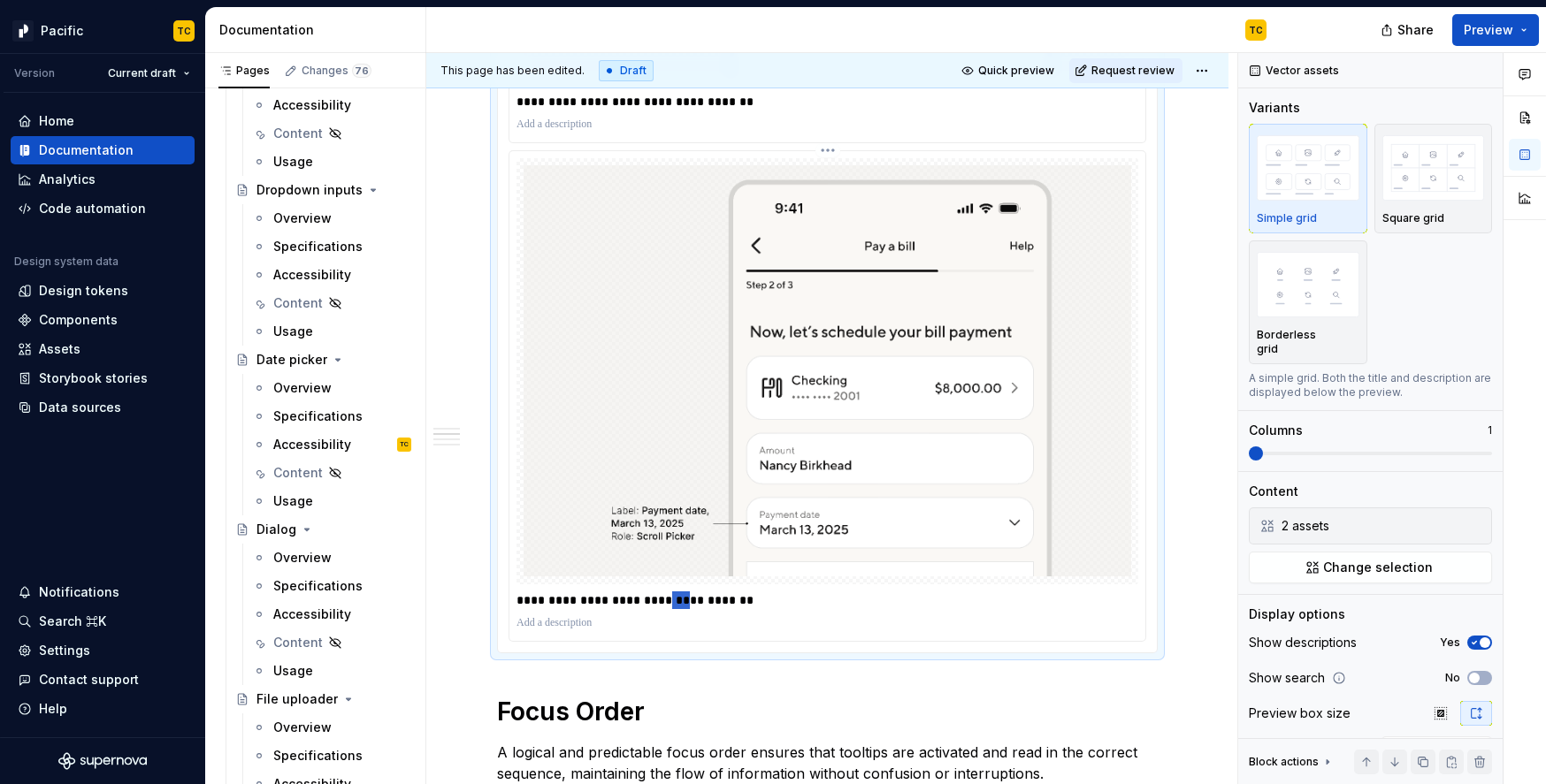 click on "**********" at bounding box center (831, 600) 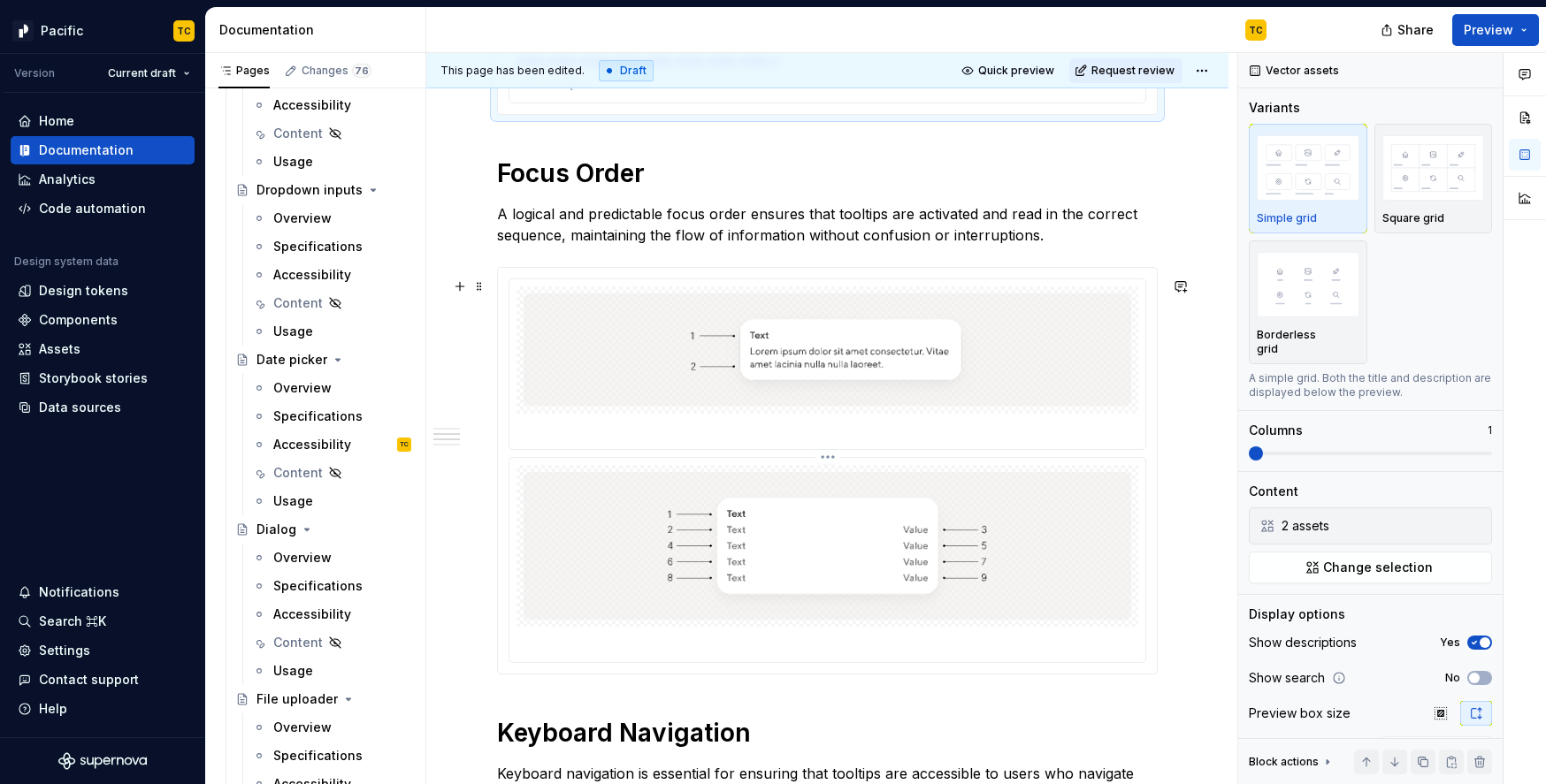 scroll, scrollTop: 1435, scrollLeft: 0, axis: vertical 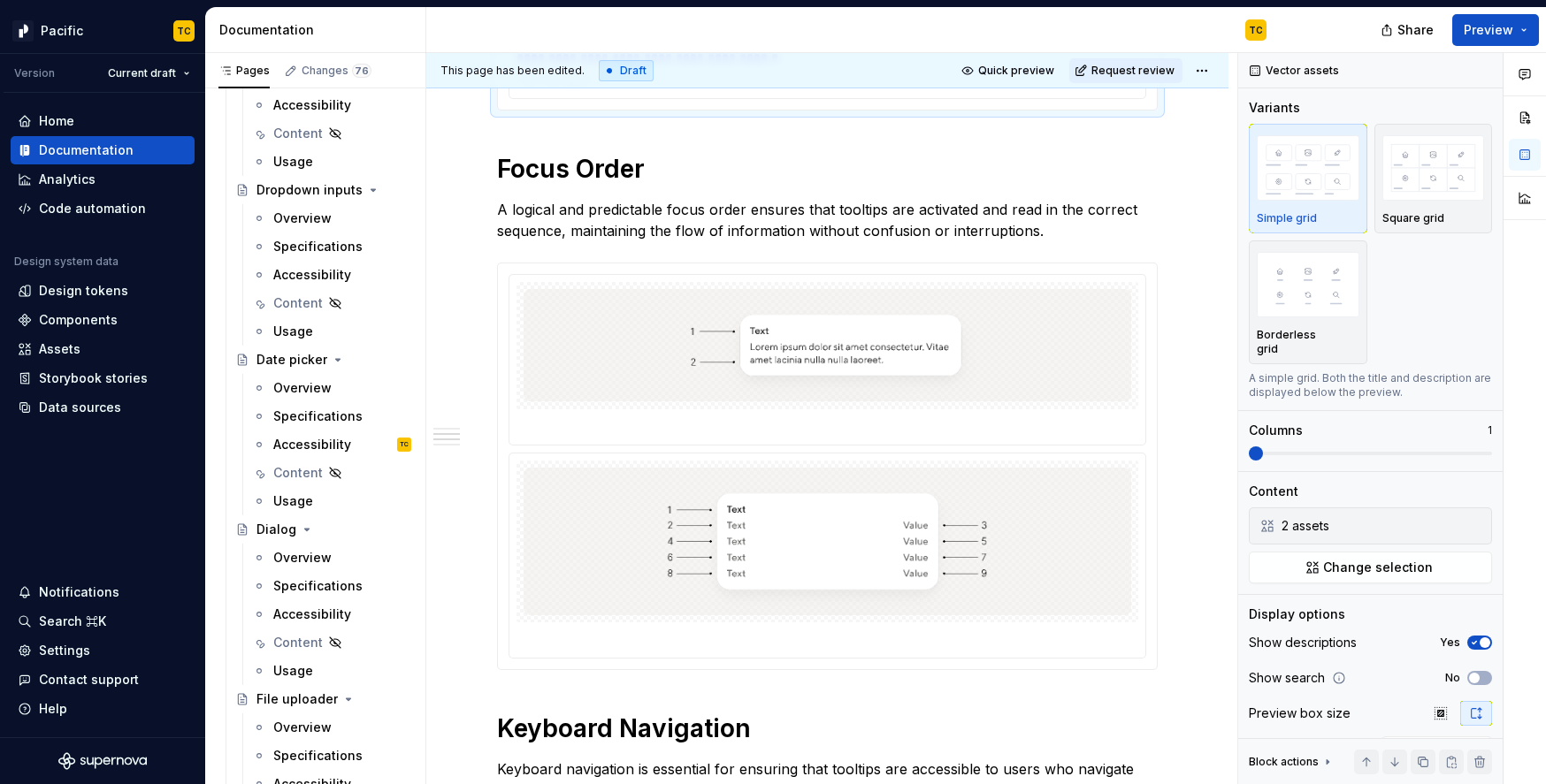 type on "*" 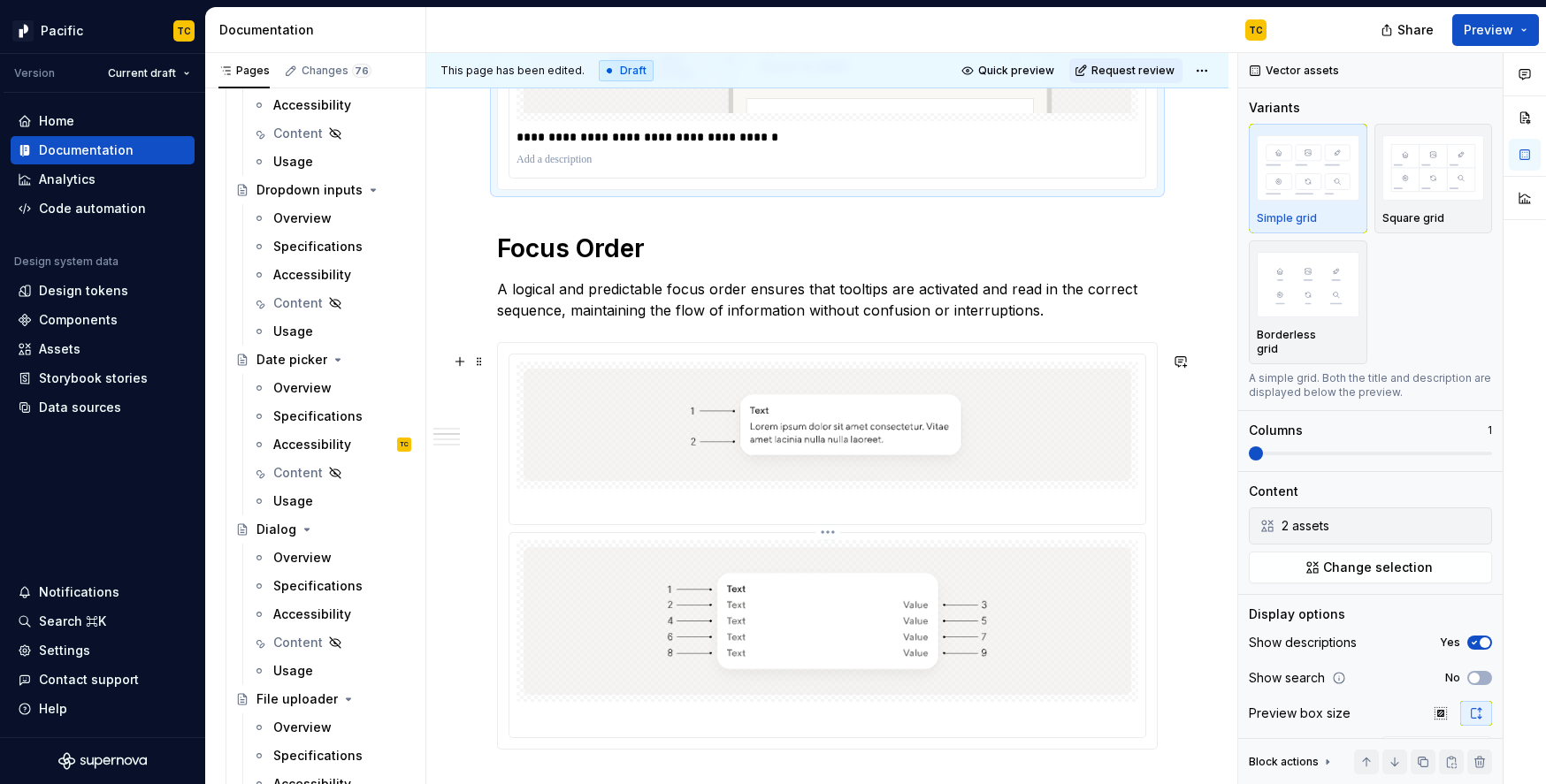 scroll, scrollTop: 1204, scrollLeft: 0, axis: vertical 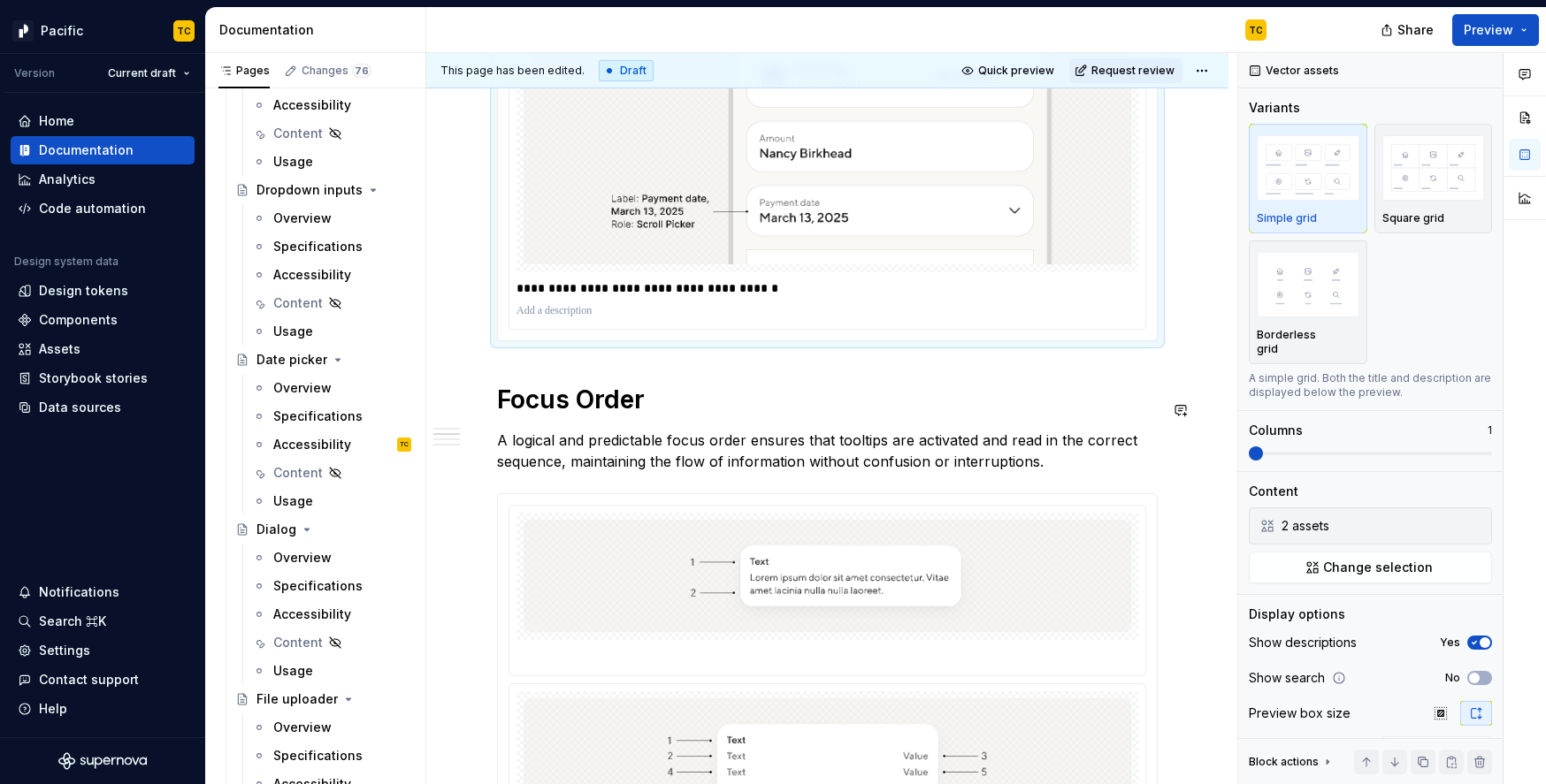 click on "**********" at bounding box center (827, 1069) 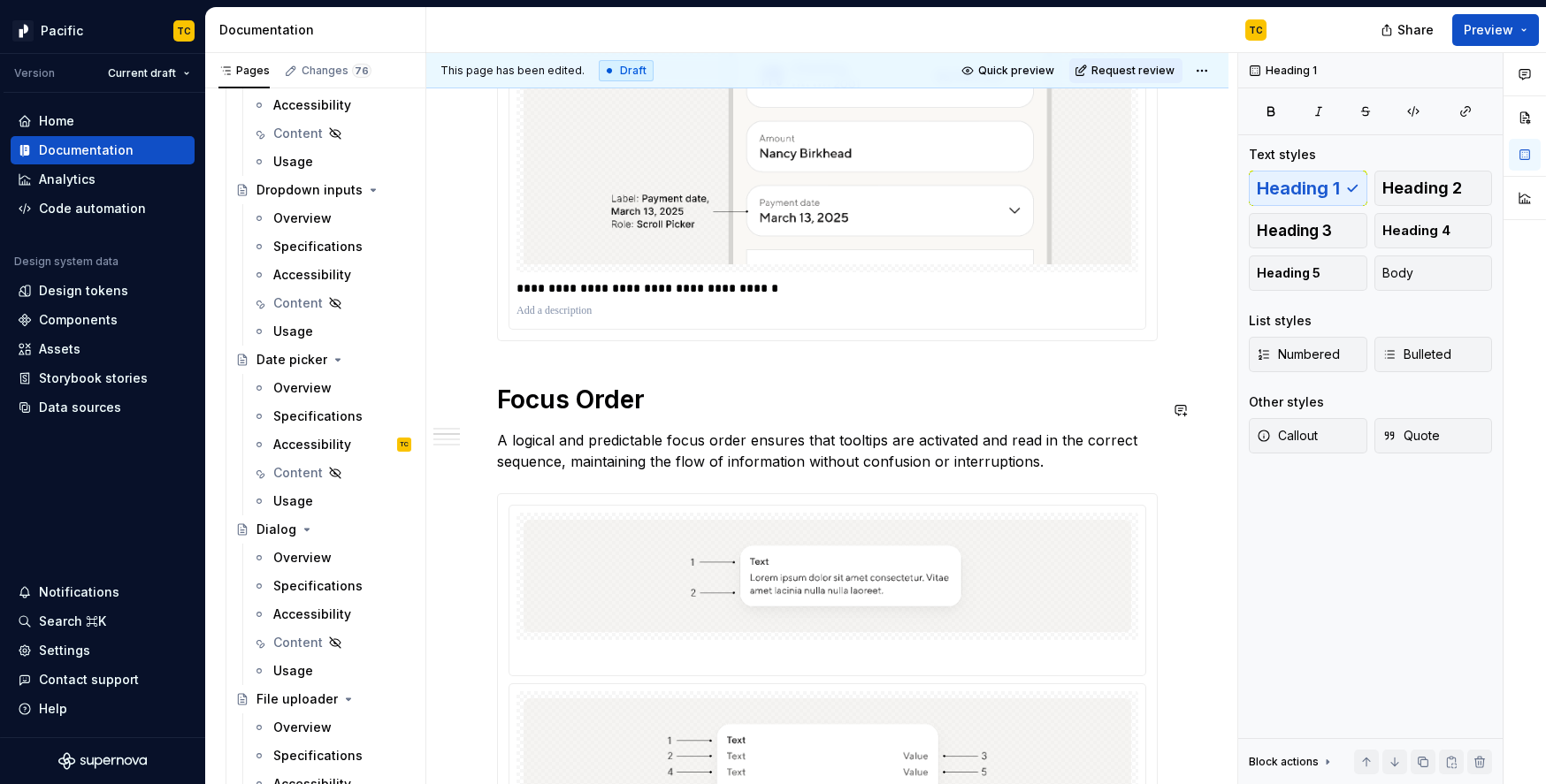 click on "**********" at bounding box center (827, 1069) 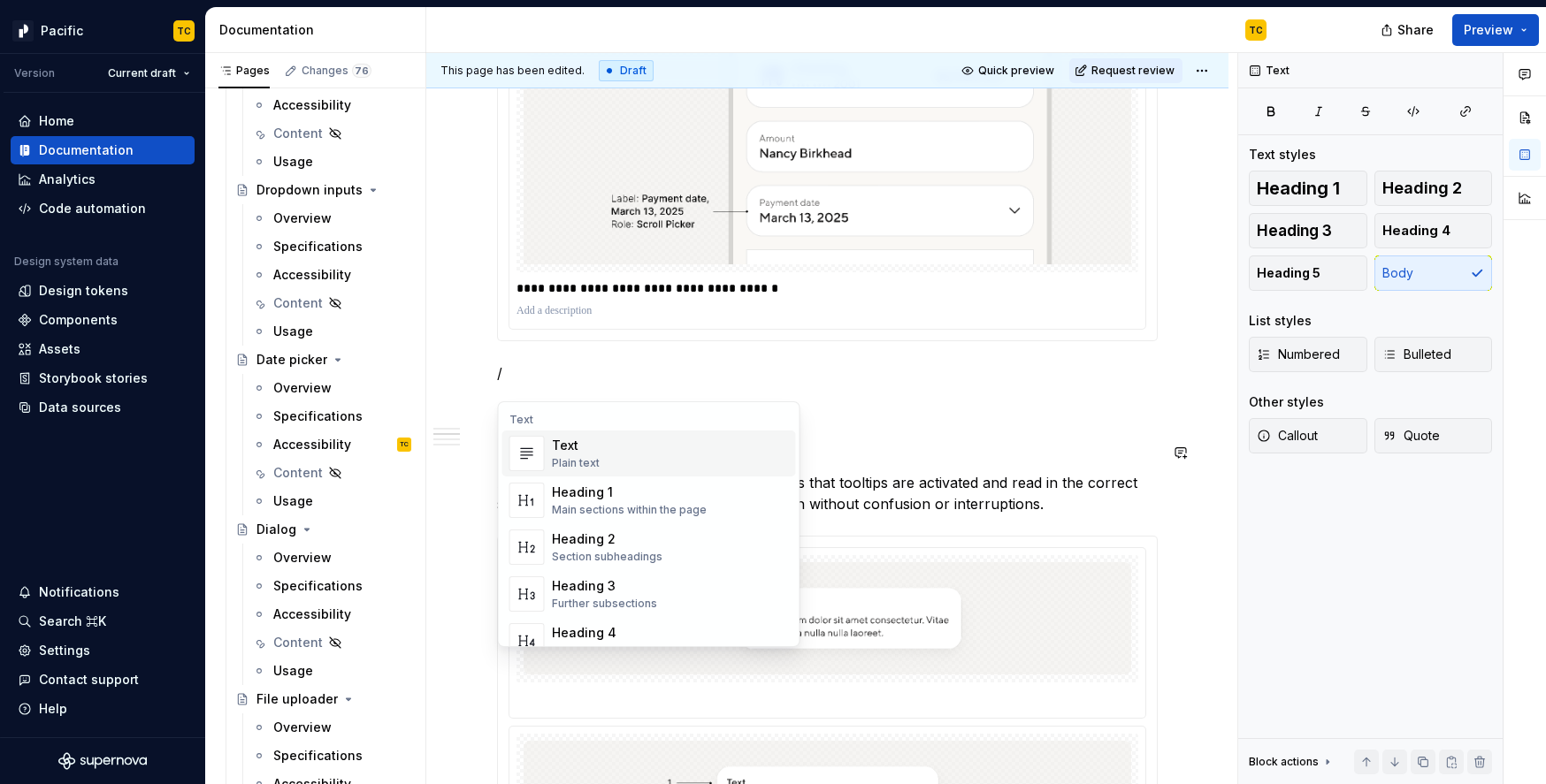 type 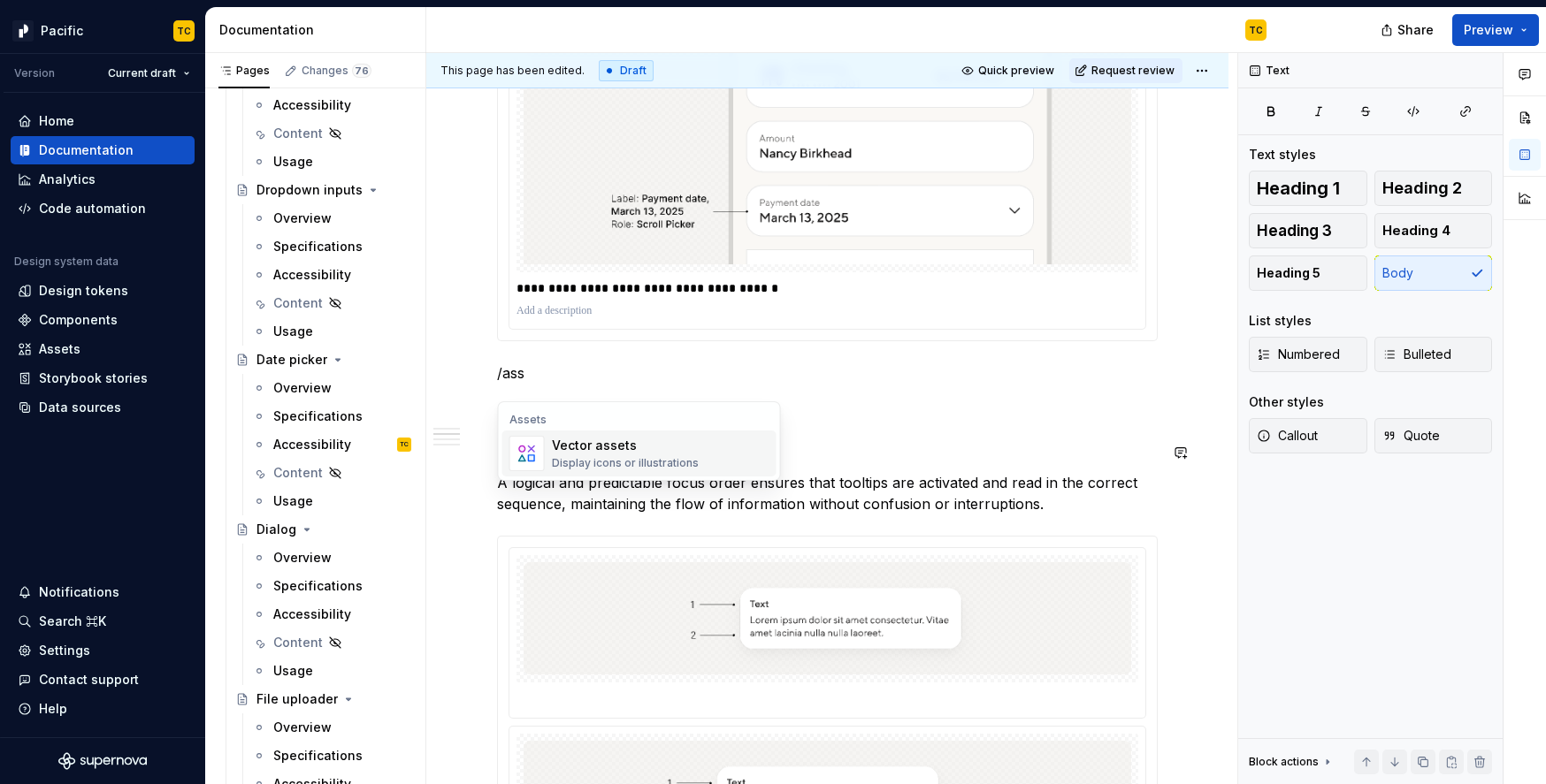 click on "Display icons or illustrations" at bounding box center (625, 463) 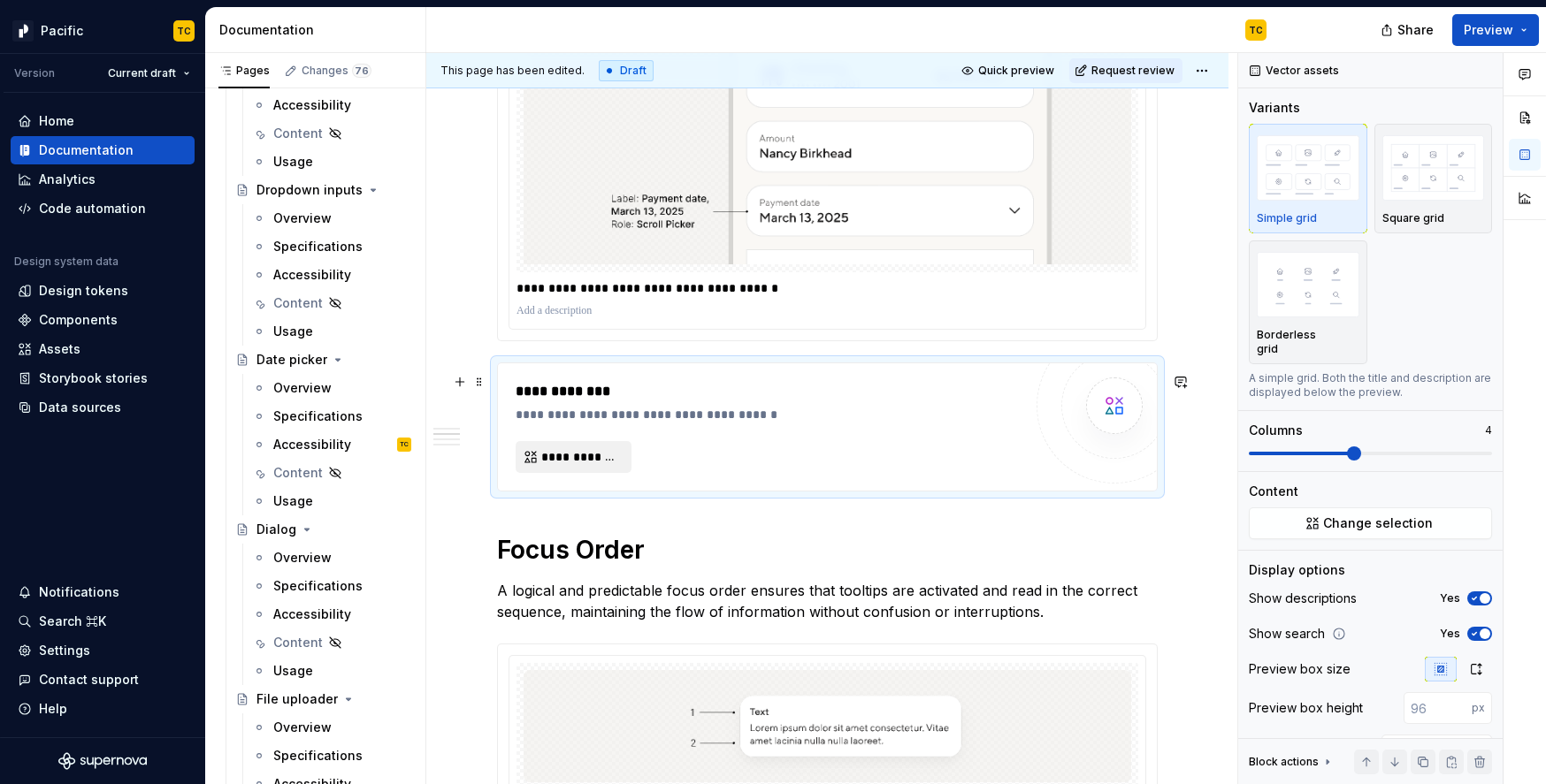 type on "*" 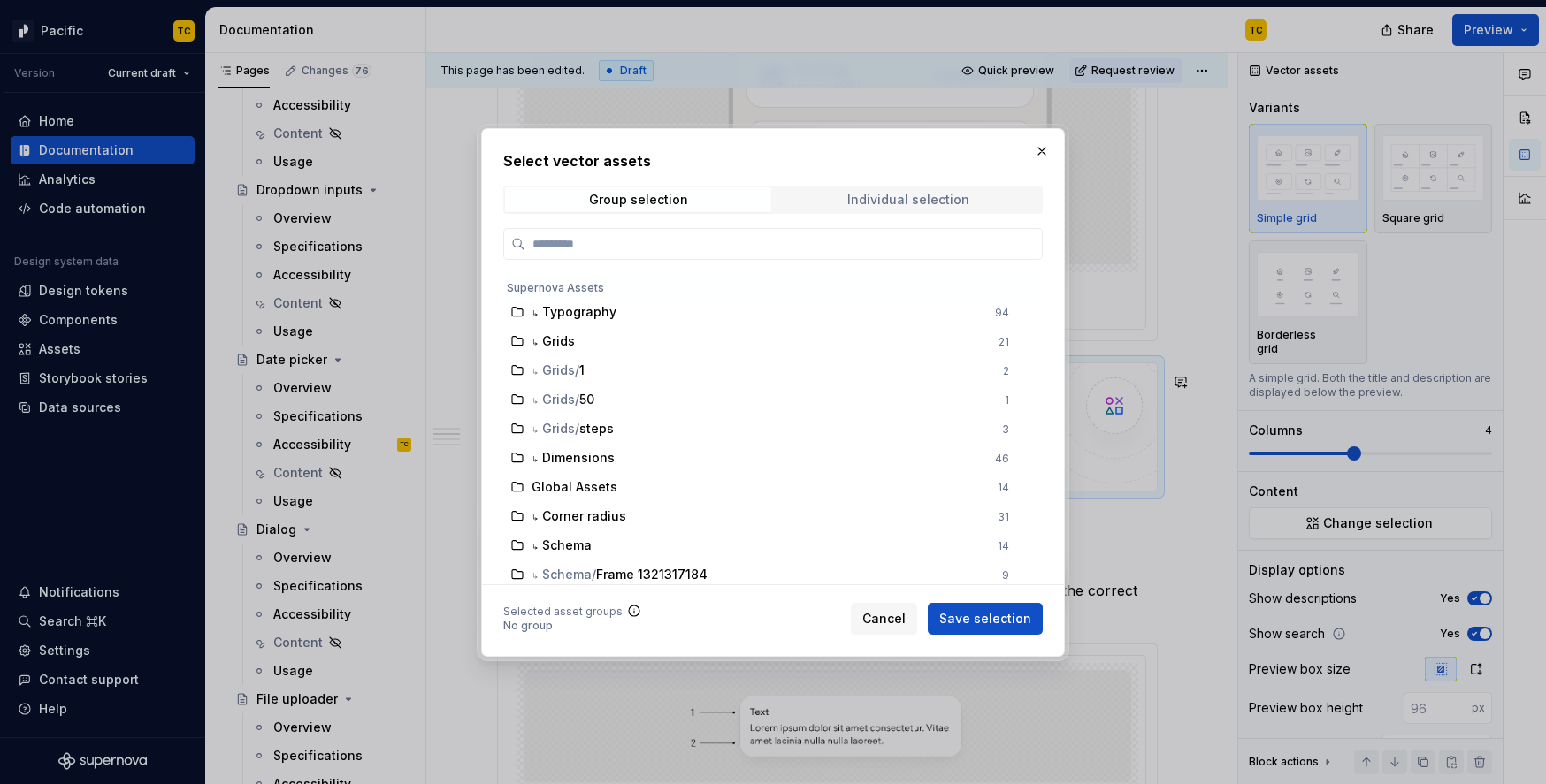 click on "Individual selection" at bounding box center (908, 200) 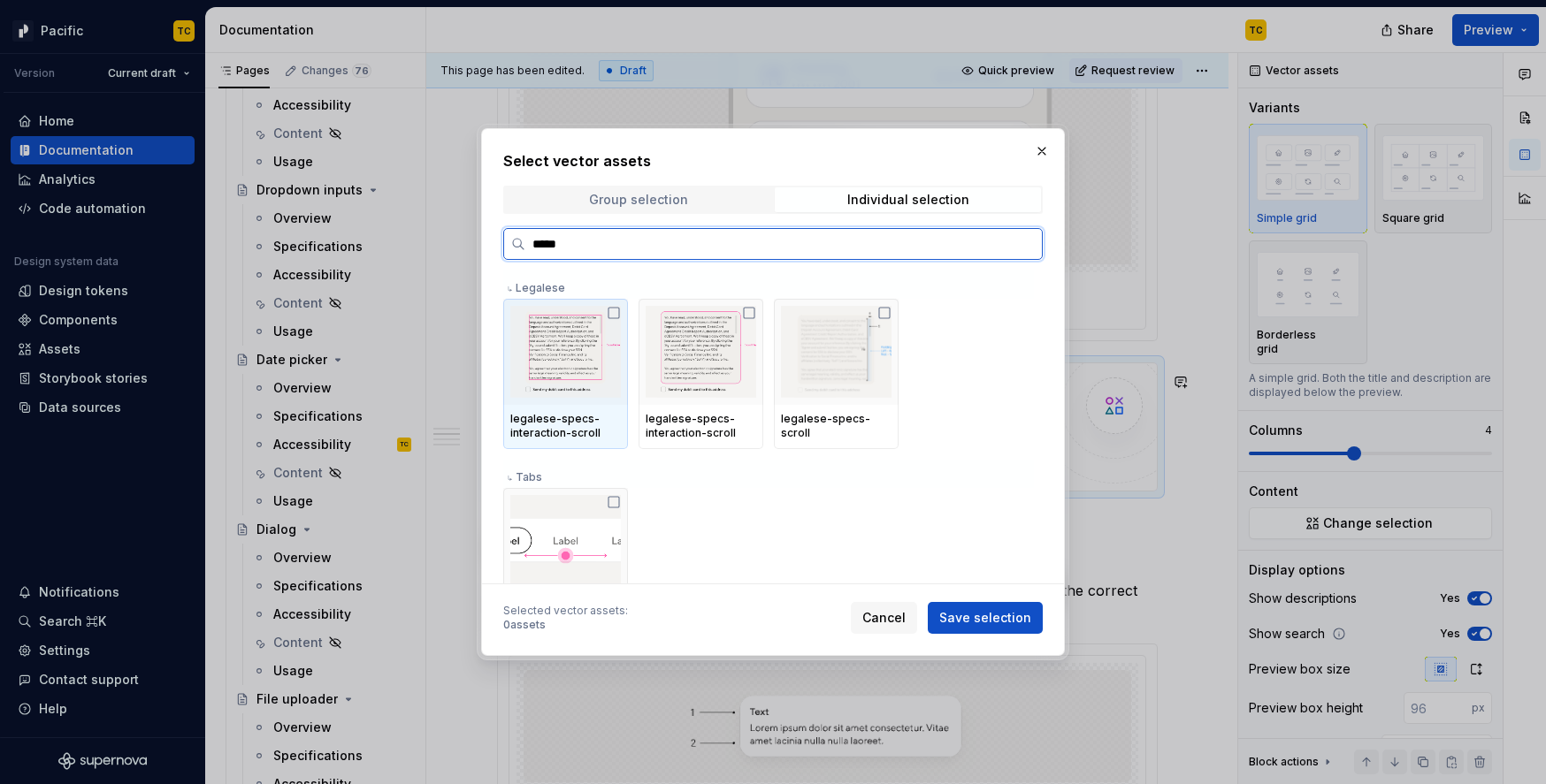 type on "******" 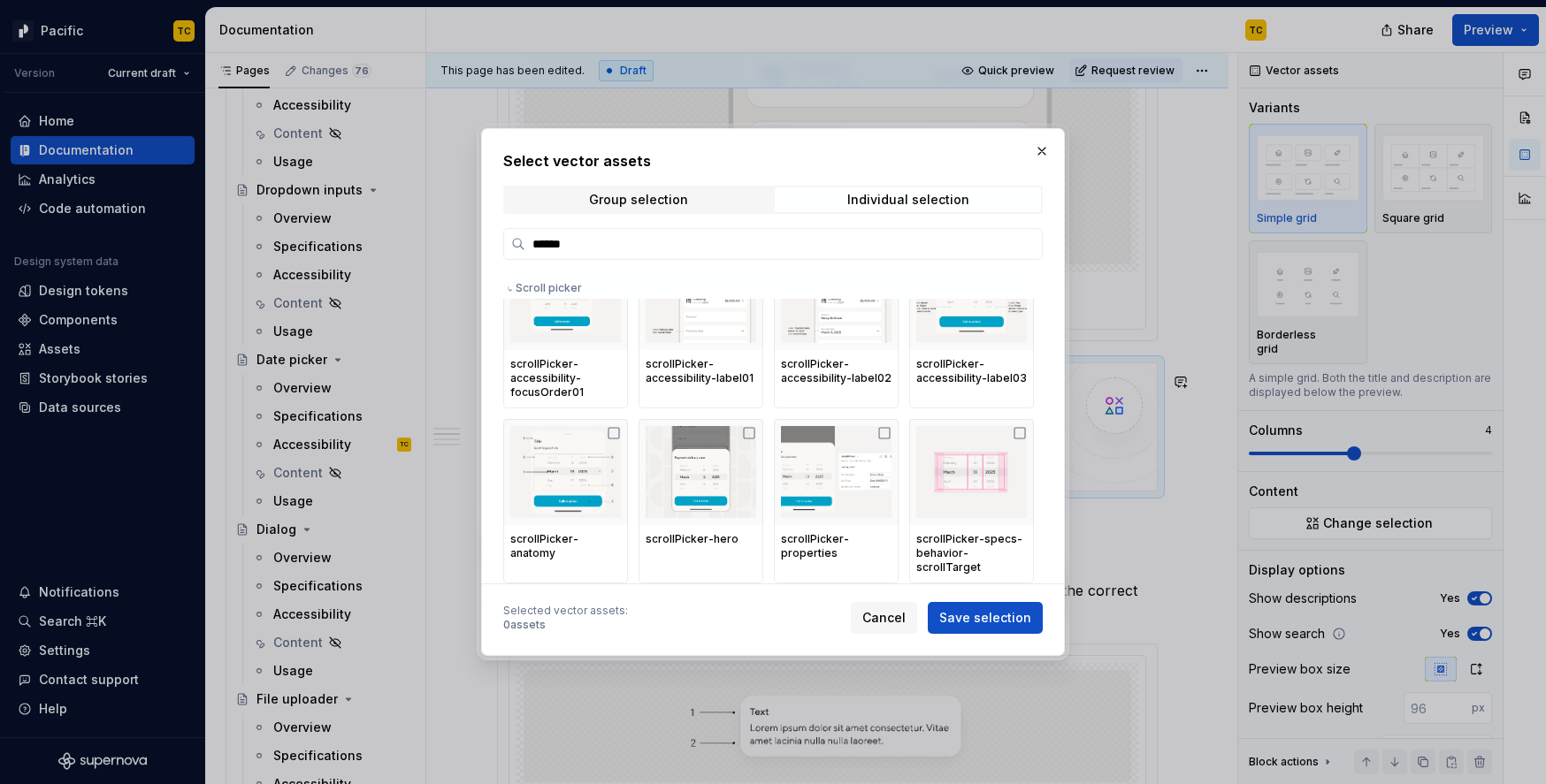 scroll, scrollTop: 363, scrollLeft: 0, axis: vertical 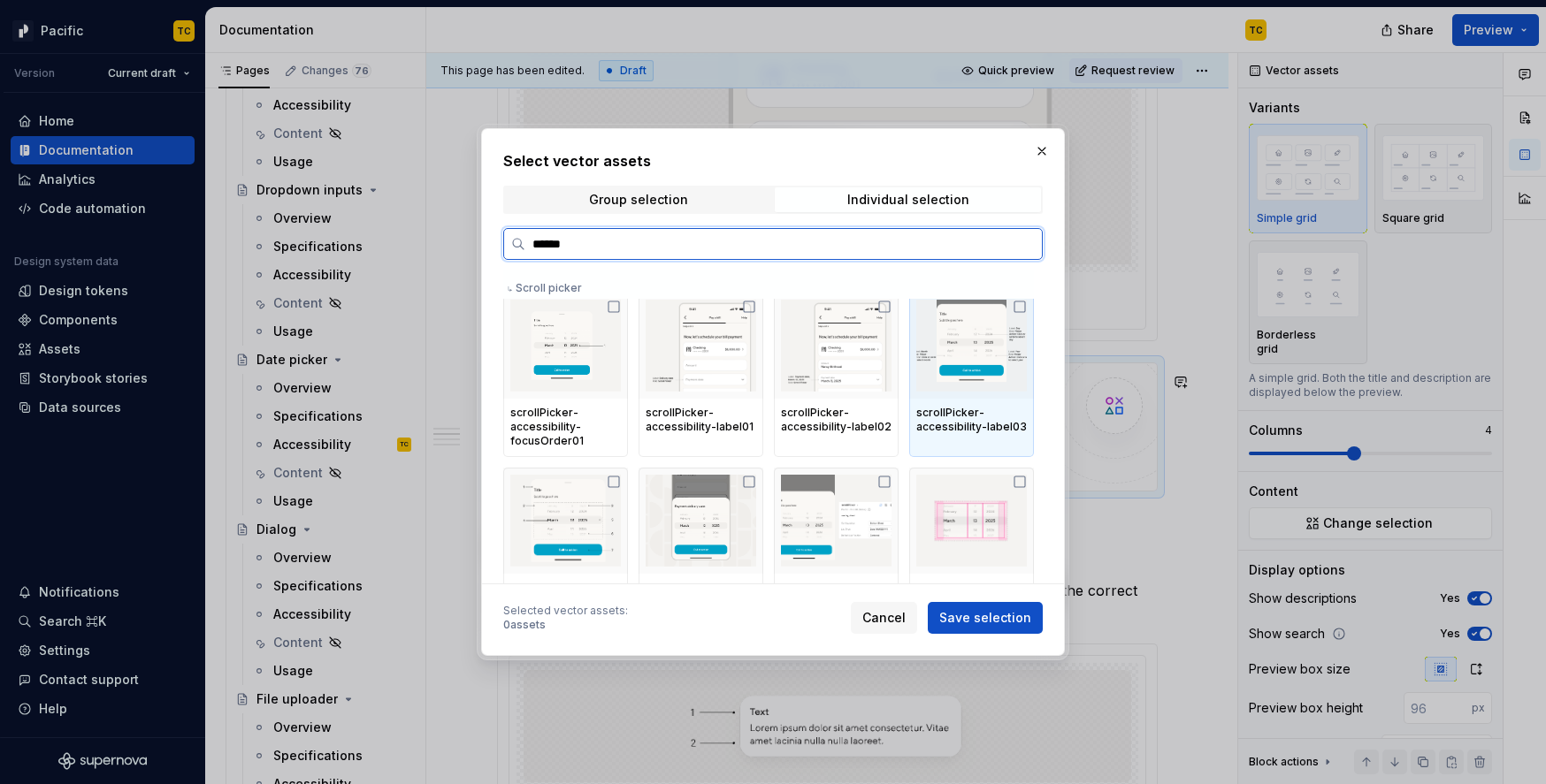 click at bounding box center (971, 346) 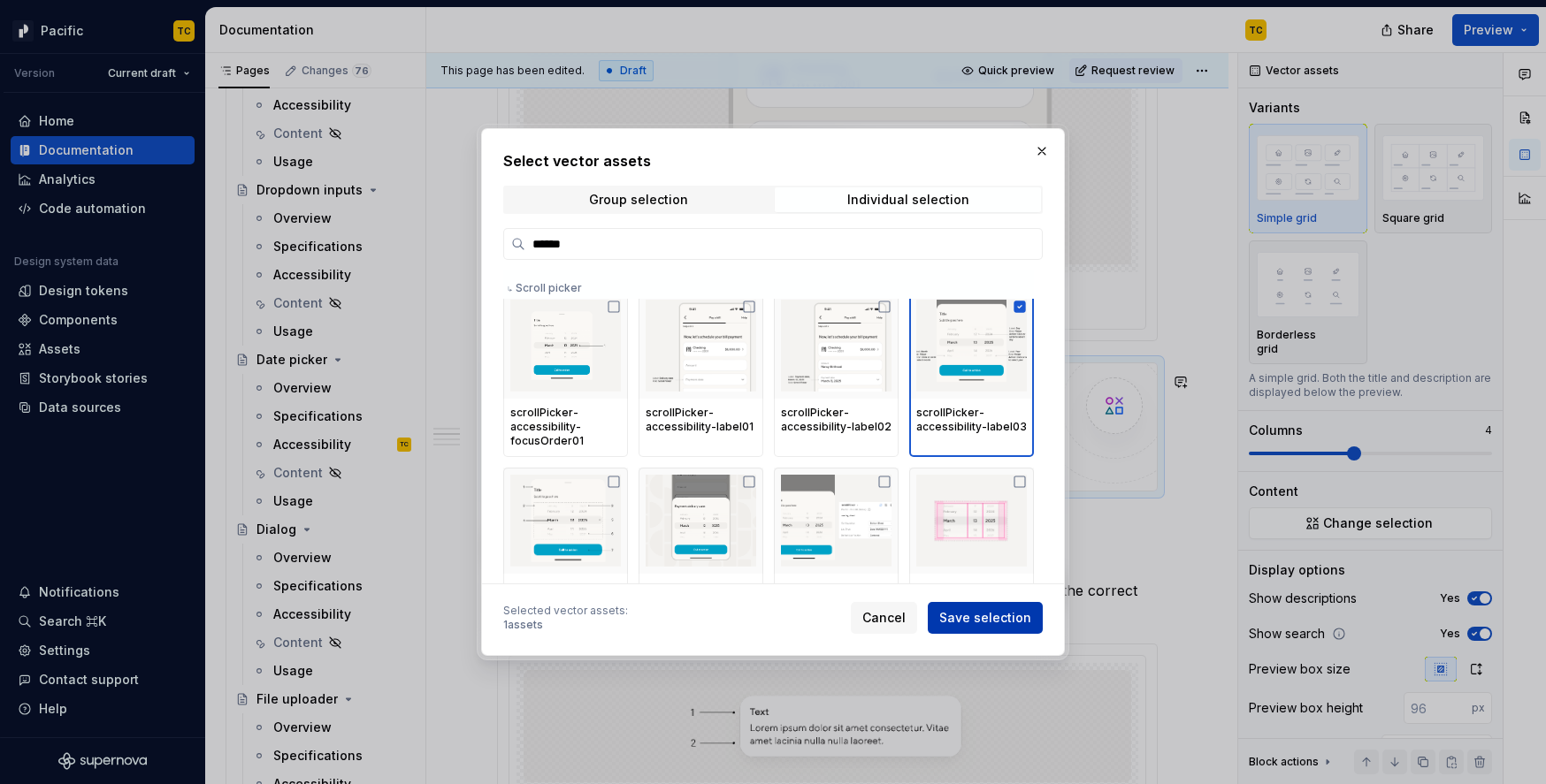 click on "Save selection" at bounding box center (985, 618) 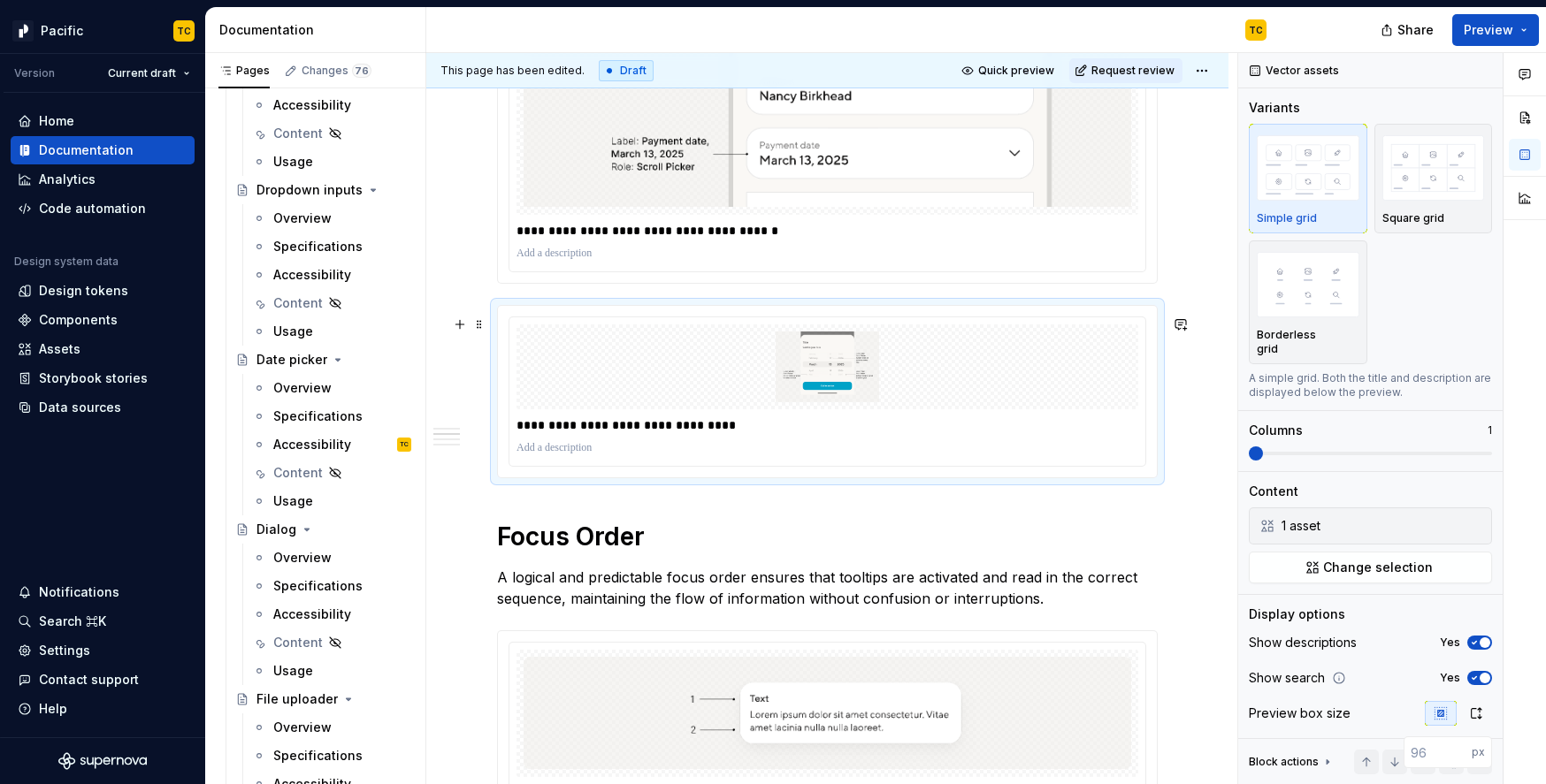 scroll, scrollTop: 1263, scrollLeft: 0, axis: vertical 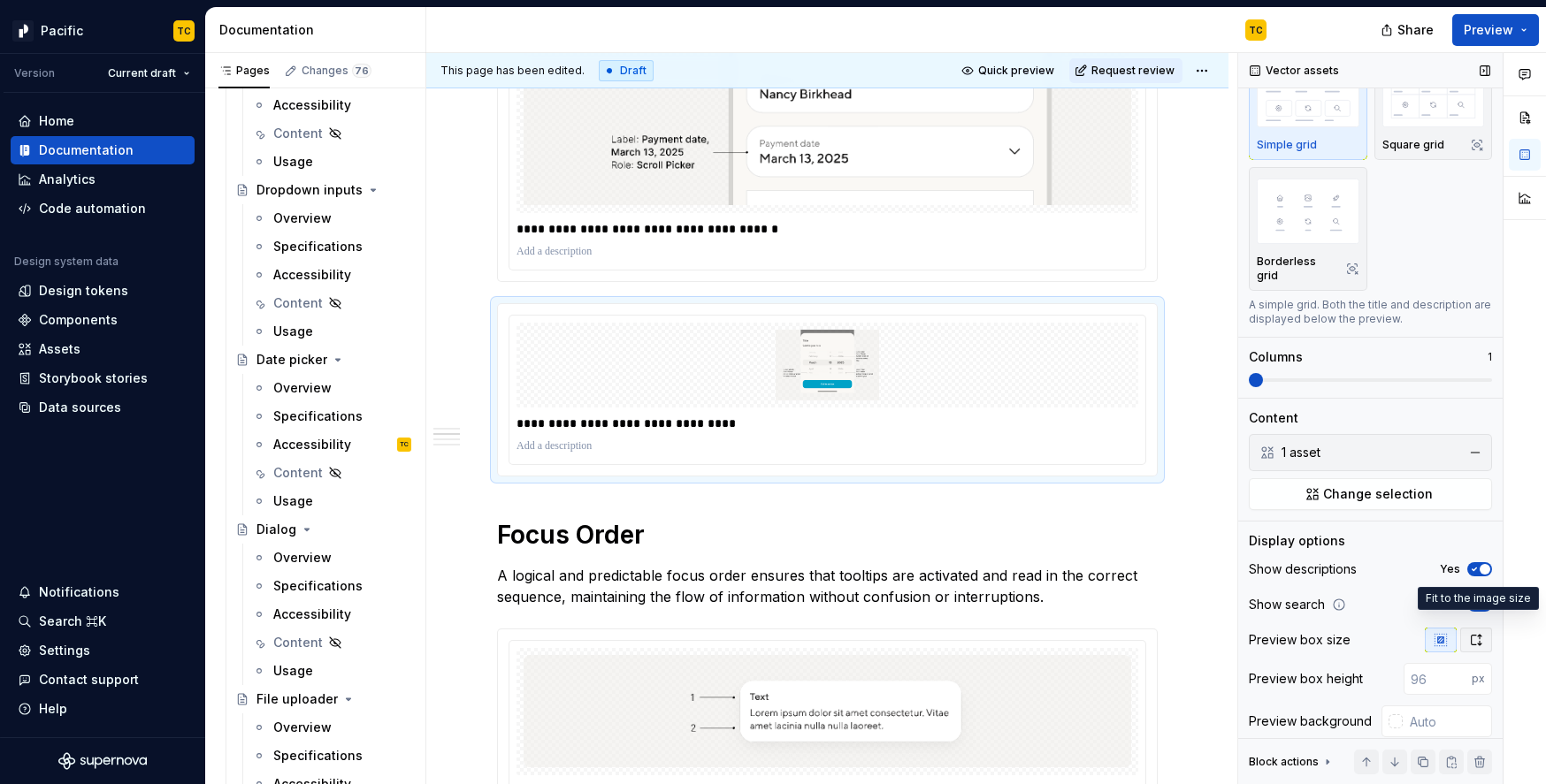 click 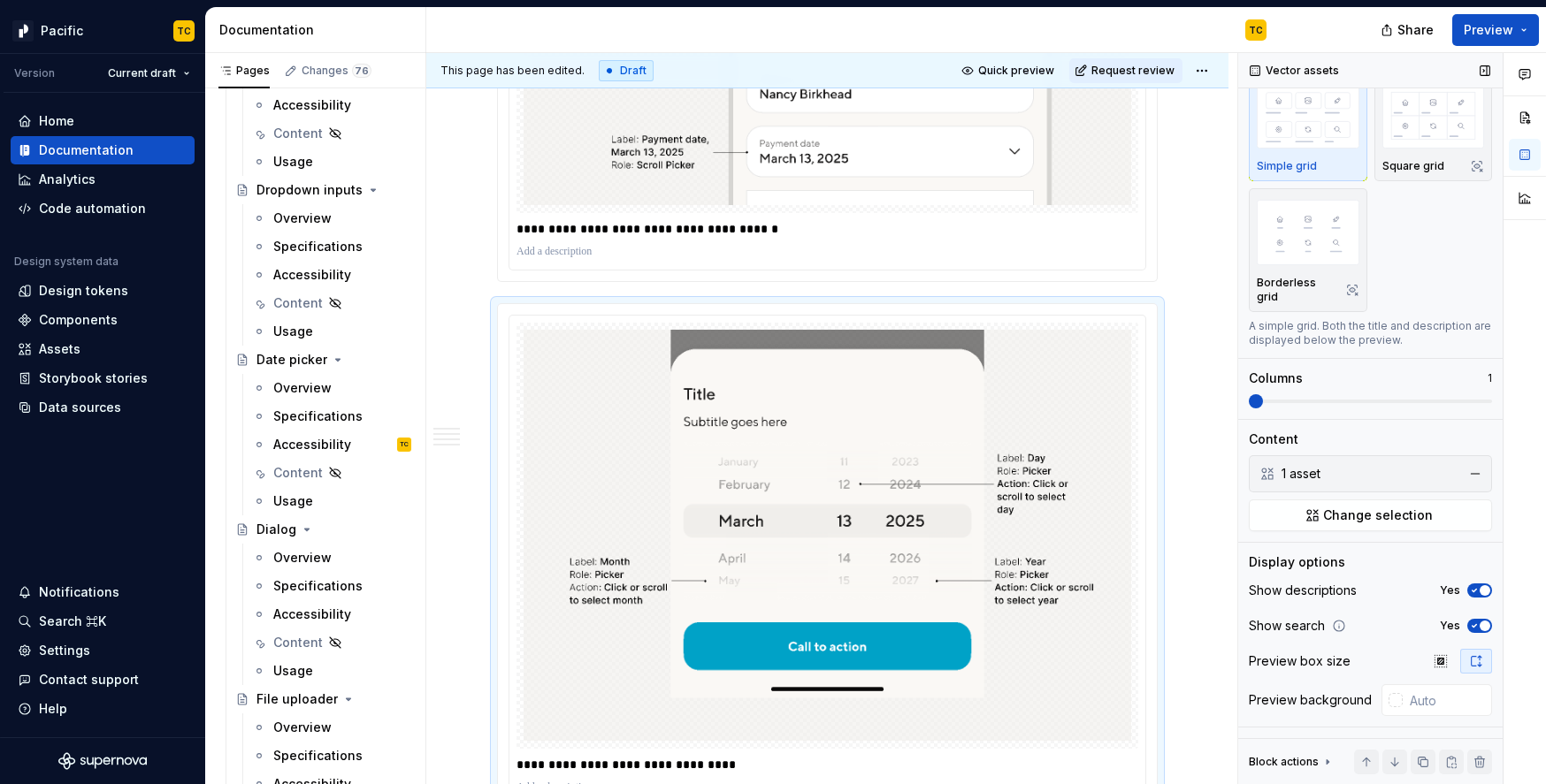 scroll, scrollTop: 38, scrollLeft: 0, axis: vertical 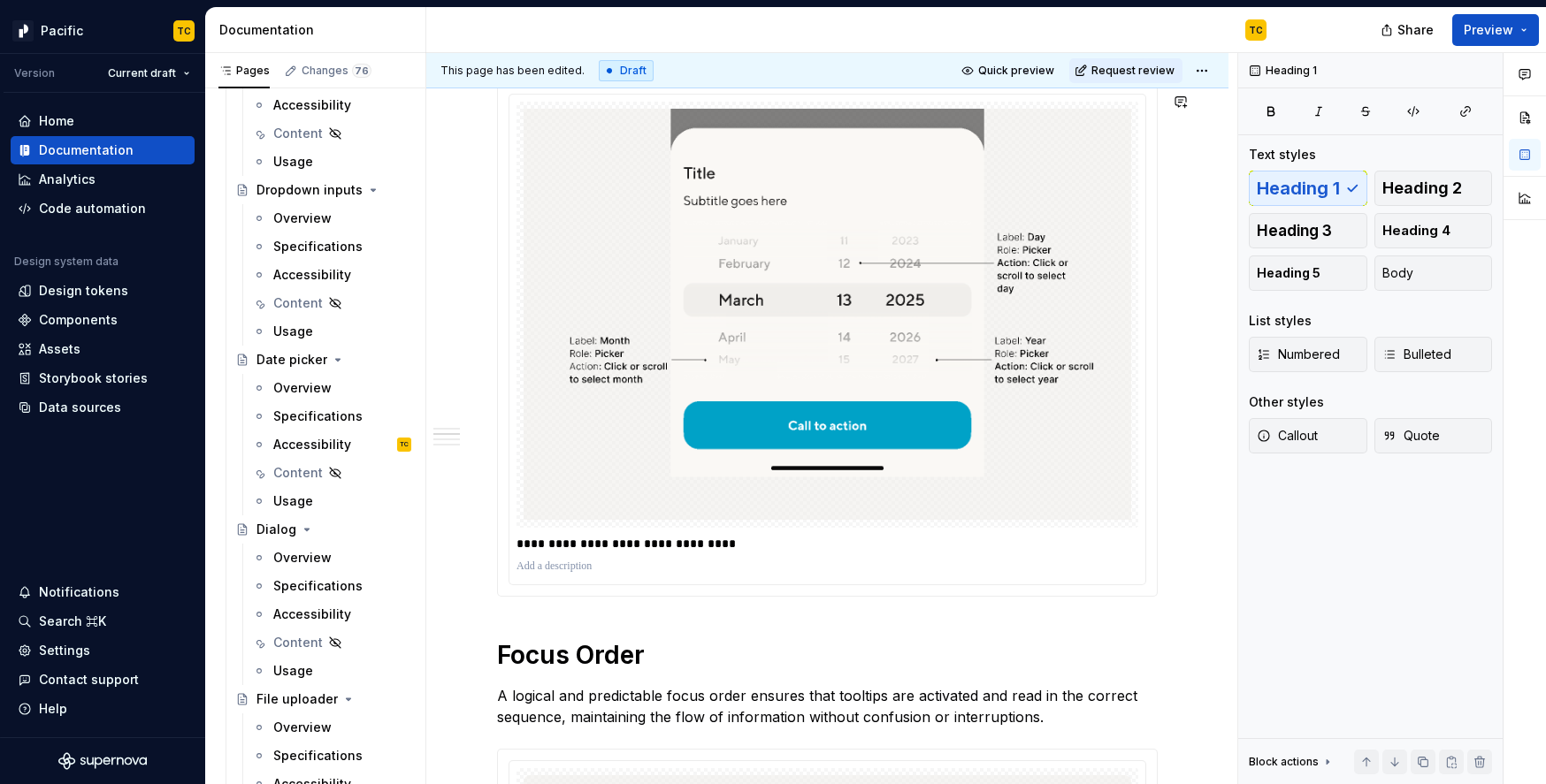 click on "**********" at bounding box center (827, 1057) 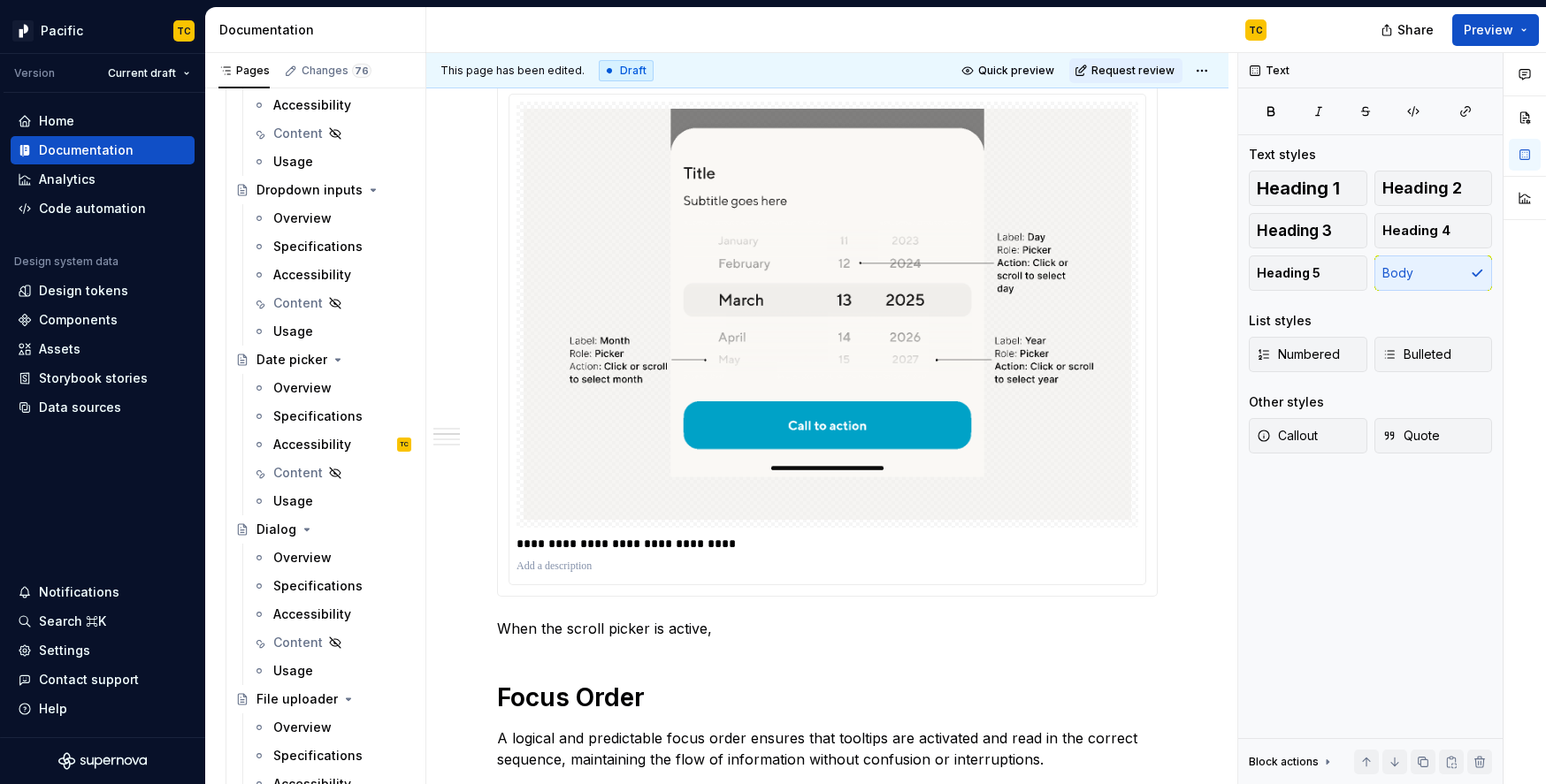 type on "*" 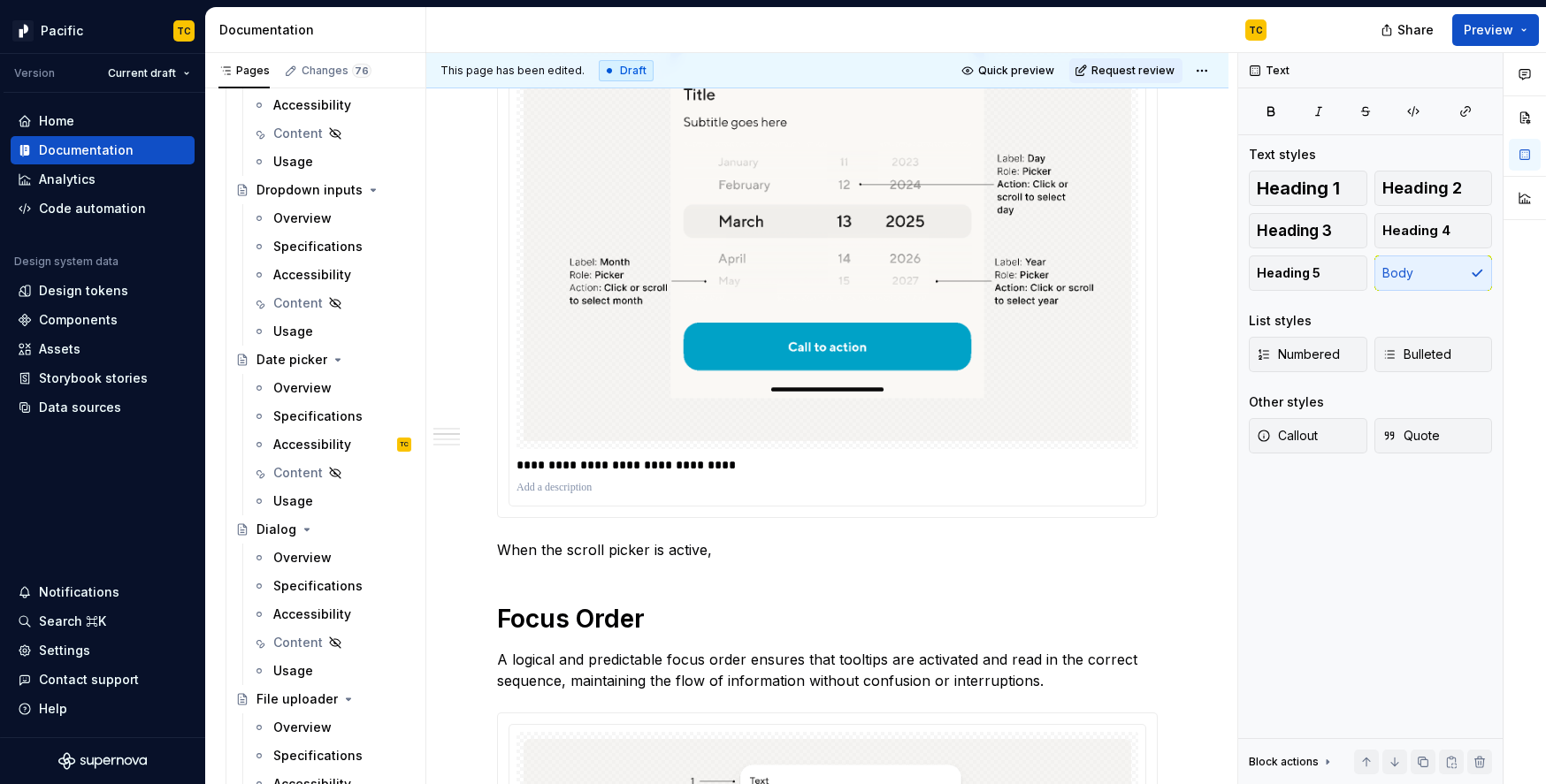 scroll, scrollTop: 1583, scrollLeft: 0, axis: vertical 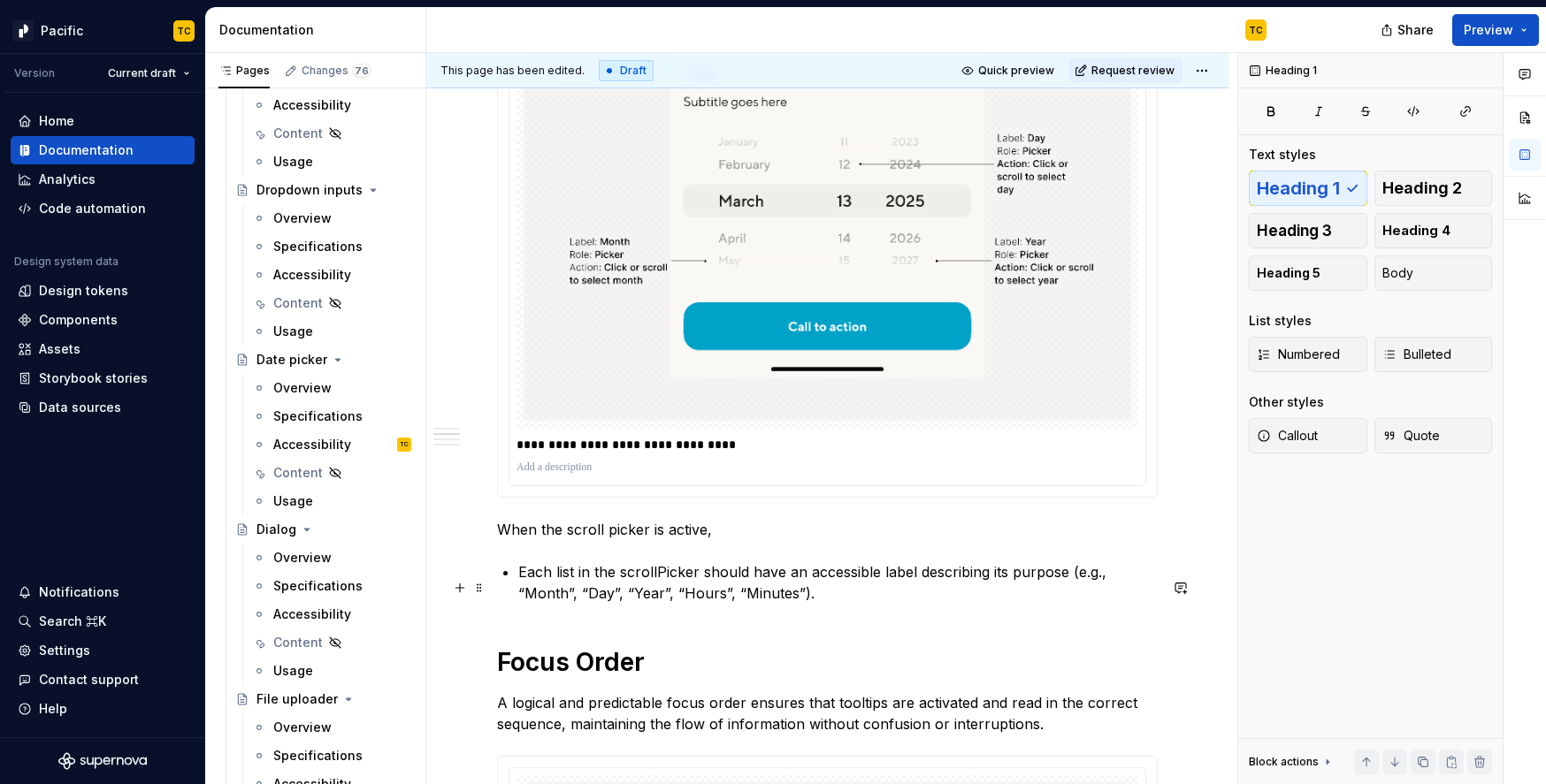 click on "Each list in the scrollPicker should have an accessible label describing its purpose (e.g., “Month”, “Day”, “Year”, “Hours”, “Minutes”)." at bounding box center [838, 582] 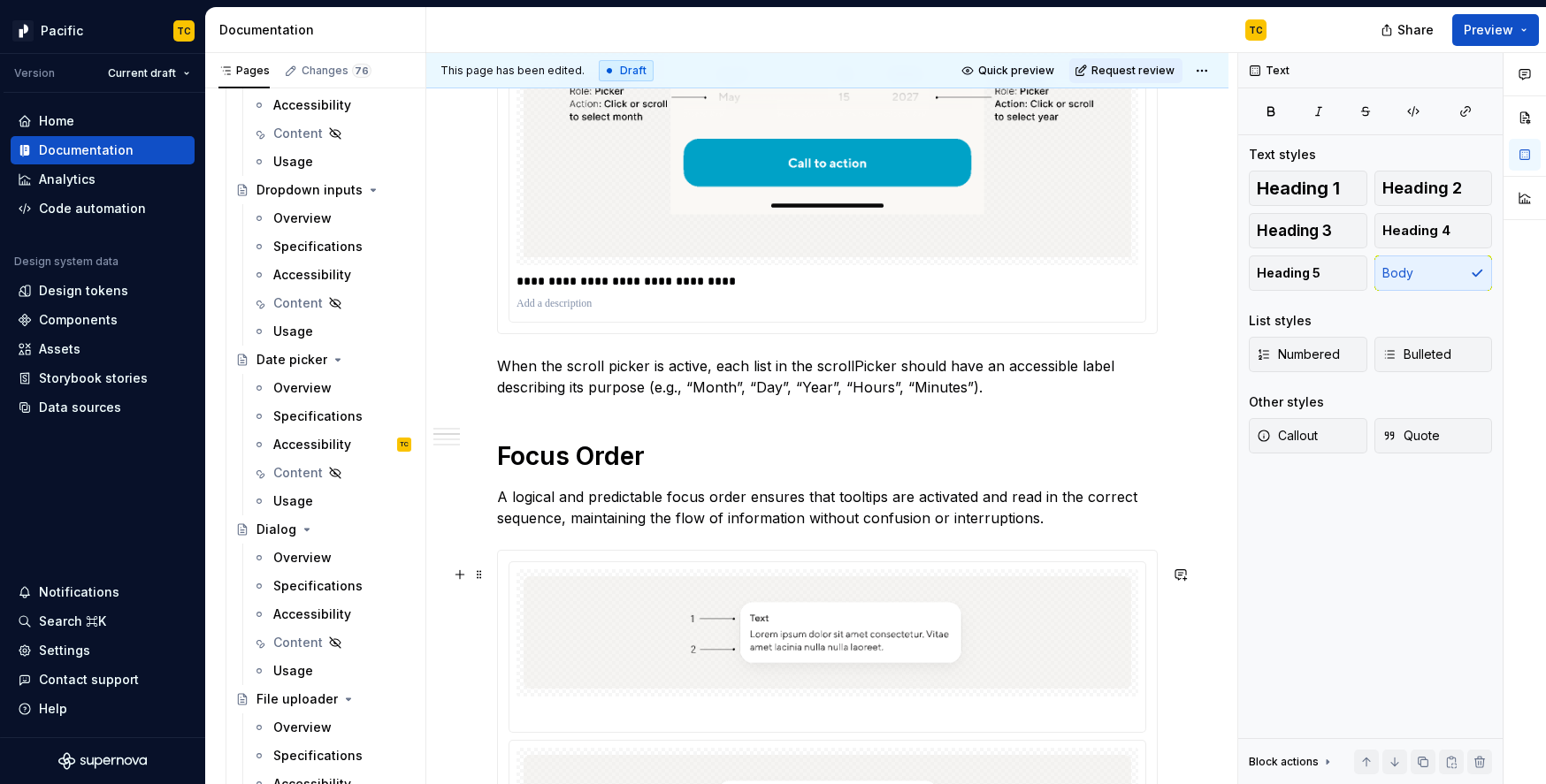 scroll, scrollTop: 1925, scrollLeft: 0, axis: vertical 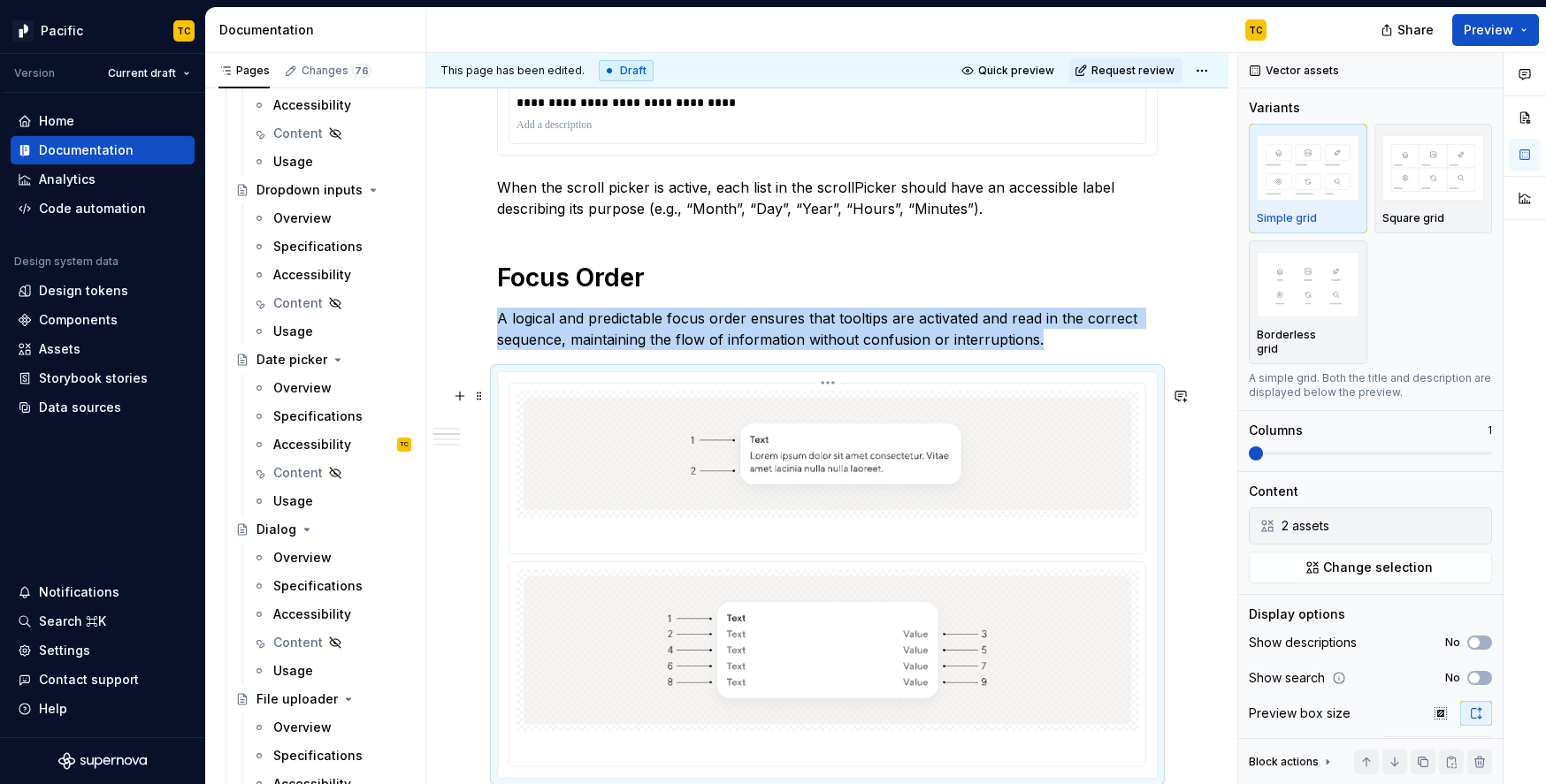click at bounding box center (827, 454) 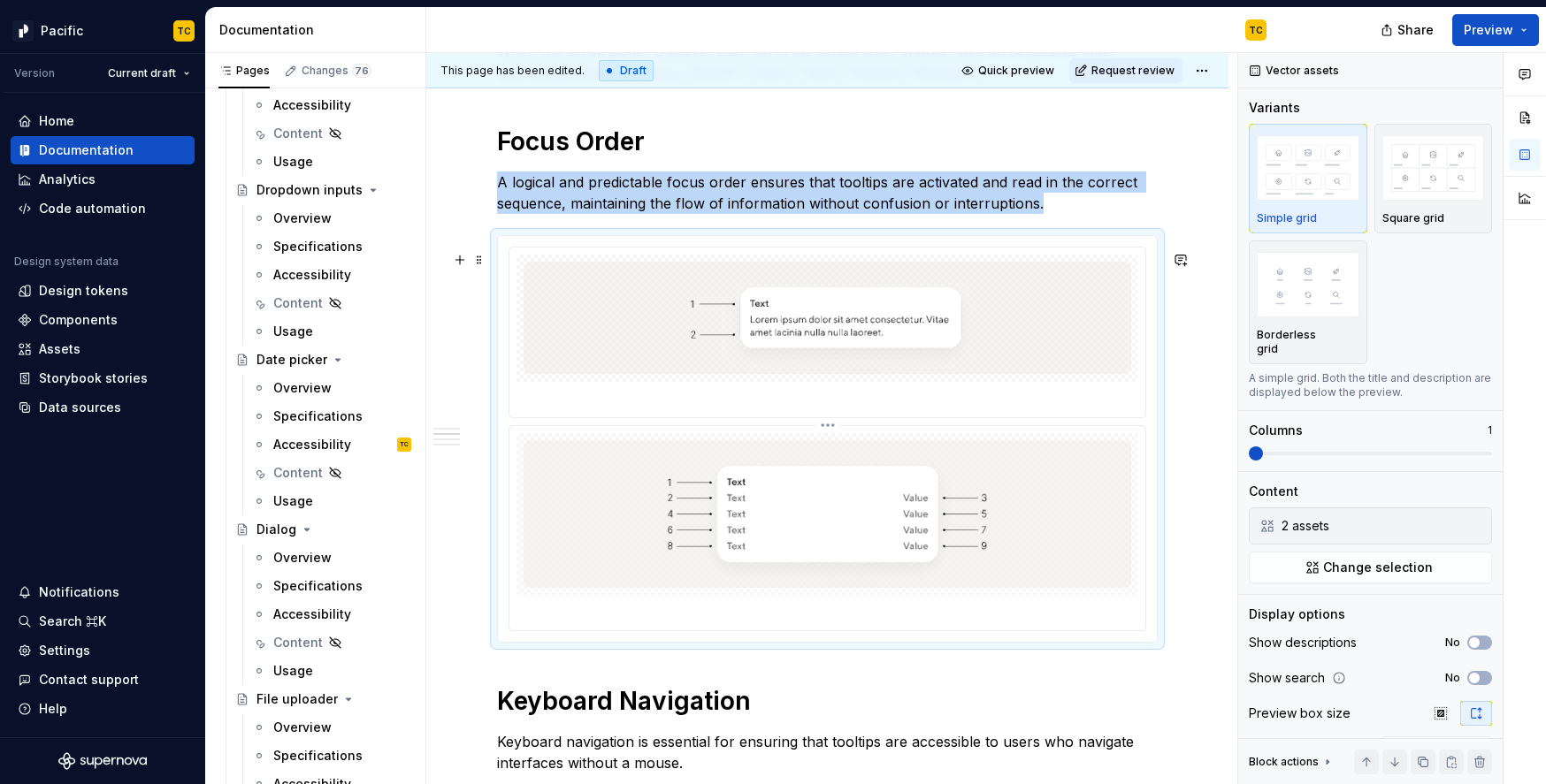 scroll, scrollTop: 2096, scrollLeft: 0, axis: vertical 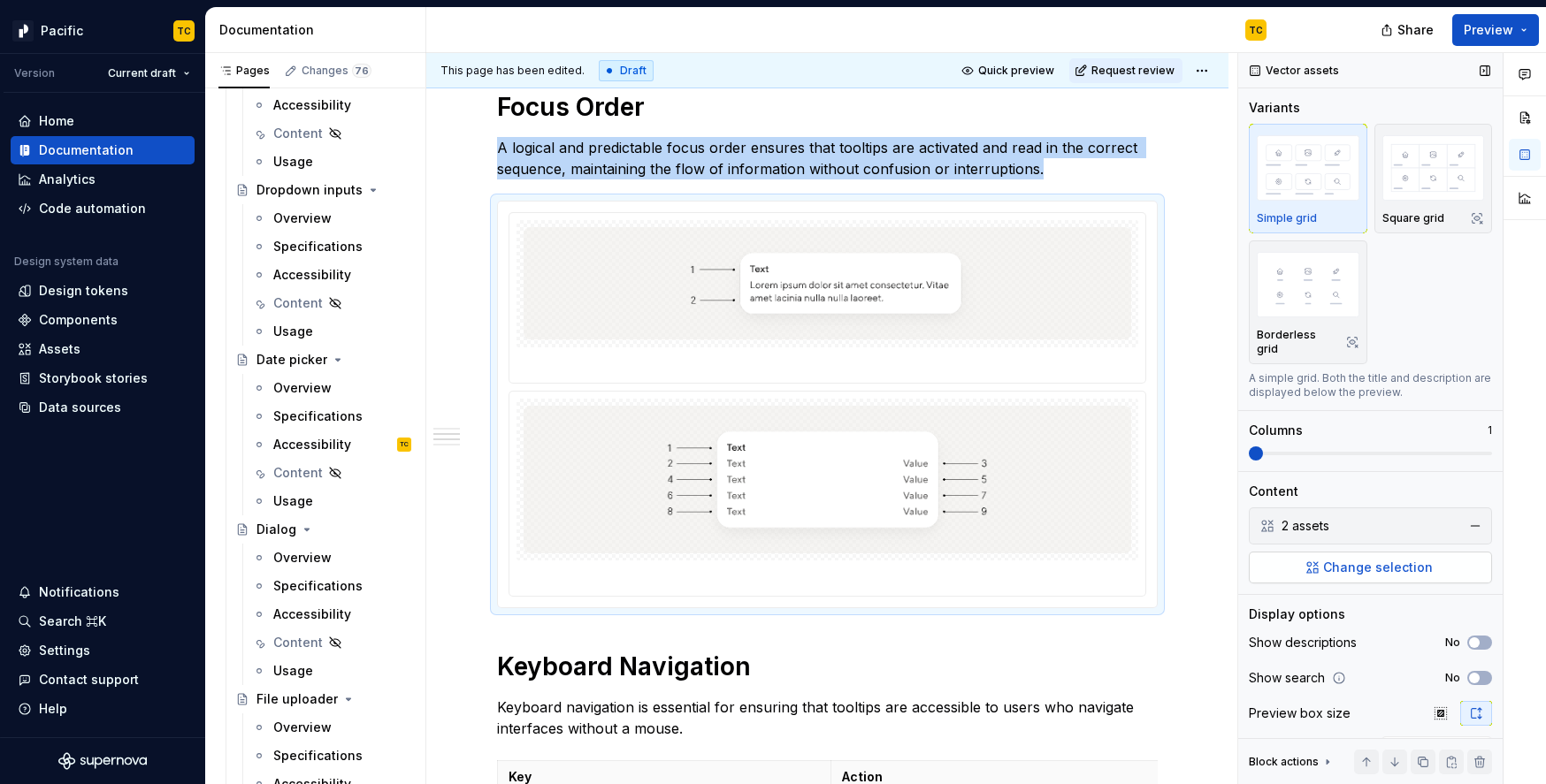 click on "Change selection" at bounding box center [1370, 567] 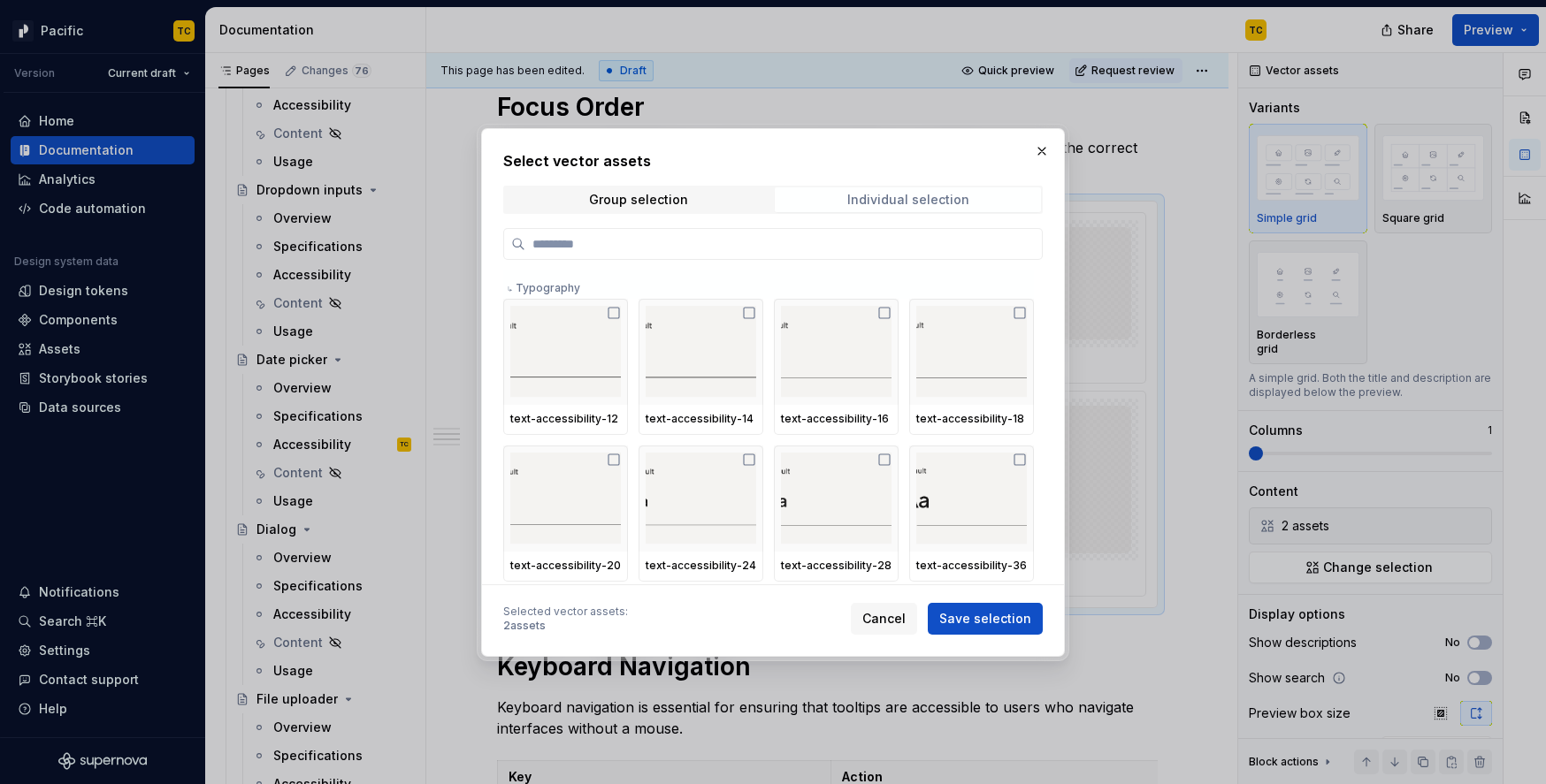 click on "Individual selection" at bounding box center [908, 200] 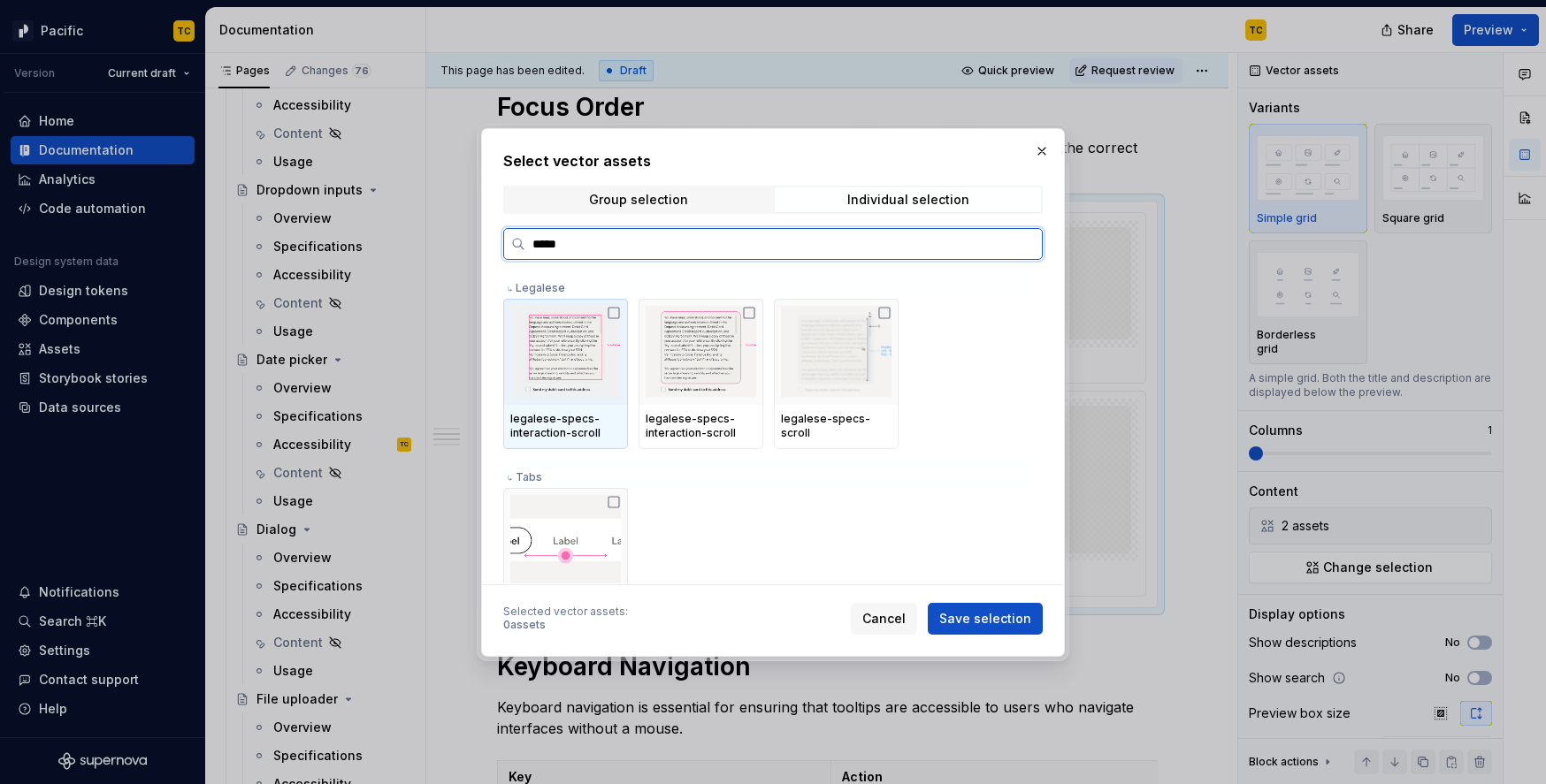 type on "******" 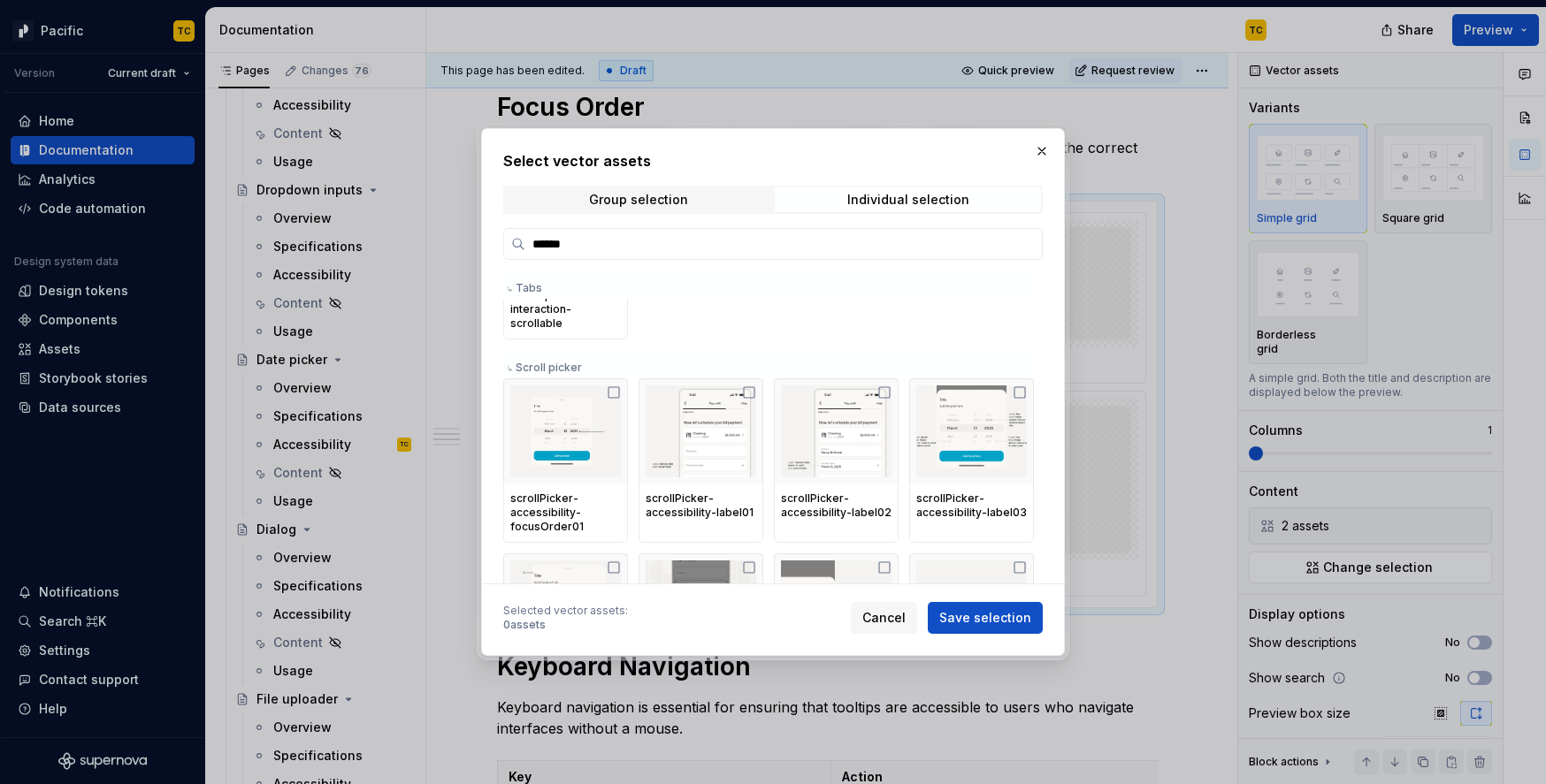 scroll, scrollTop: 333, scrollLeft: 0, axis: vertical 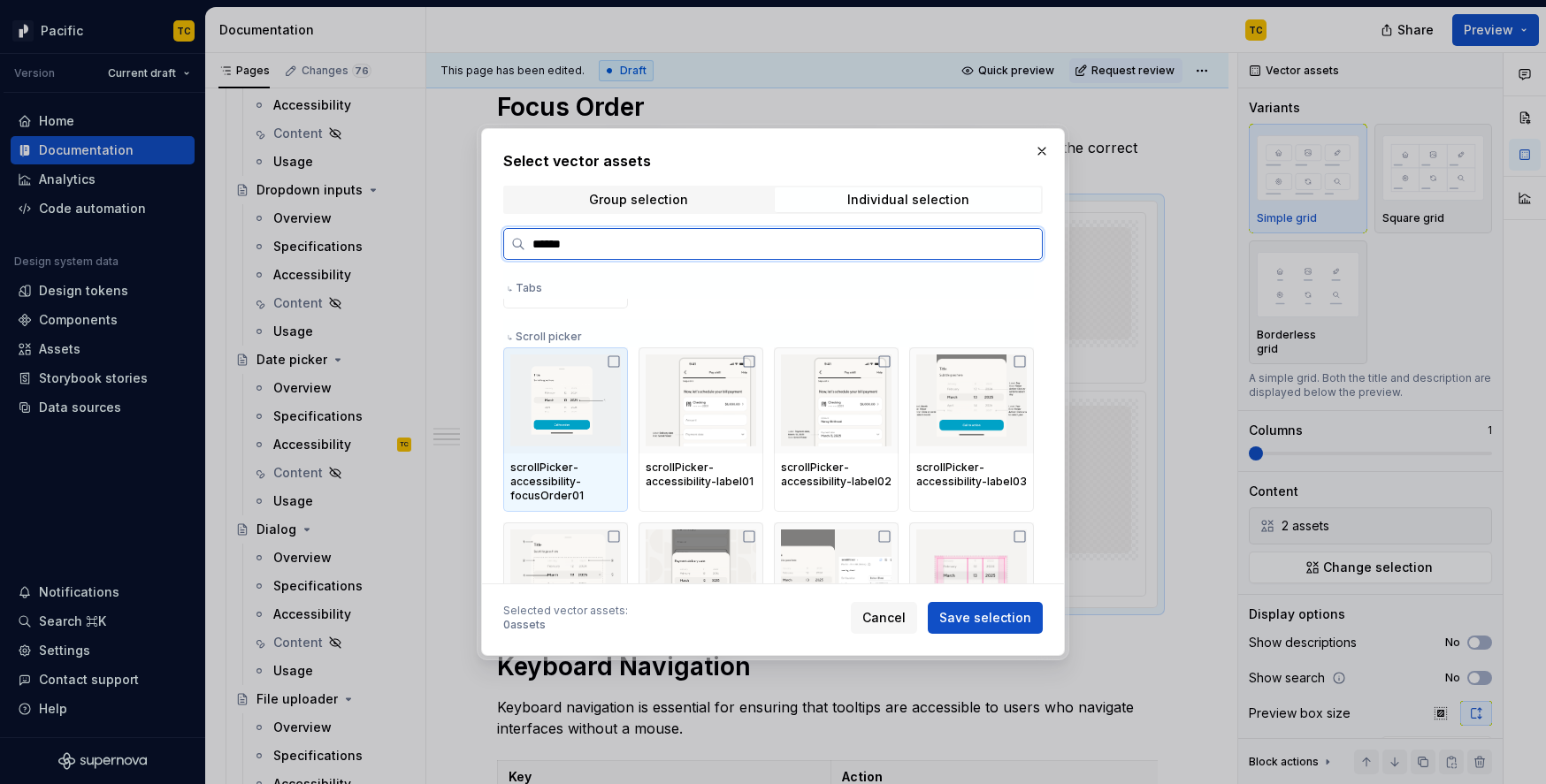 click at bounding box center [565, 400] 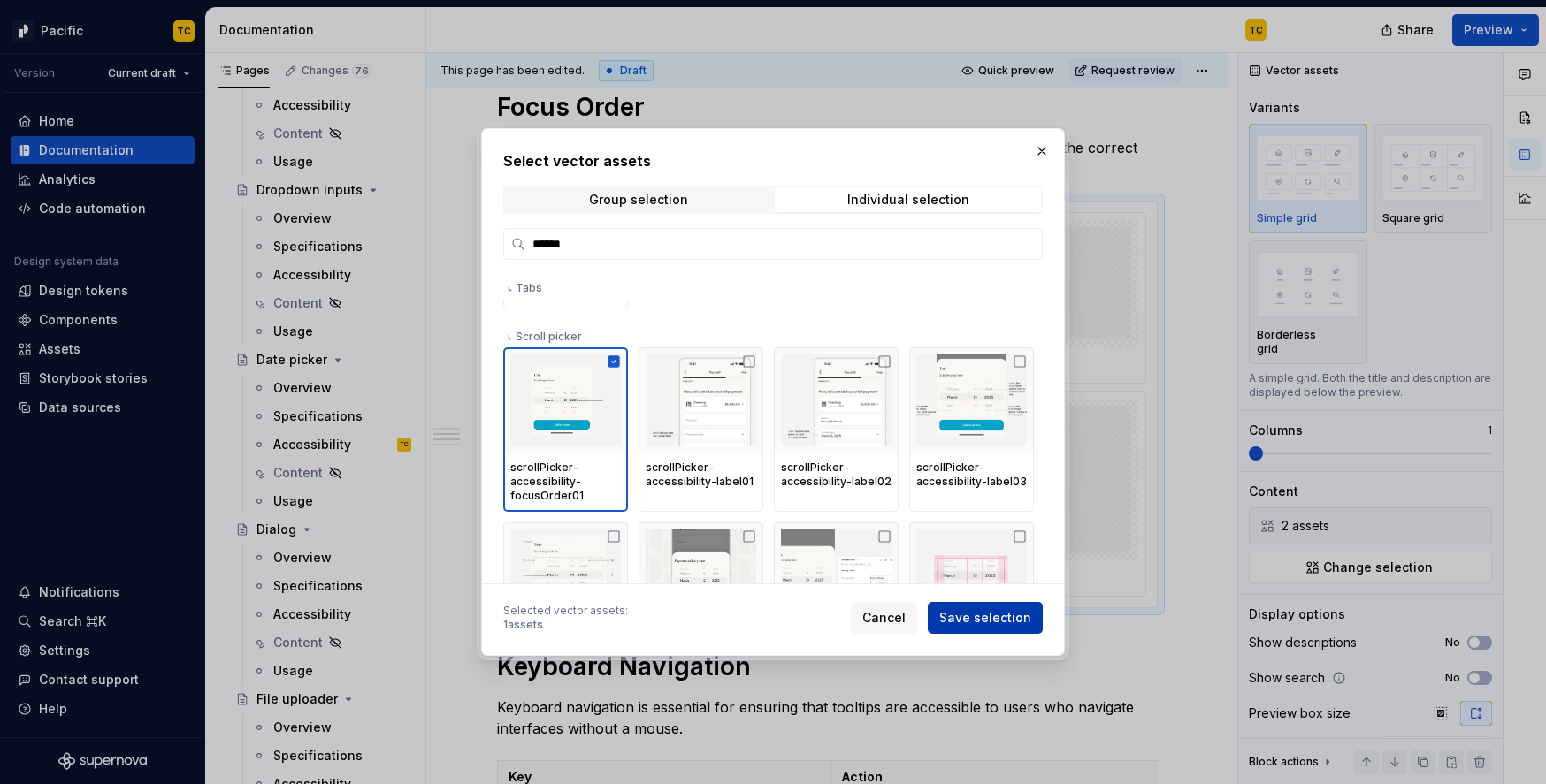 click on "Save selection" at bounding box center (985, 618) 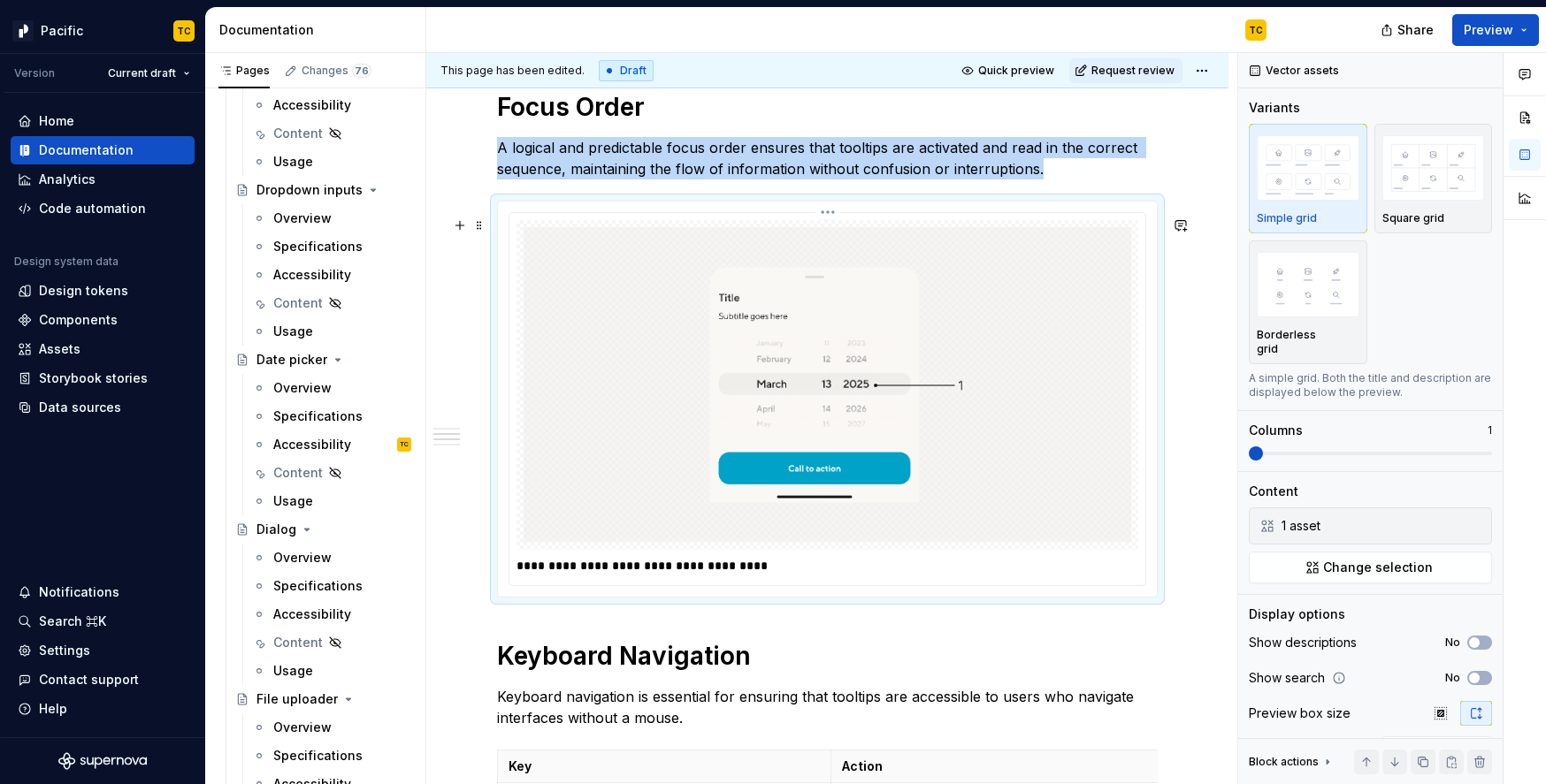 click on "**********" at bounding box center [827, 566] 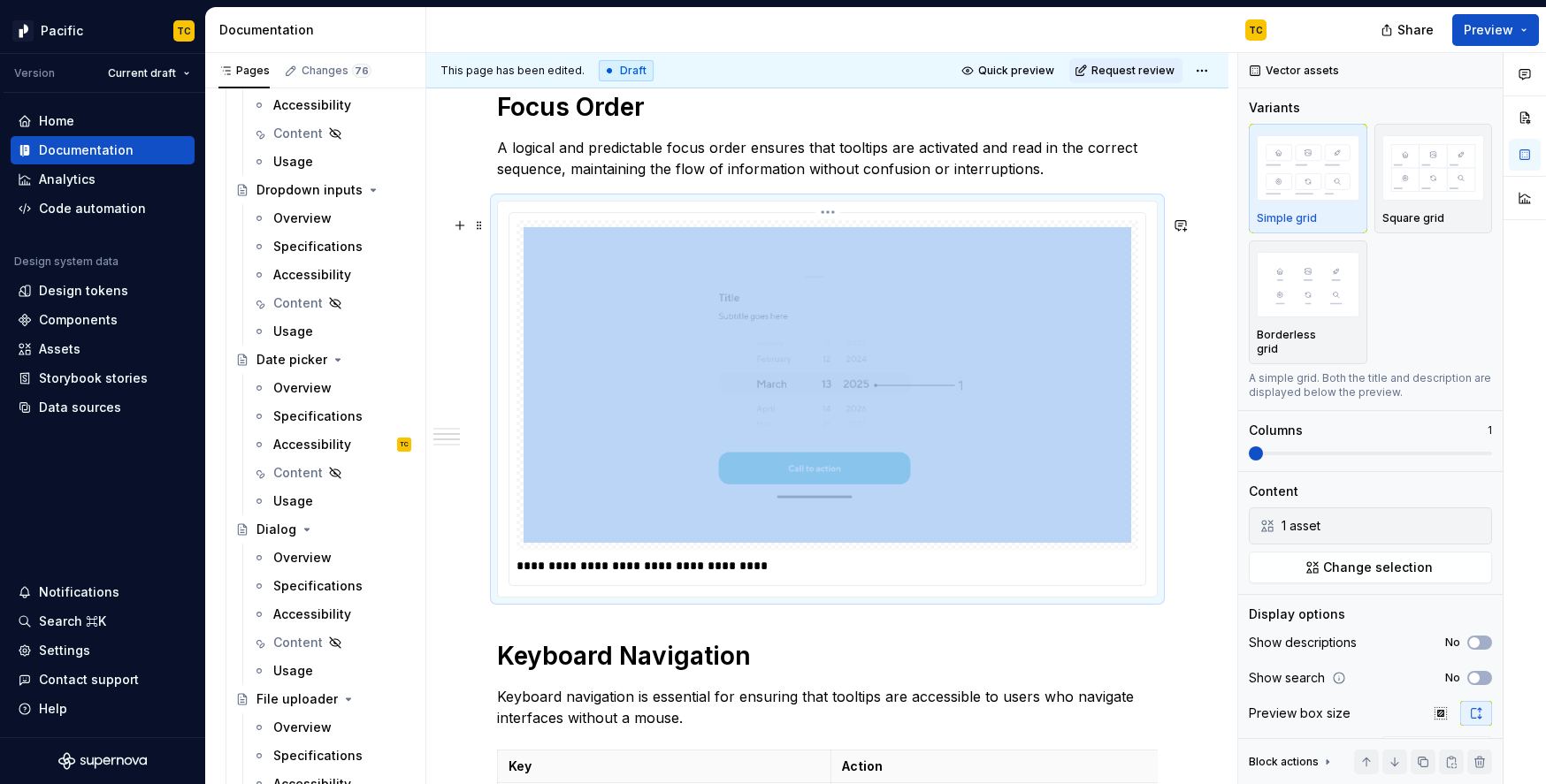 click on "**********" at bounding box center (827, 566) 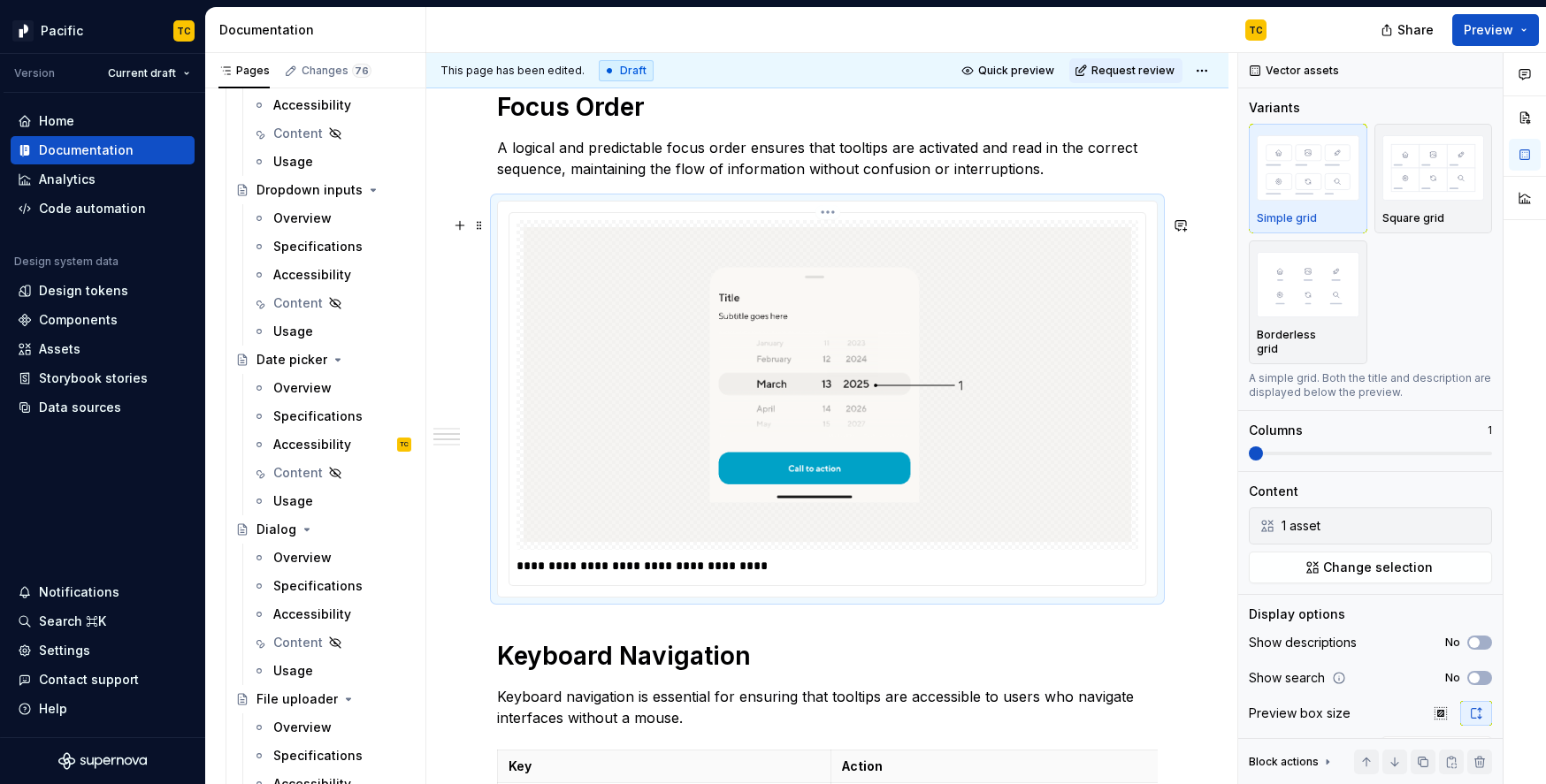 click on "**********" at bounding box center [831, 566] 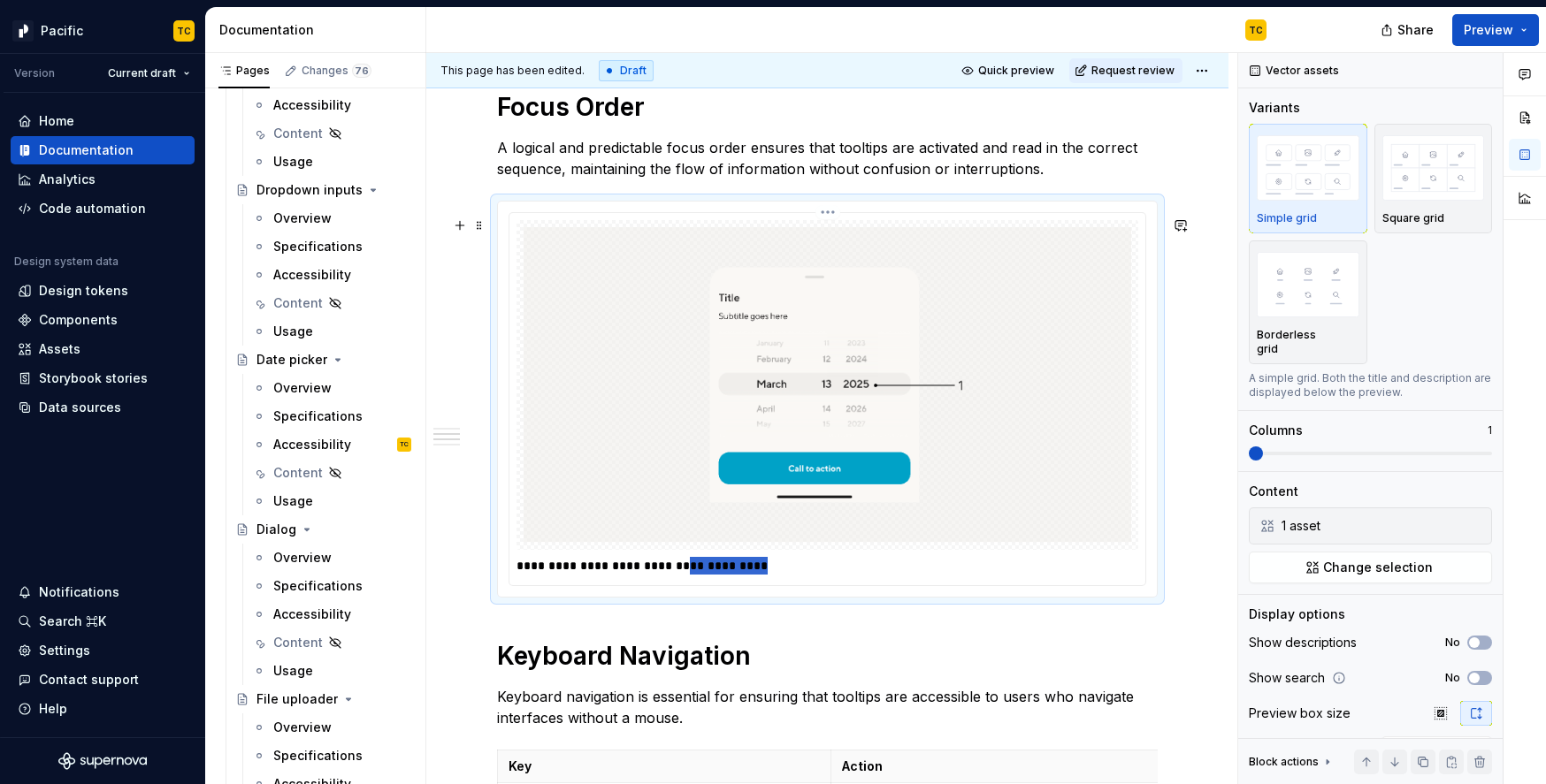 click on "**********" at bounding box center (831, 566) 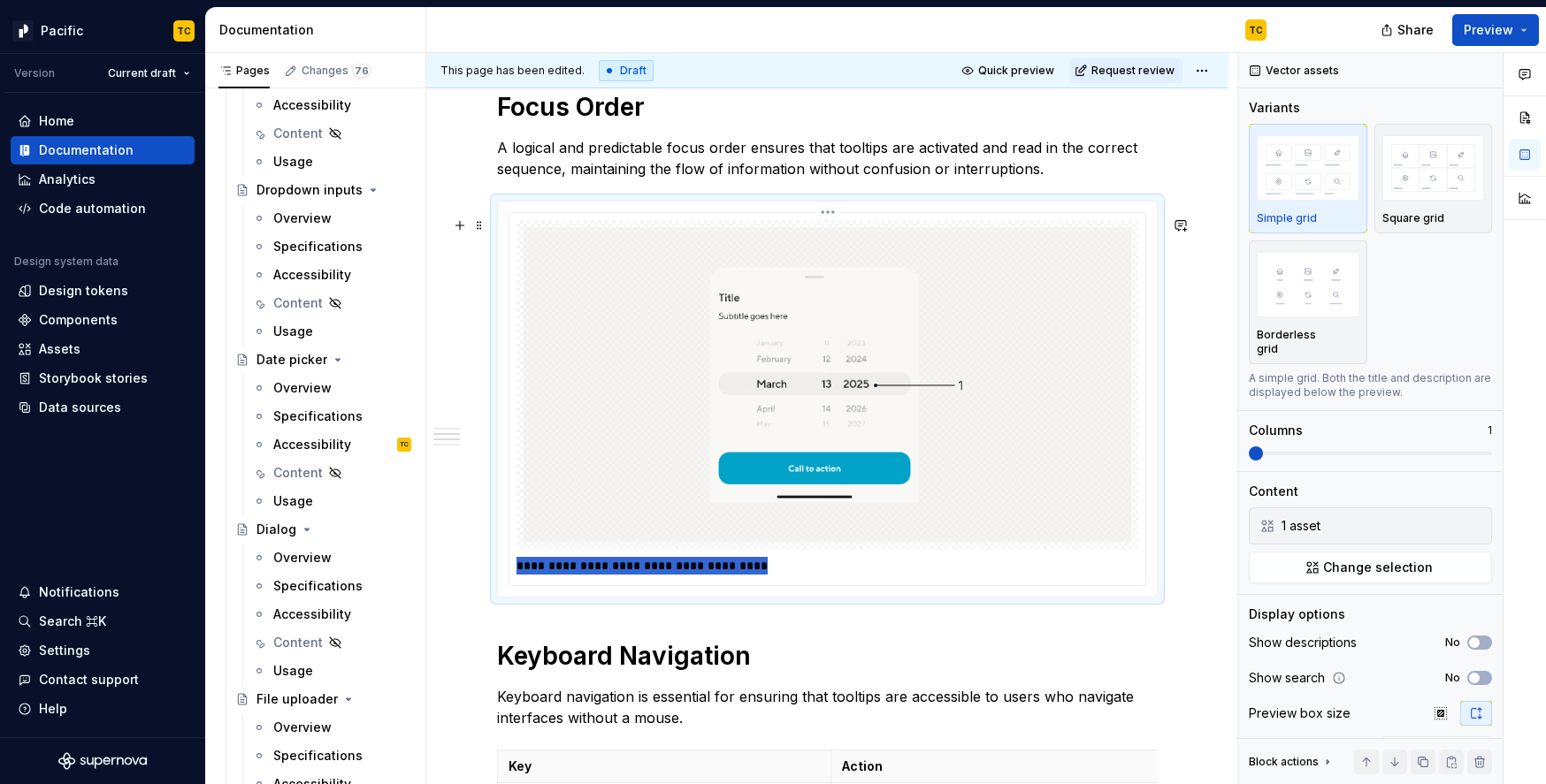 click on "**********" at bounding box center [831, 566] 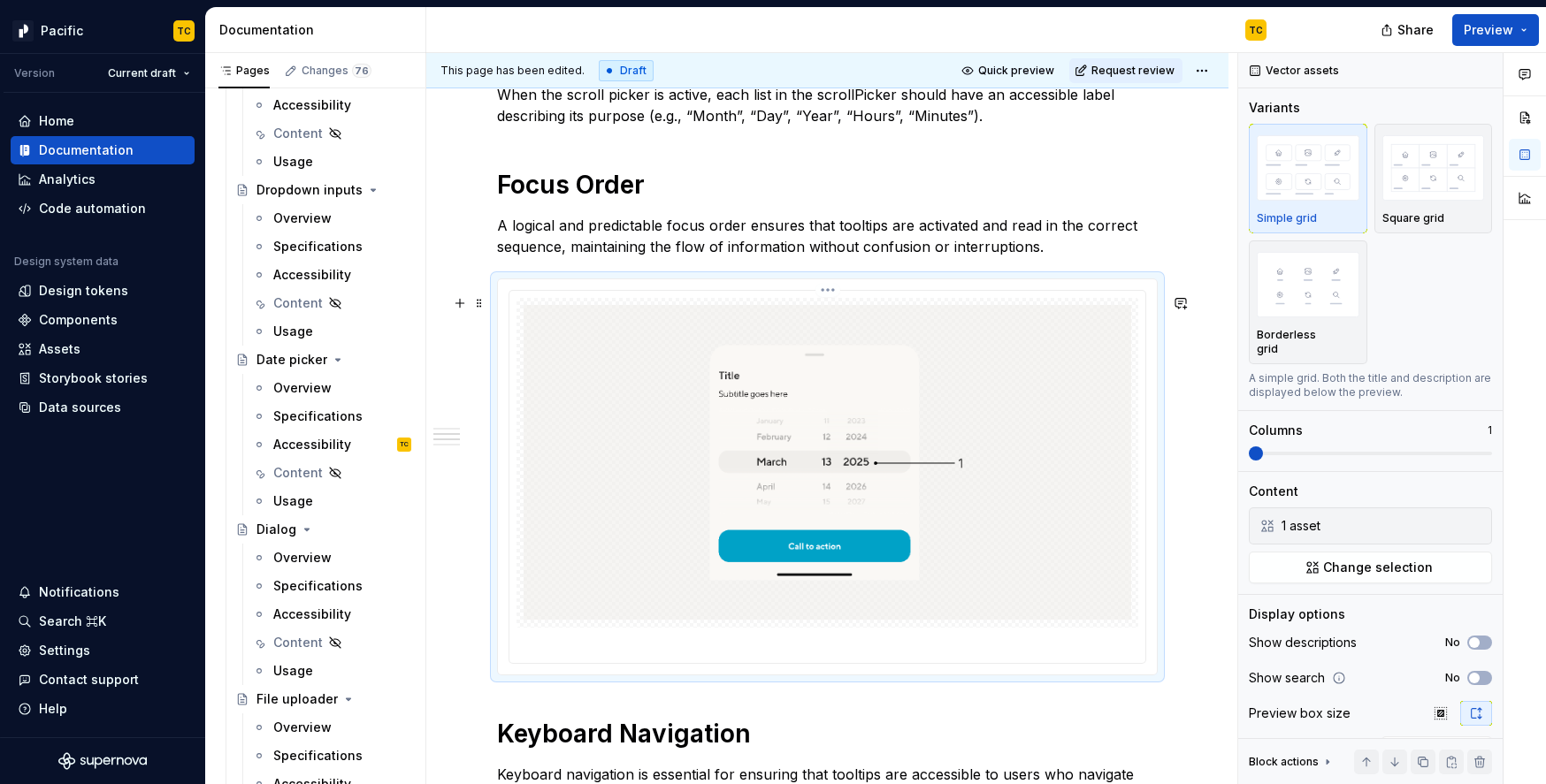 scroll, scrollTop: 2004, scrollLeft: 0, axis: vertical 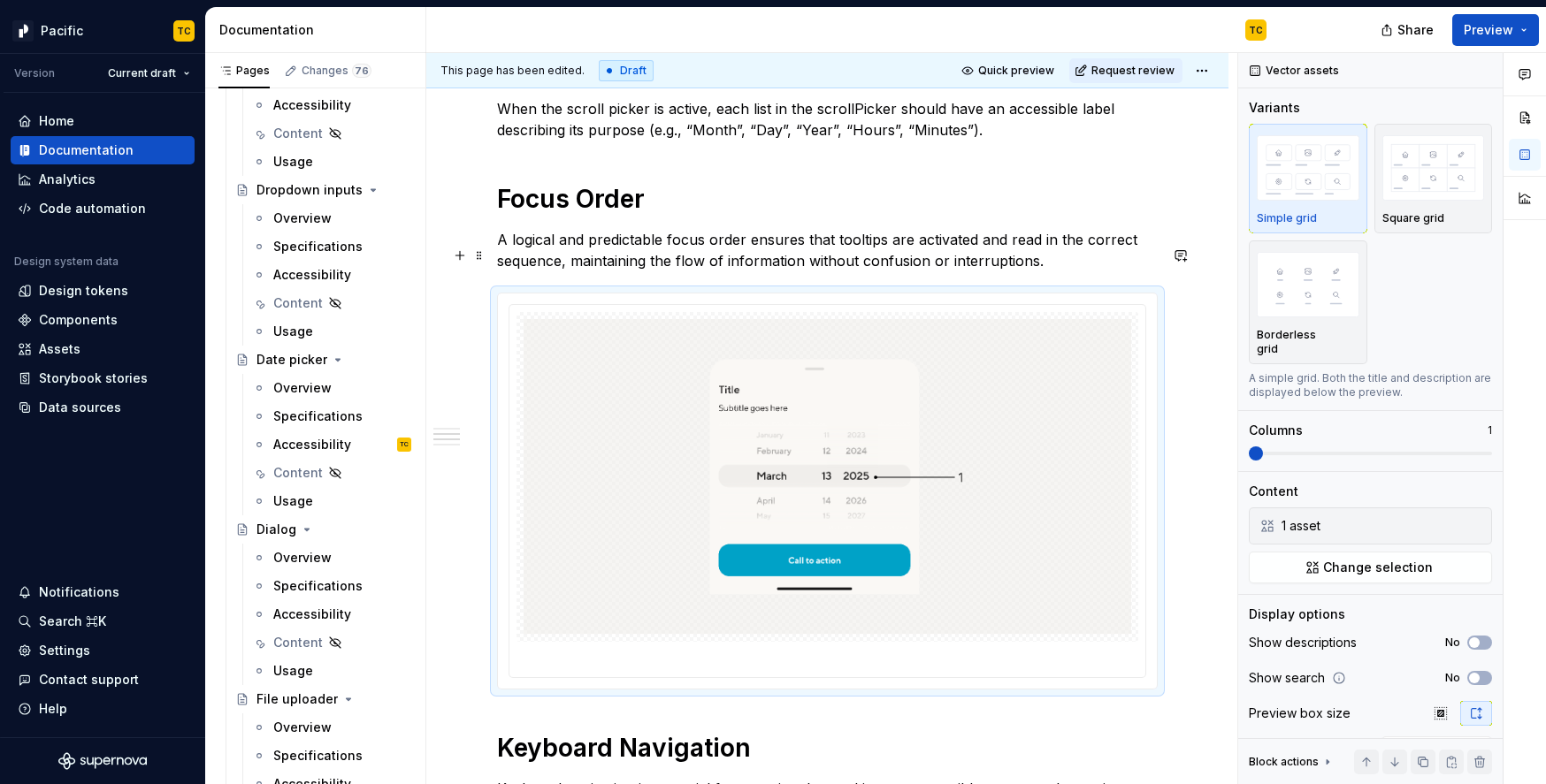 click on "A logical and predictable focus order ensures that tooltips are activated and read in the correct sequence, maintaining the flow of information without confusion or interruptions." at bounding box center [827, 250] 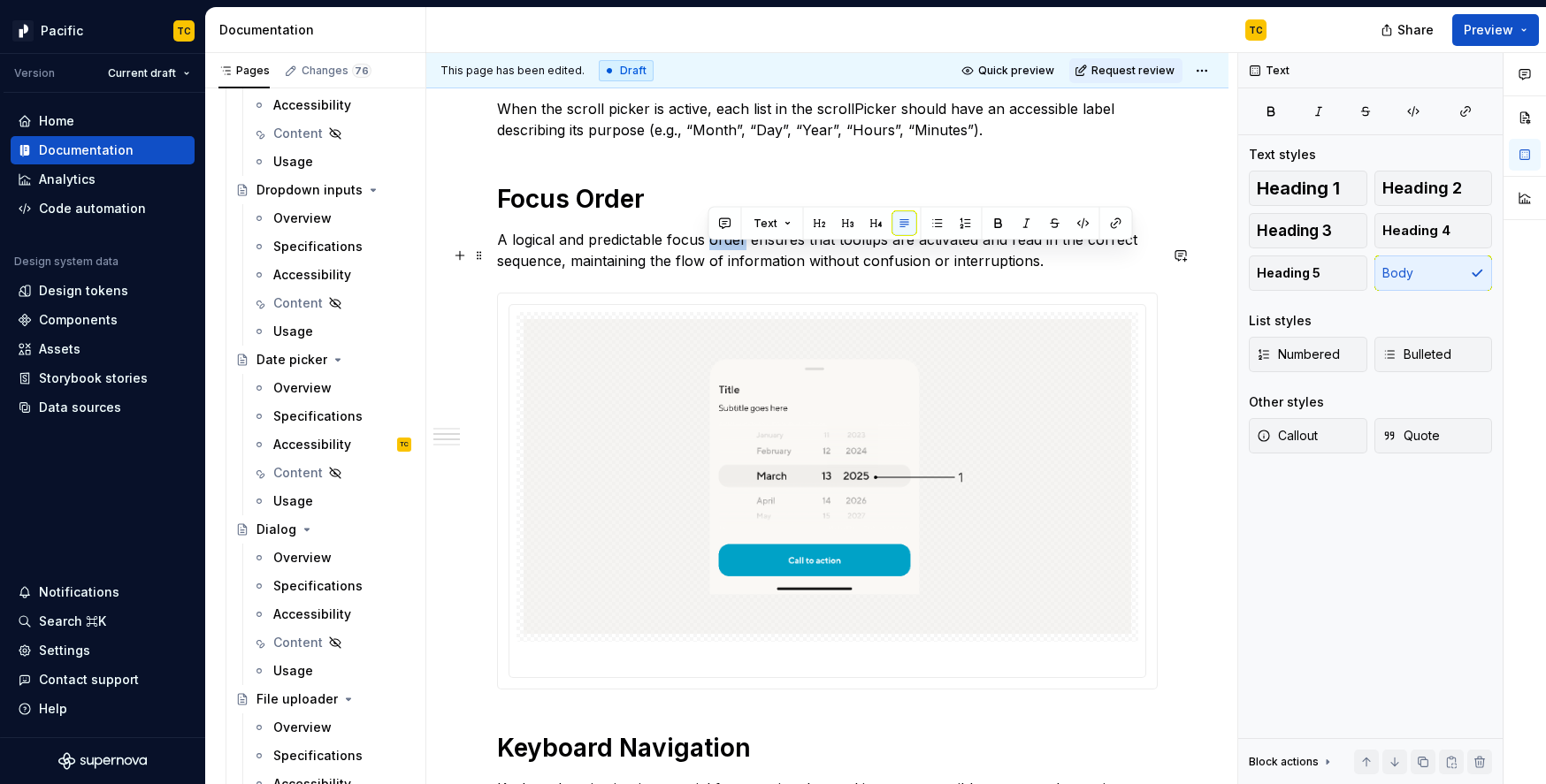 click on "A logical and predictable focus order ensures that tooltips are activated and read in the correct sequence, maintaining the flow of information without confusion or interruptions." at bounding box center (827, 250) 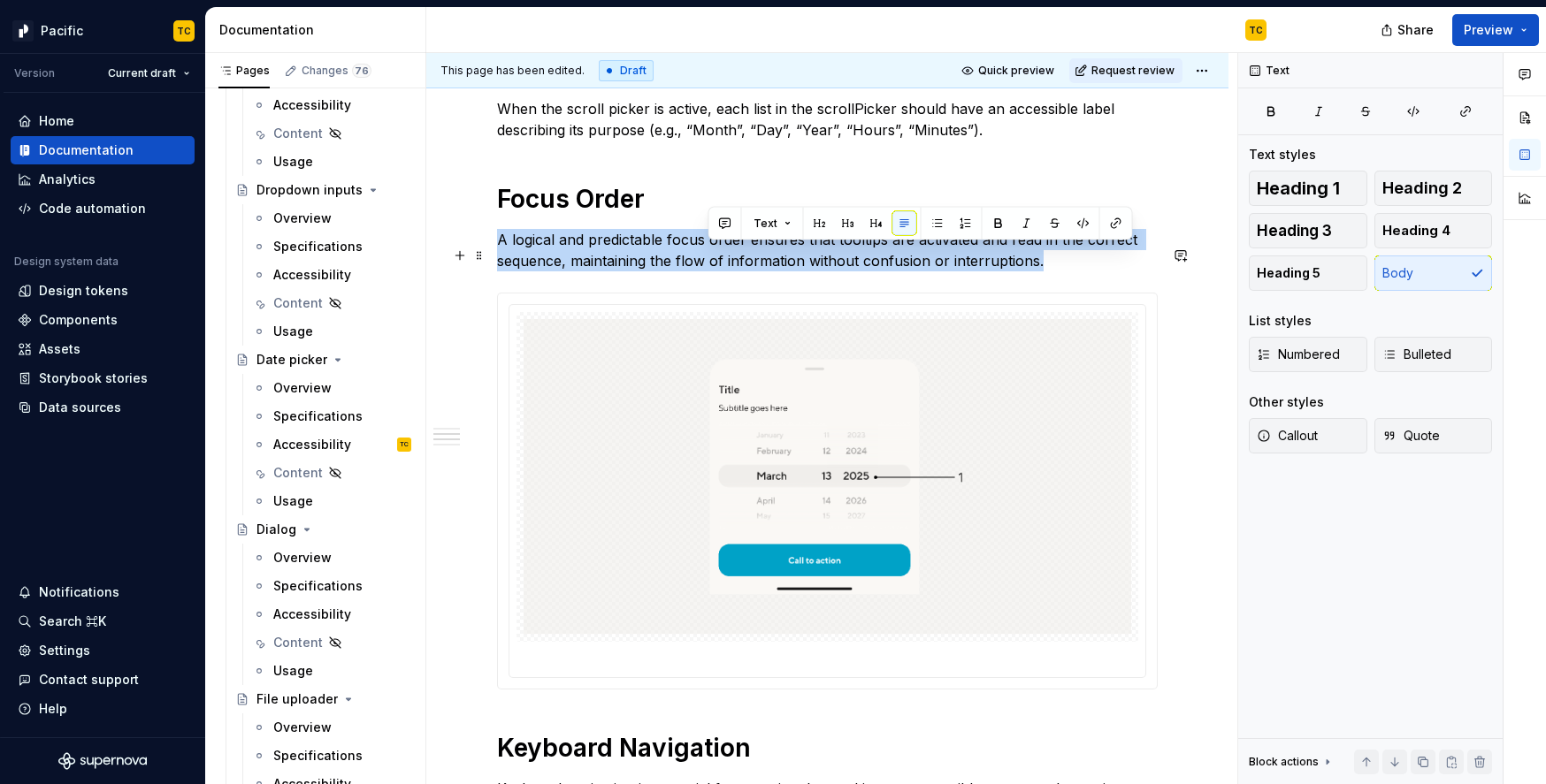 click on "A logical and predictable focus order ensures that tooltips are activated and read in the correct sequence, maintaining the flow of information without confusion or interruptions." at bounding box center [827, 250] 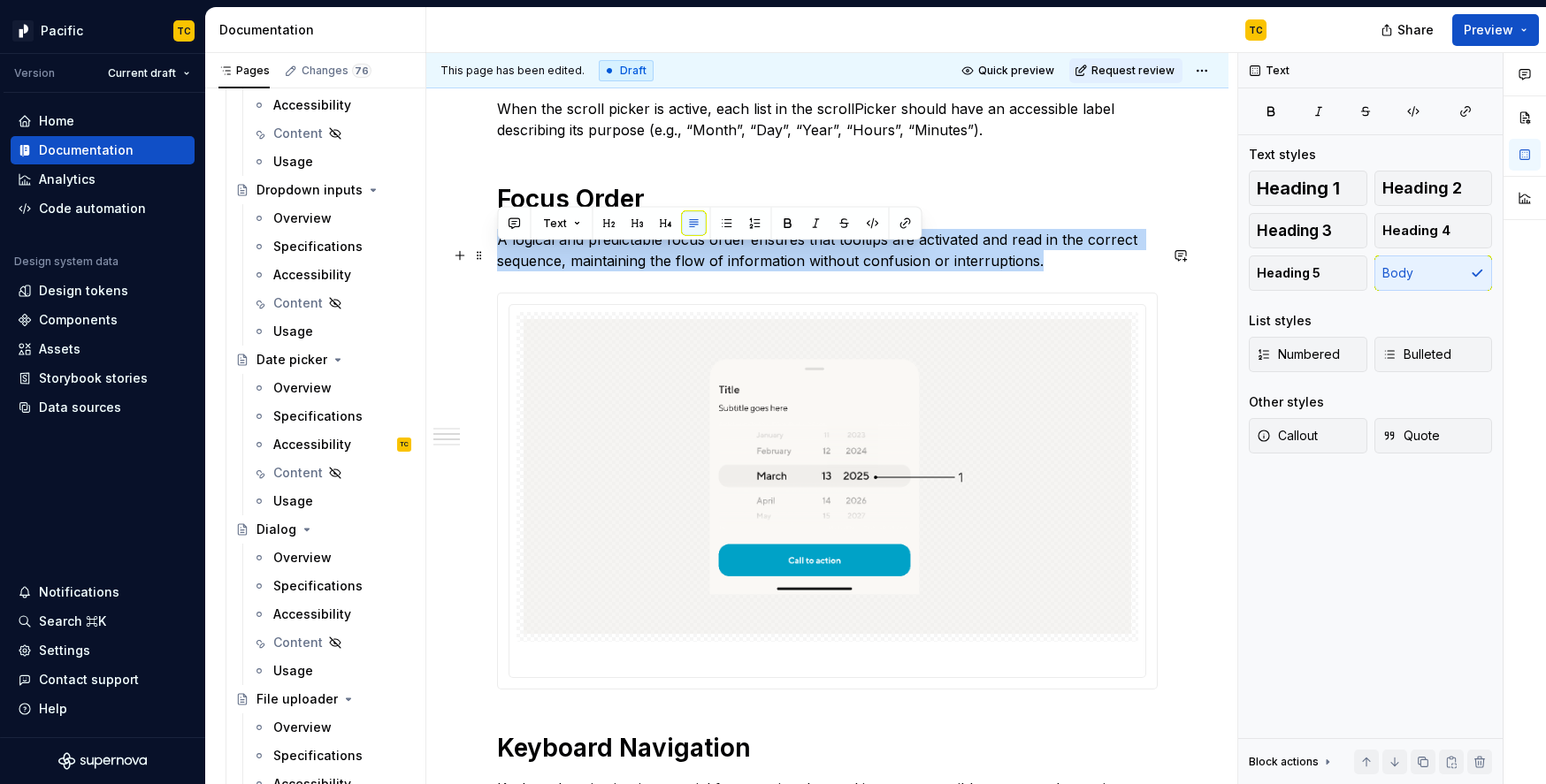 click on "A logical and predictable focus order ensures that tooltips are activated and read in the correct sequence, maintaining the flow of information without confusion or interruptions." at bounding box center [827, 250] 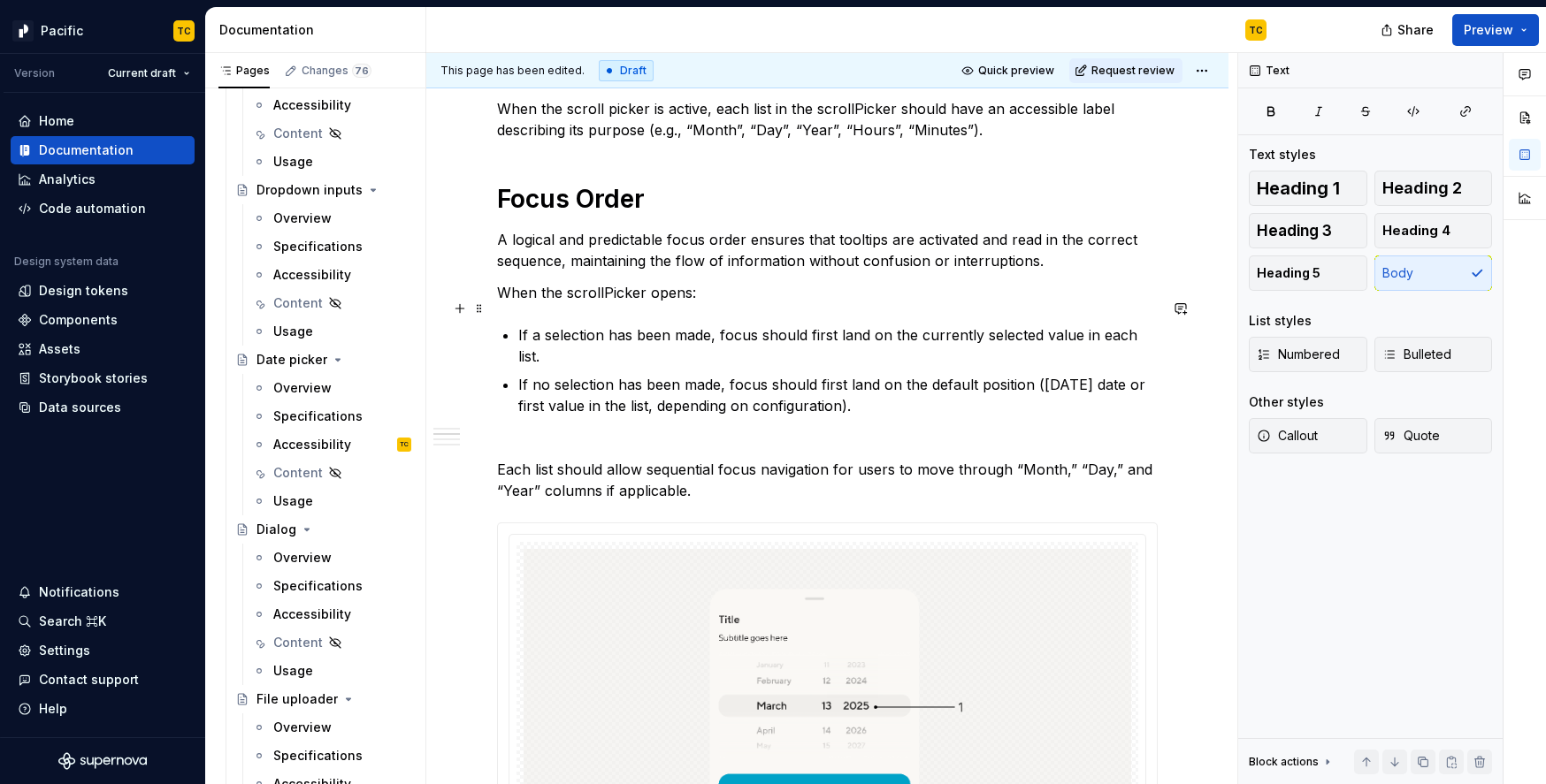 click on "When the scrollPicker opens:" at bounding box center [827, 293] 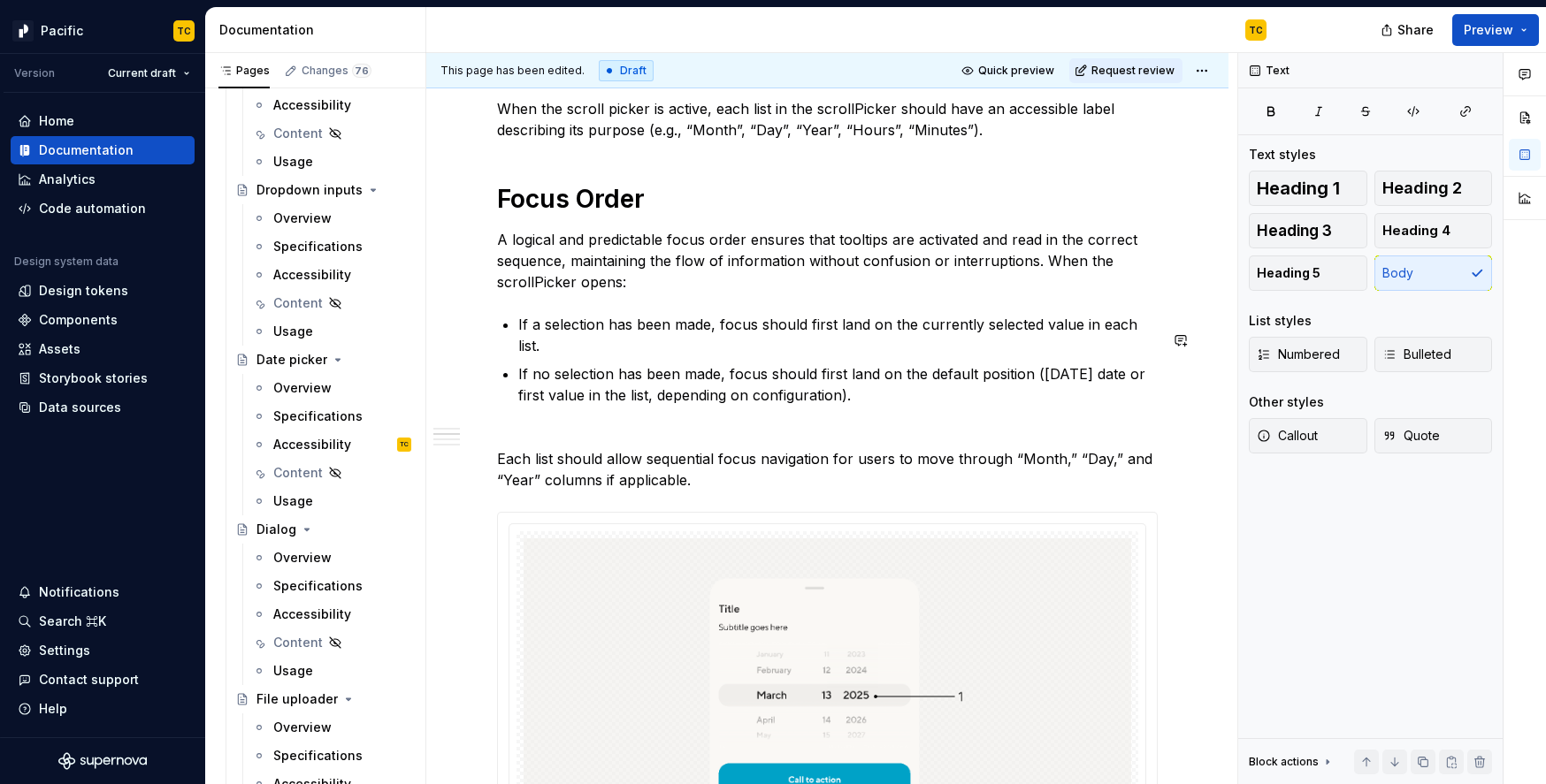 click on "**********" at bounding box center [827, 674] 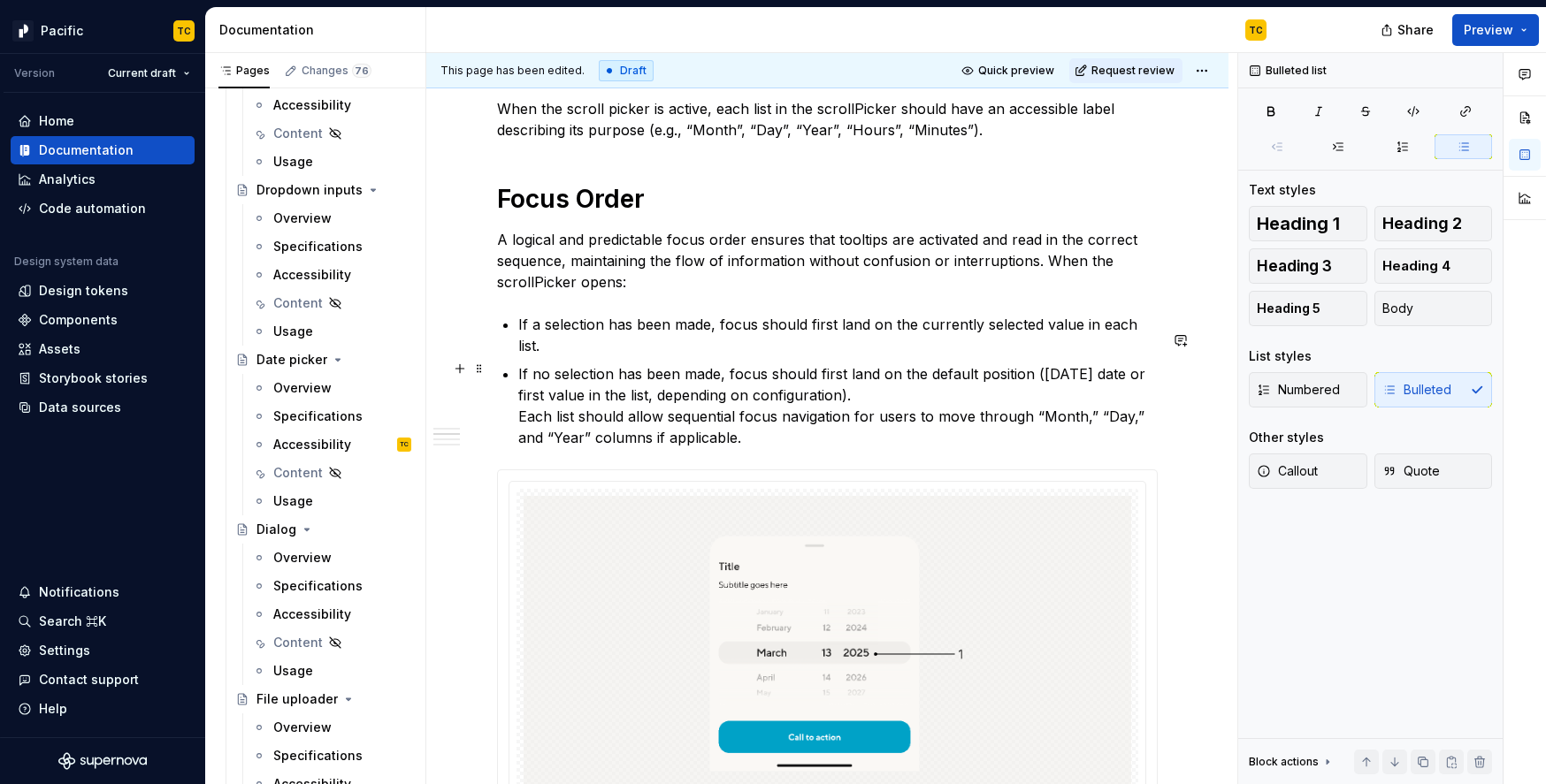 click on "If no selection has been made, focus should first land on the default position ([DATE] date or first value in the list, depending on configuration). Each list should allow sequential focus navigation for users to move through “Month,” “Day,” and “Year” columns if applicable." at bounding box center [838, 406] 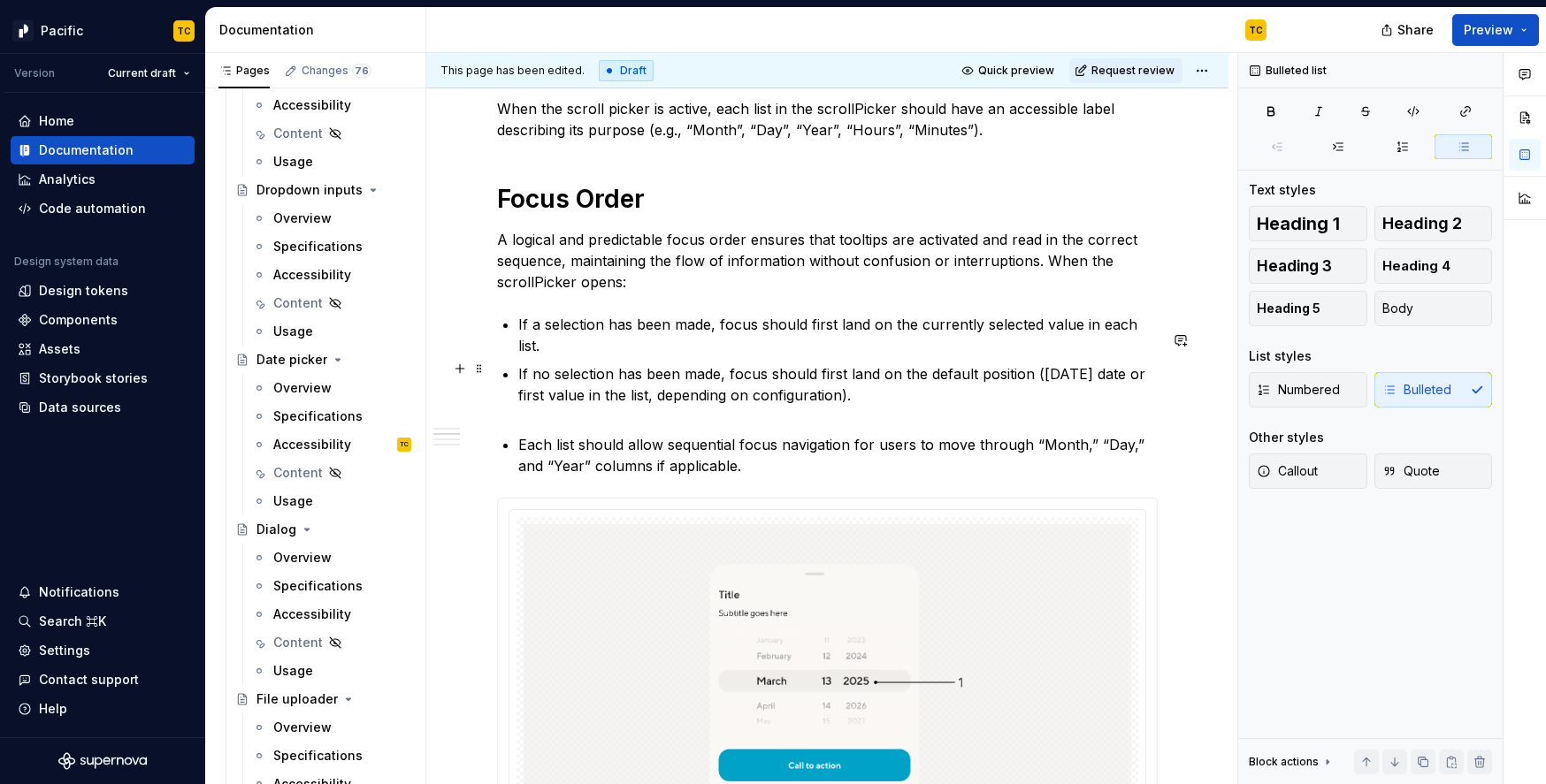 click on "If no selection has been made, focus should first land on the default position ([DATE] date or first value in the list, depending on configuration)." at bounding box center (838, 395) 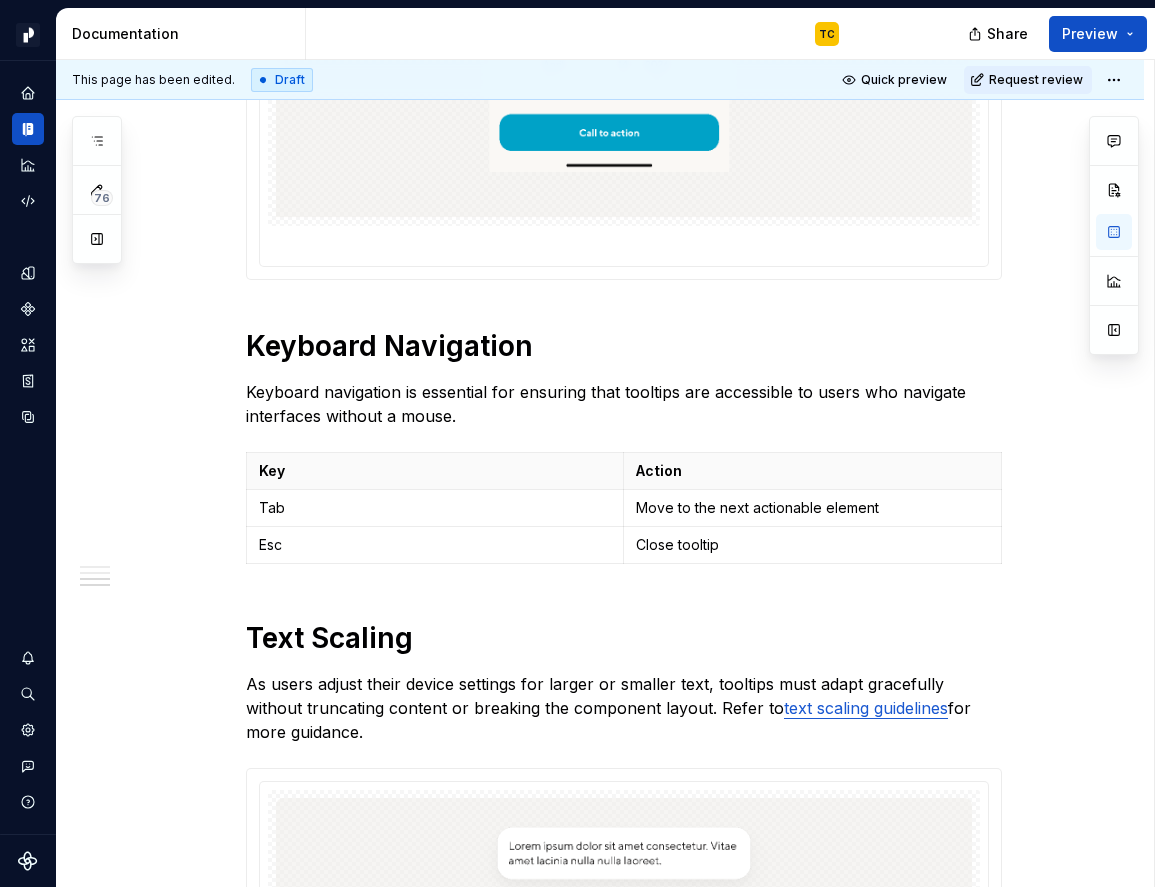 scroll, scrollTop: 2967, scrollLeft: 0, axis: vertical 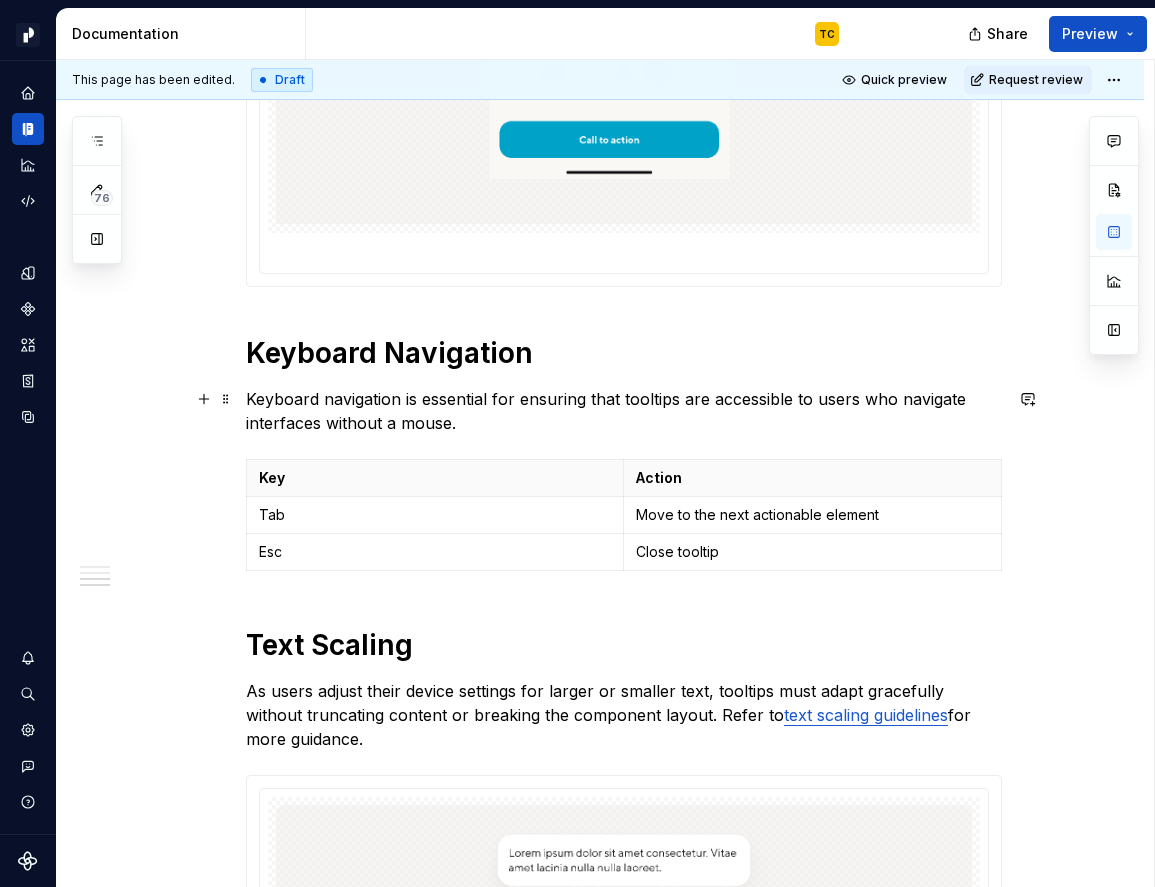 click on "Keyboard navigation is essential for ensuring that tooltips are accessible to users who navigate interfaces without a mouse." at bounding box center [624, 411] 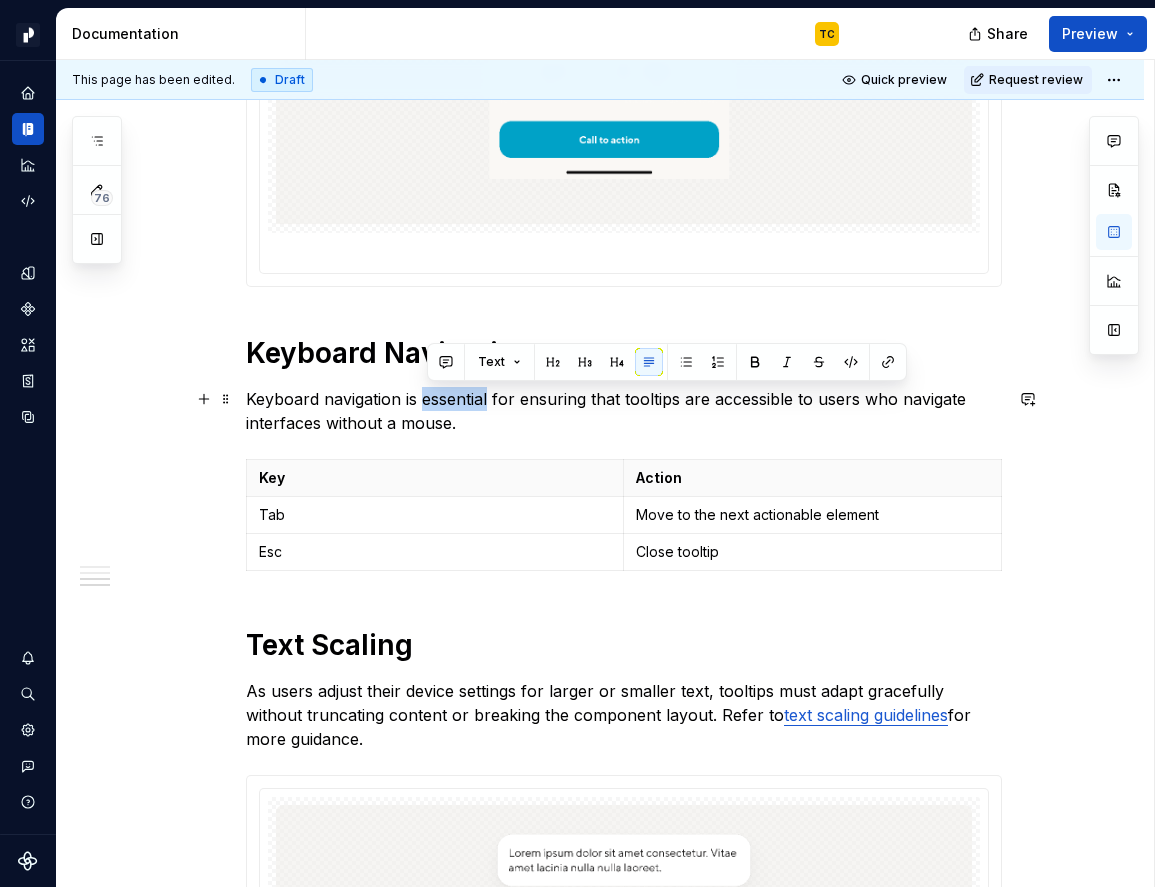 click on "Keyboard navigation is essential for ensuring that tooltips are accessible to users who navigate interfaces without a mouse." at bounding box center [624, 411] 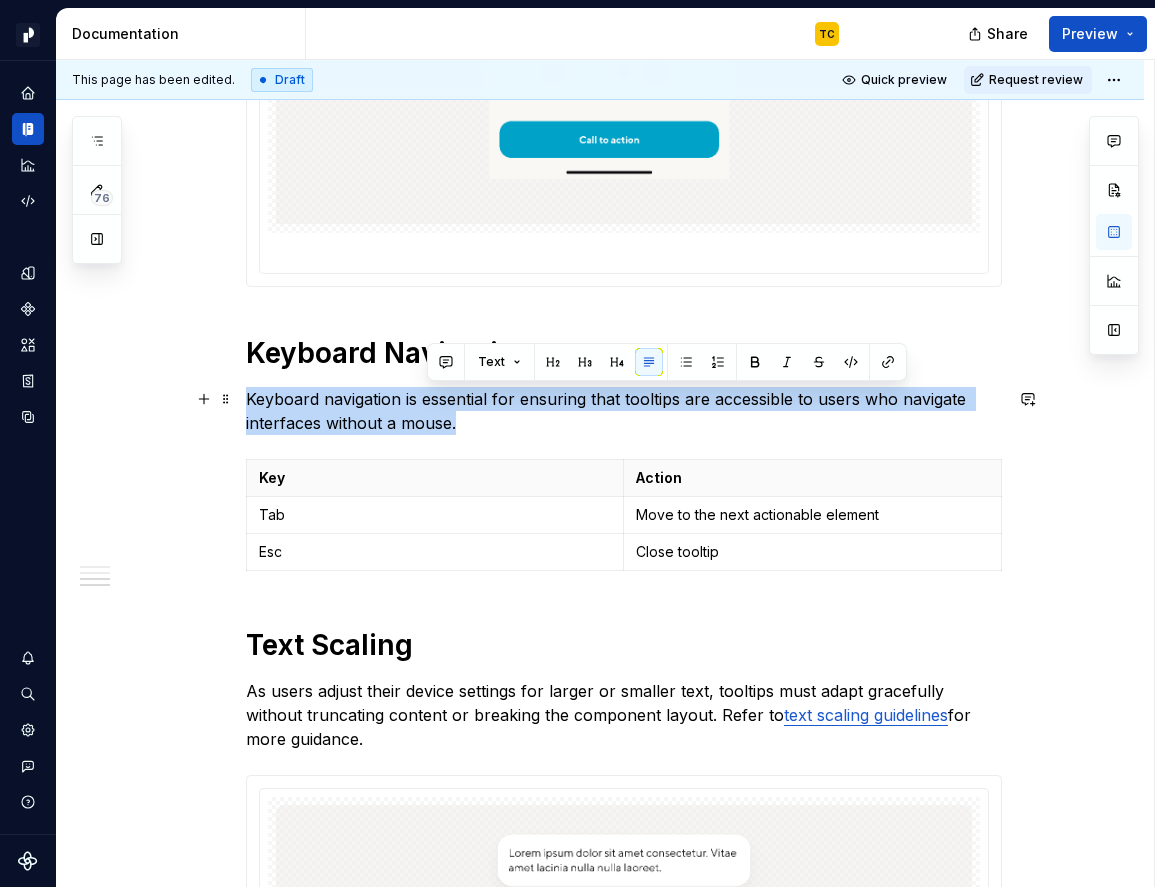 click on "Keyboard navigation is essential for ensuring that tooltips are accessible to users who navigate interfaces without a mouse." at bounding box center (624, 411) 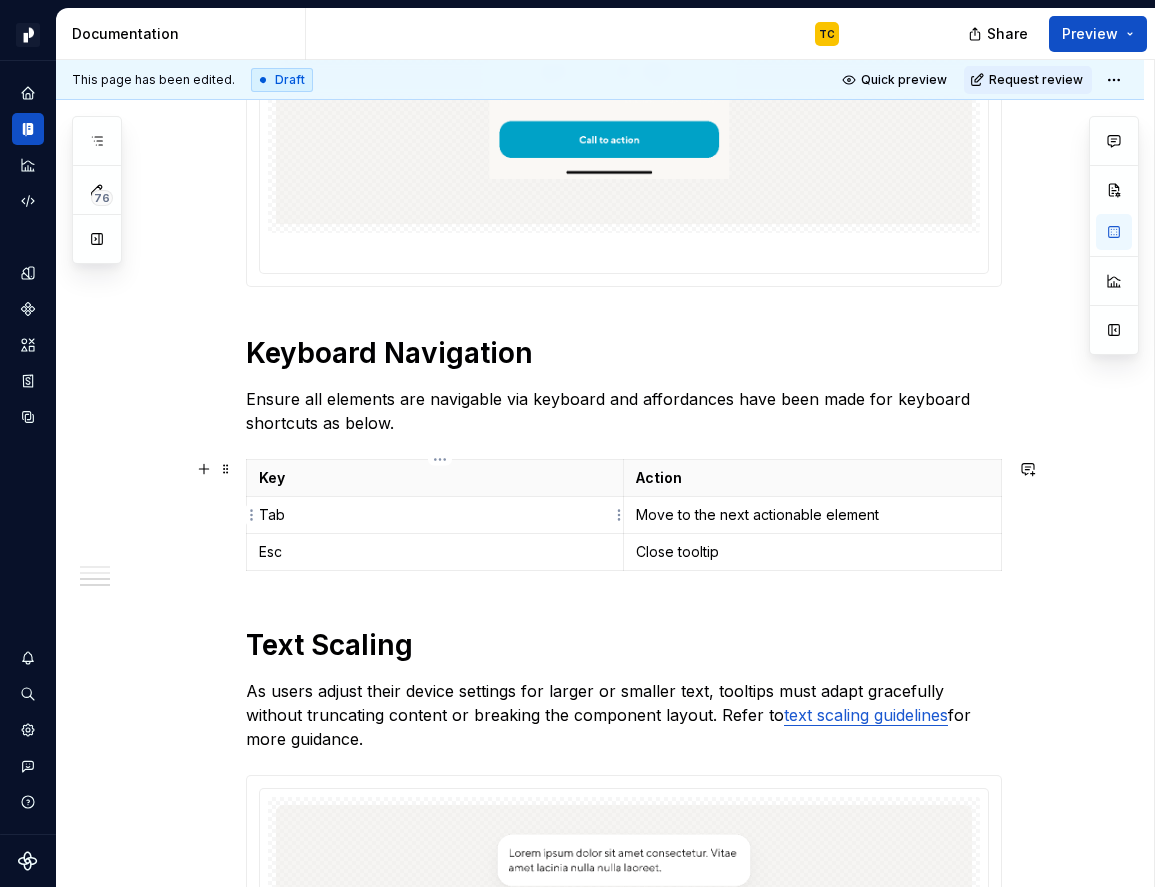 click on "Tab" at bounding box center [435, 515] 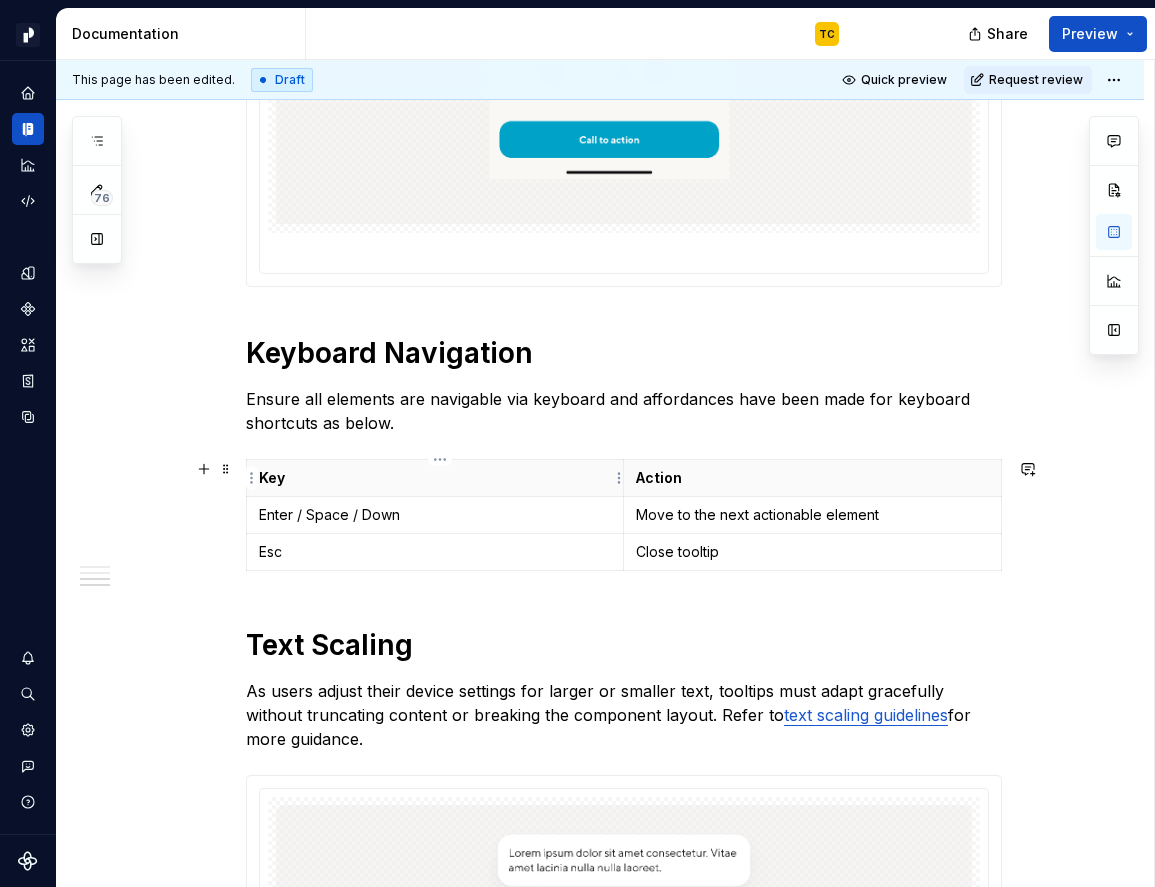 click on "Move to the next actionable element" at bounding box center (812, 515) 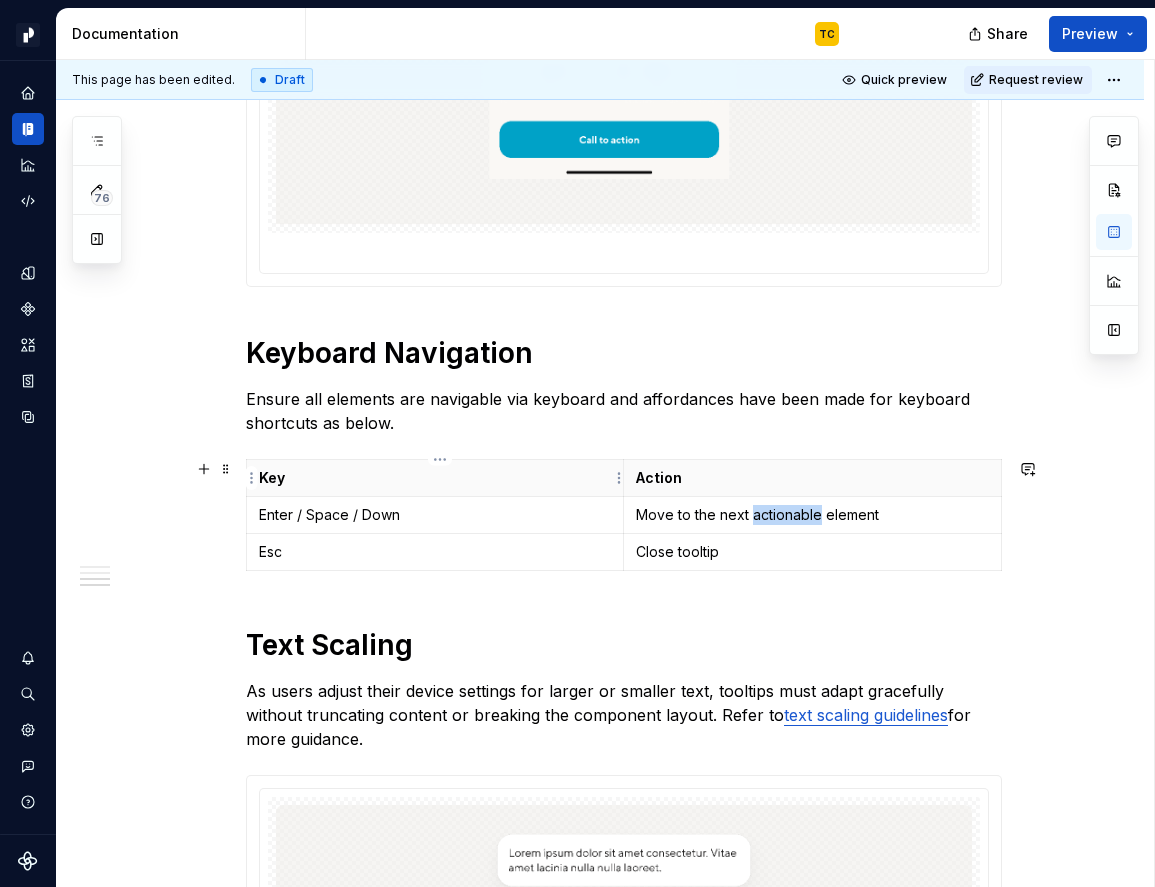 click on "Move to the next actionable element" at bounding box center (812, 515) 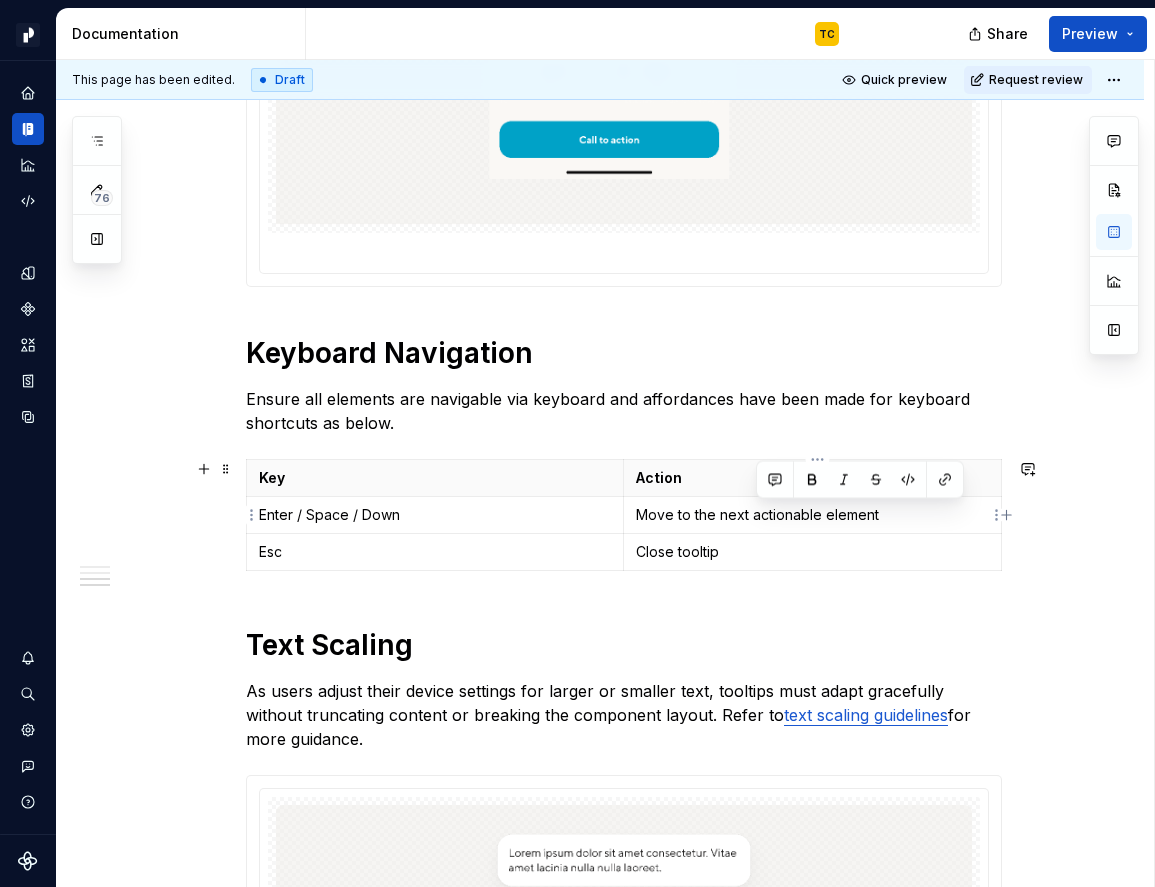 click on "Move to the next actionable element" at bounding box center (812, 515) 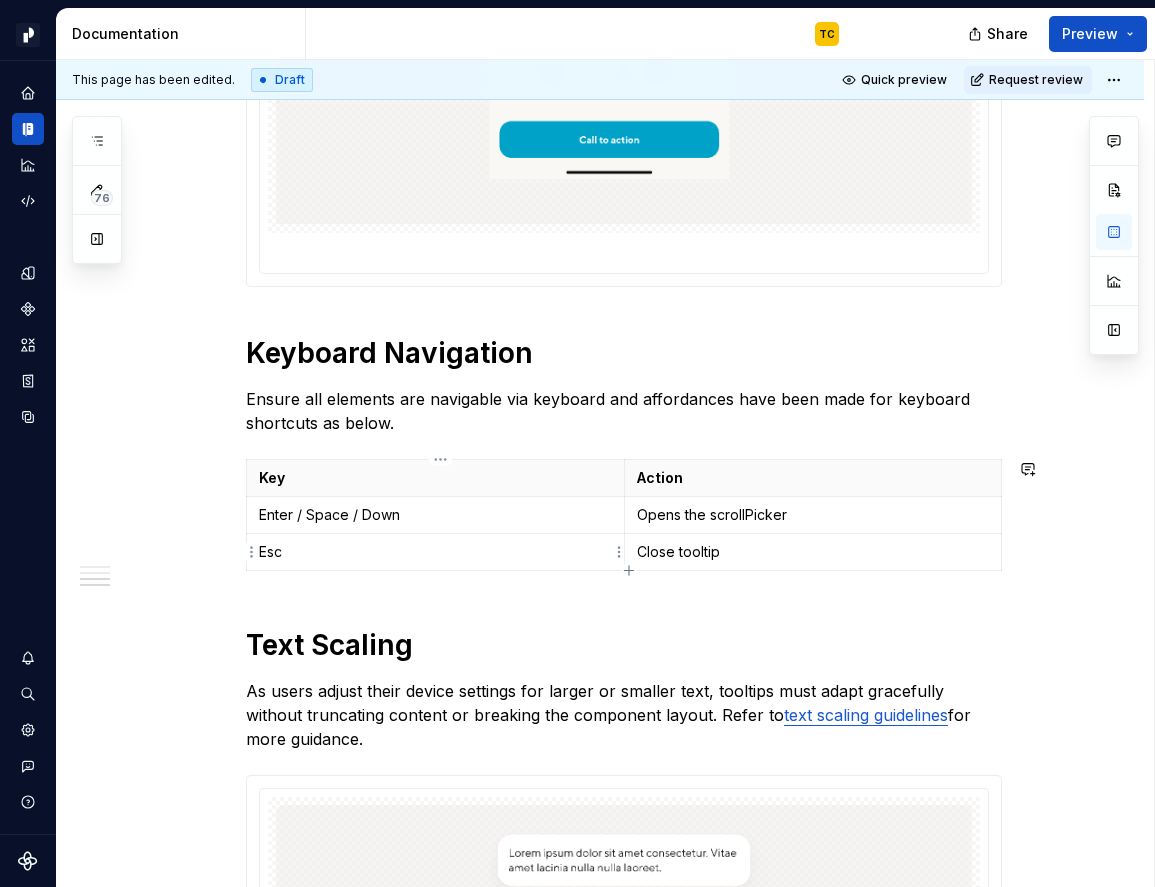 click on "Esc" at bounding box center [435, 552] 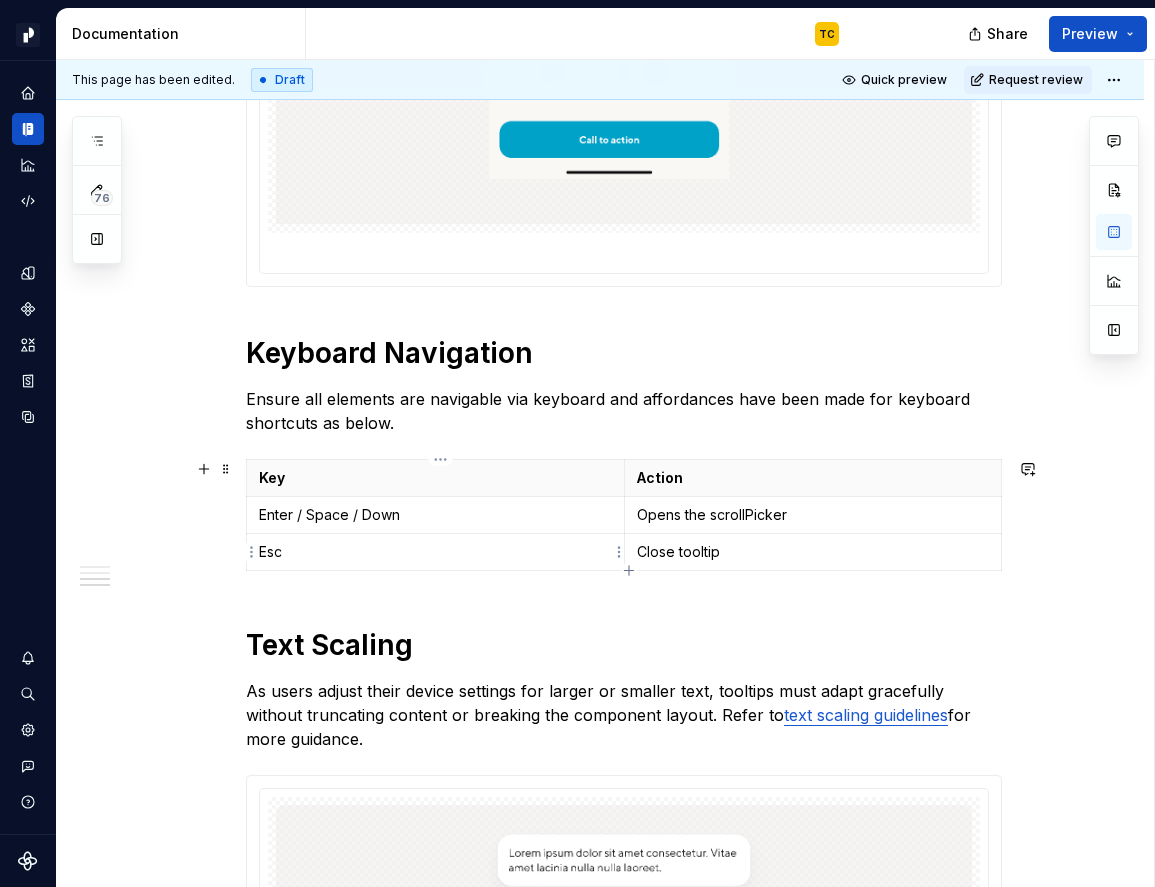 click on "Esc" at bounding box center (435, 552) 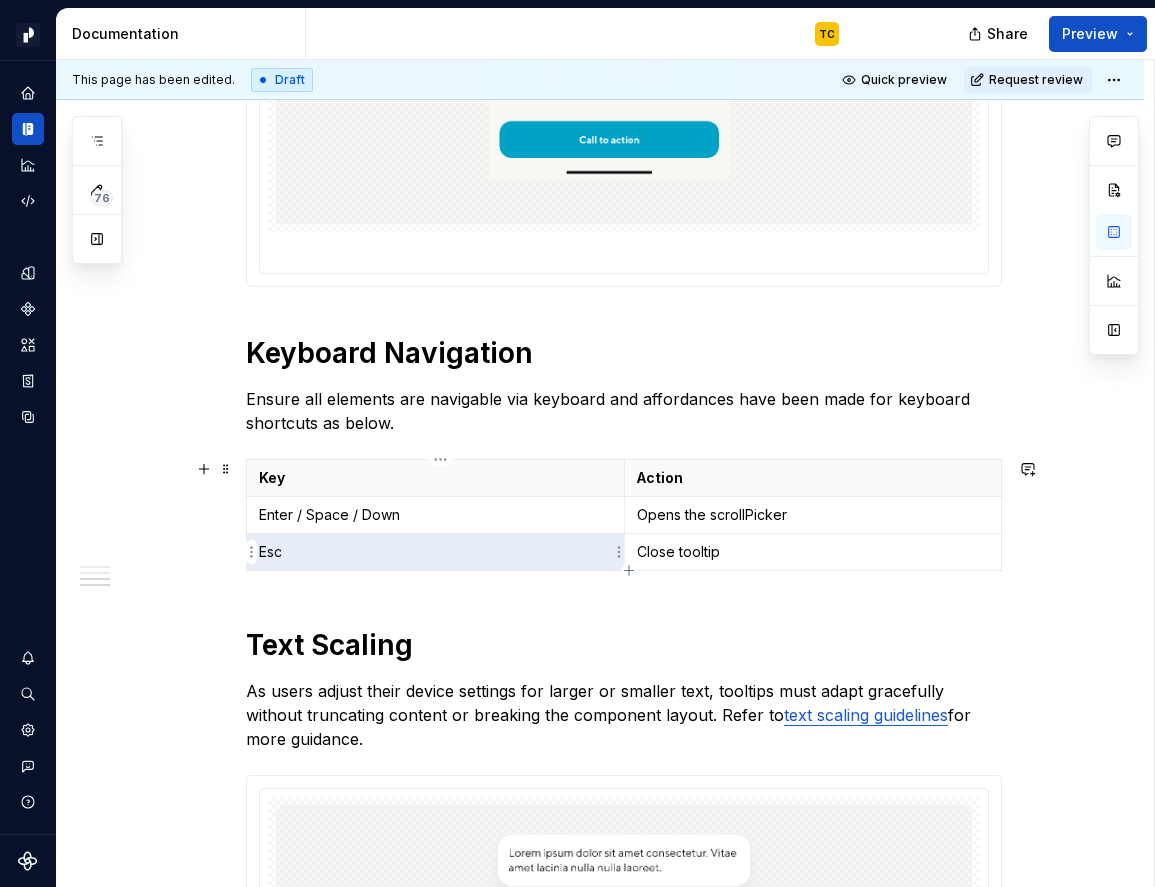click on "Esc" at bounding box center (435, 552) 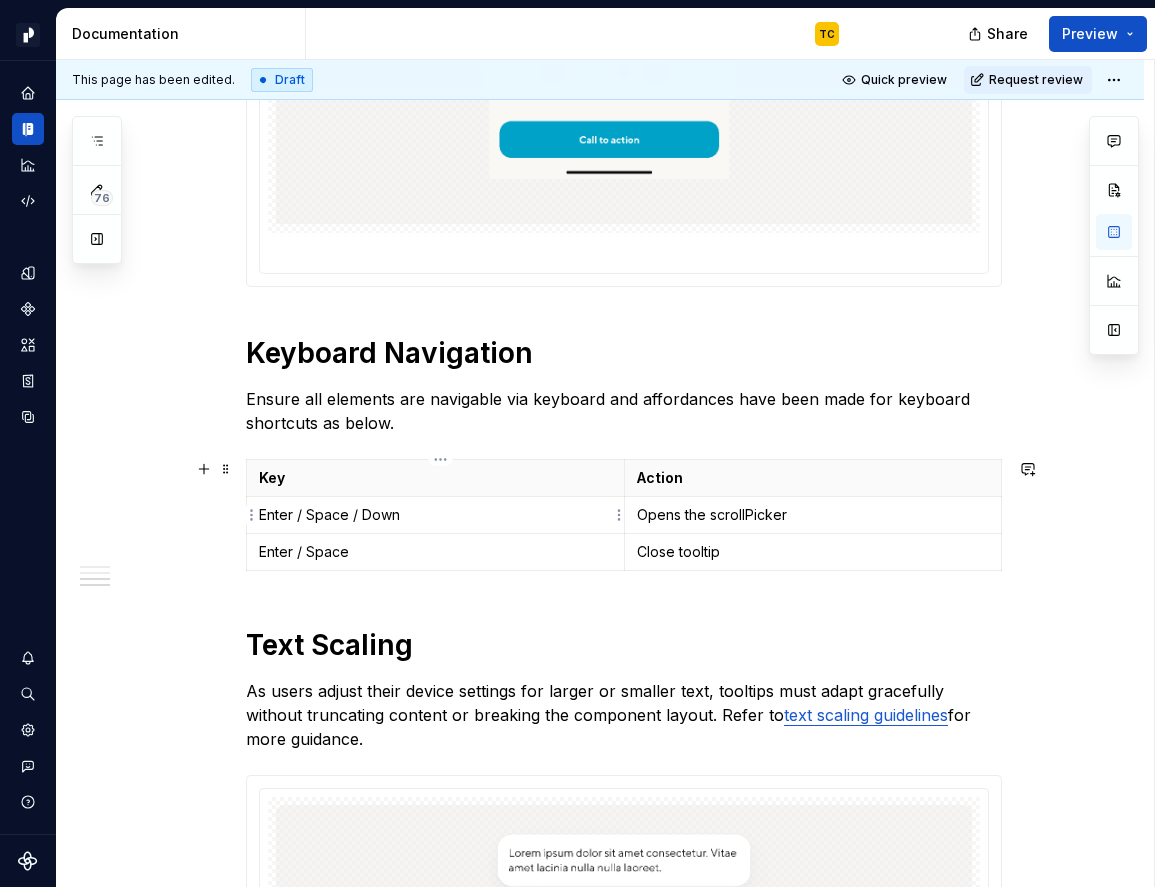 click on "Close tooltip" at bounding box center (813, 552) 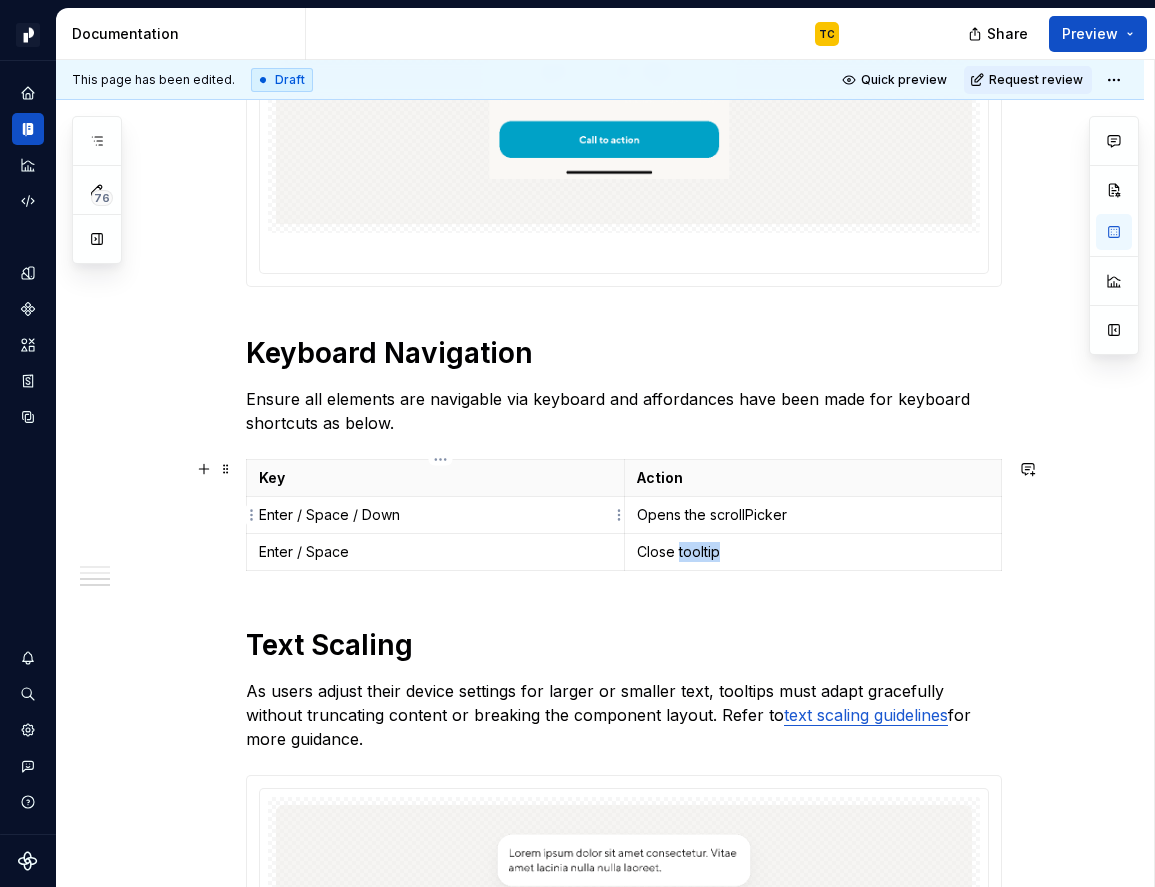 click on "Close tooltip" at bounding box center (813, 552) 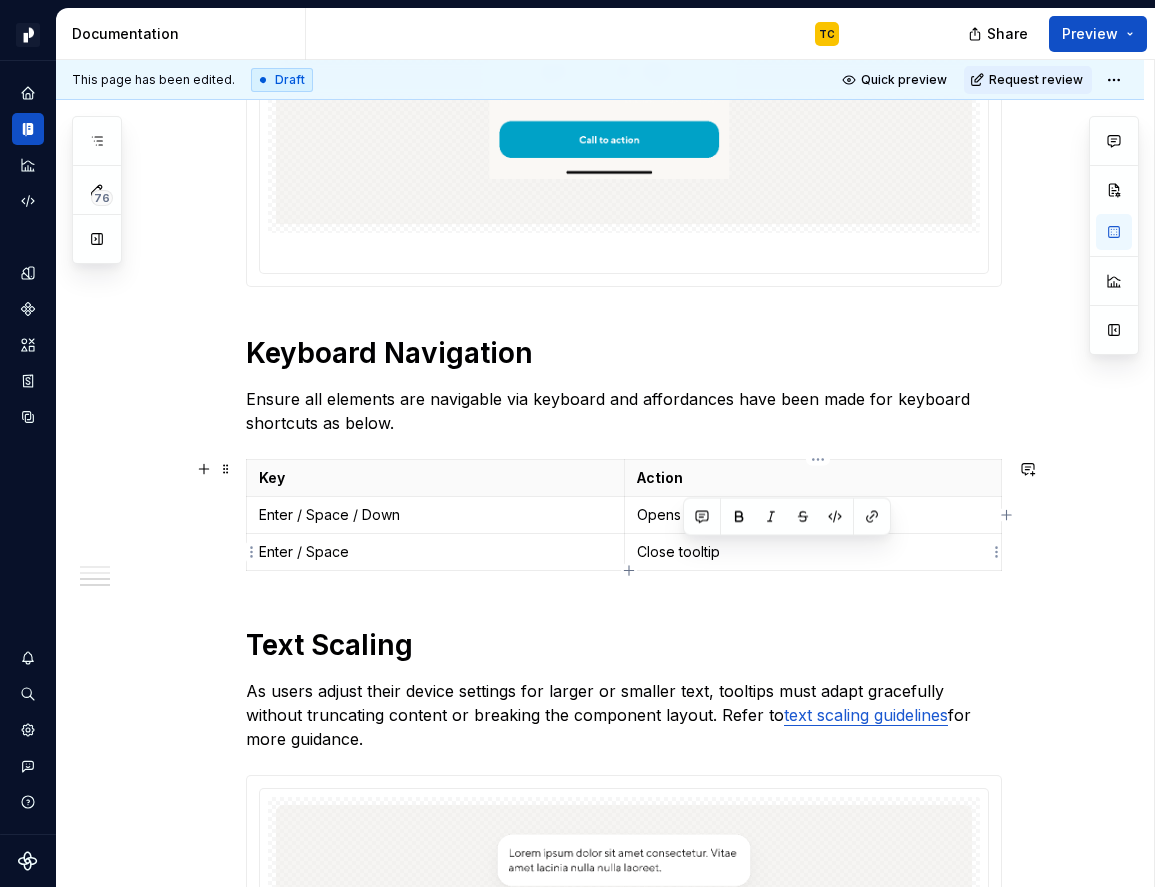 click on "Close tooltip" at bounding box center (813, 552) 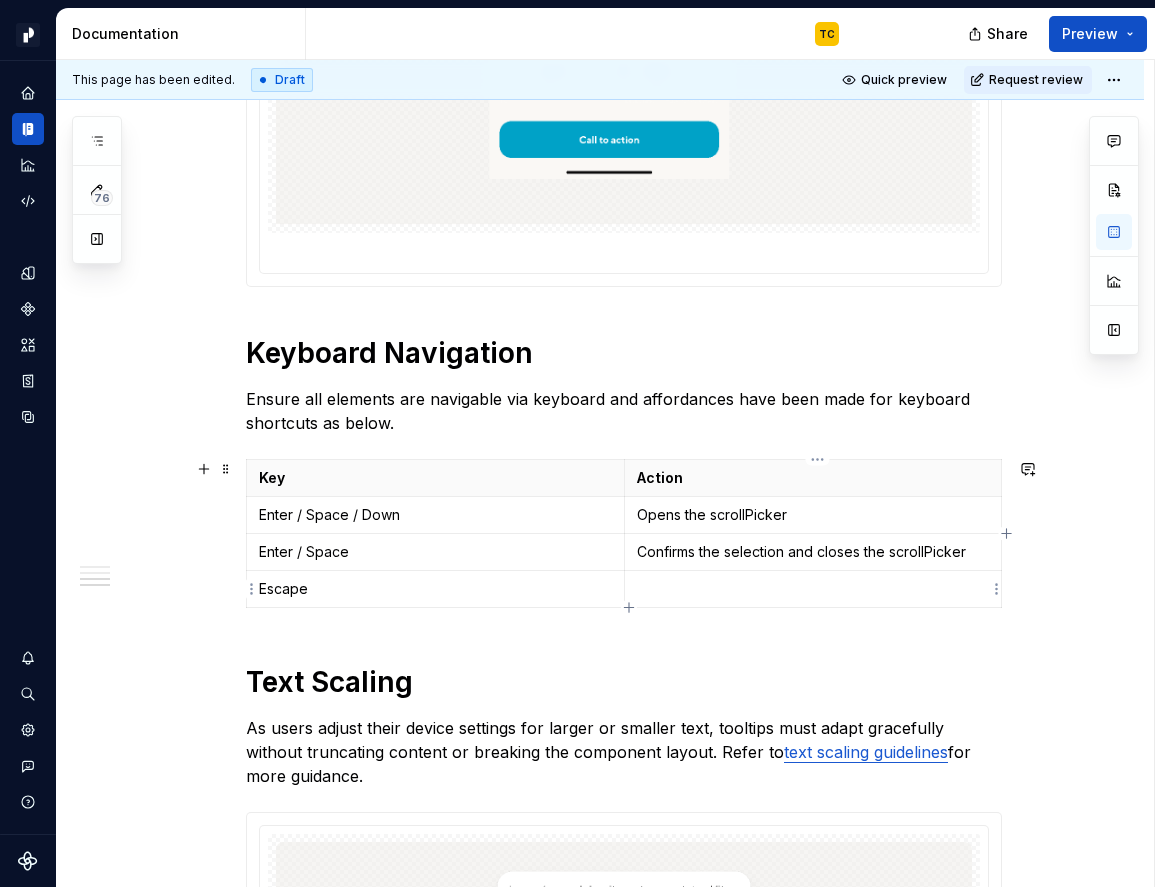 click at bounding box center (813, 589) 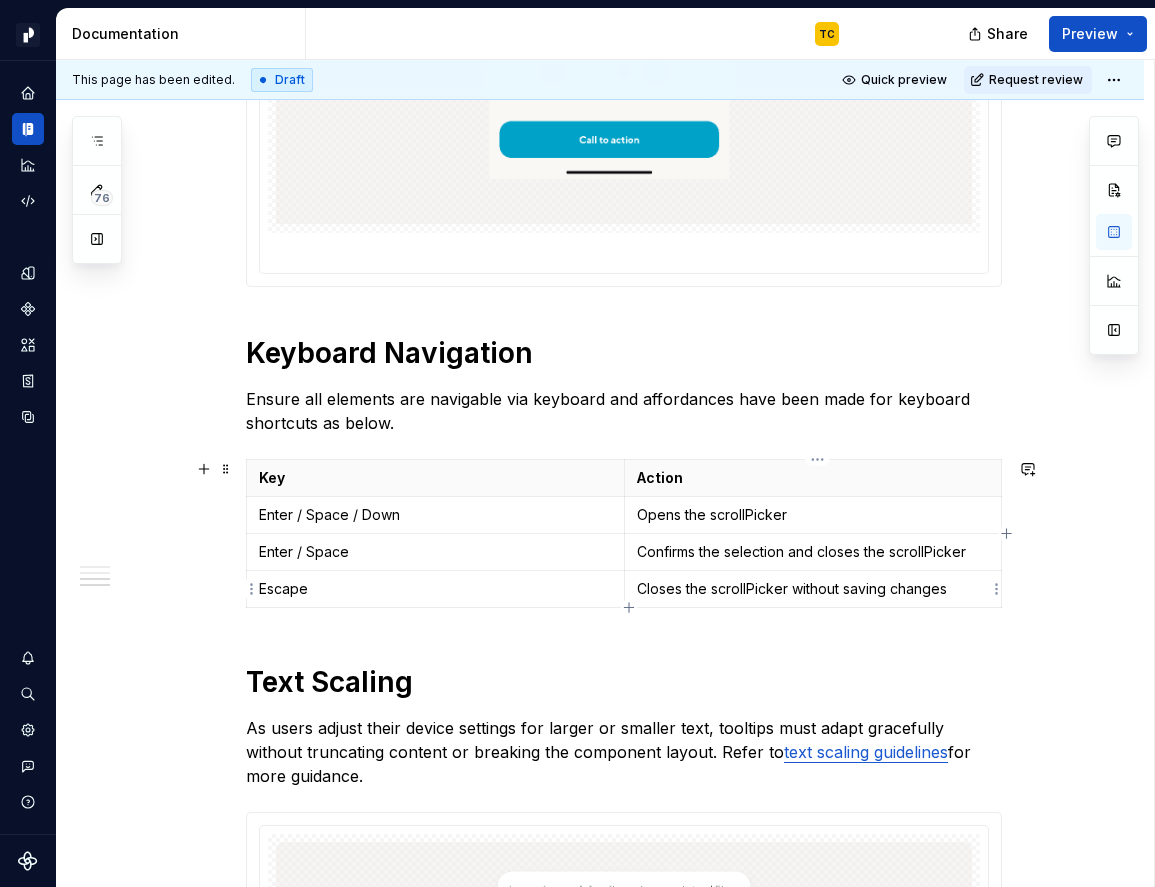 click on "Closes the scrollPicker without saving changes" at bounding box center (813, 589) 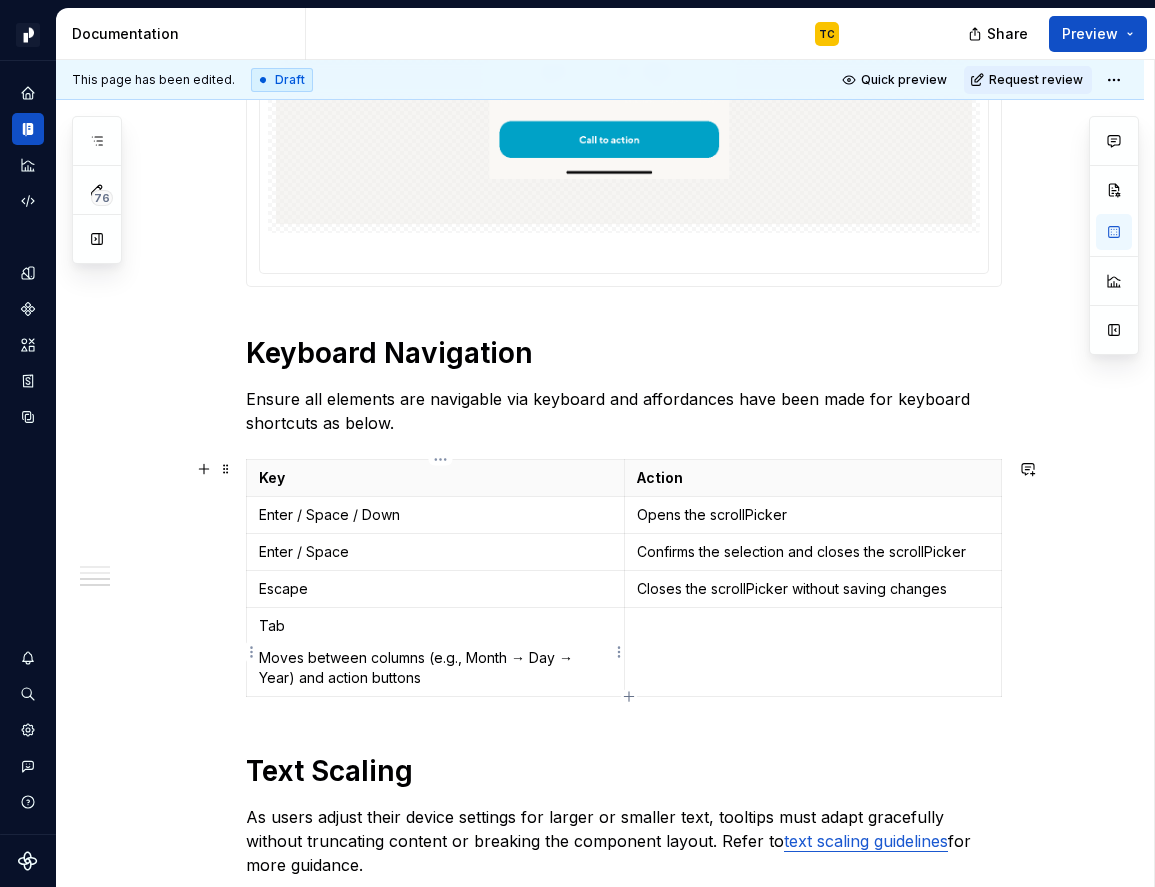 click on "Moves between columns (e.g., Month → Day → Year) and action buttons" at bounding box center [435, 668] 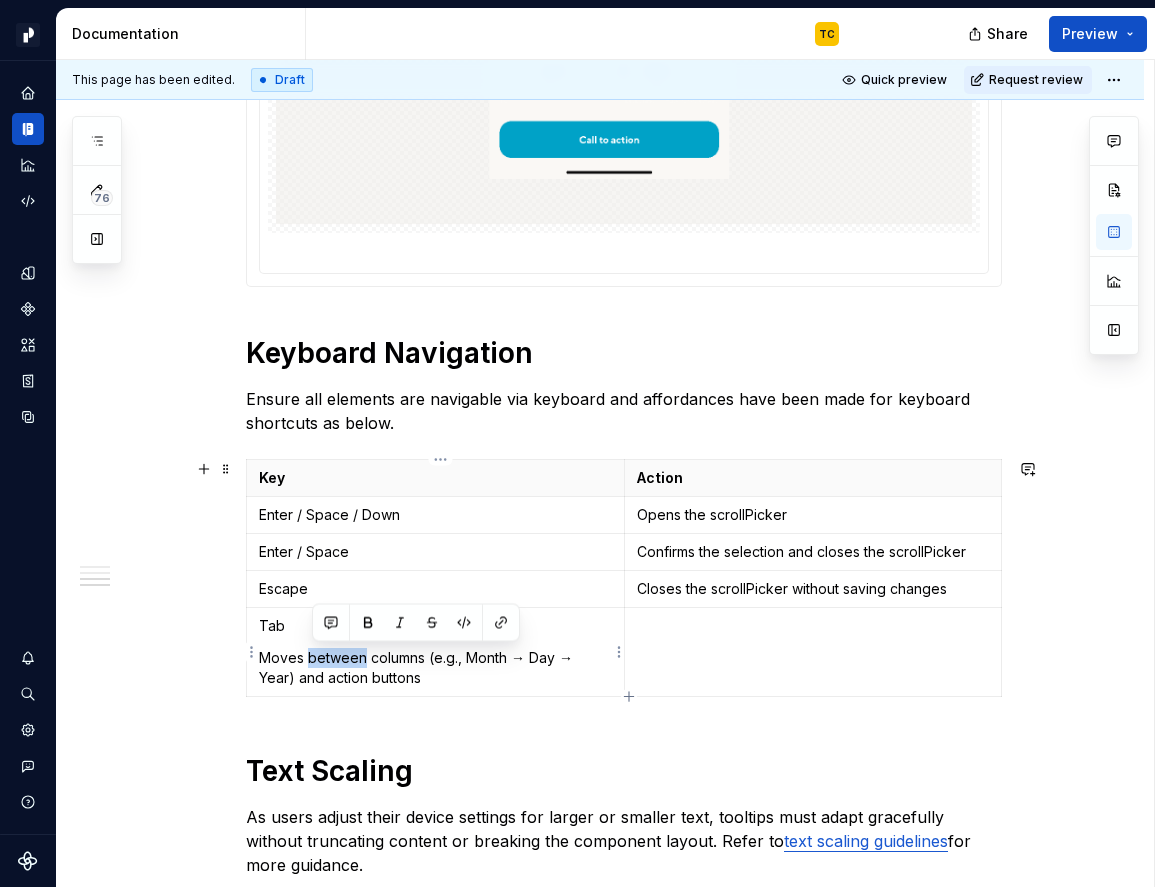 click on "Moves between columns (e.g., Month → Day → Year) and action buttons" at bounding box center (435, 668) 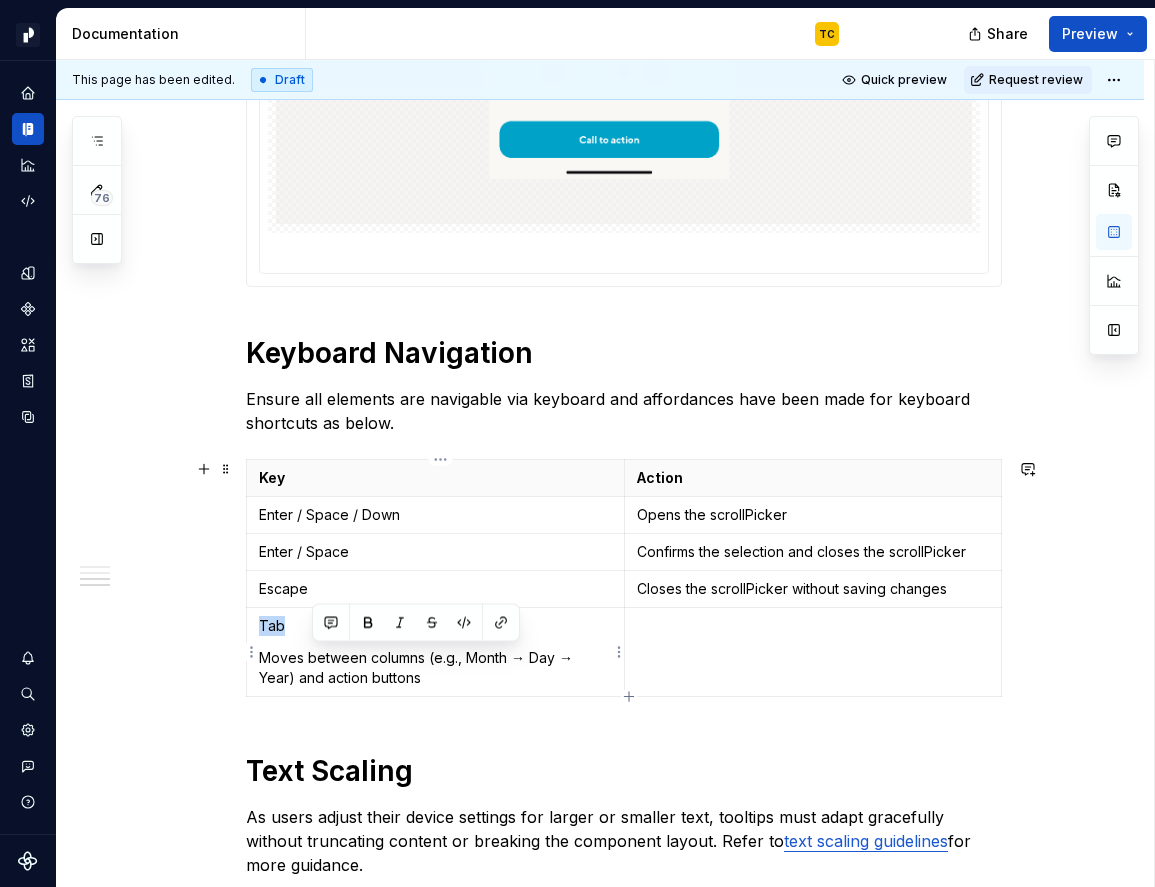 click on "Moves between columns (e.g., Month → Day → Year) and action buttons" at bounding box center [435, 668] 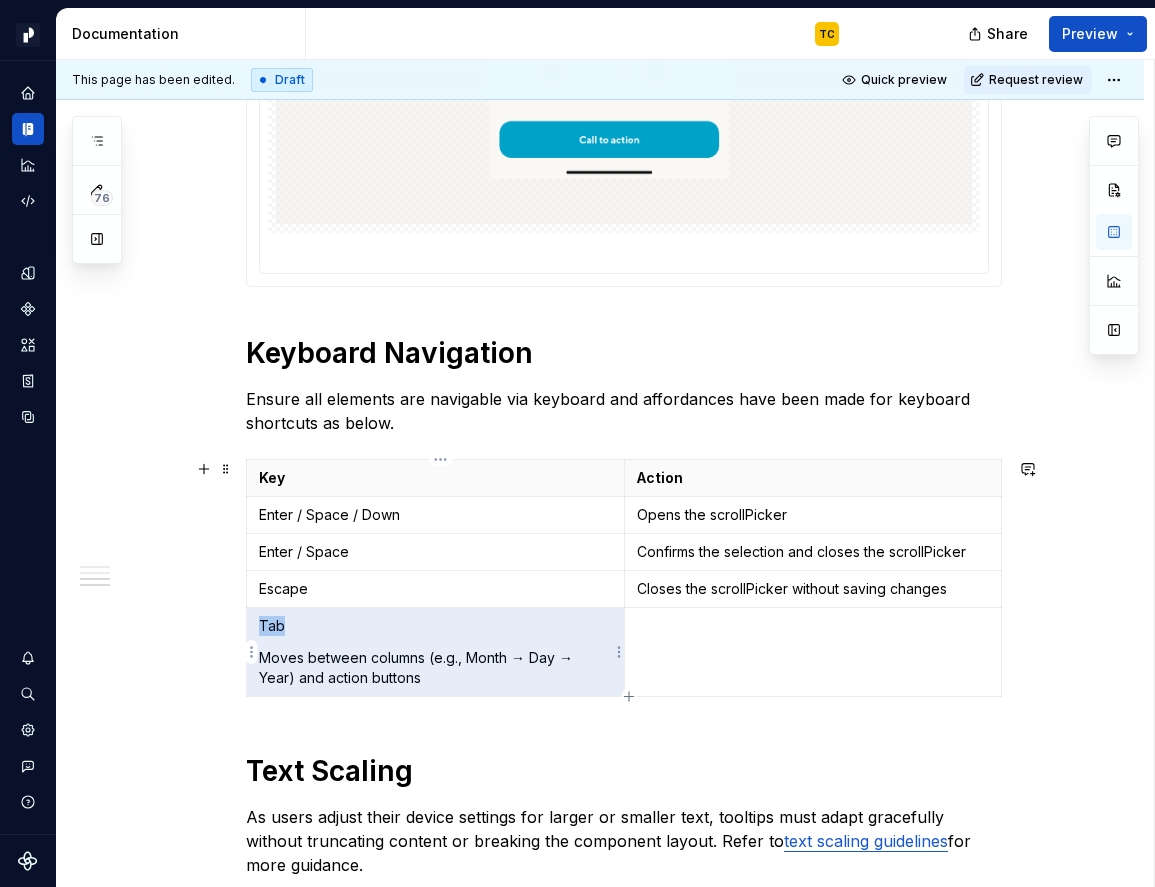click on "Moves between columns (e.g., Month → Day → Year) and action buttons" at bounding box center [435, 668] 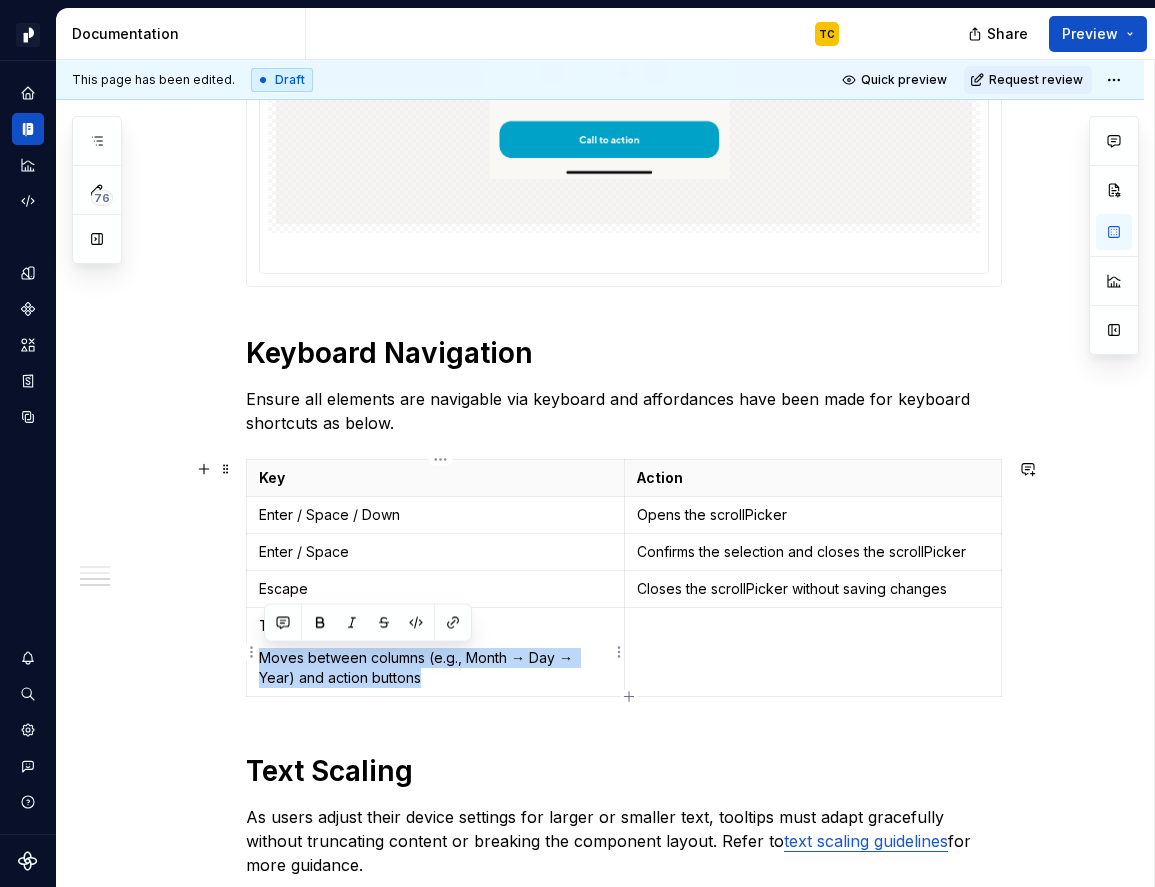 drag, startPoint x: 450, startPoint y: 679, endPoint x: 260, endPoint y: 659, distance: 191.04973 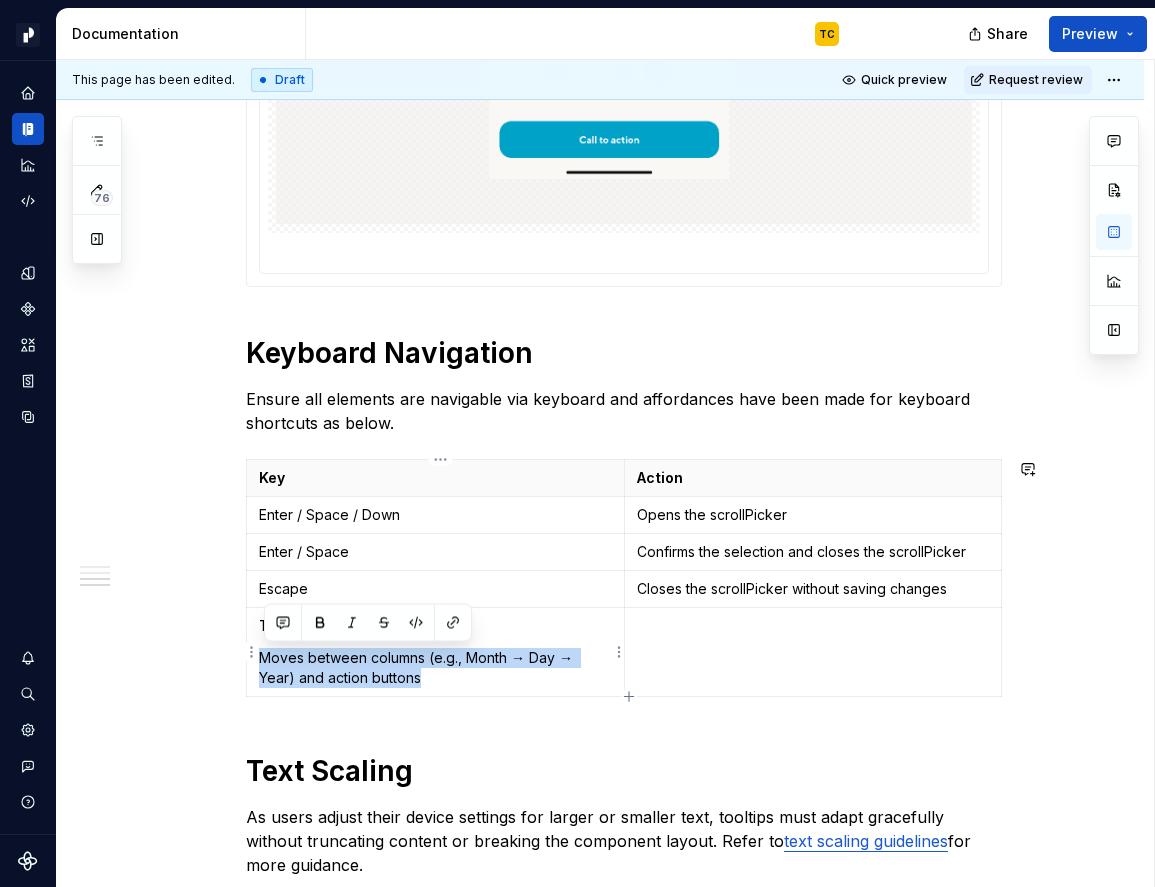 copy on "Moves between columns (e.g., Month → Day → Year) and action buttons" 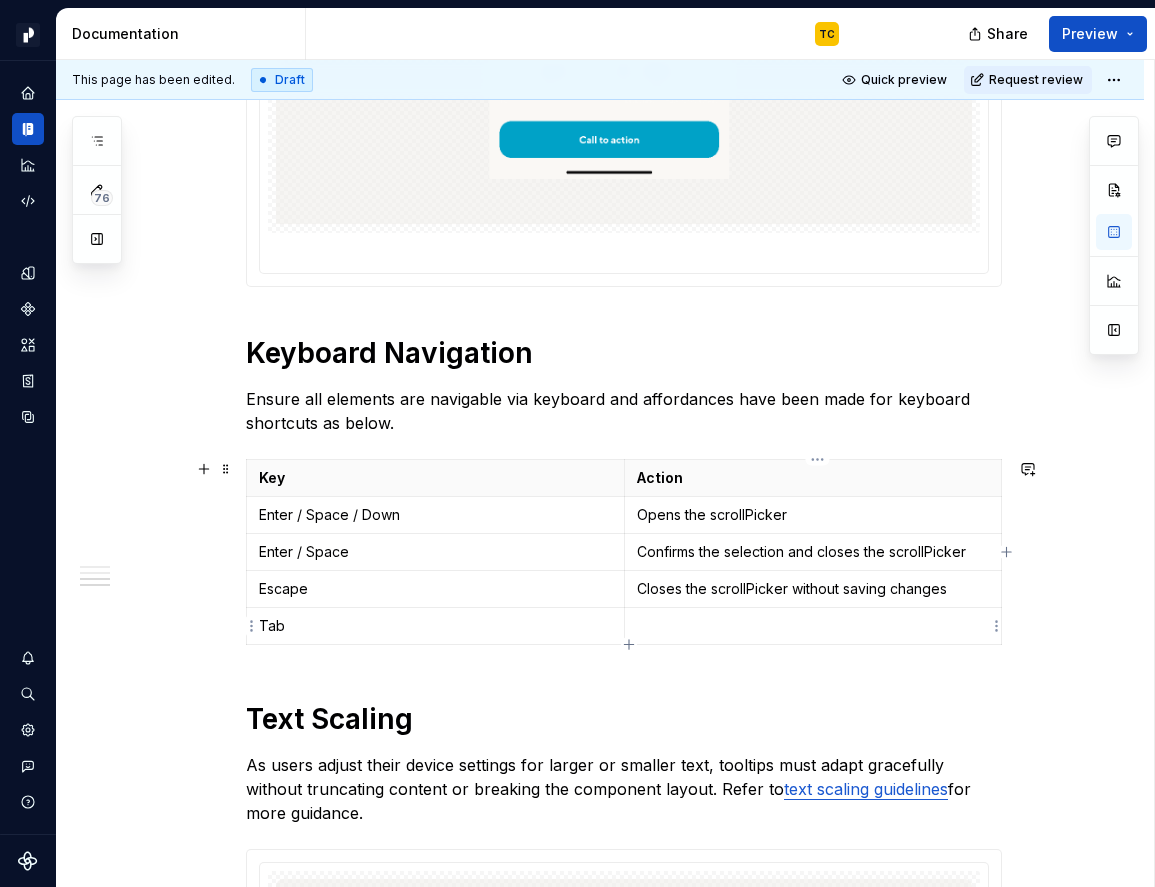 click at bounding box center (813, 626) 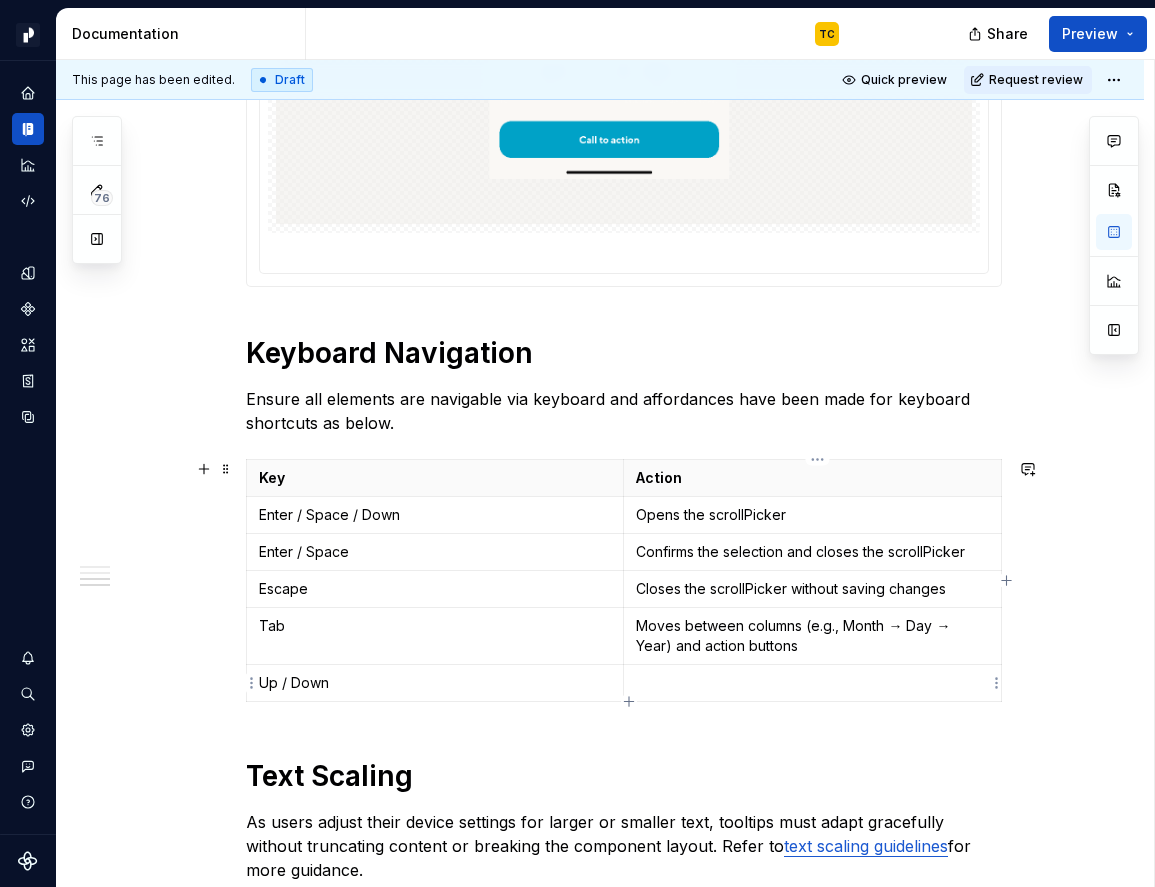 click at bounding box center (812, 683) 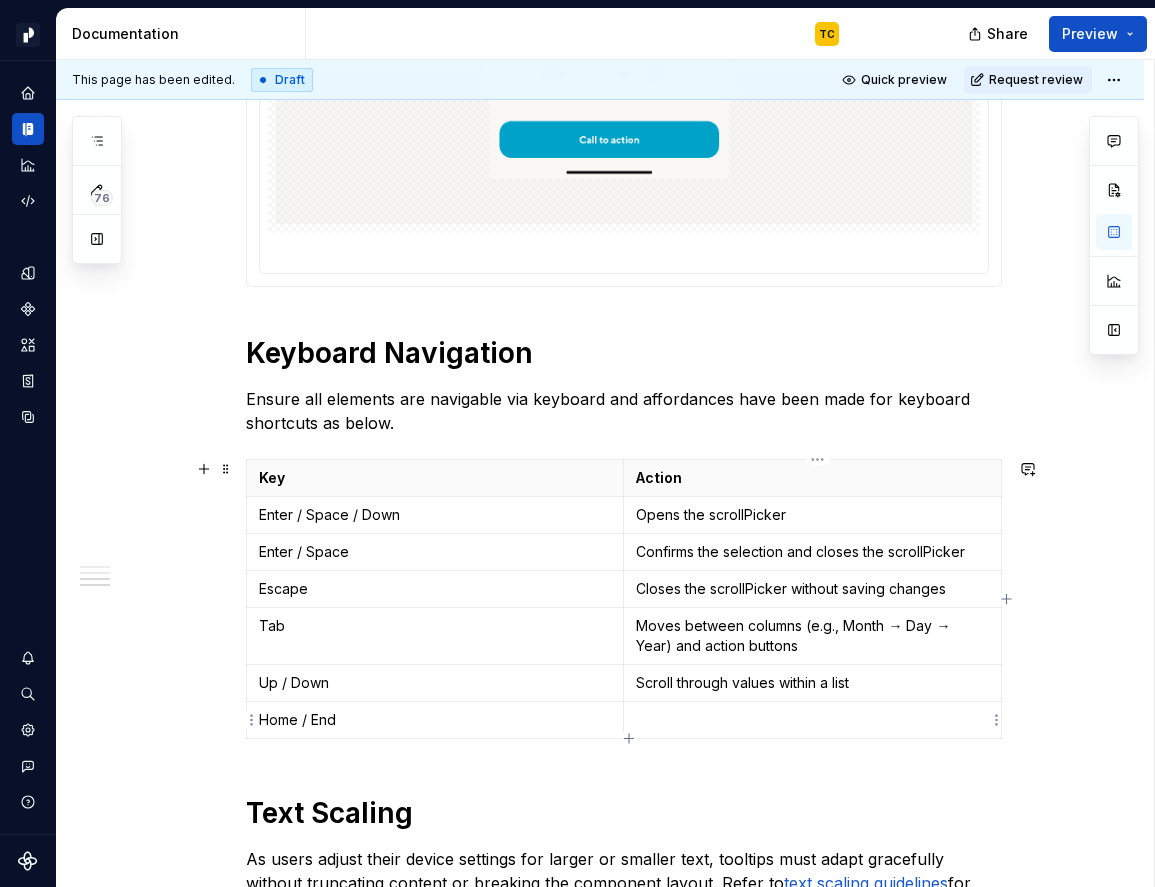 click at bounding box center (812, 720) 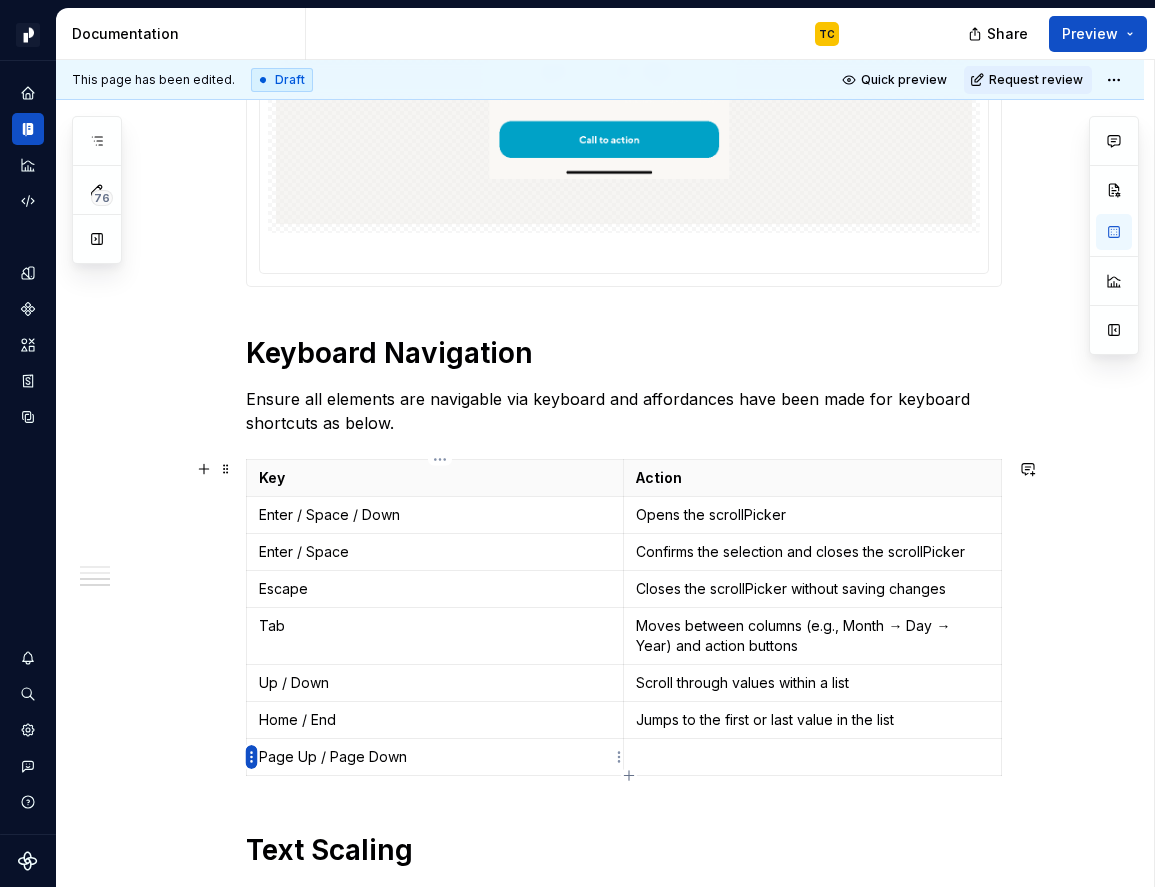 click on "Pacific TC Design system data Documentation TC Share Preview 76 Pages Add
Accessibility guide for tree Page tree.
Navigate the tree with the arrow keys. Common tree hotkeys apply. Further keybindings are available:
enter to execute primary action on focused item
f2 to start renaming the focused item
escape to abort renaming an item
control+d to start dragging selected items
Welcome to Pacific What's New PP Get Started Introduction Designers Web Engineers Our Principles Foundations Overview Accessibility Overview Principles Guidelines Resources Color Overview Primitives Tokens Accessibility Usage Content Overview Voice & Tone Grammar & Mechanics Lexicon Resources Corner radius Overview Primitives Tokens Usage Dimensions Overview Primitives Tokens Usage Elevation Overview Specifications Usage Glyphs Overview Specifications Accessibility  All glyphs Usage Grids Overview Specifications Usage Illustrations Overview Specifications Accessibility" at bounding box center [577, 443] 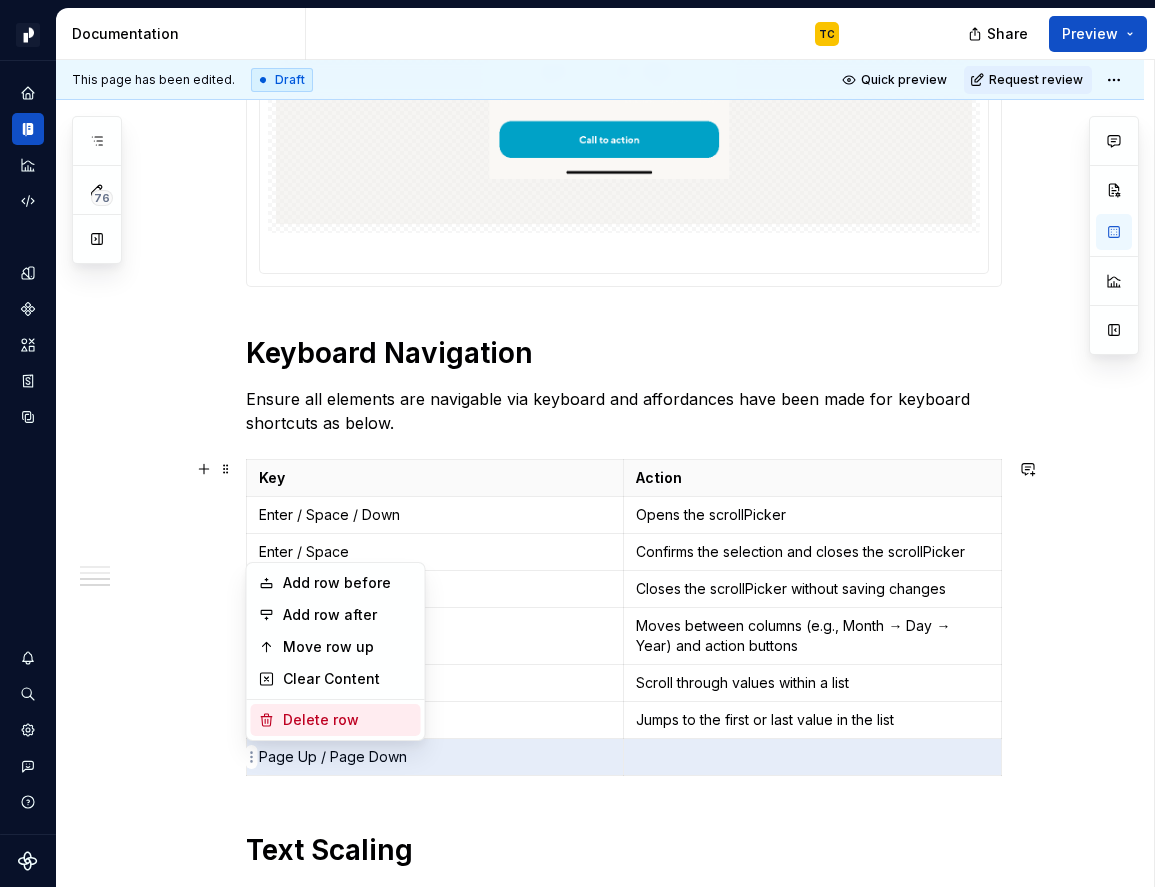 click on "Delete row" at bounding box center [348, 720] 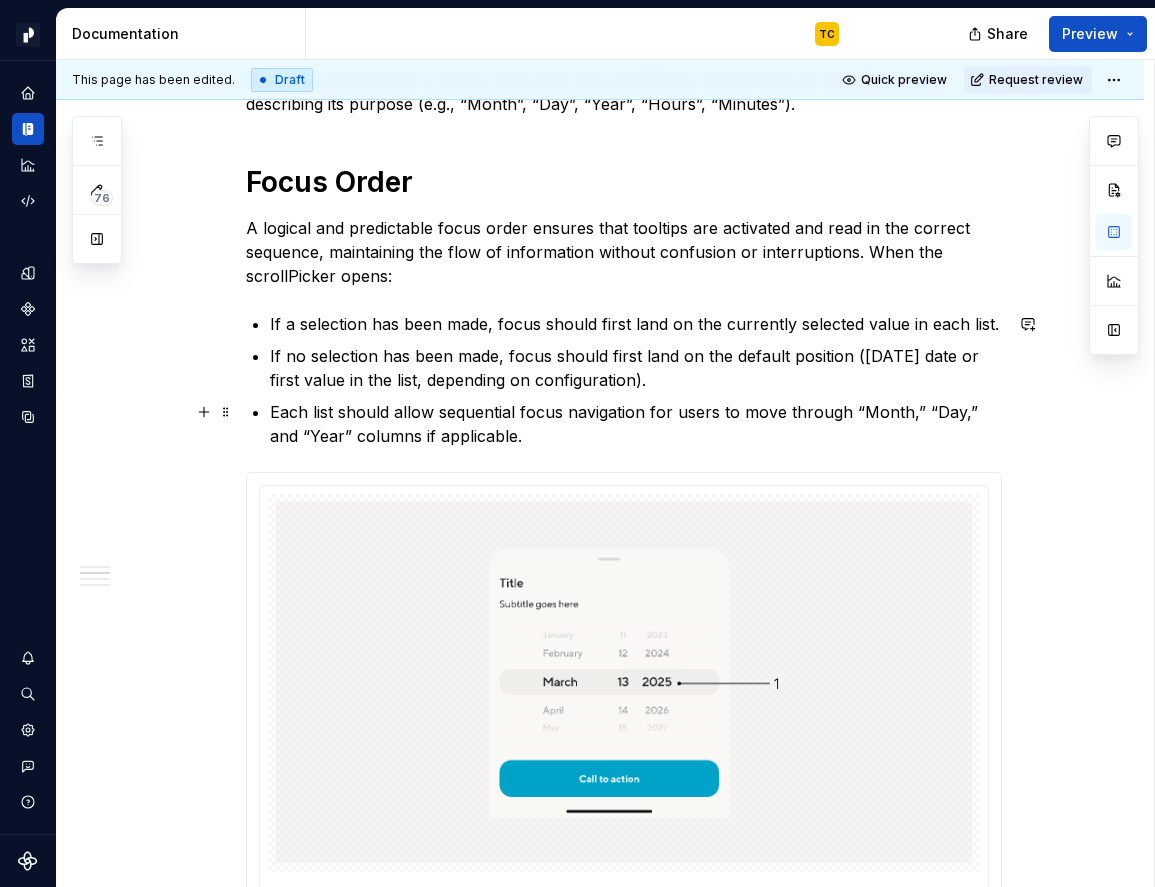 scroll, scrollTop: 2320, scrollLeft: 0, axis: vertical 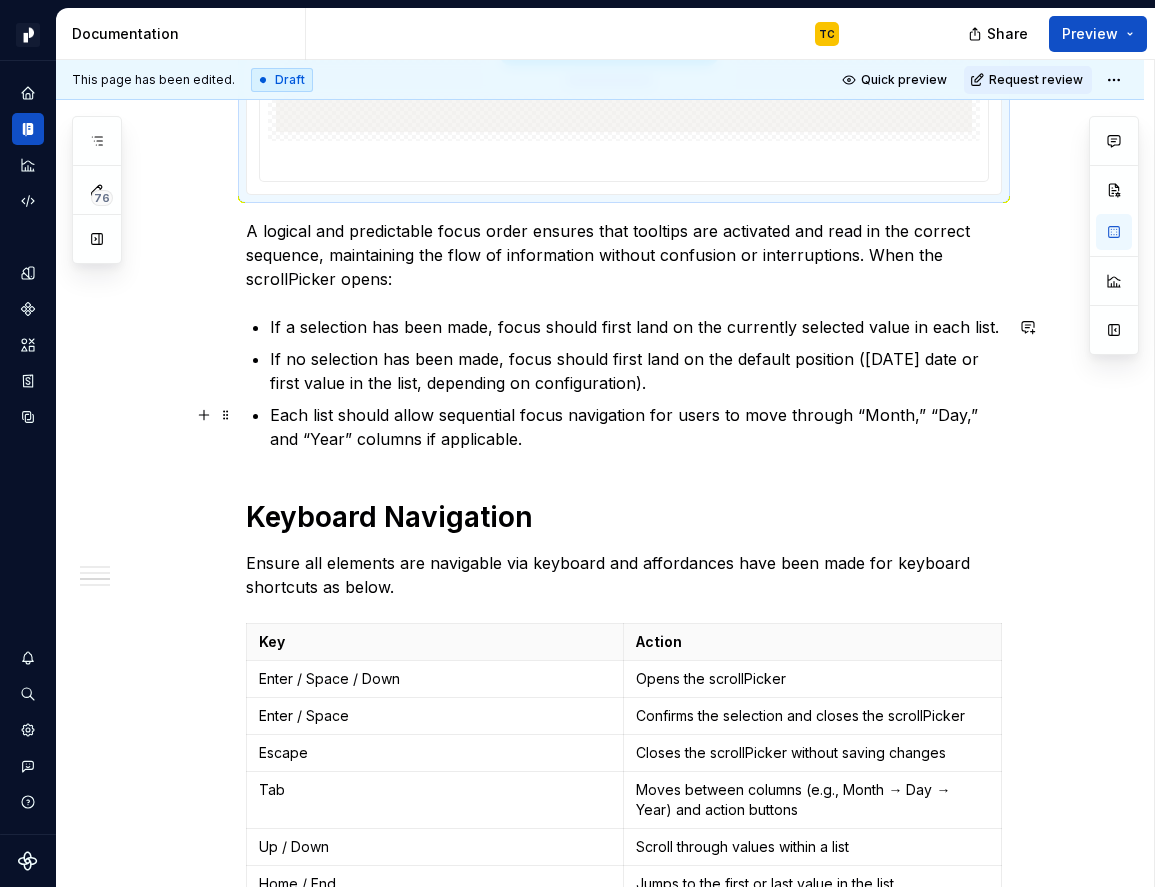 click on "Each list should allow sequential focus navigation for users to move through “Month,” “Day,” and “Year” columns if applicable." at bounding box center [636, 427] 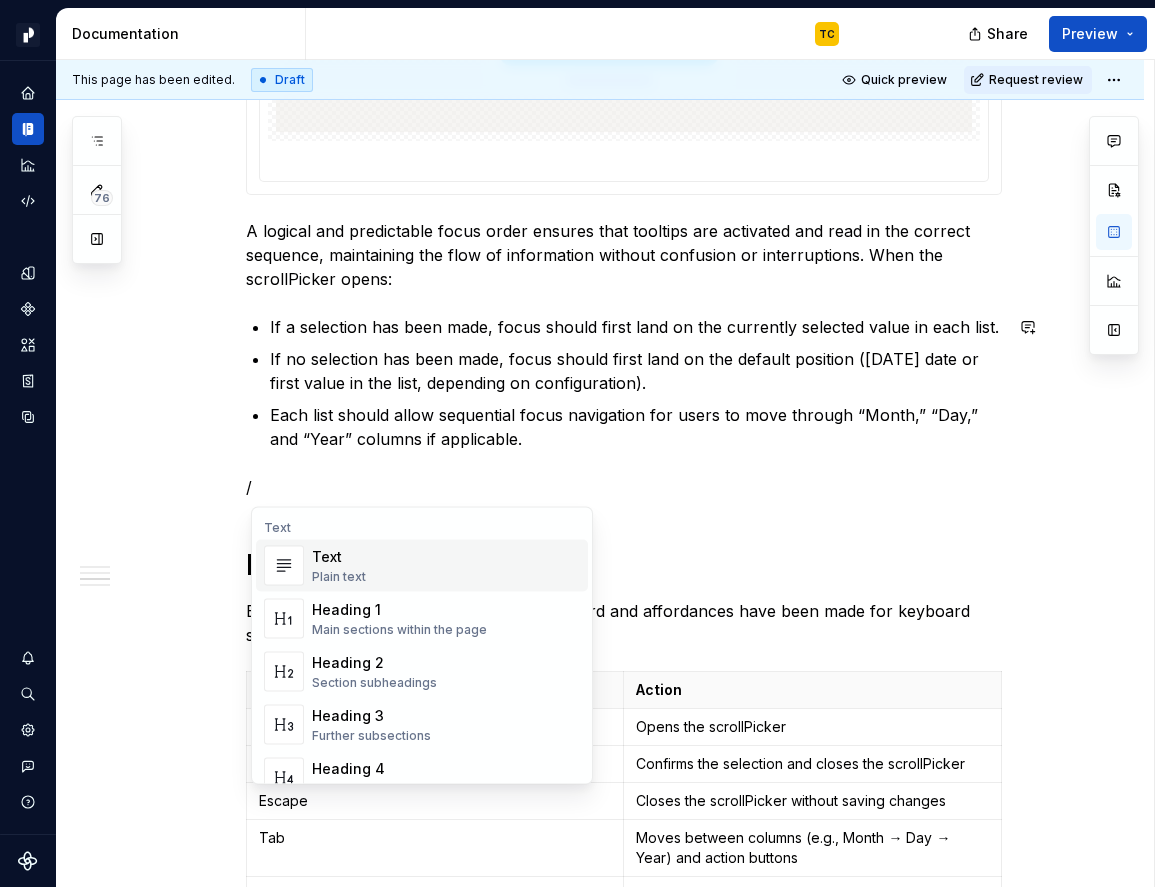 click on "**********" at bounding box center (624, 324) 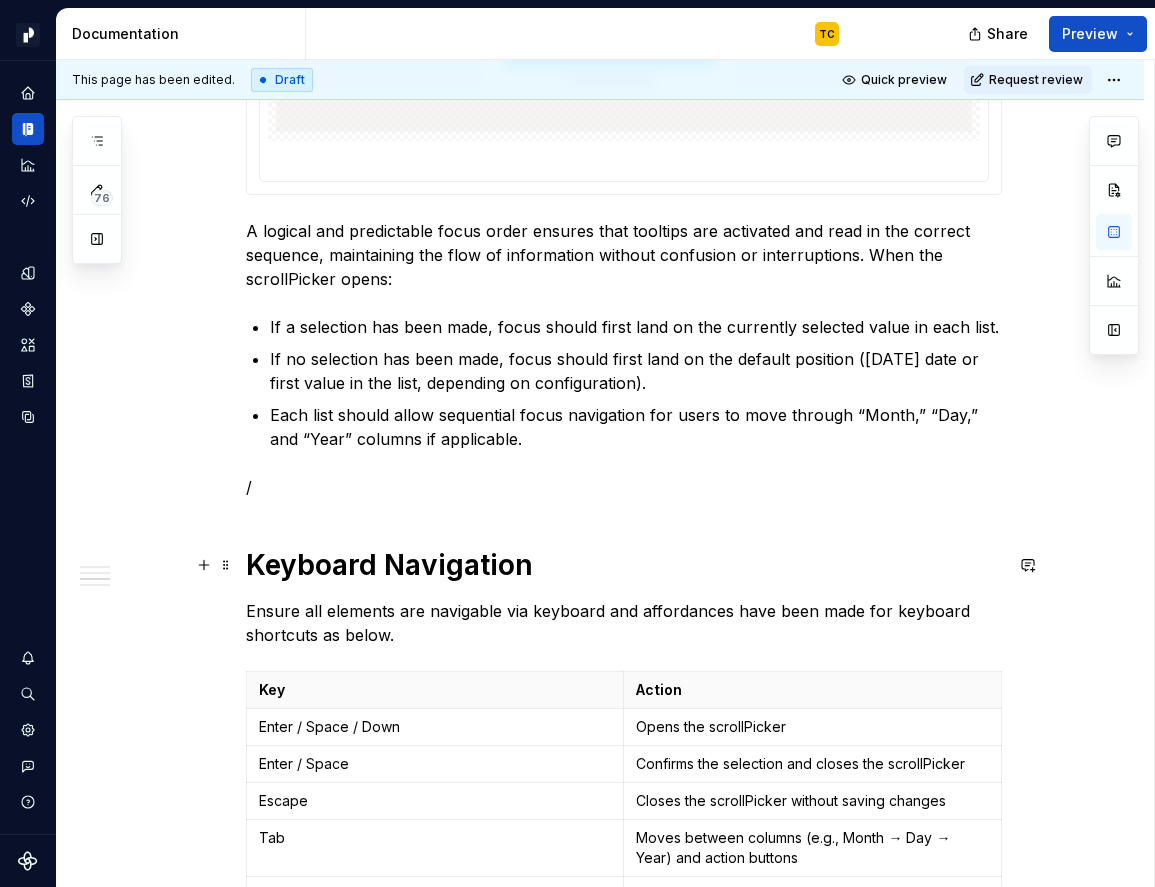 click on "Keyboard Navigation" at bounding box center (624, 565) 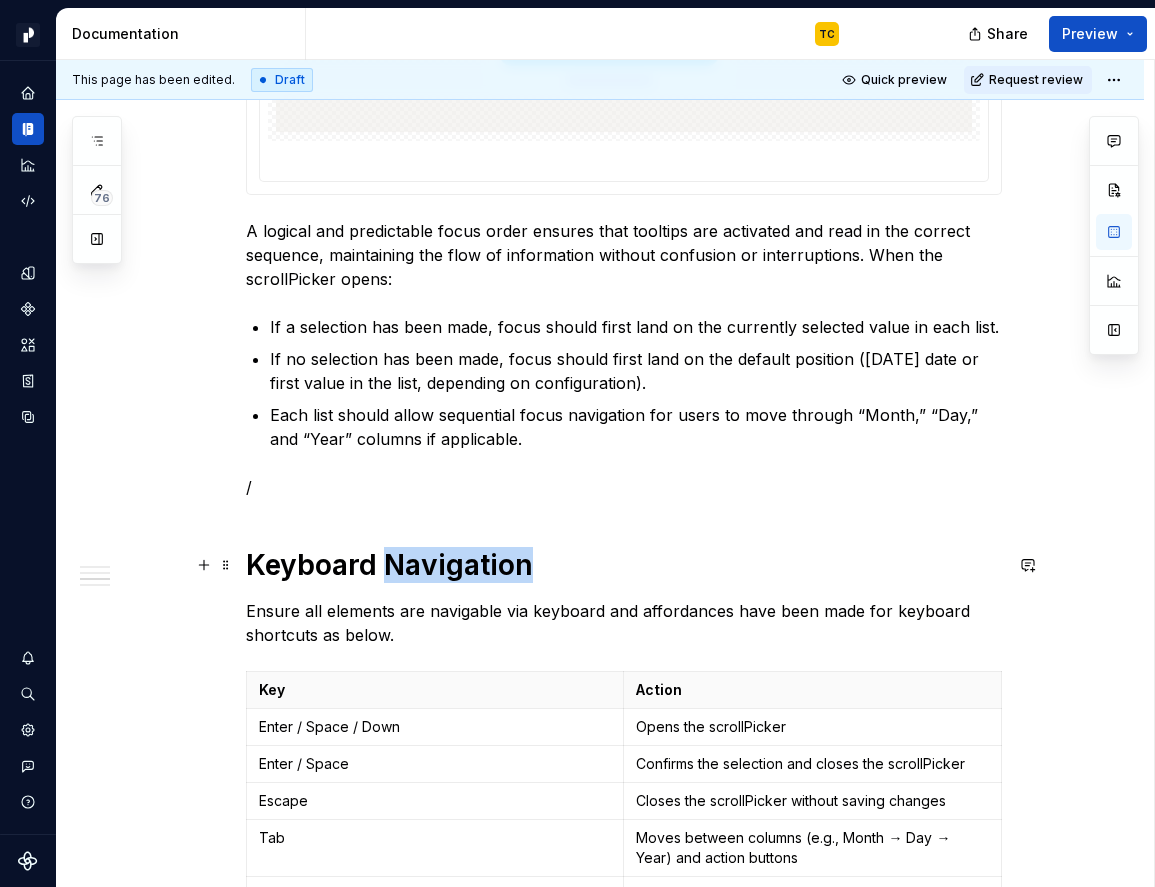click on "Keyboard Navigation" at bounding box center [624, 565] 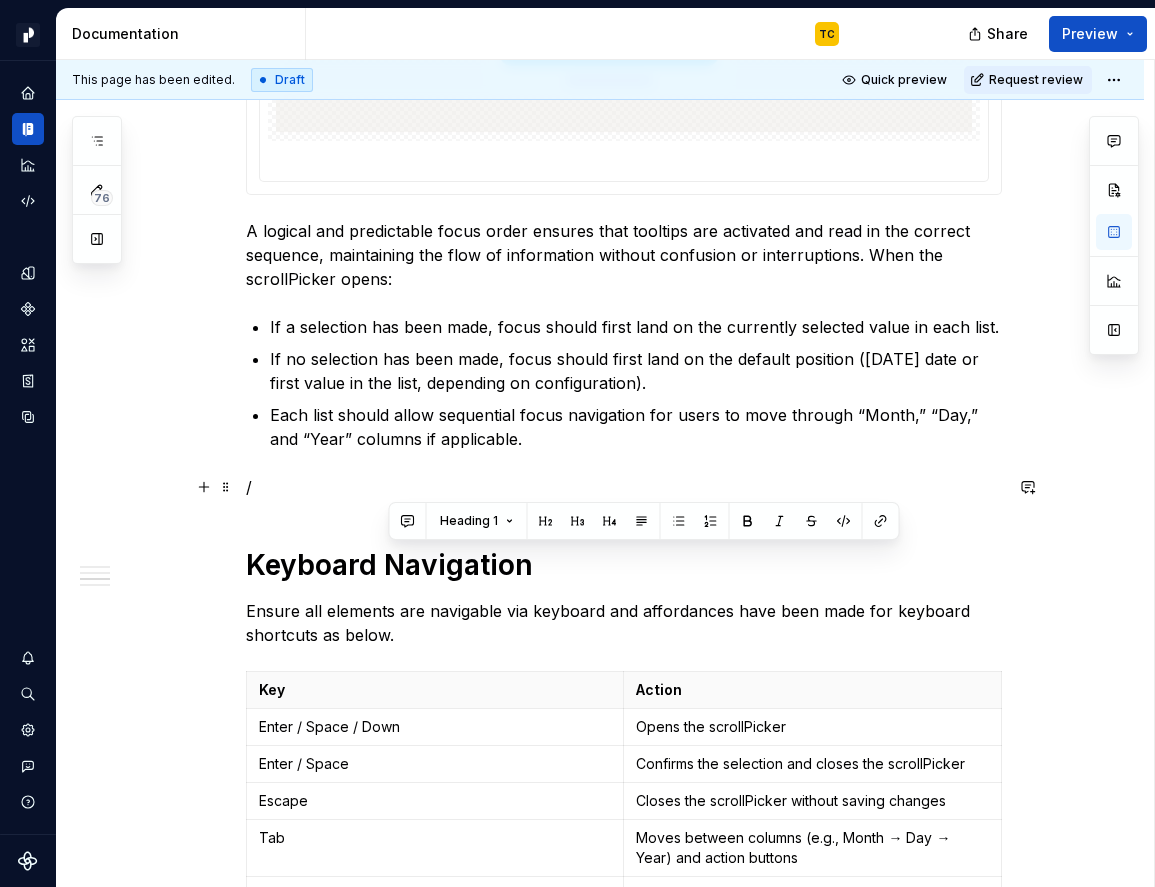 click on "/" at bounding box center (624, 487) 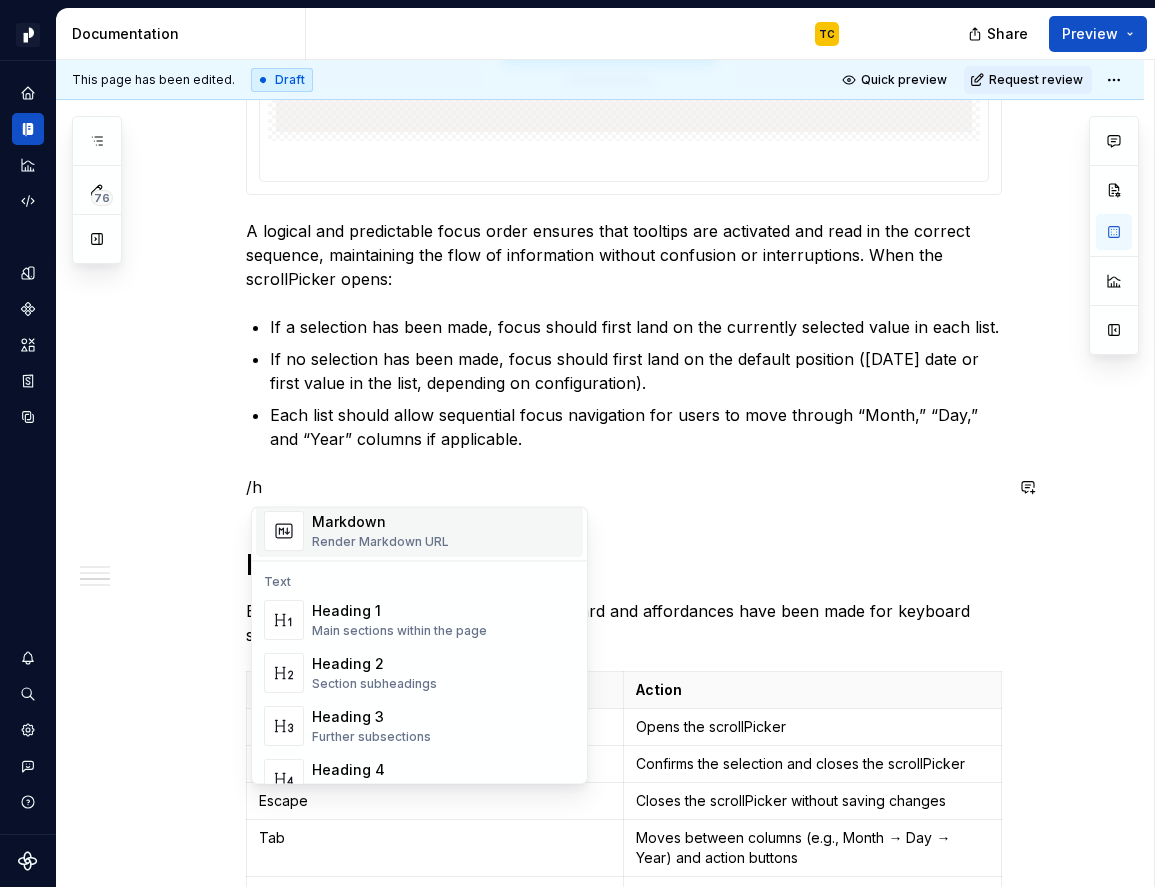 scroll, scrollTop: 89, scrollLeft: 0, axis: vertical 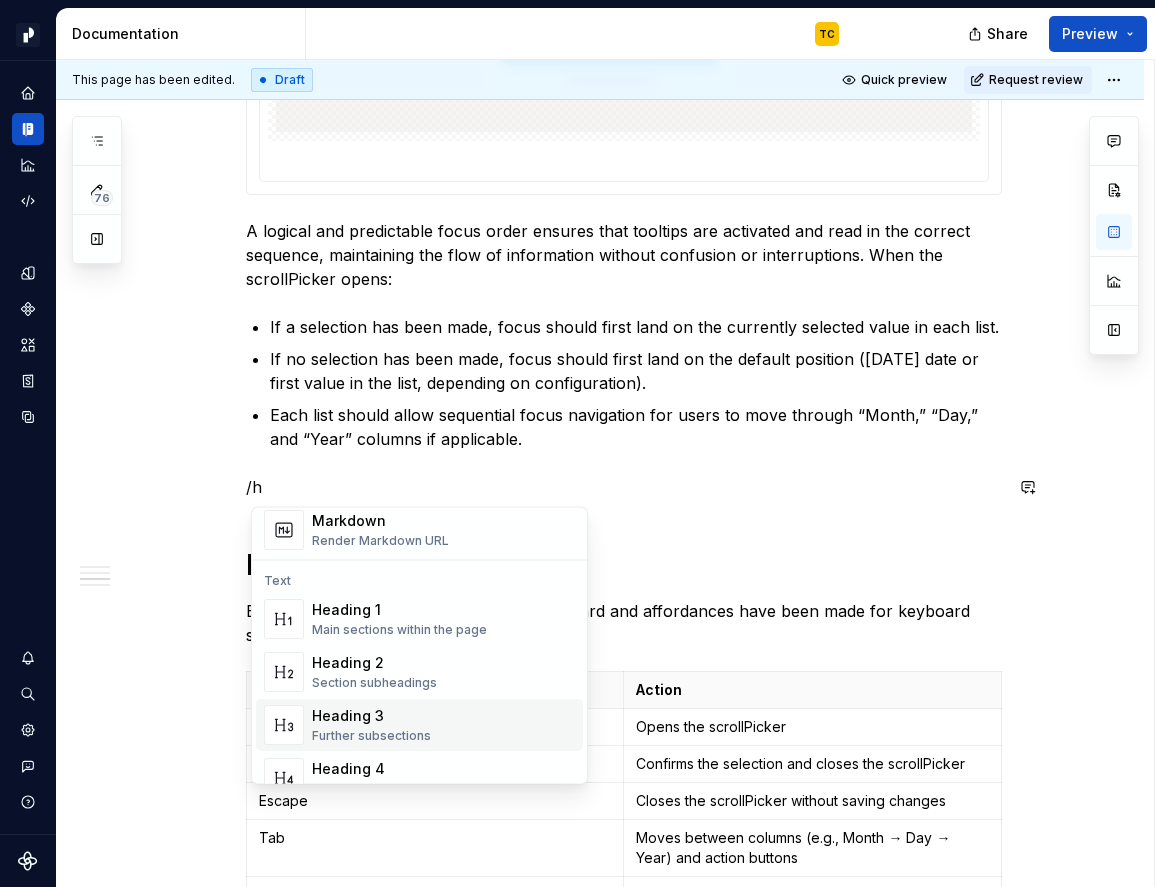 click on "Heading 3" at bounding box center [371, 716] 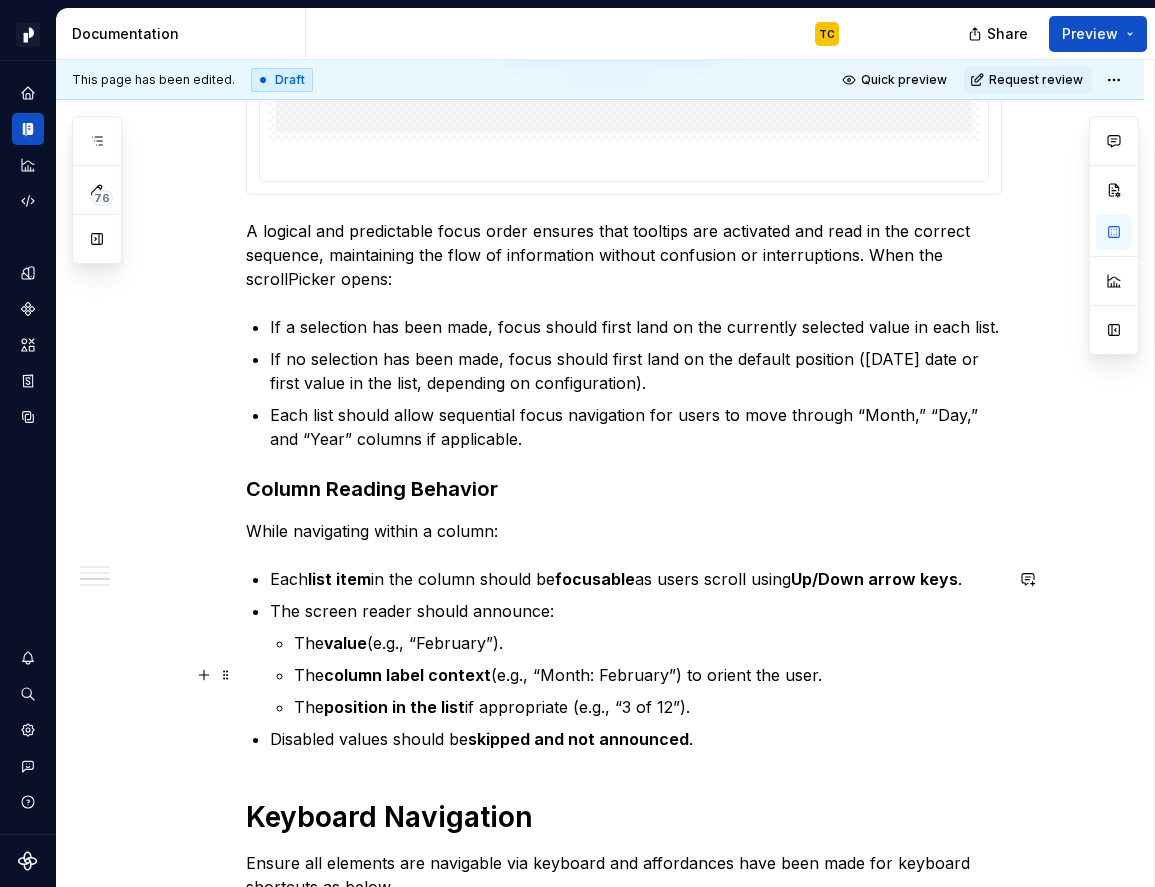 click on "column label context" at bounding box center (407, 675) 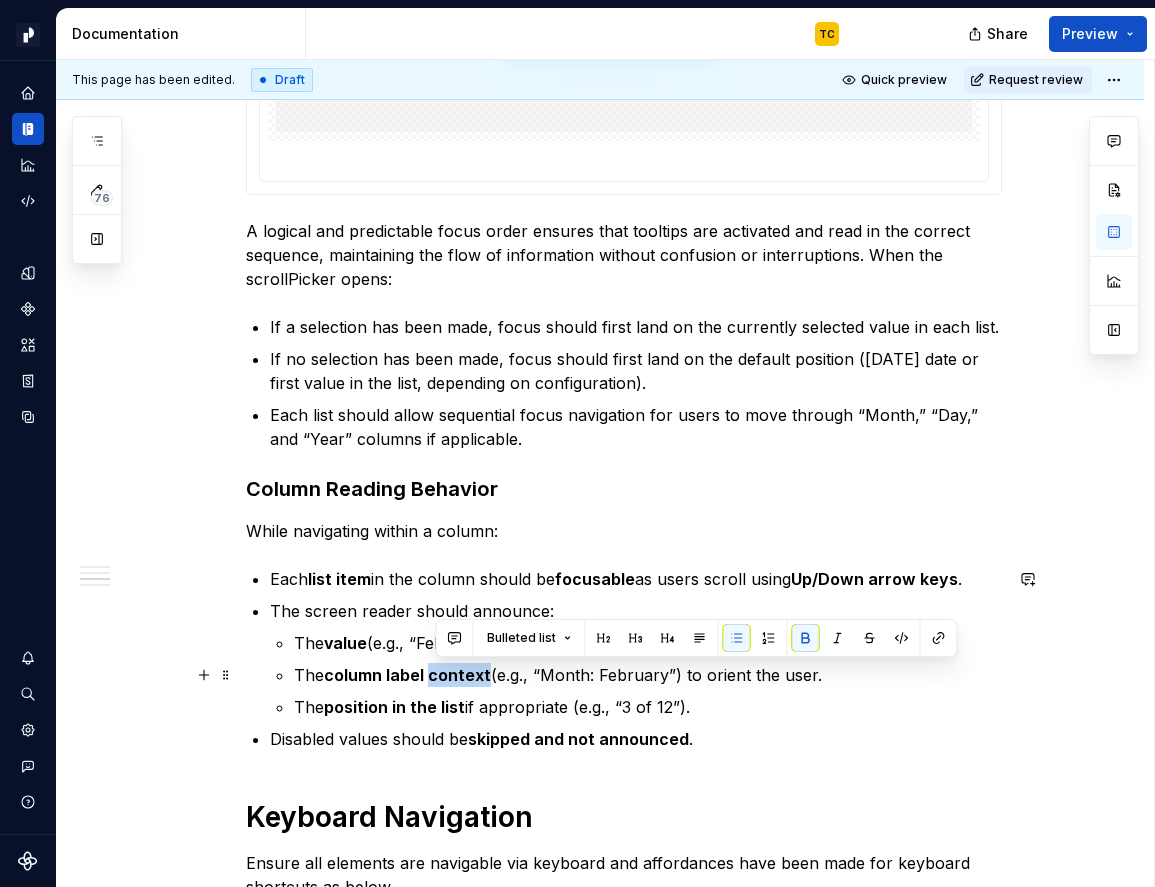 click on "column label context" at bounding box center [407, 675] 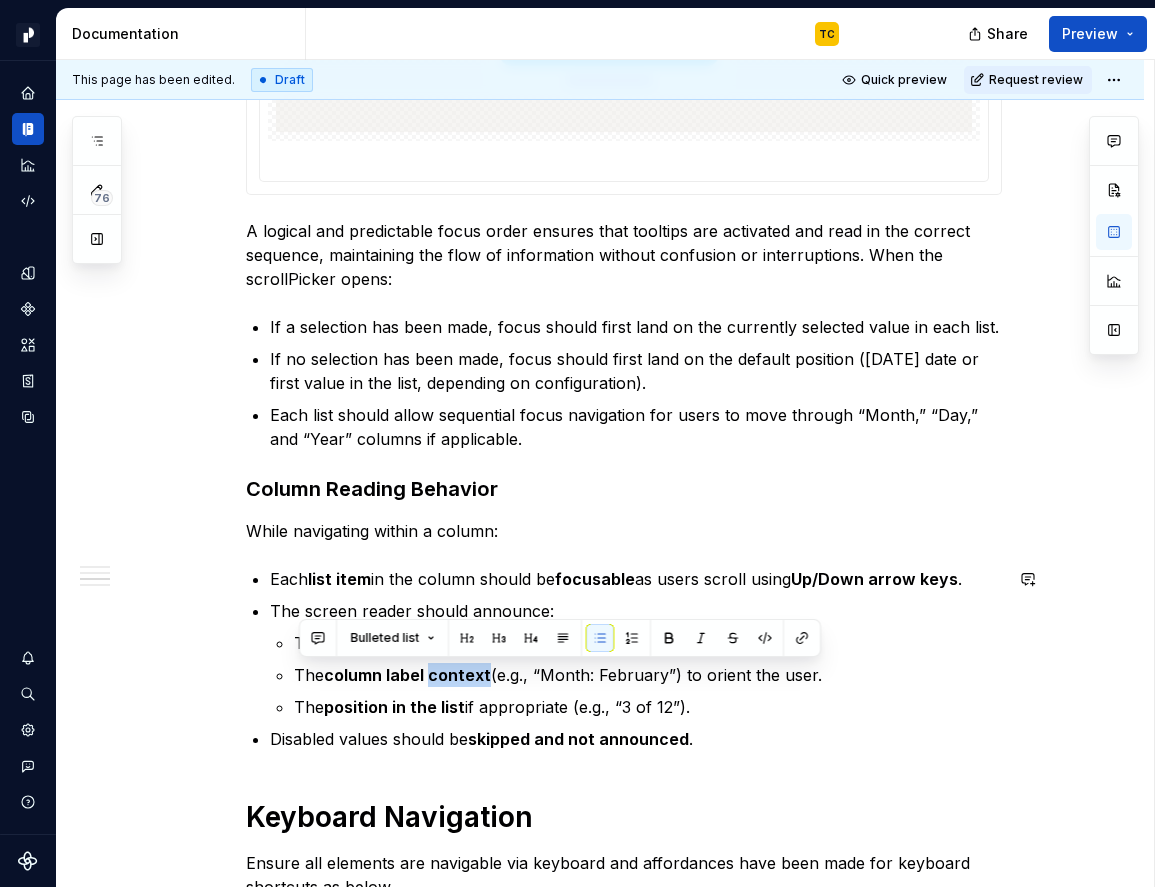 copy on "The  column label context  (e.g., “Month: February”) to orient the user." 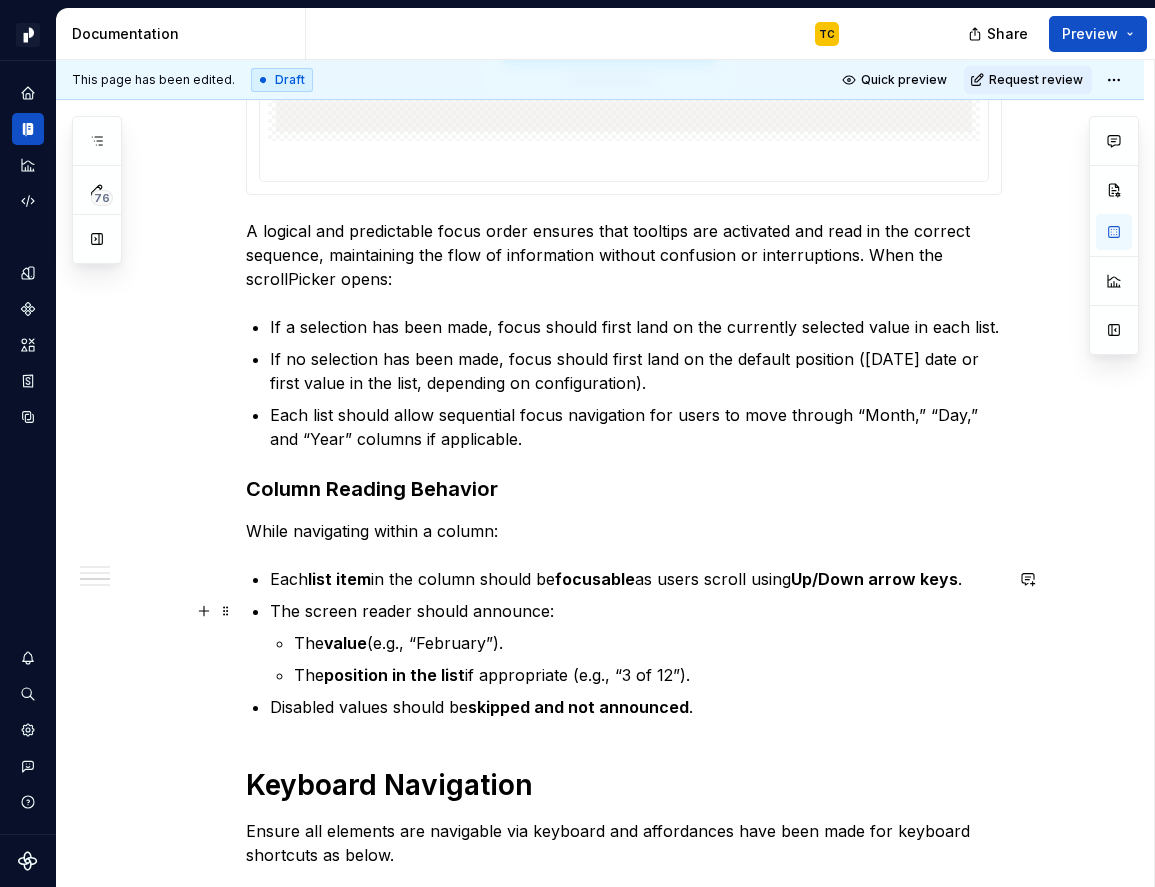 click on "The screen reader should announce:" at bounding box center [636, 611] 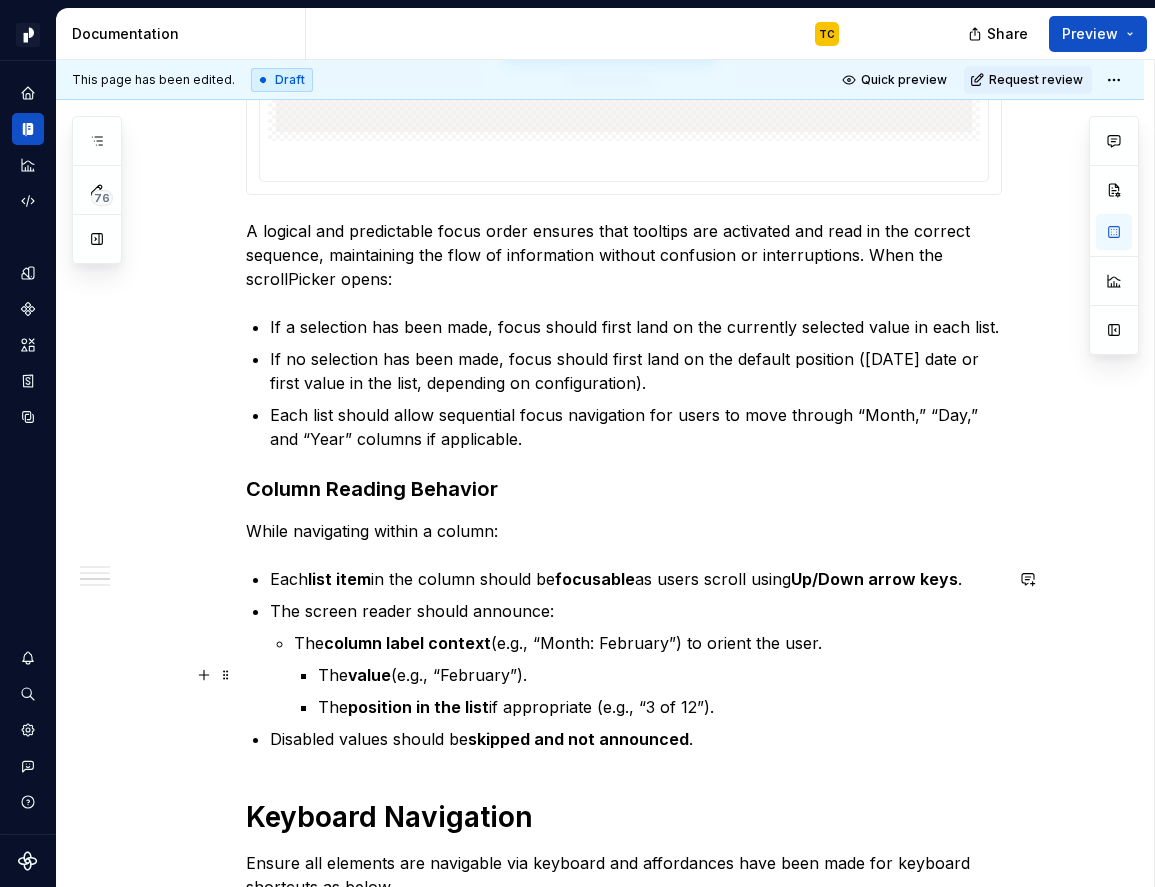 click on "The  value  (e.g., “February”)." at bounding box center (660, 675) 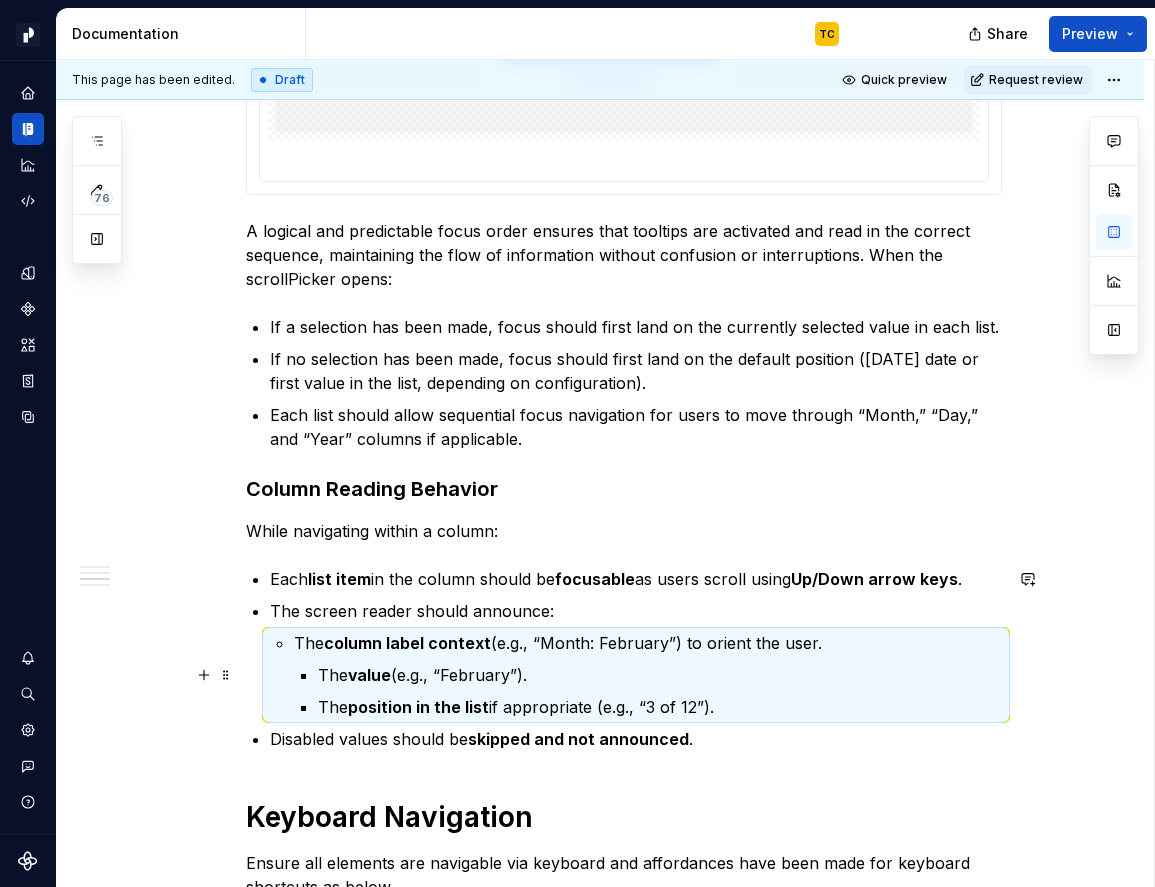 click on "The  value  (e.g., “February”)." at bounding box center (660, 675) 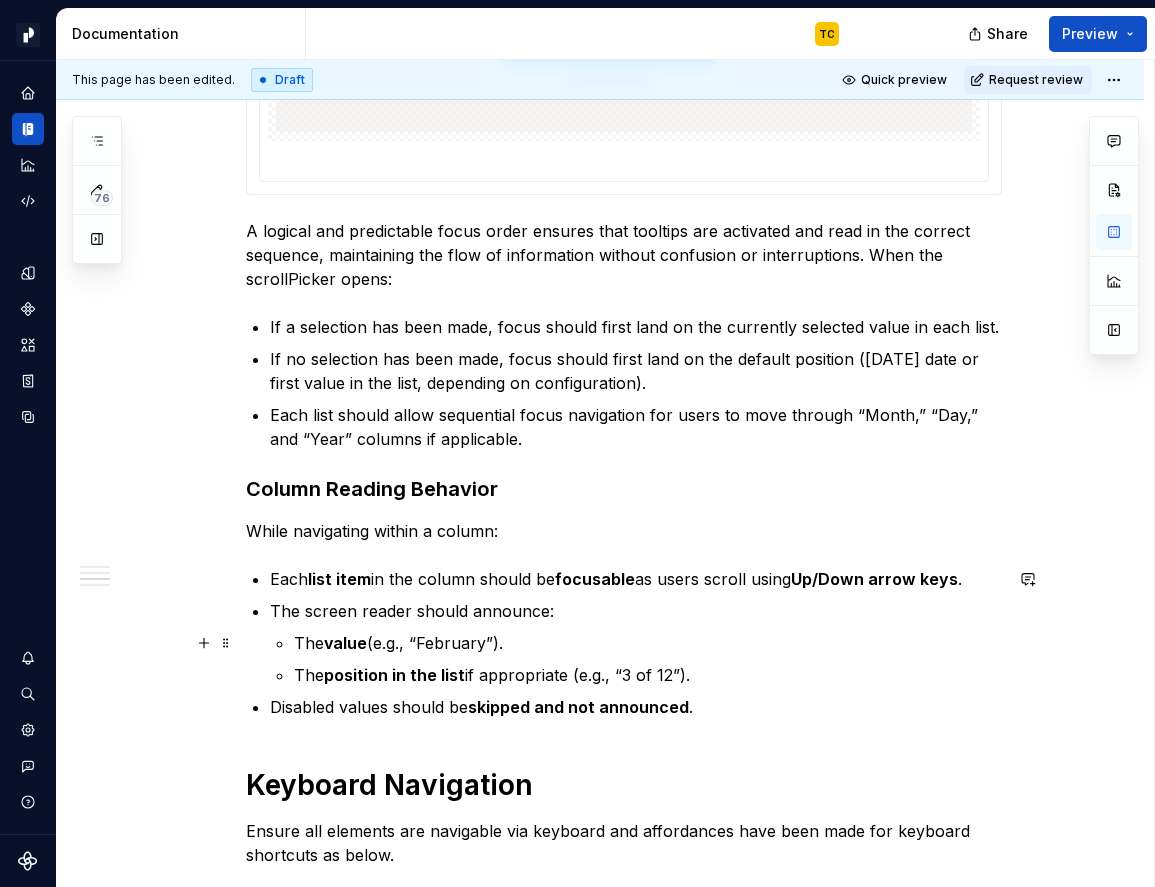 click on "The  value  (e.g., “February”)." at bounding box center [648, 643] 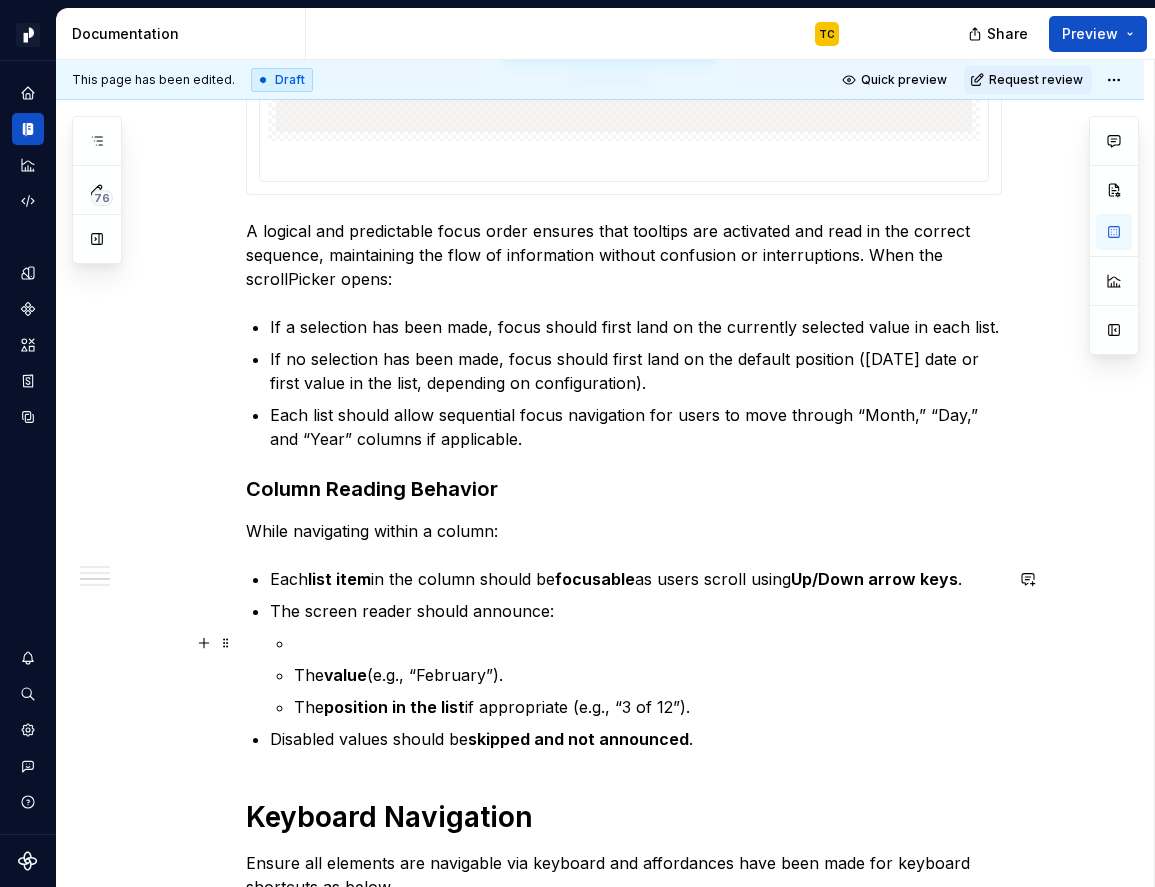 click at bounding box center [648, 643] 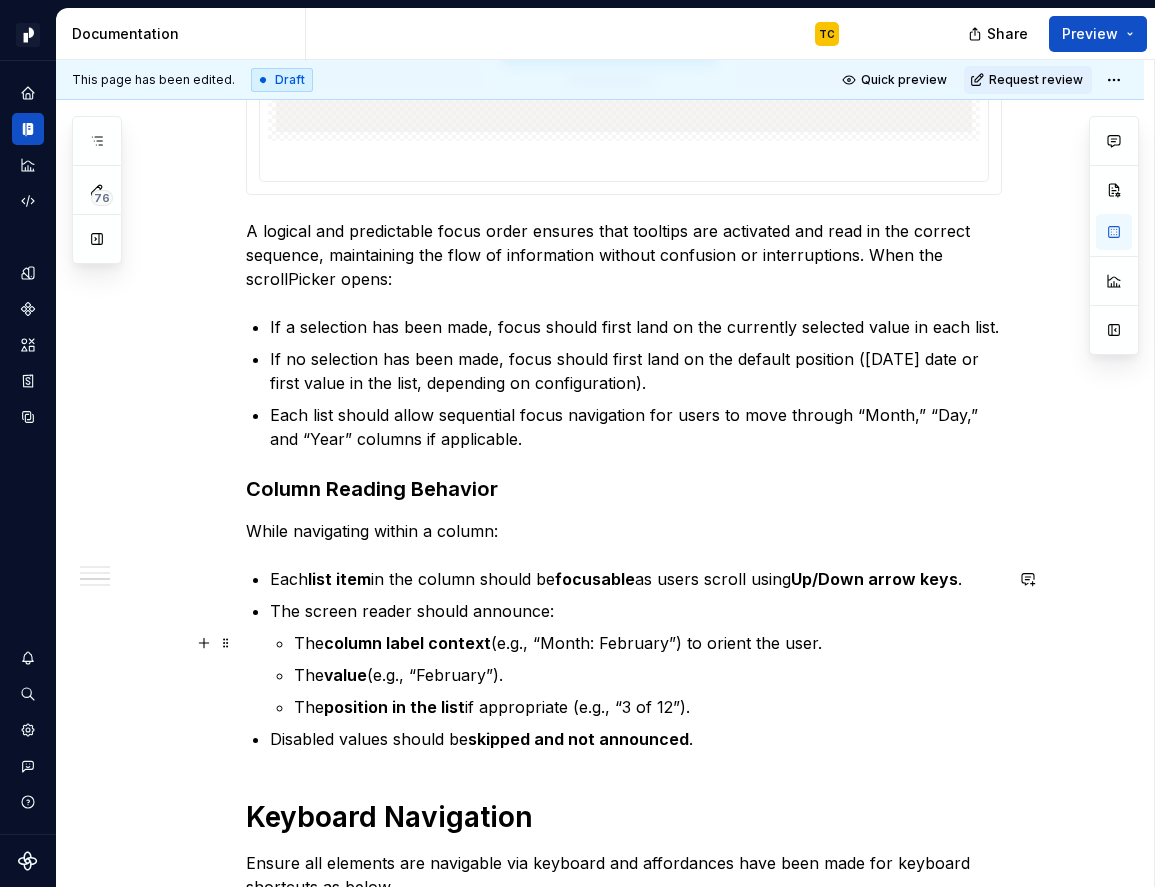 click on "The  column label context  (e.g., “Month: February”) to orient the user." at bounding box center [648, 643] 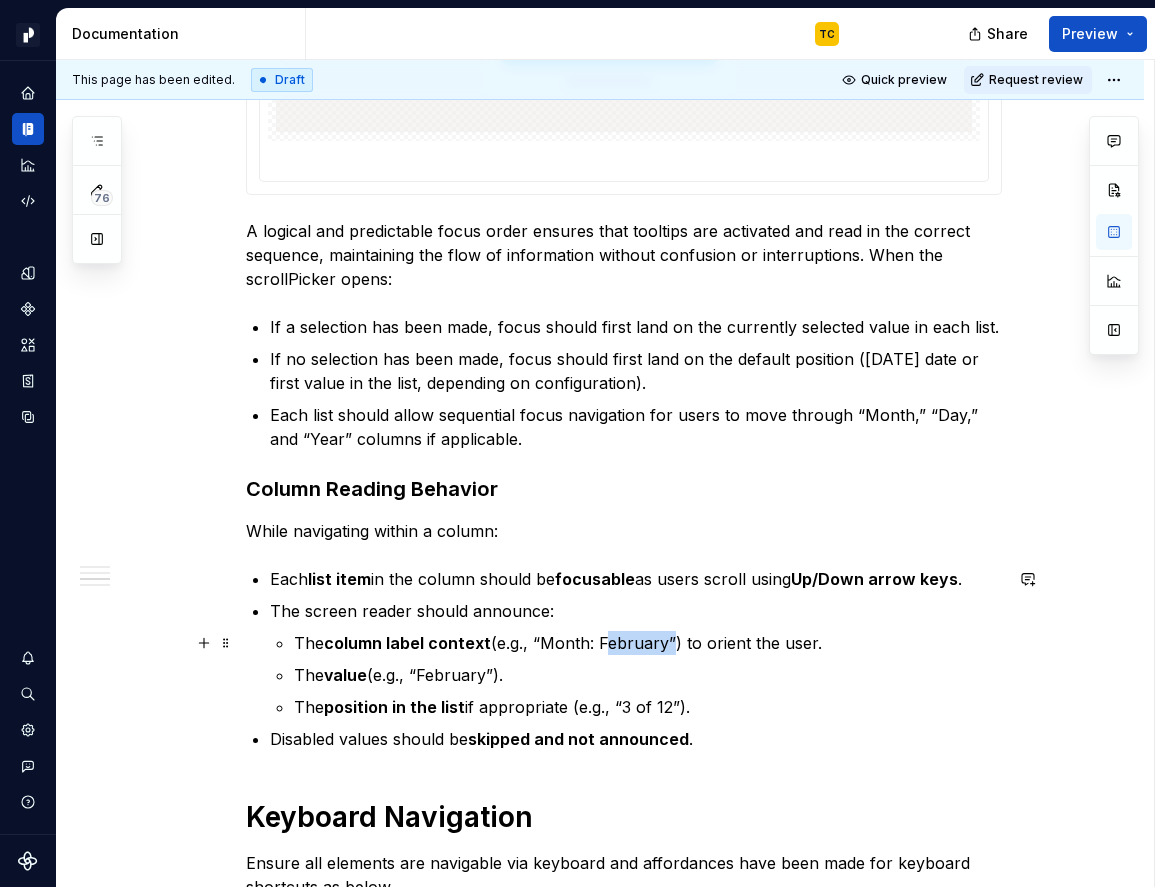 click on "The  column label context  (e.g., “Month: February”) to orient the user." at bounding box center [648, 643] 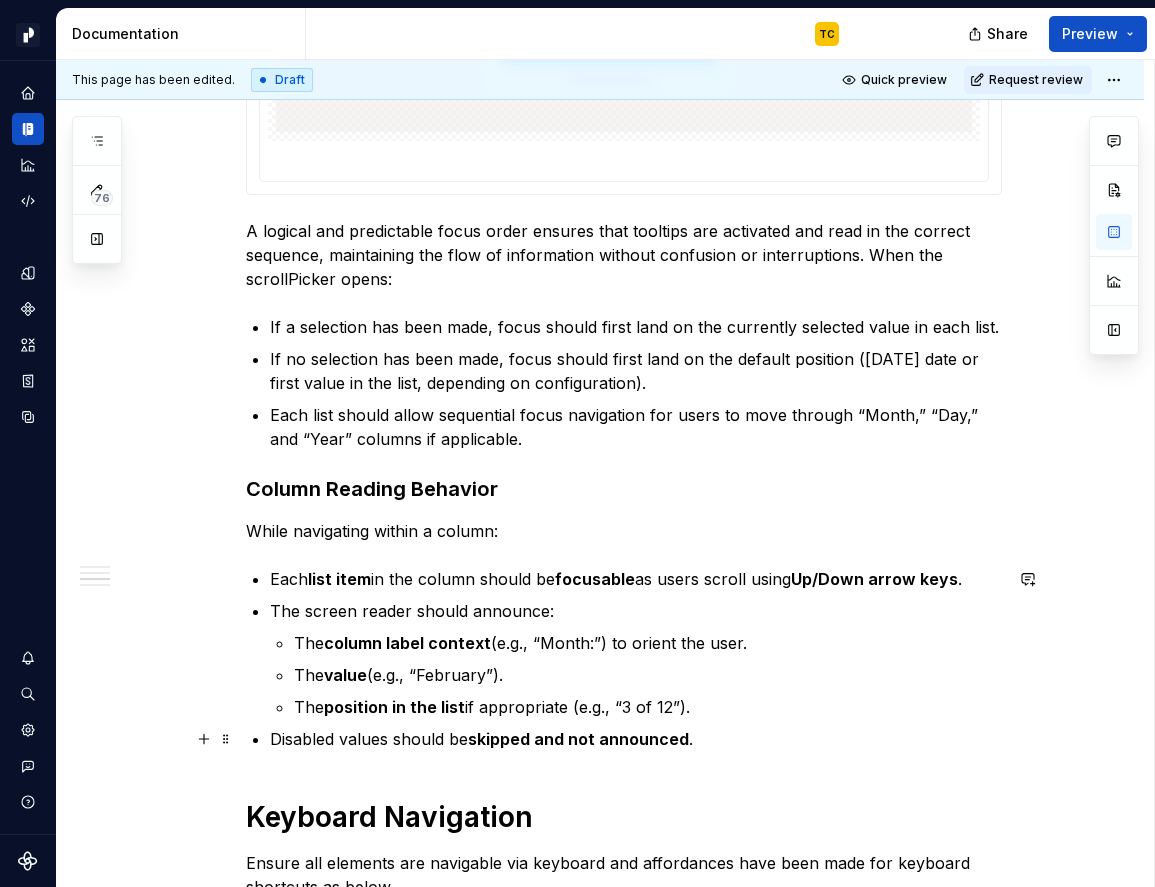 click on "Disabled values should be  skipped and not announced ." at bounding box center (636, 739) 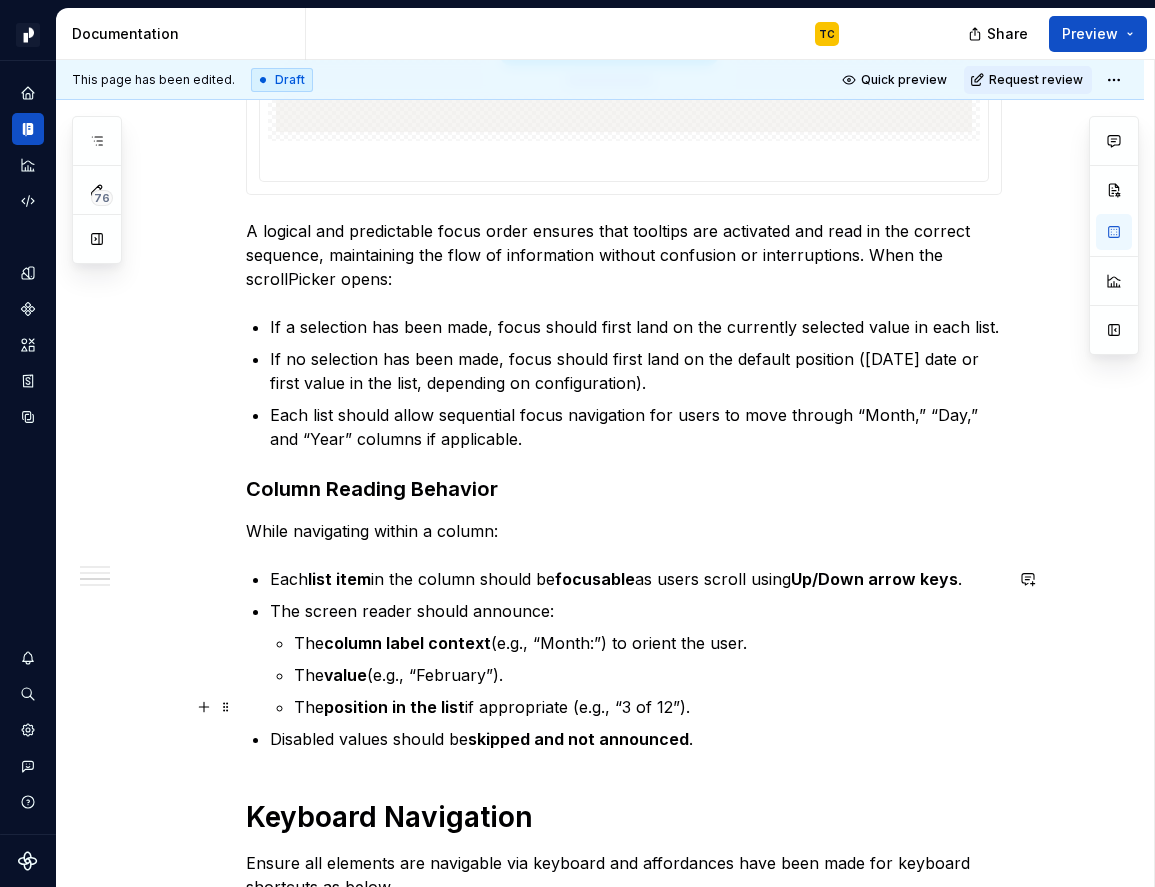 click on "The  position in the list  if appropriate (e.g., “3 of 12”)." at bounding box center [648, 707] 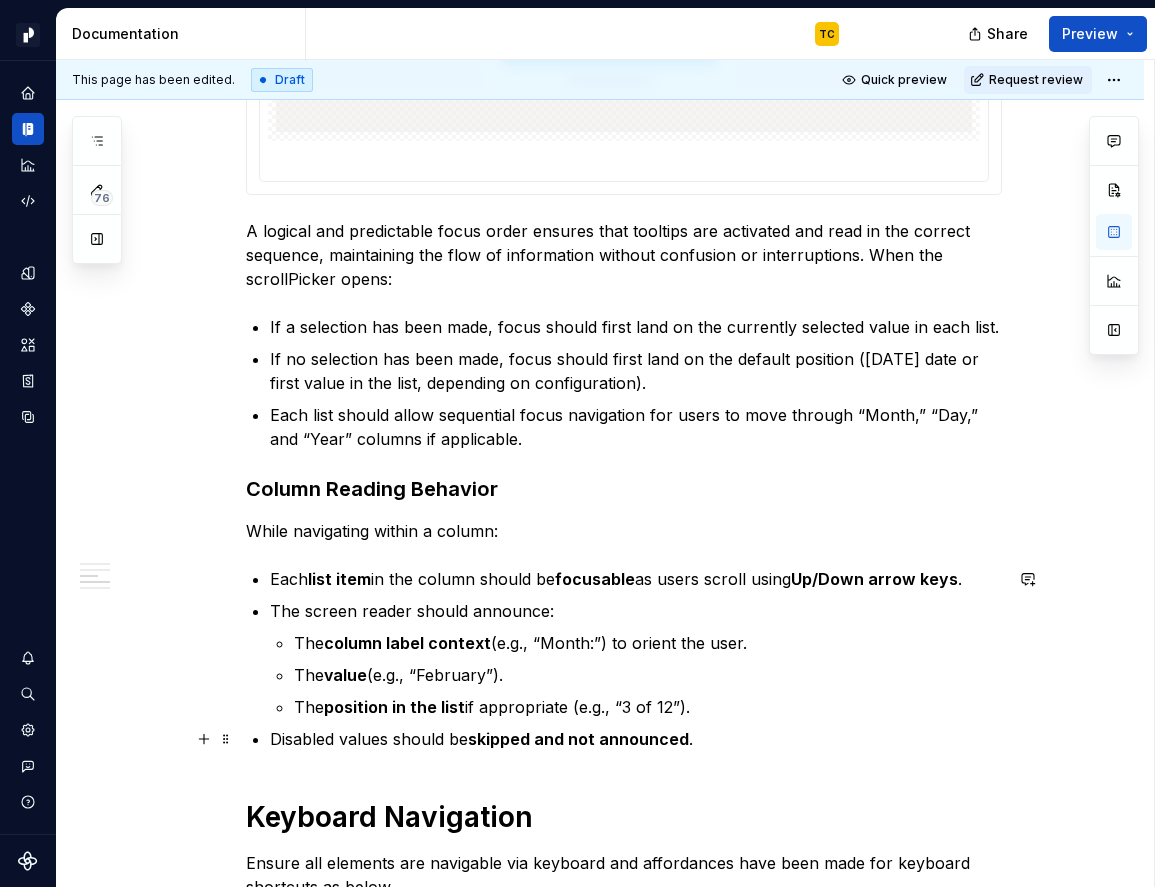 click on "skipped and not announced" at bounding box center [578, 739] 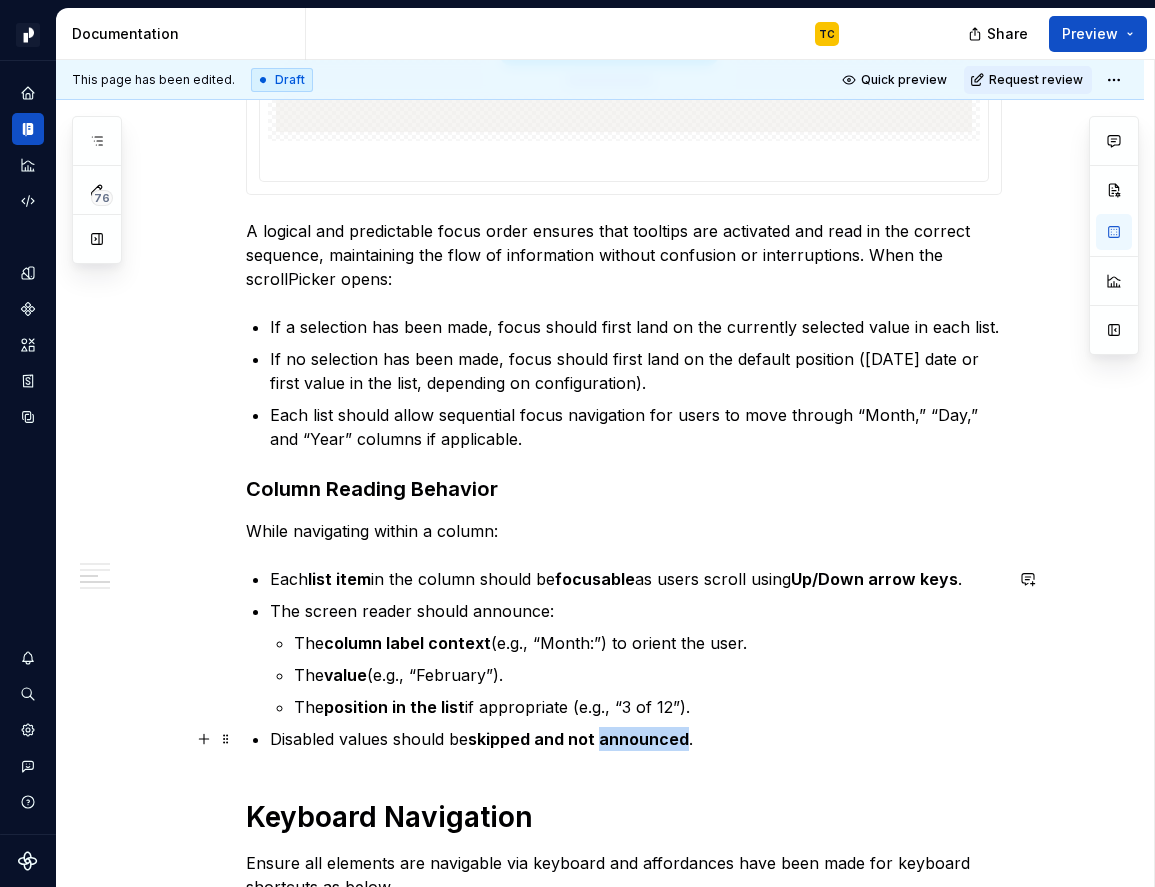 click on "skipped and not announced" at bounding box center (578, 739) 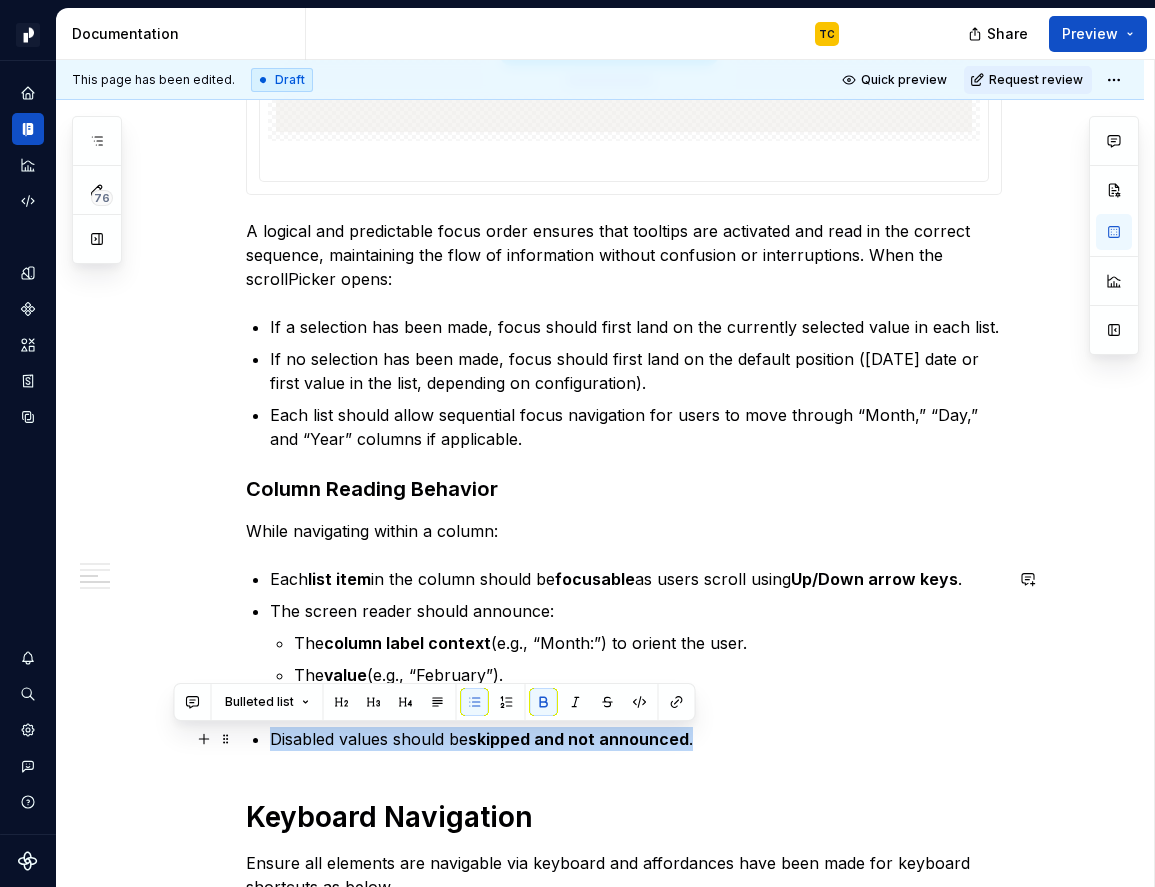 click on "skipped and not announced" at bounding box center (578, 739) 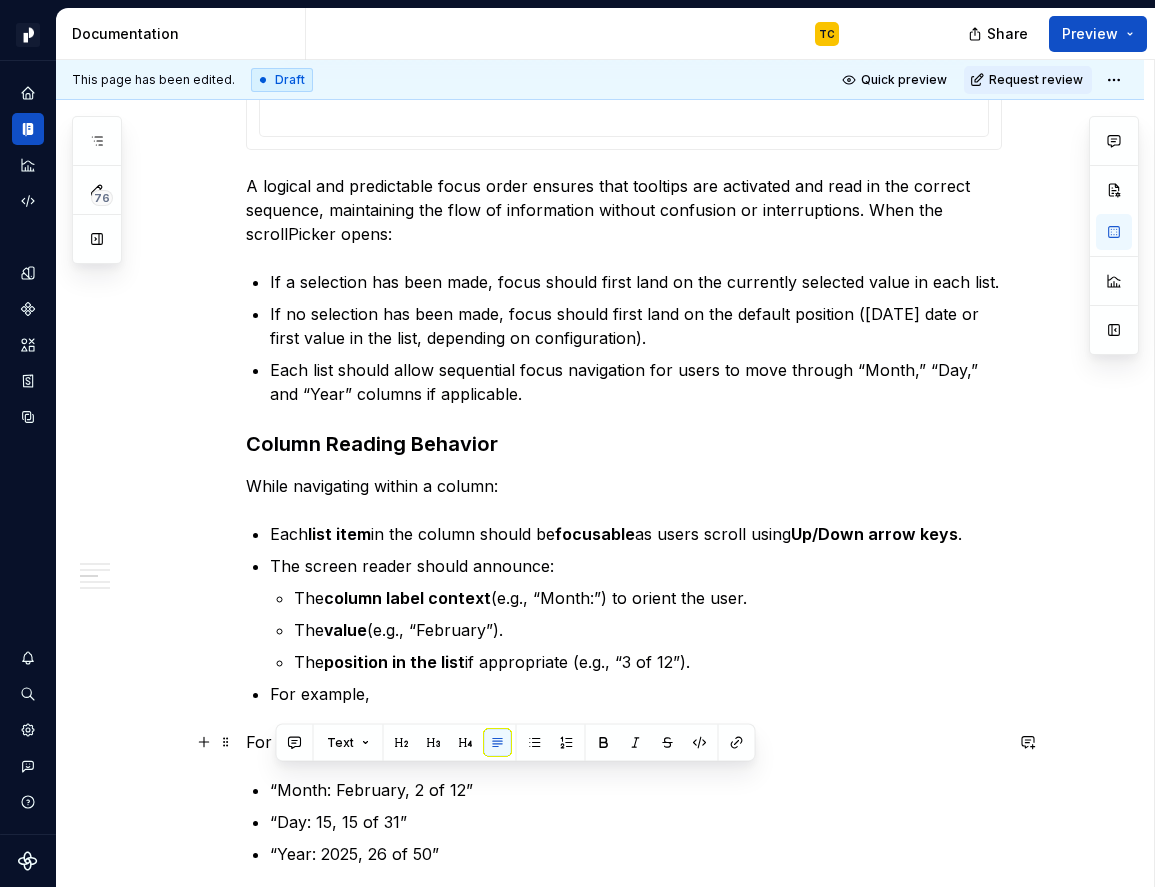 drag, startPoint x: 279, startPoint y: 788, endPoint x: 230, endPoint y: 788, distance: 49 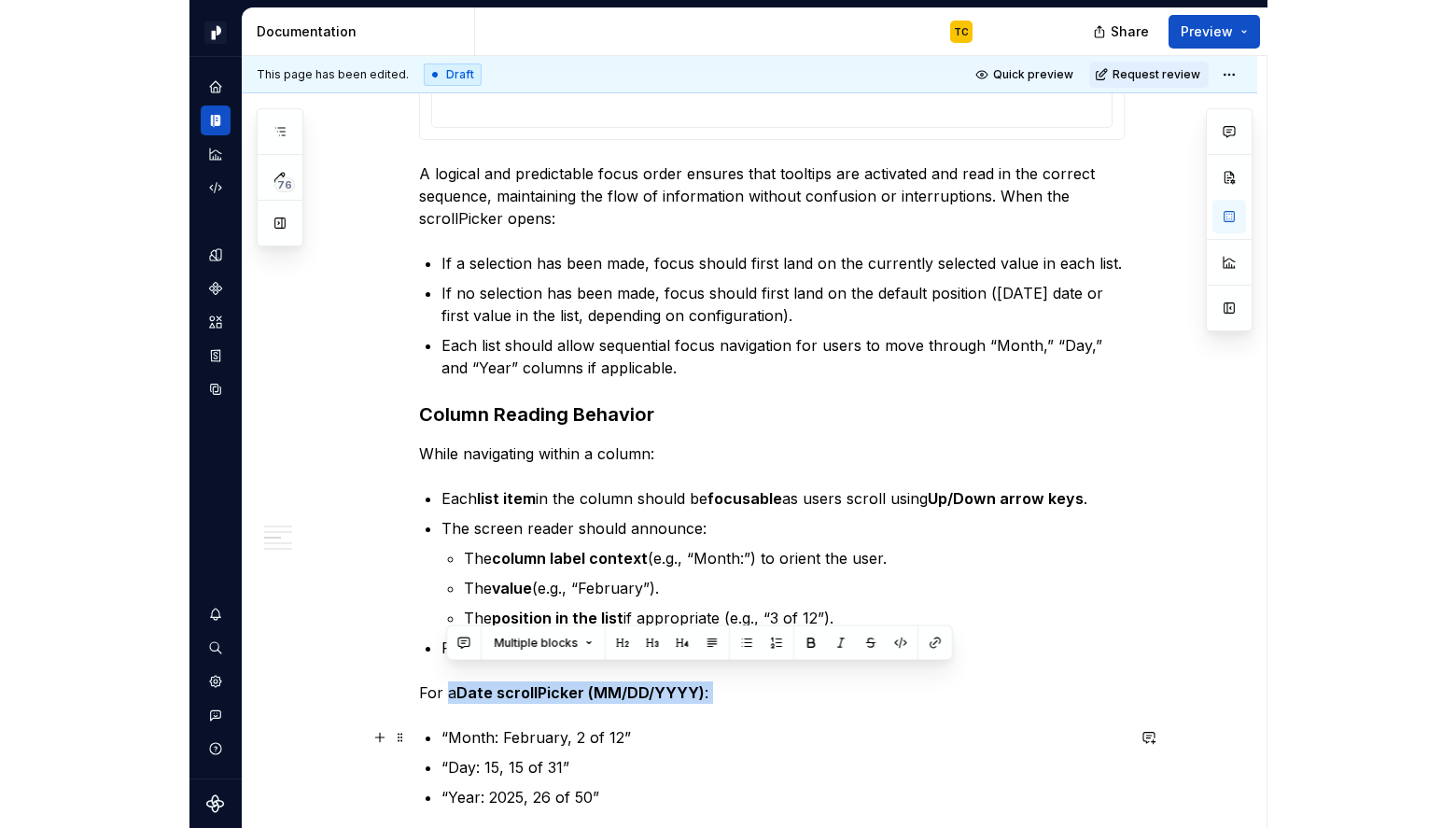 scroll, scrollTop: 2673, scrollLeft: 0, axis: vertical 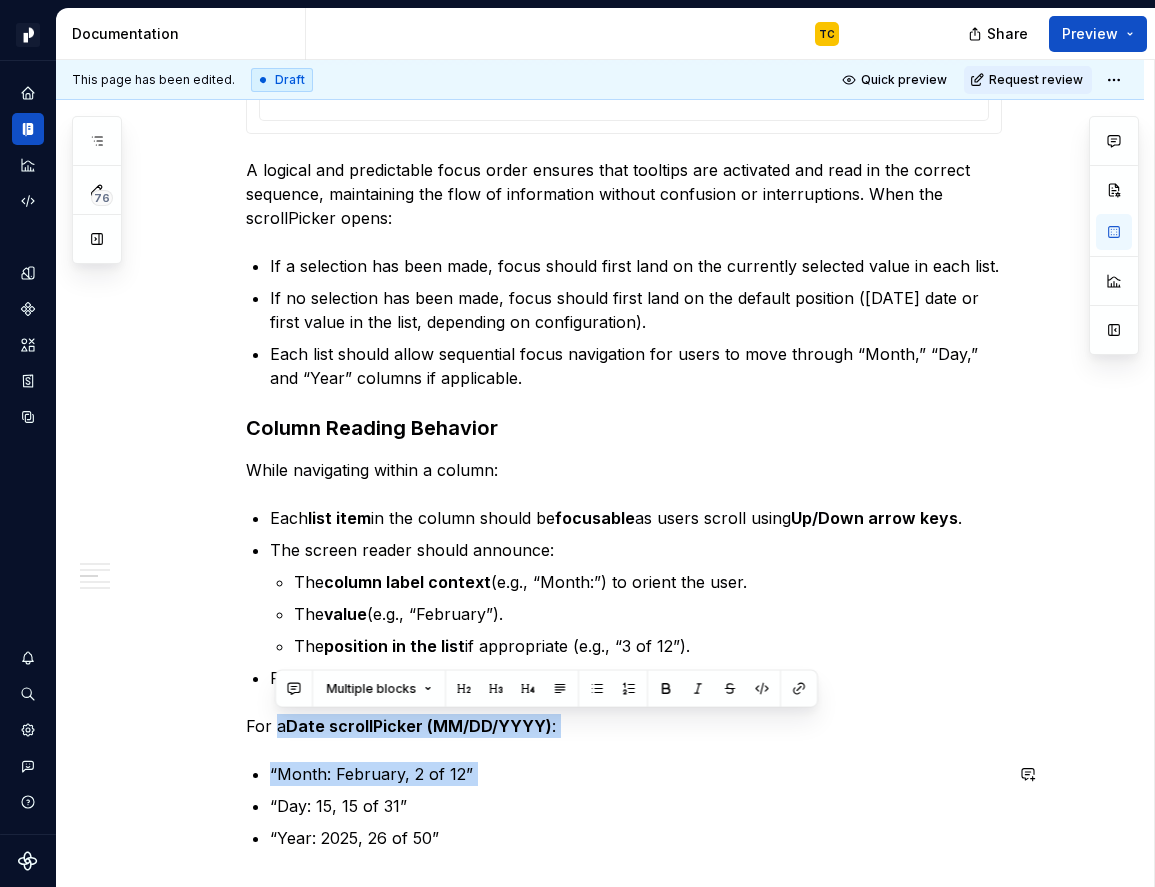 click on "**********" at bounding box center [624, 469] 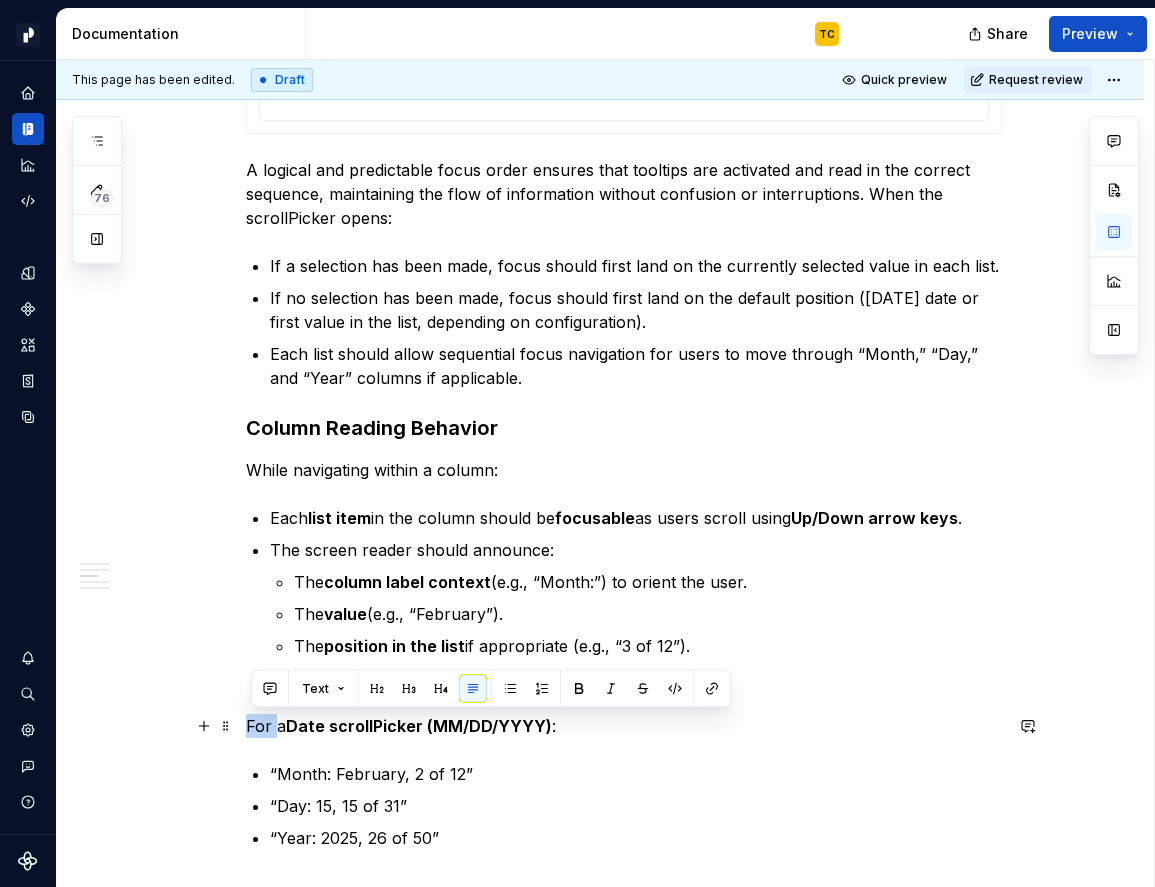drag, startPoint x: 279, startPoint y: 724, endPoint x: 252, endPoint y: 724, distance: 27 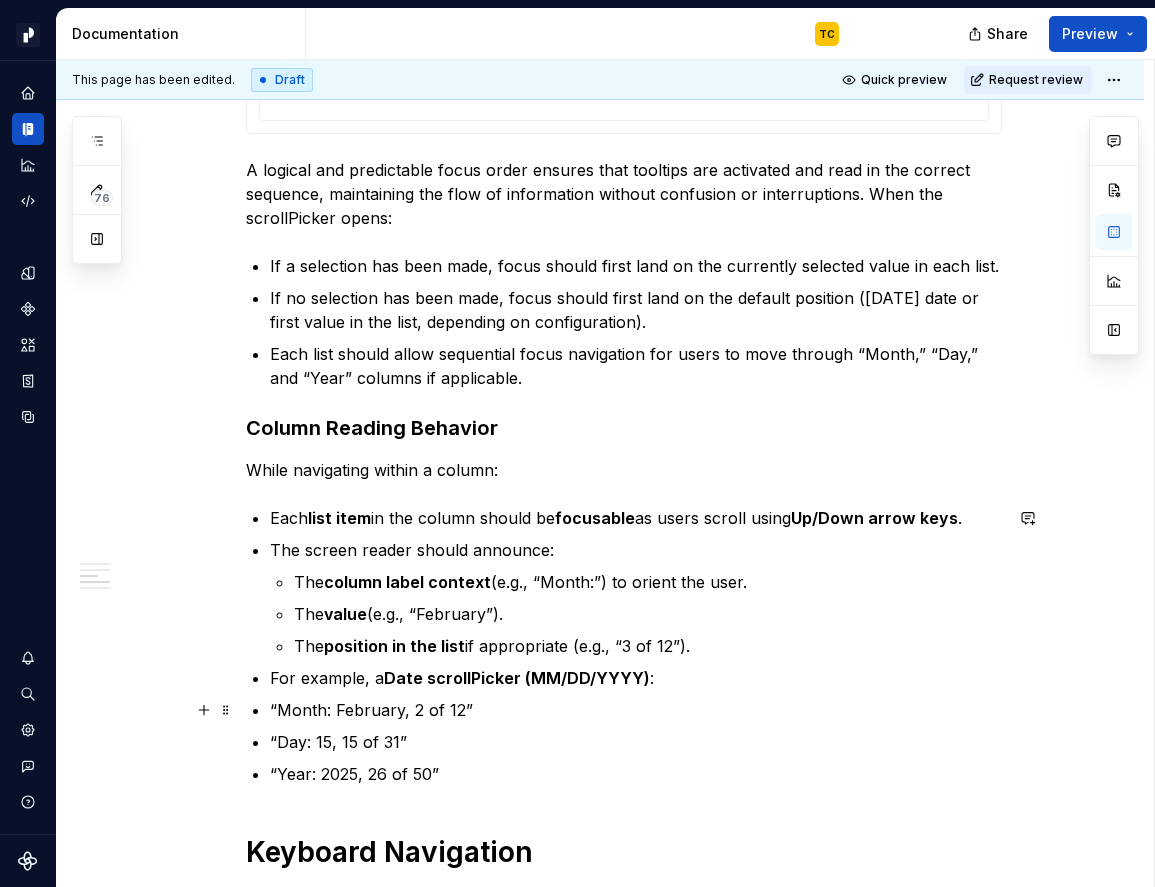 click on "**********" at bounding box center (624, 437) 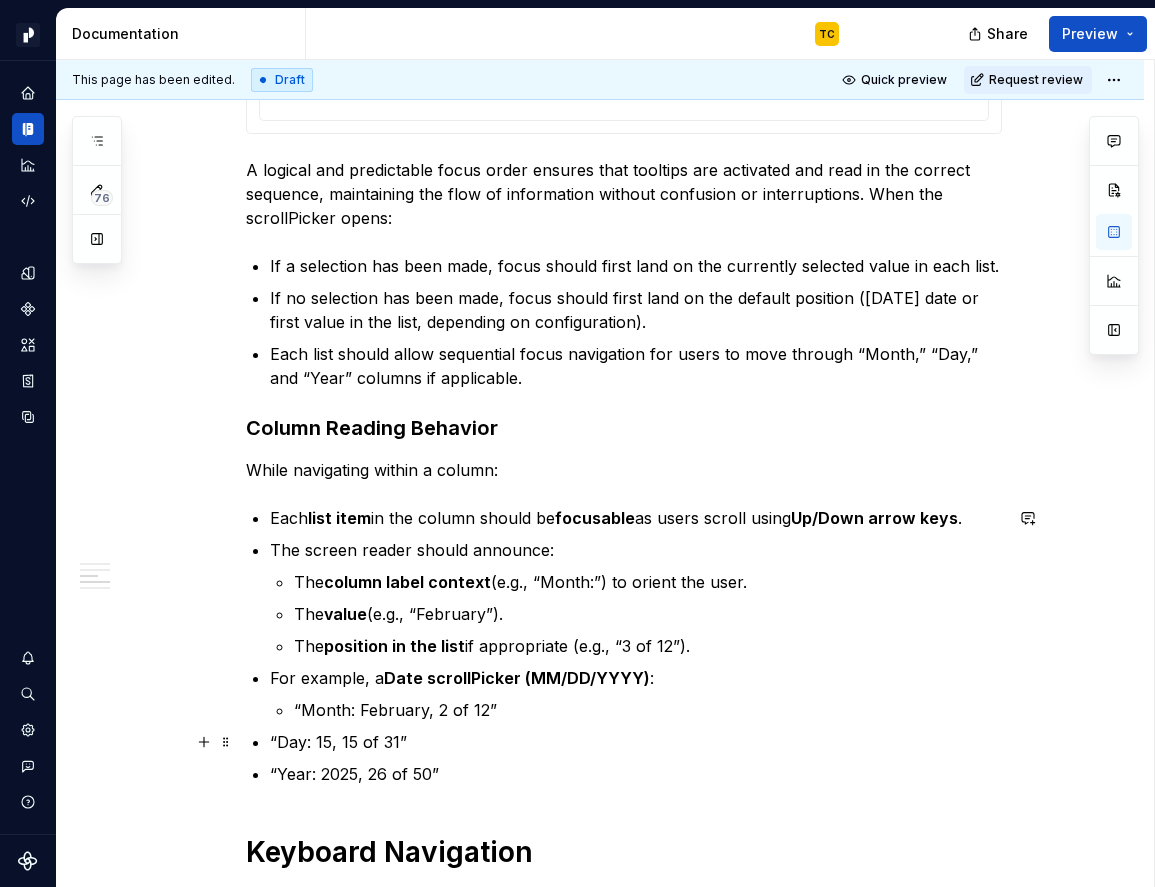 click on "“Day: 15, 15 of 31”" at bounding box center [636, 742] 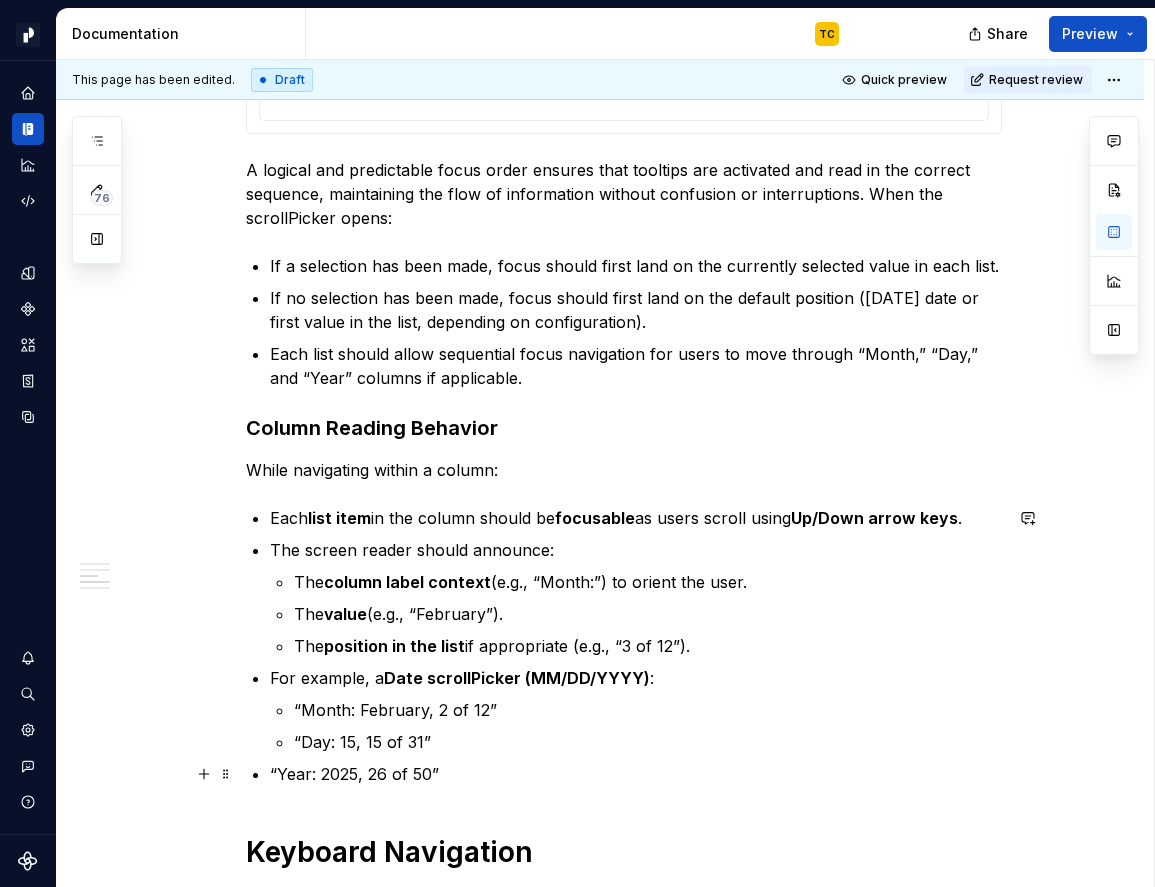click on "“Year: 2025, 26 of 50”" at bounding box center (636, 774) 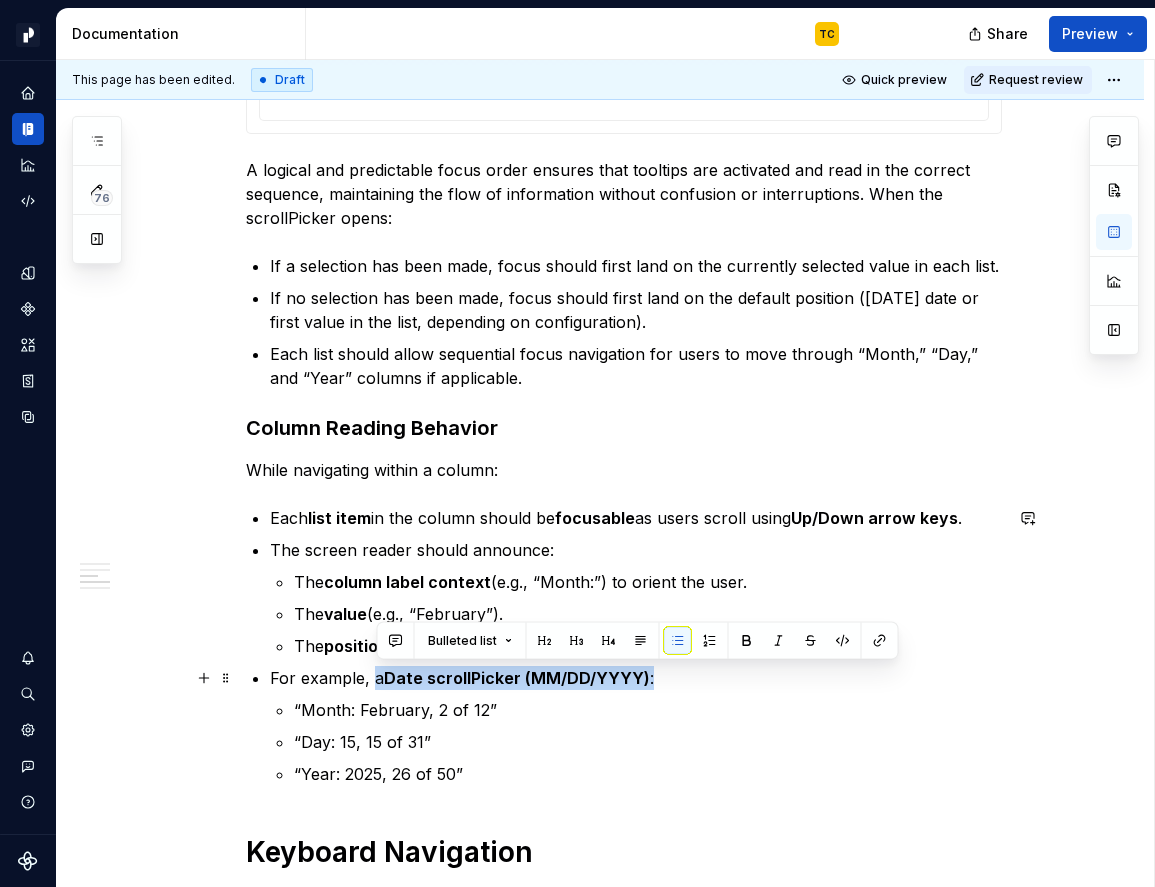 drag, startPoint x: 377, startPoint y: 673, endPoint x: 666, endPoint y: 674, distance: 289.00174 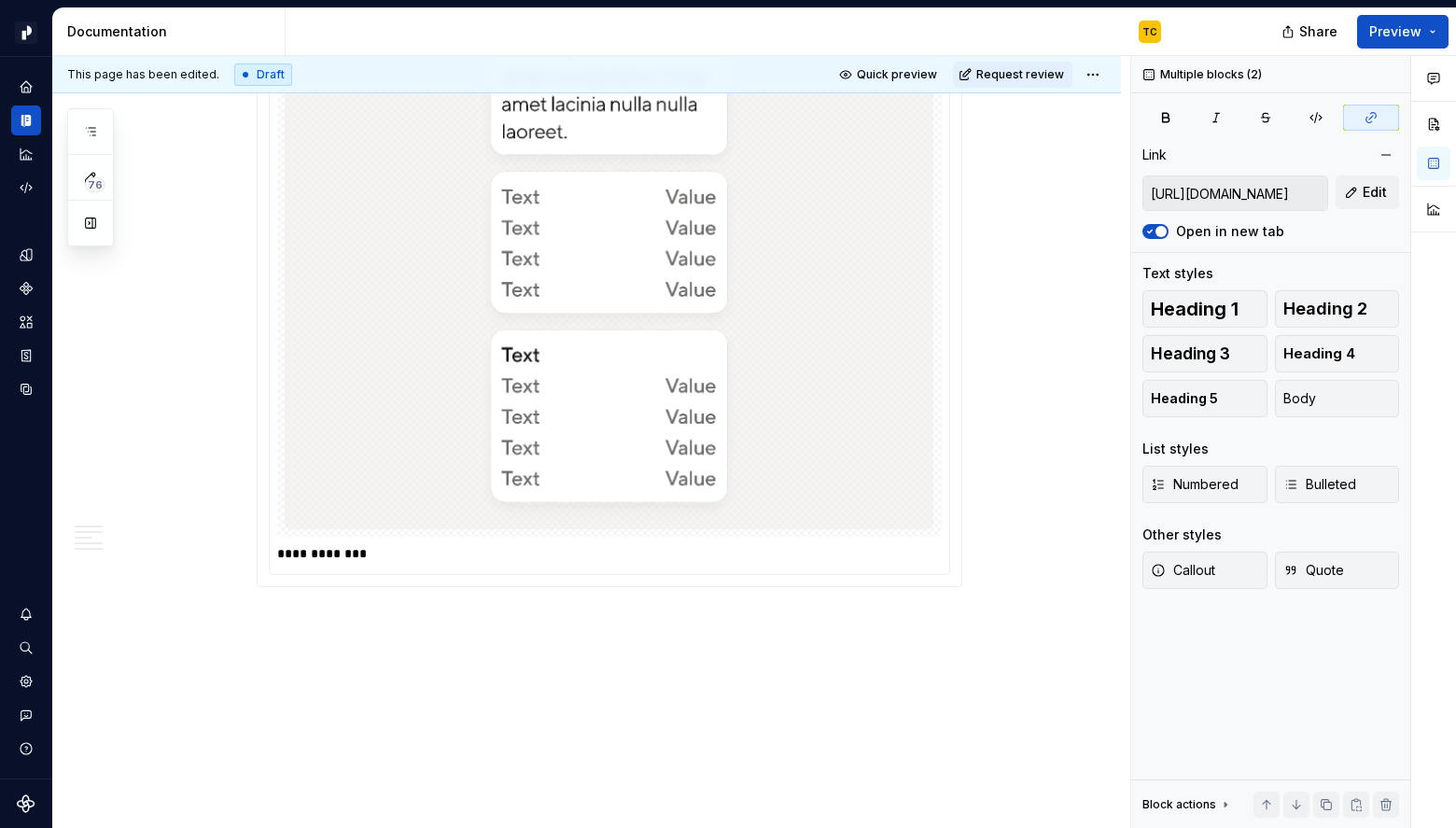 scroll, scrollTop: 5216, scrollLeft: 0, axis: vertical 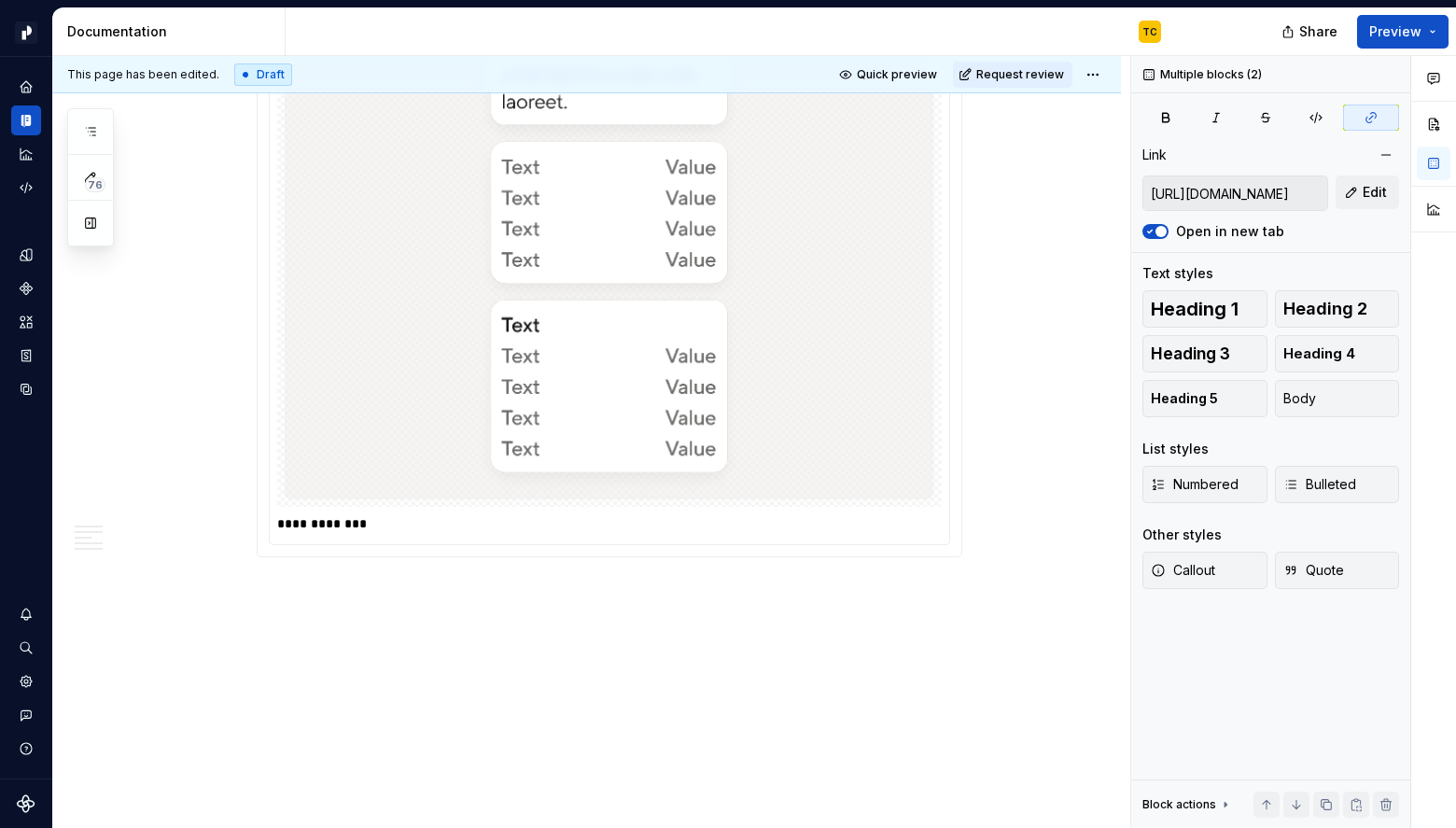 drag, startPoint x: 264, startPoint y: 526, endPoint x: 489, endPoint y: 520, distance: 225.07999 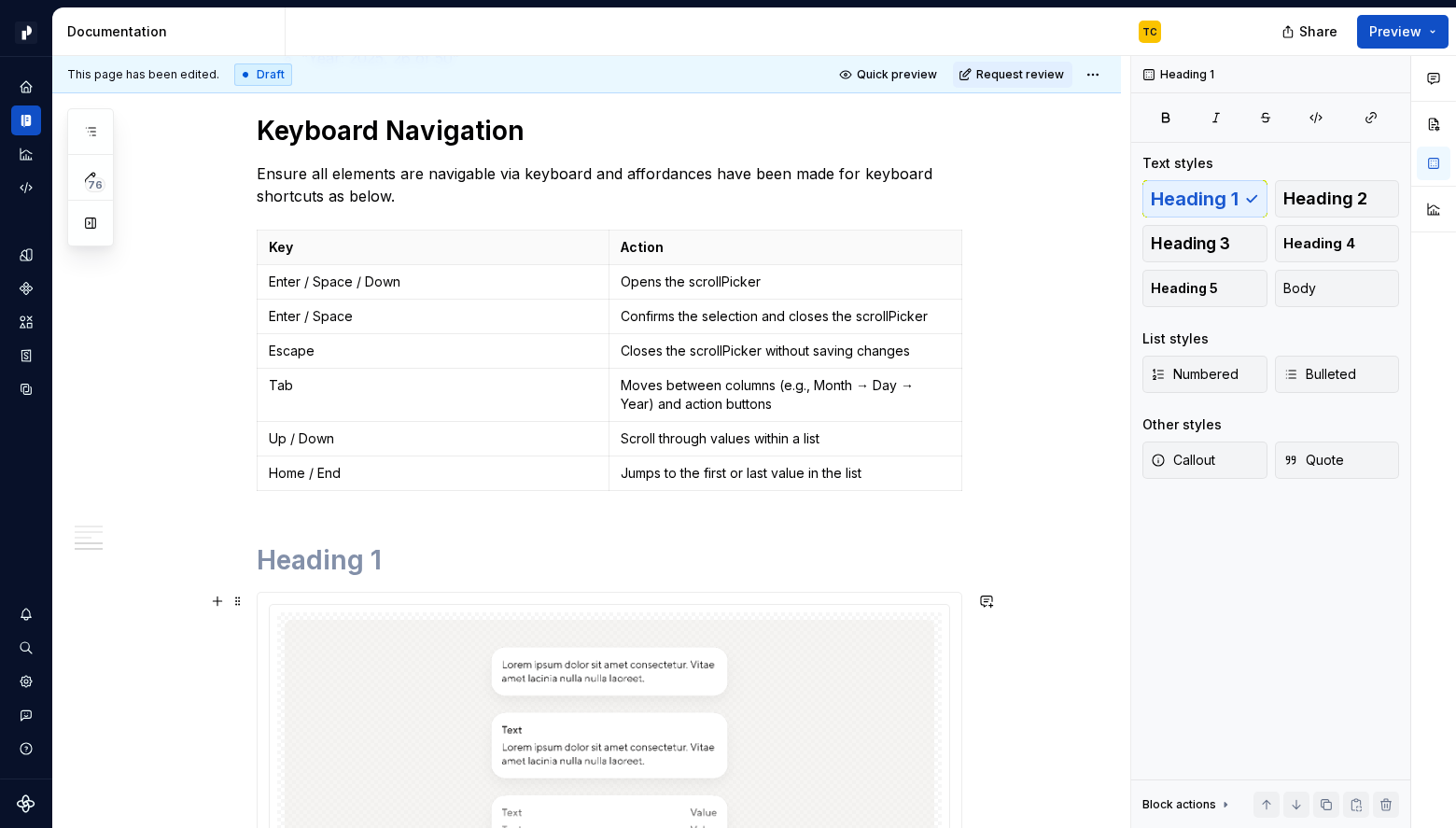 scroll, scrollTop: 3361, scrollLeft: 0, axis: vertical 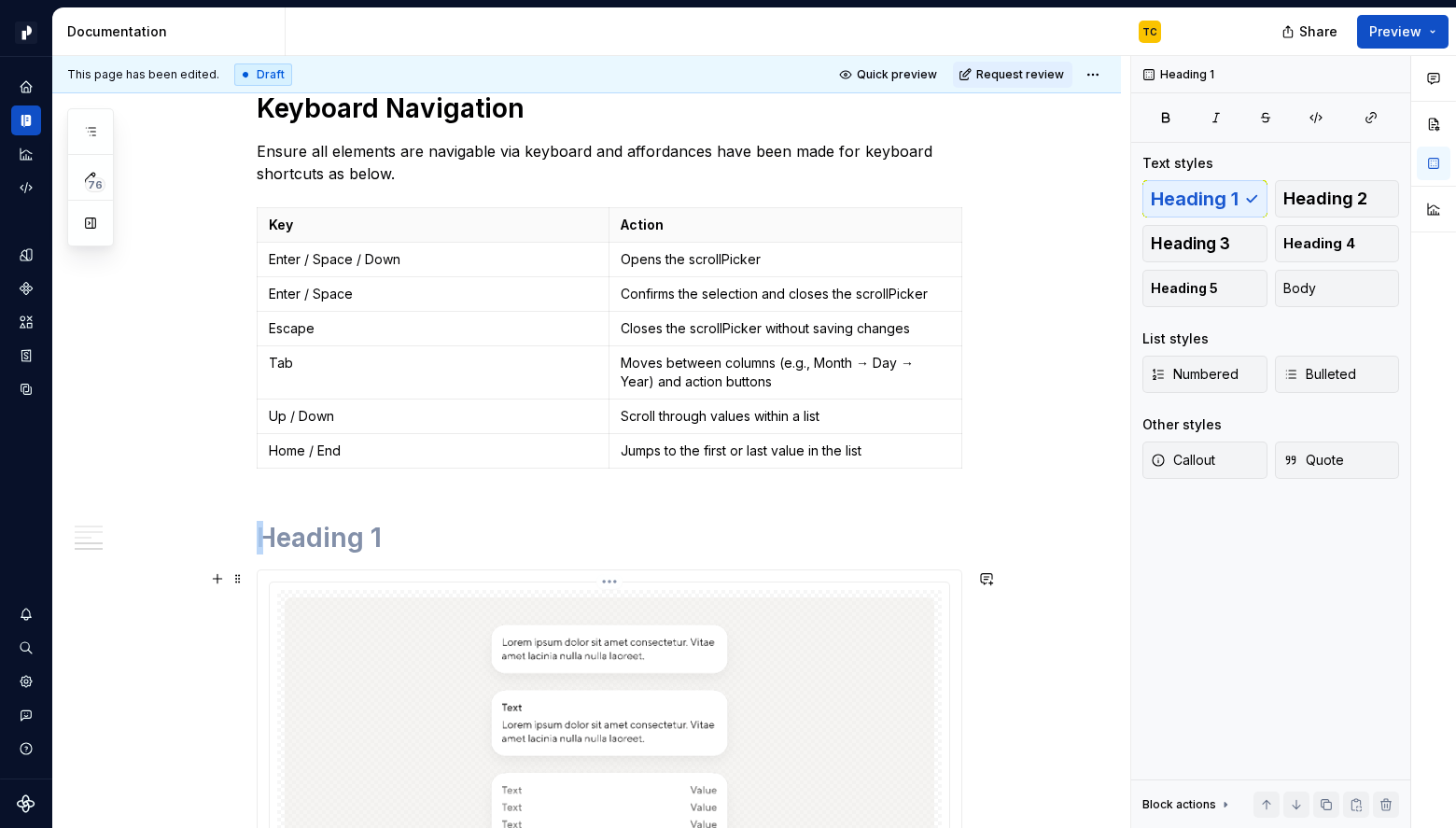 drag, startPoint x: 282, startPoint y: 537, endPoint x: 498, endPoint y: 727, distance: 287.67343 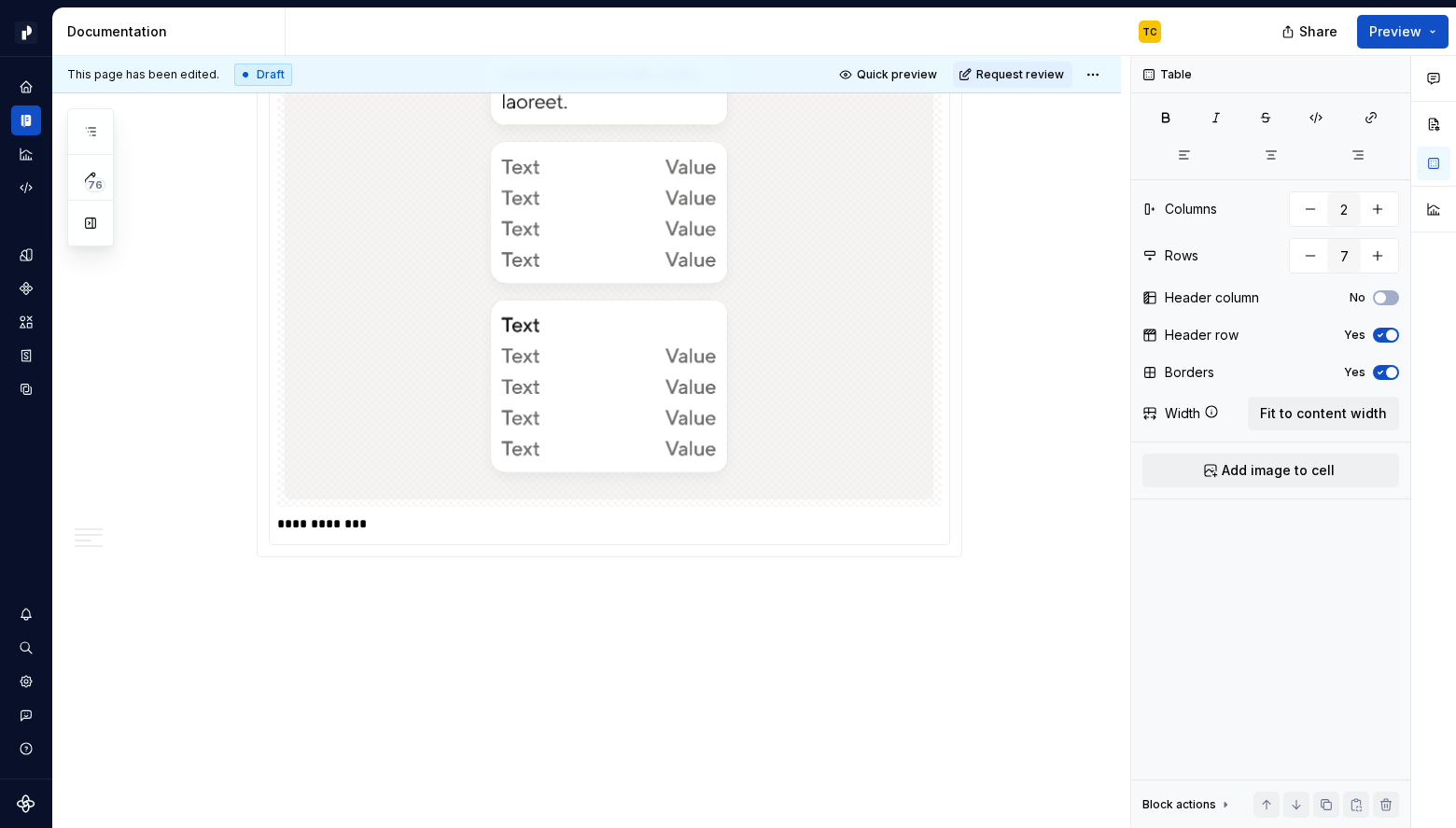 click on "**********" at bounding box center [586, -1942] 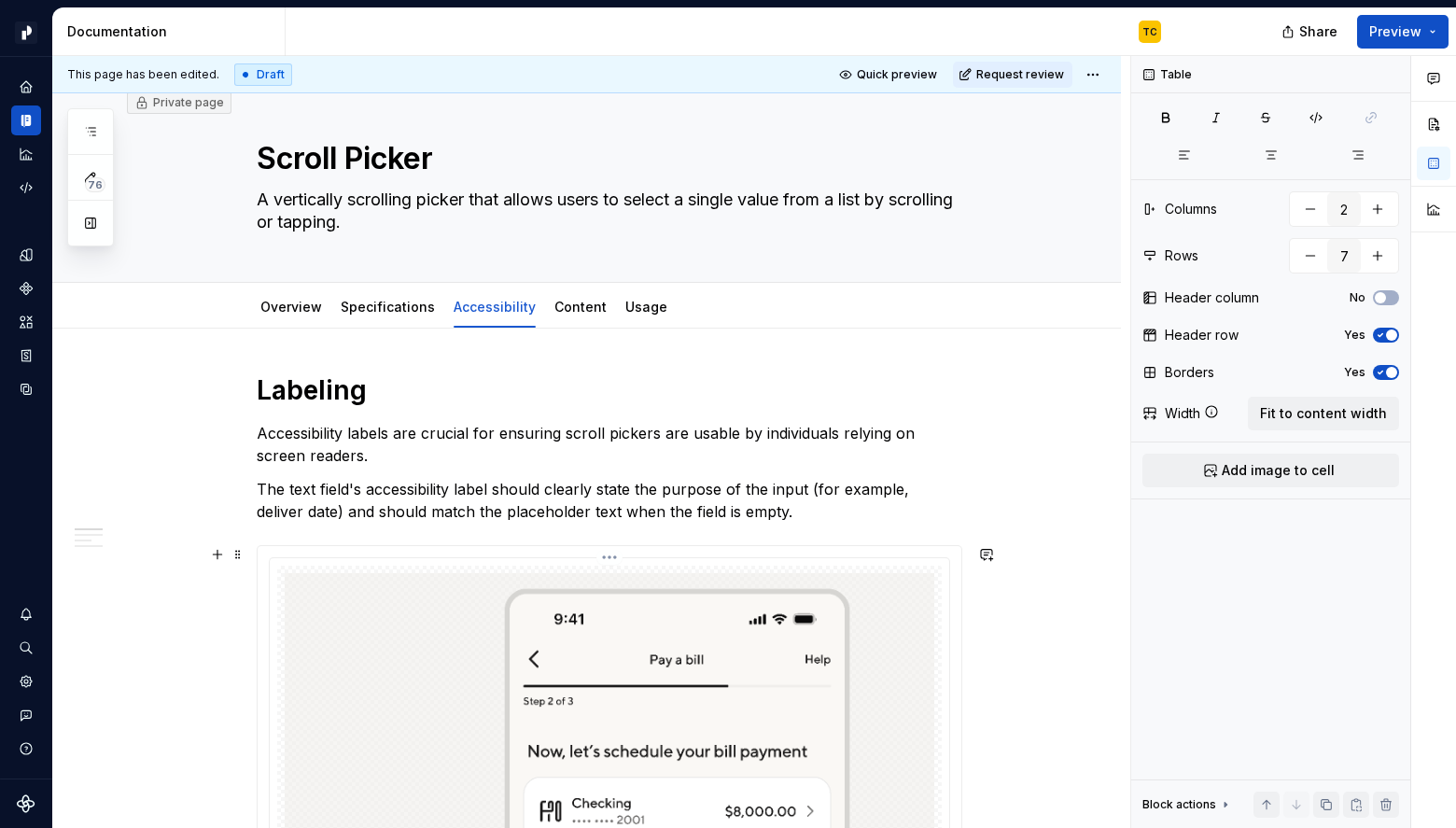 scroll, scrollTop: 0, scrollLeft: 0, axis: both 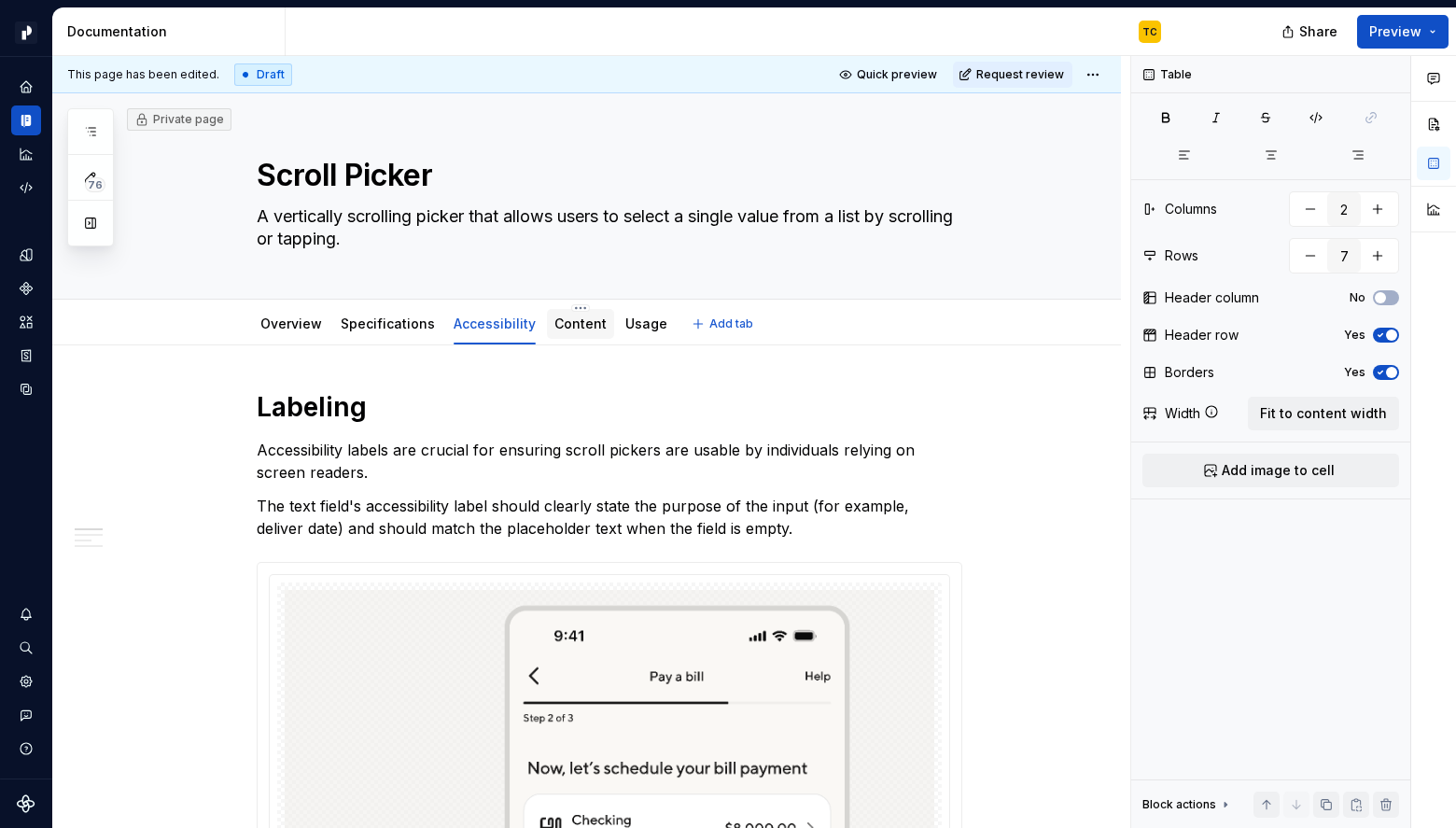 click on "Content" at bounding box center (581, 324) 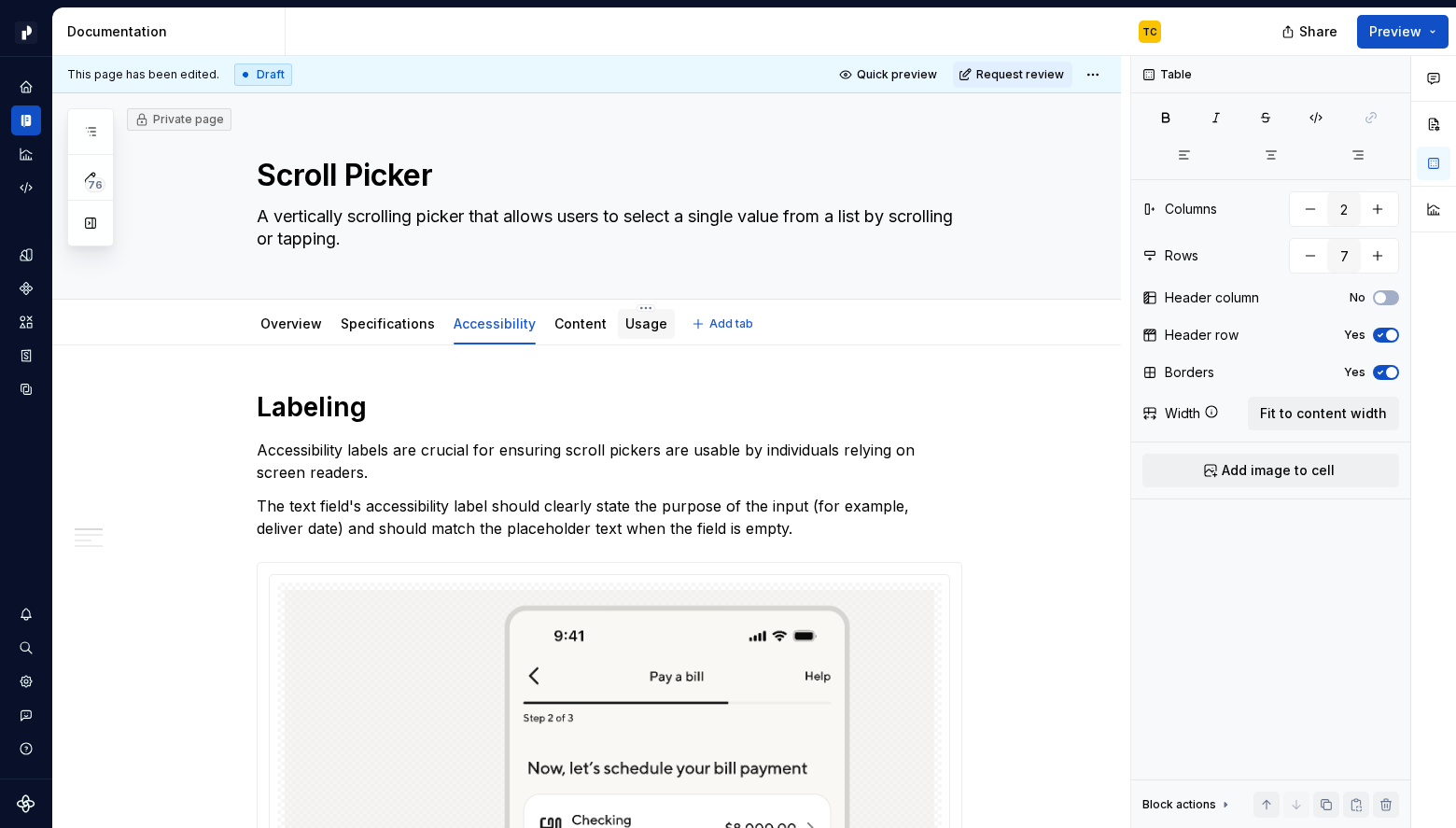 click on "Usage" at bounding box center [646, 324] 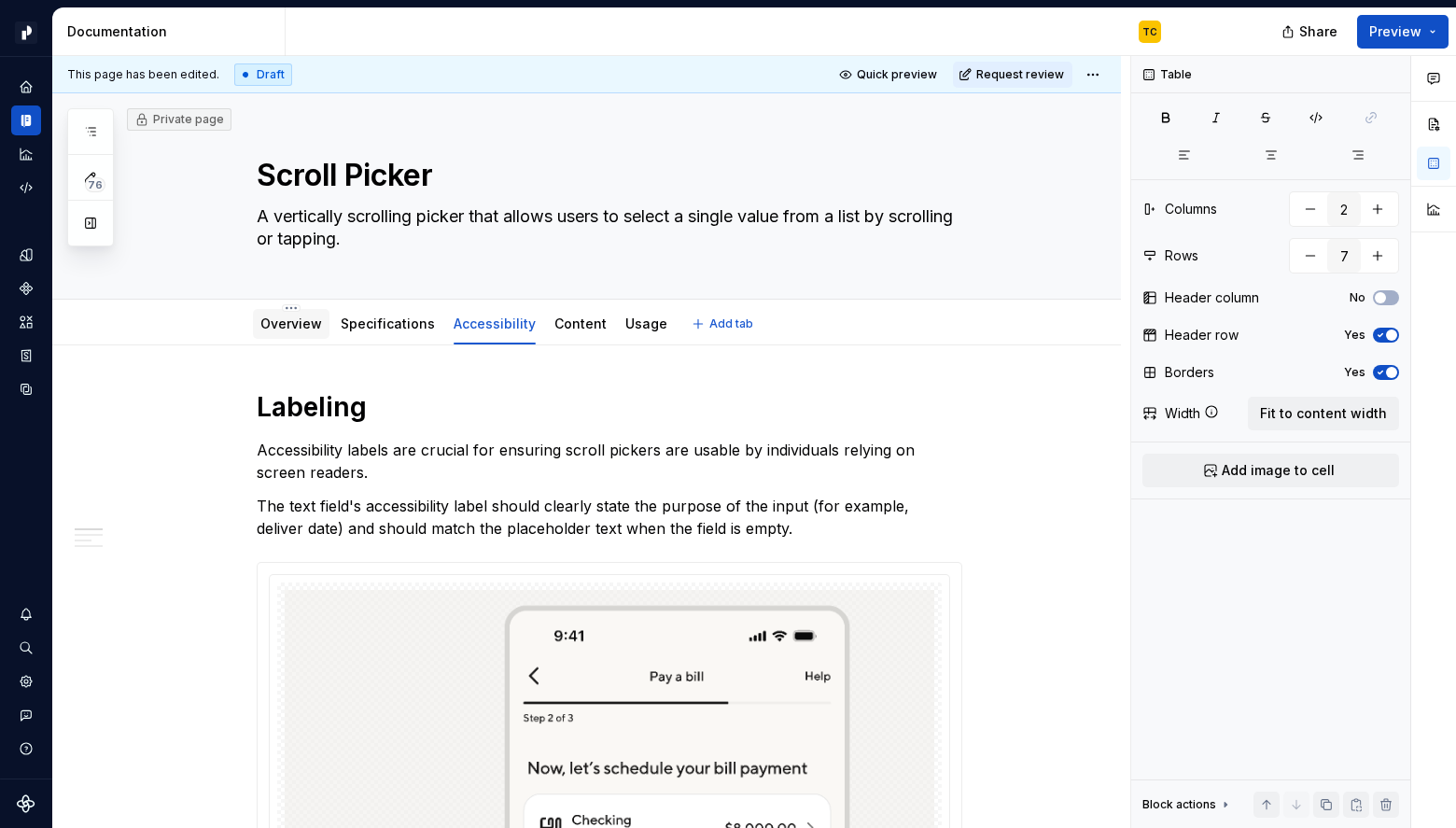 click on "Overview" at bounding box center [291, 323] 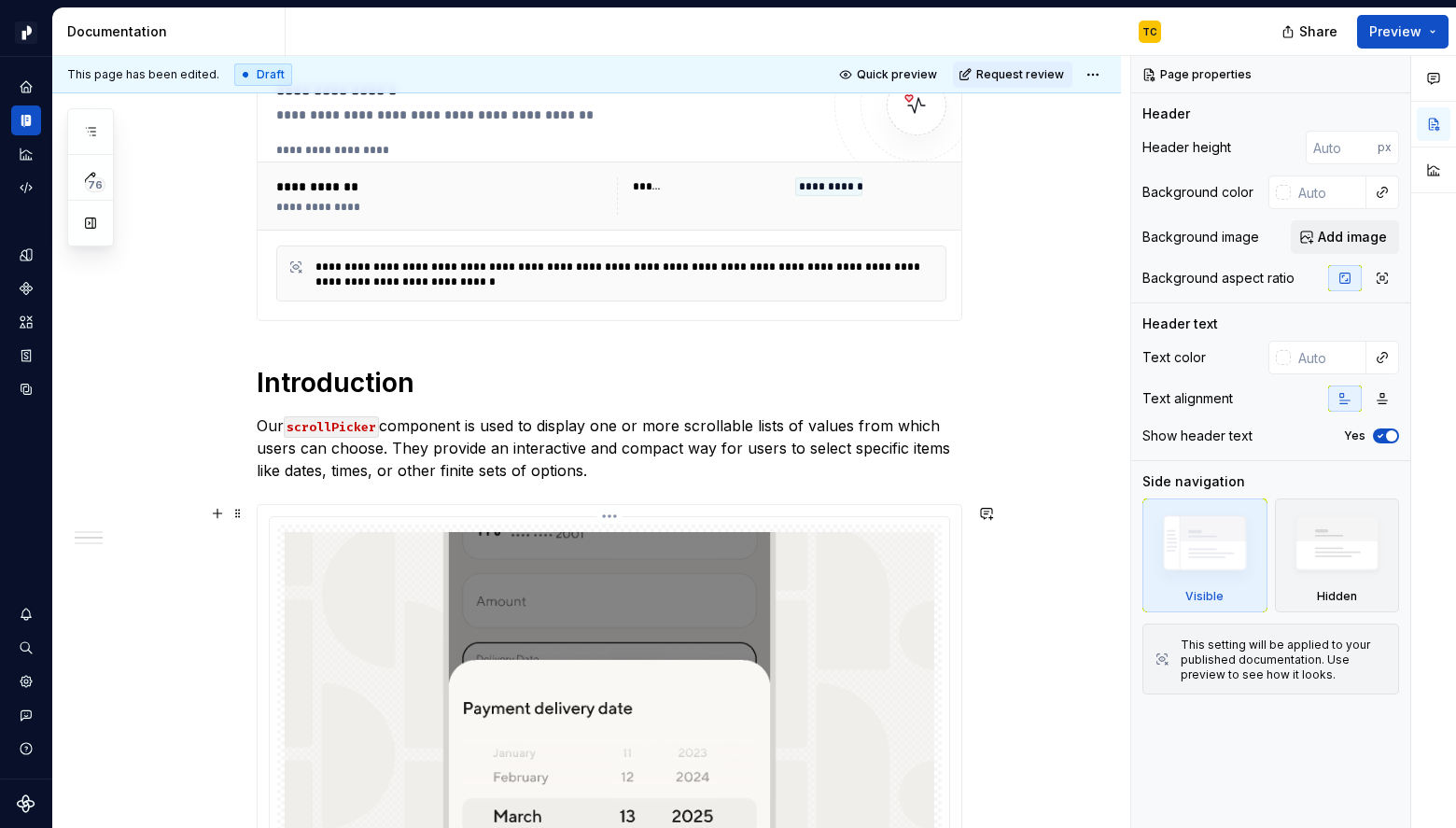 scroll, scrollTop: 0, scrollLeft: 0, axis: both 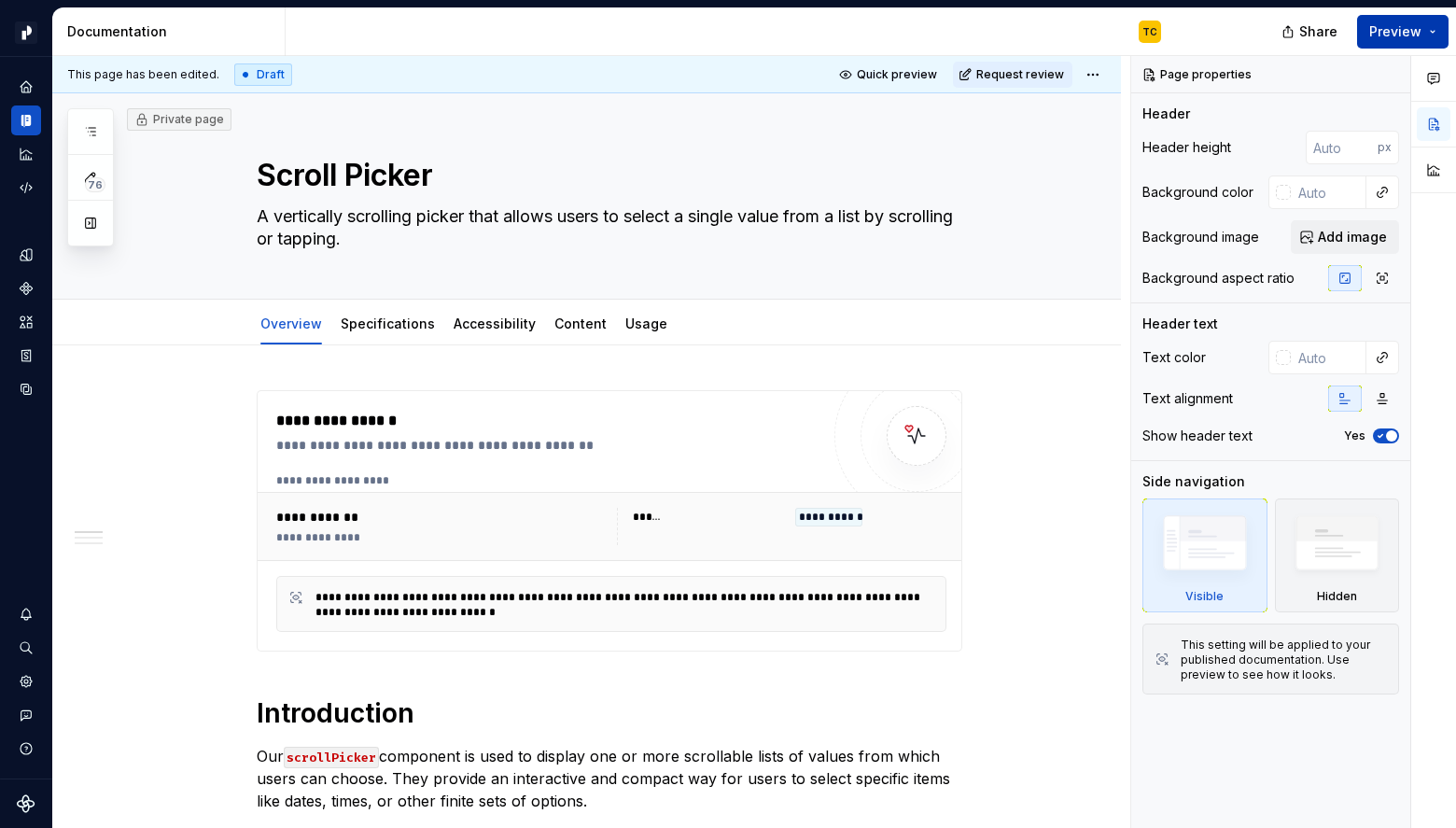 click on "Preview" at bounding box center (1403, 32) 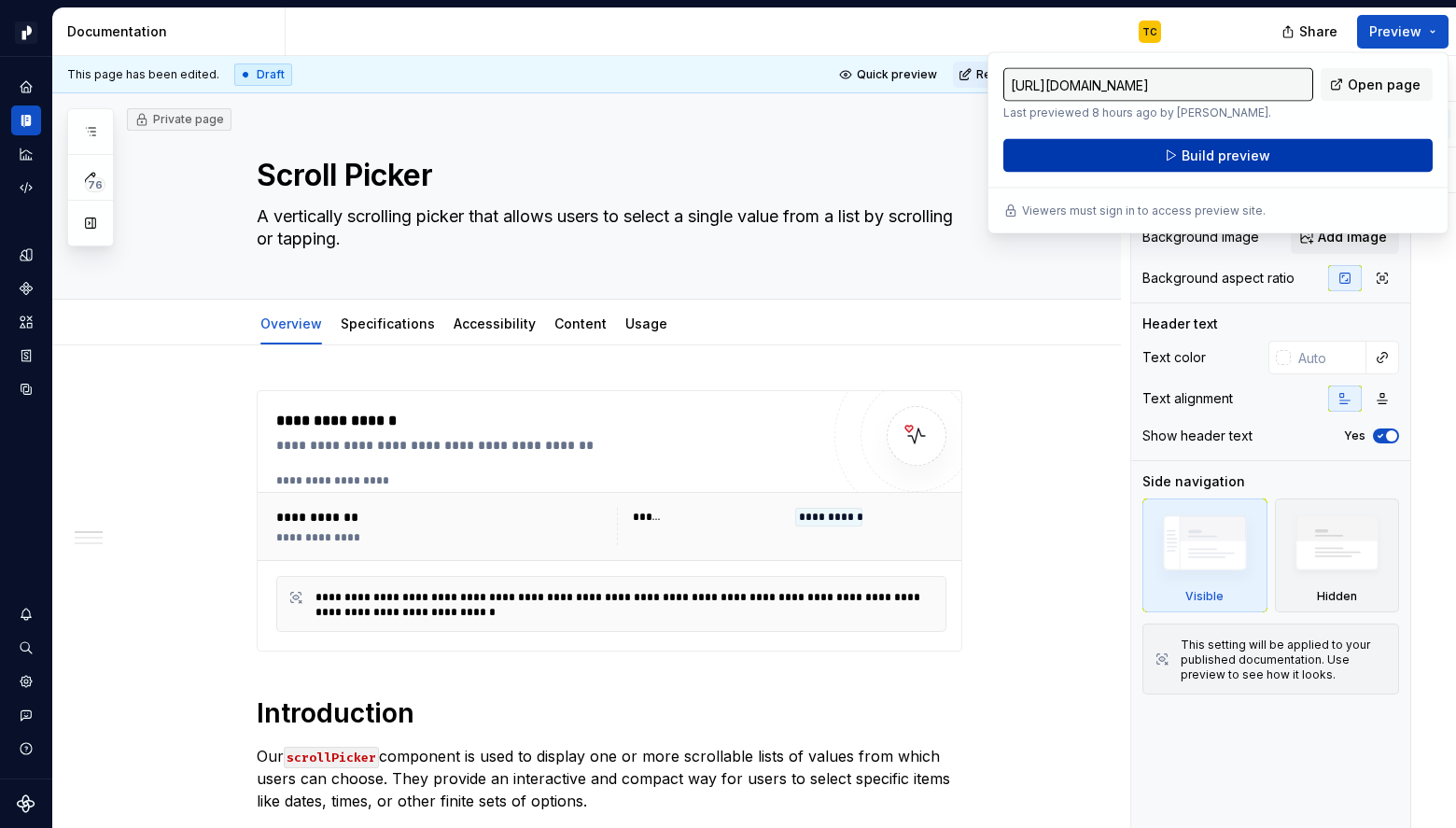 click on "Build preview" at bounding box center [1225, 156] 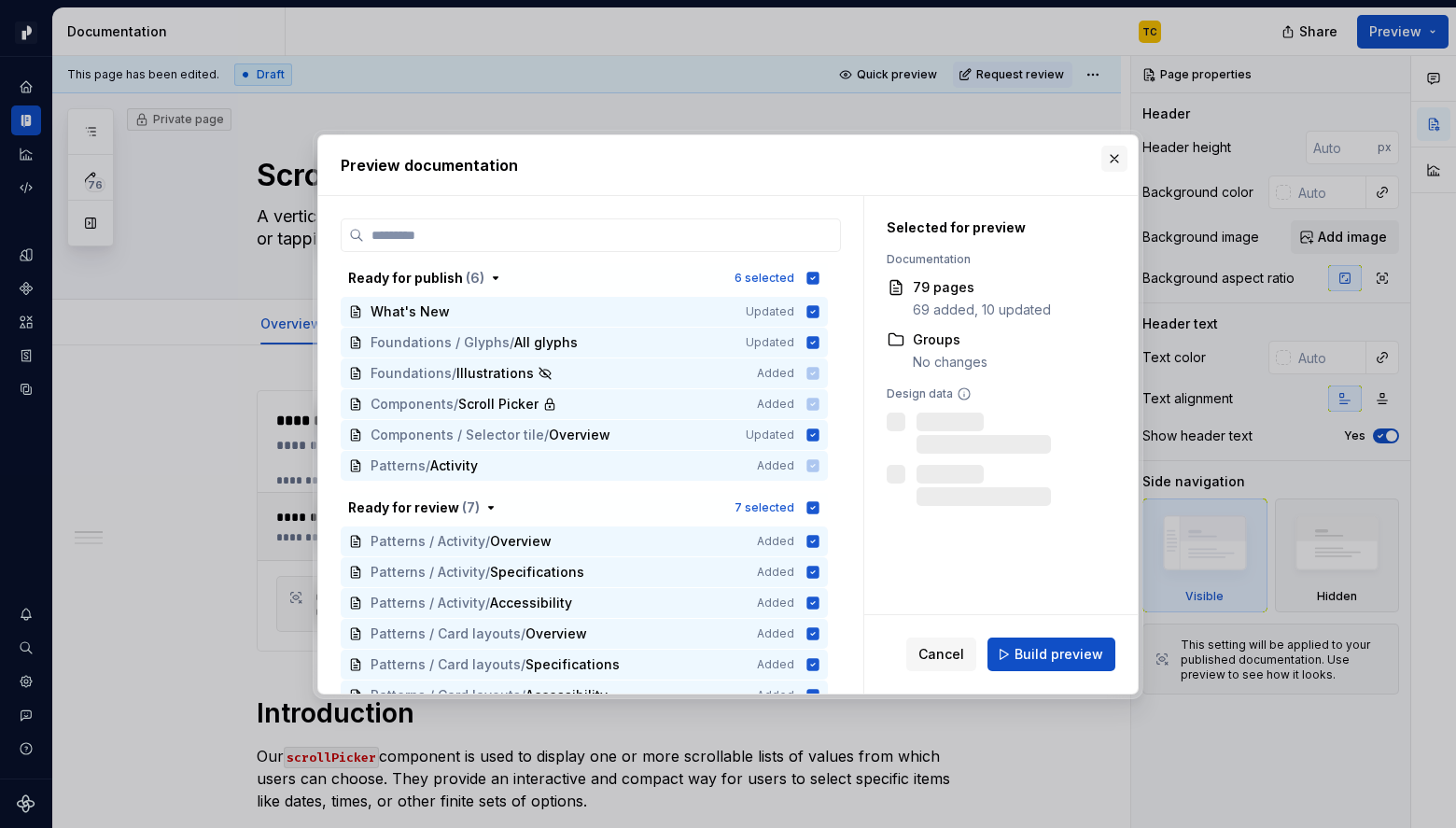 click at bounding box center (1114, 159) 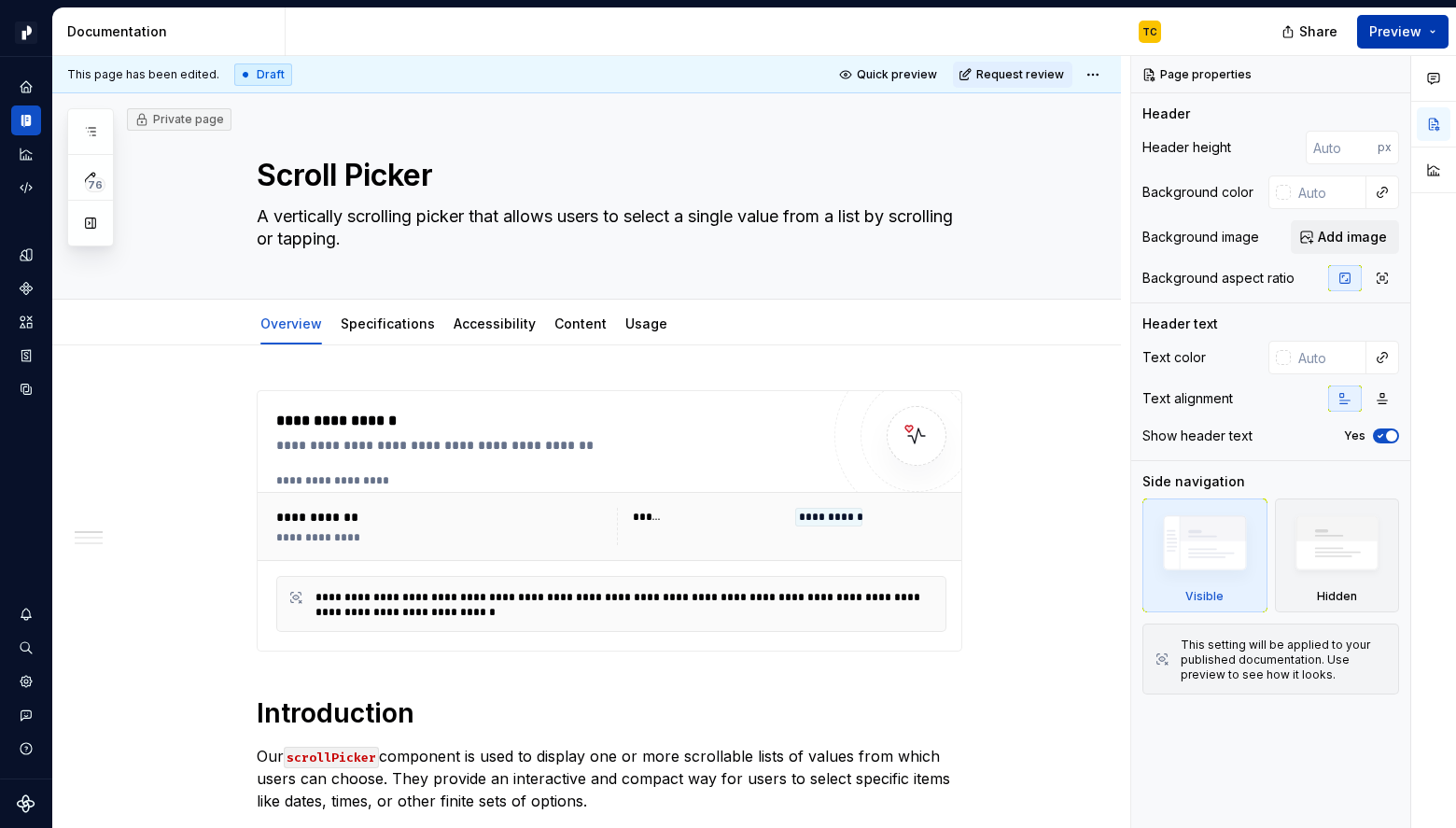 click on "Preview" at bounding box center [1403, 32] 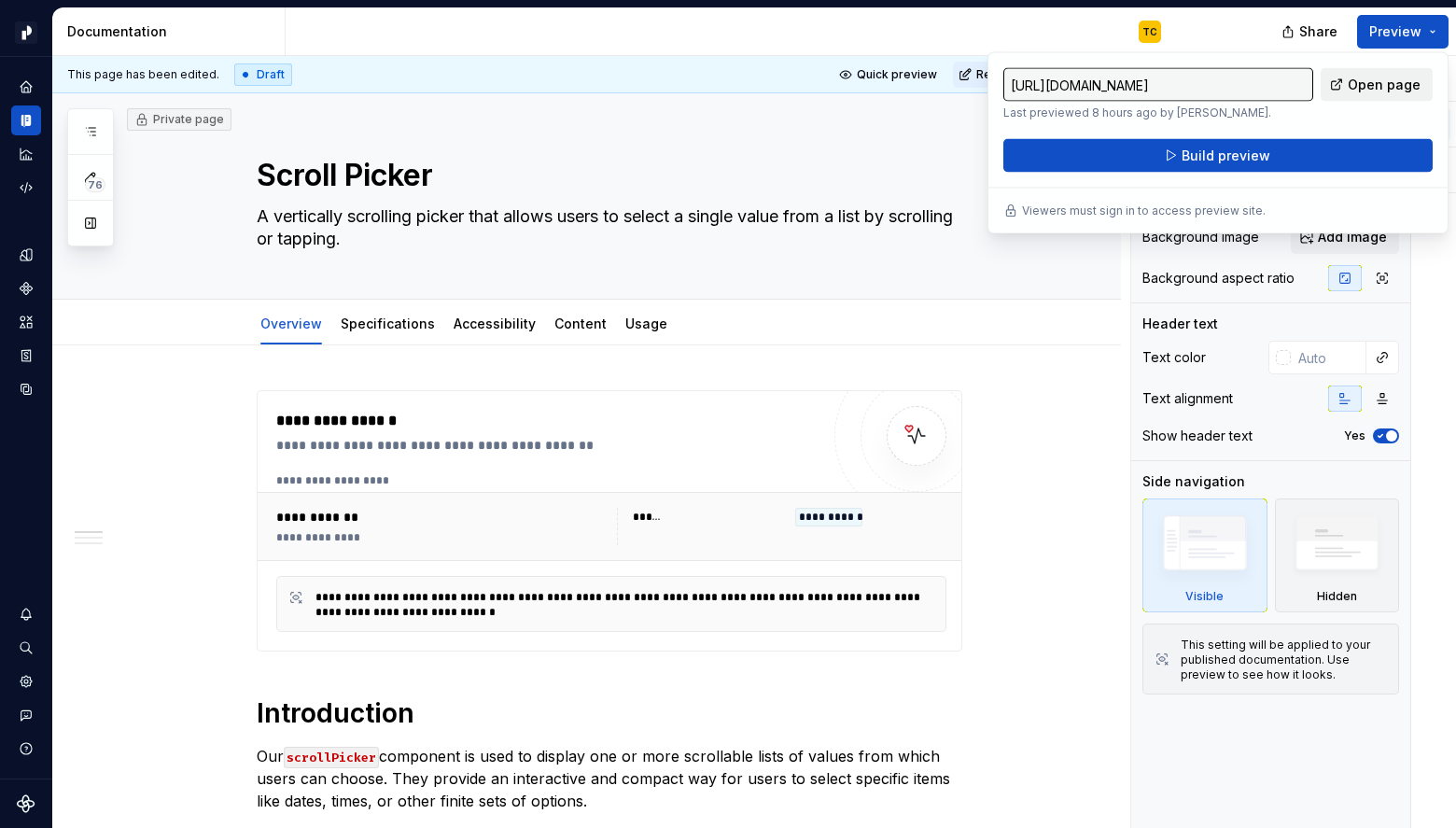 click on "Open page" at bounding box center [1384, 85] 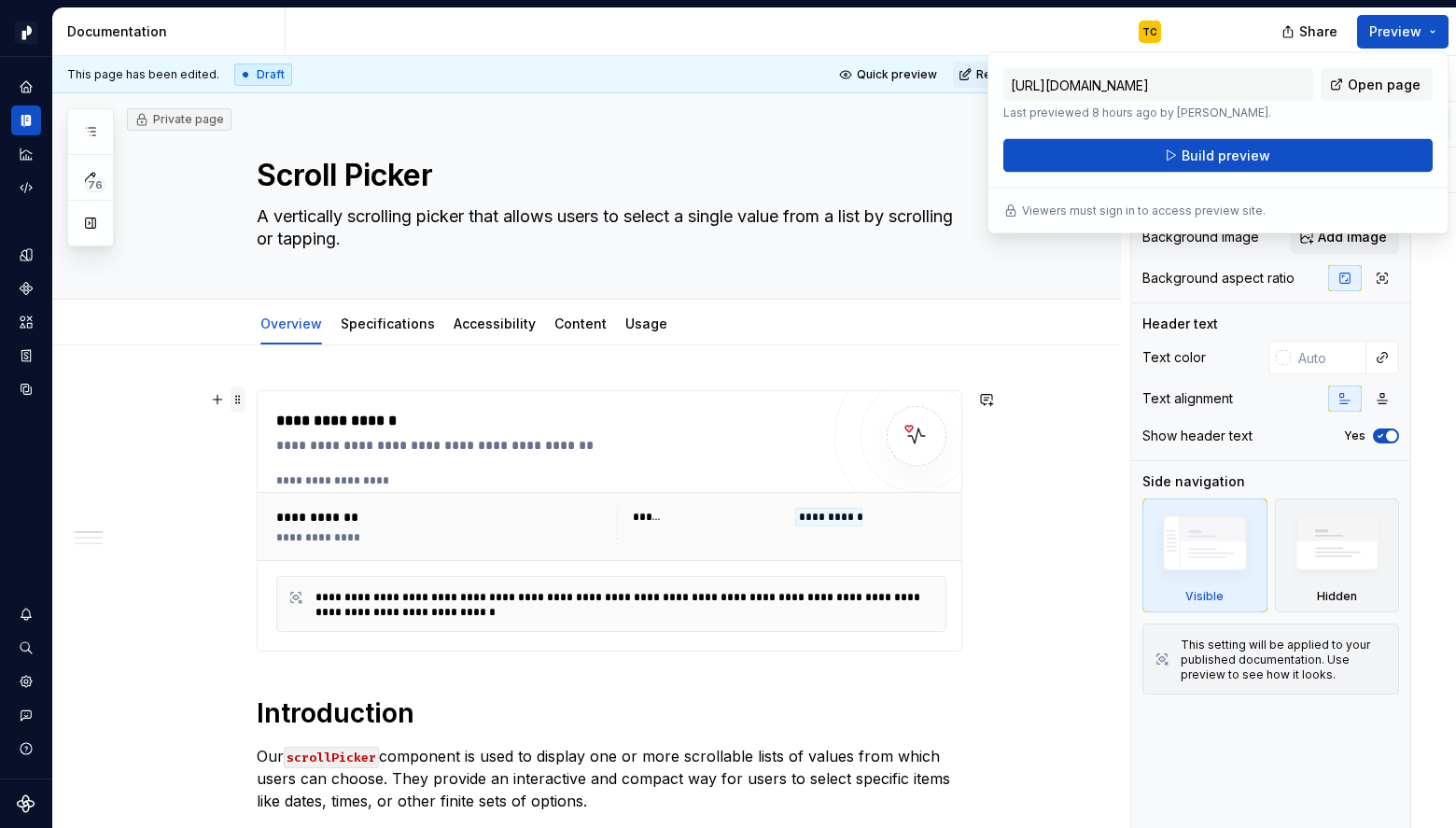 click at bounding box center (238, 400) 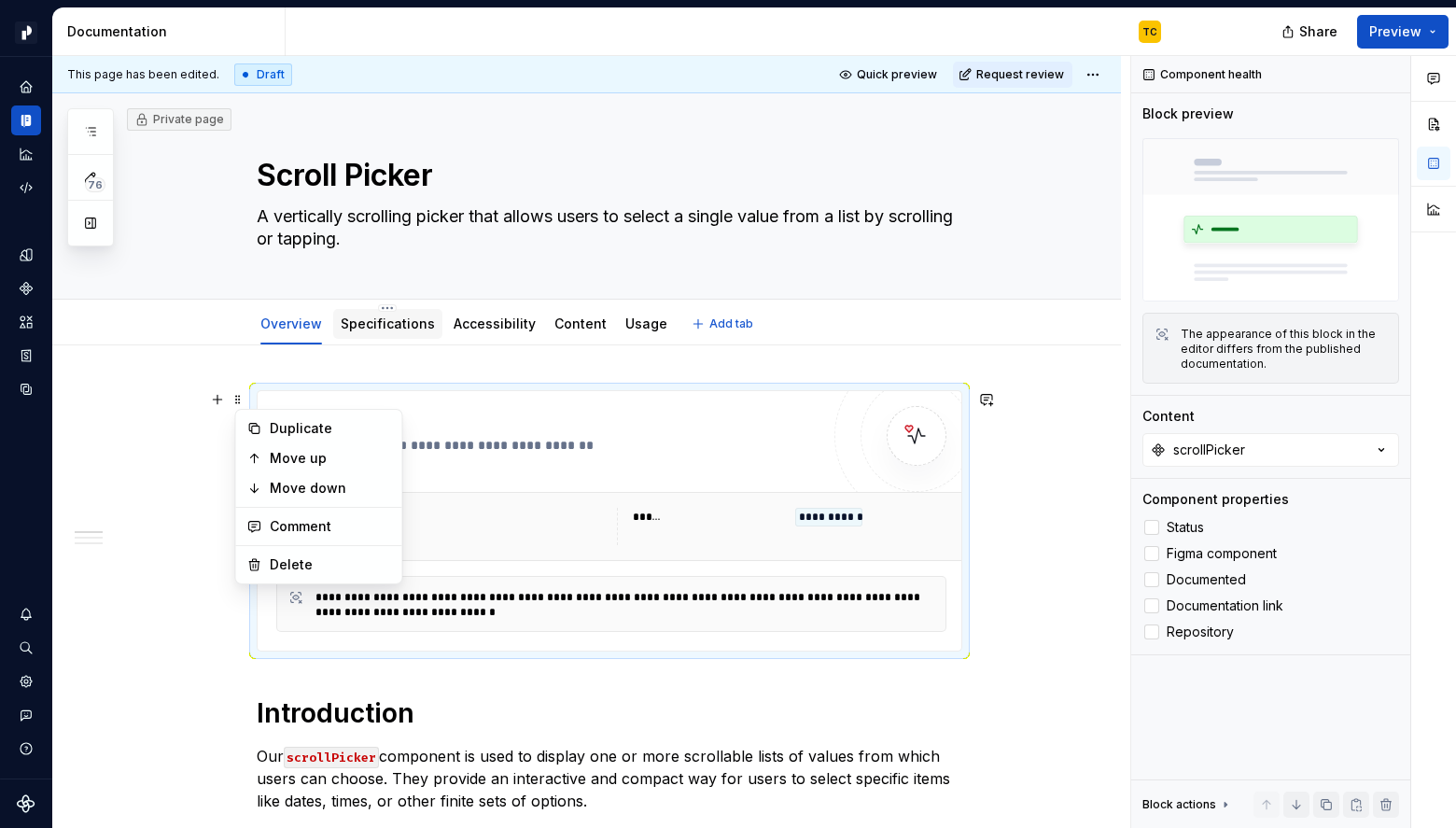 click on "Specifications" at bounding box center (387, 323) 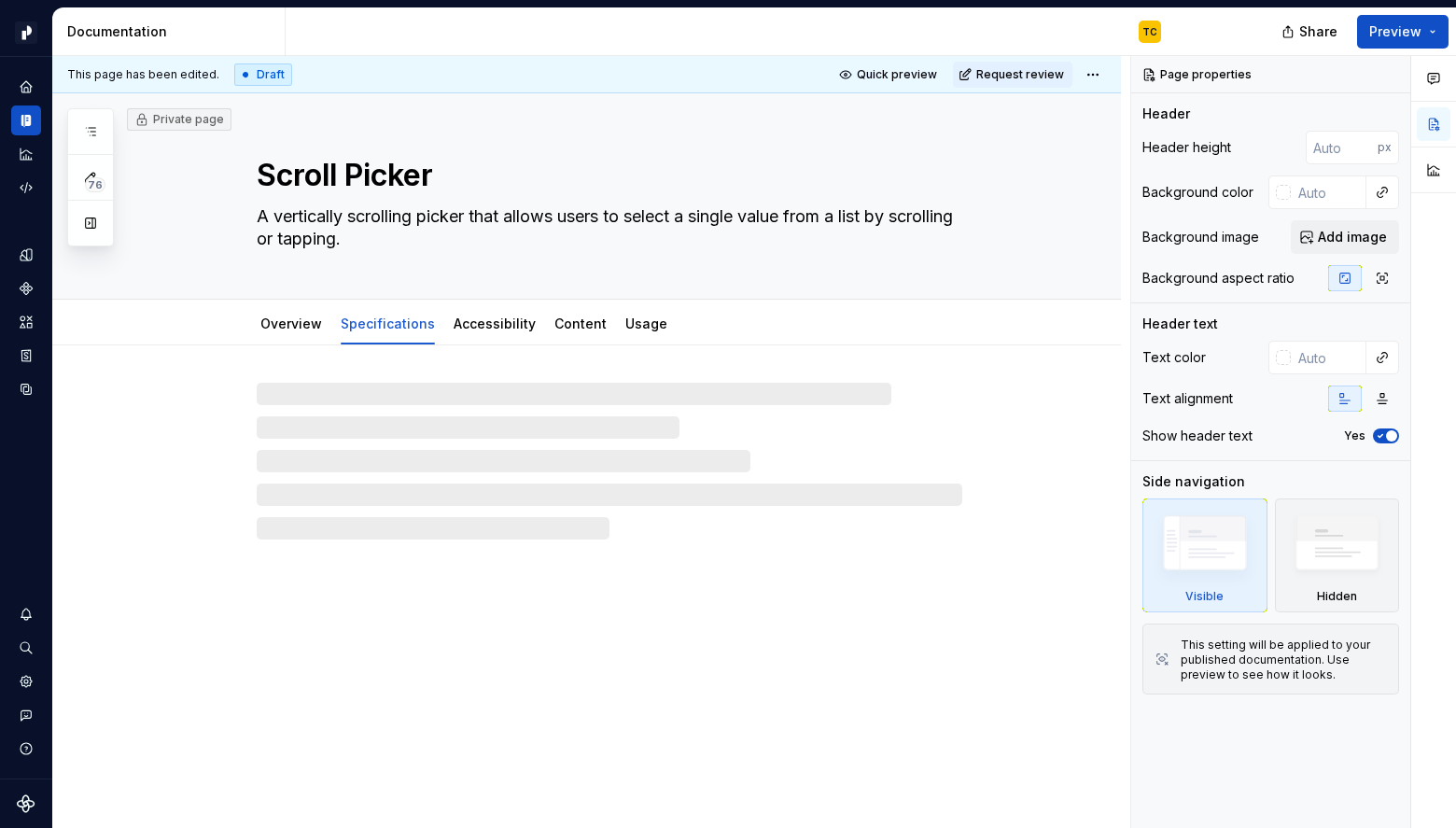 type on "*" 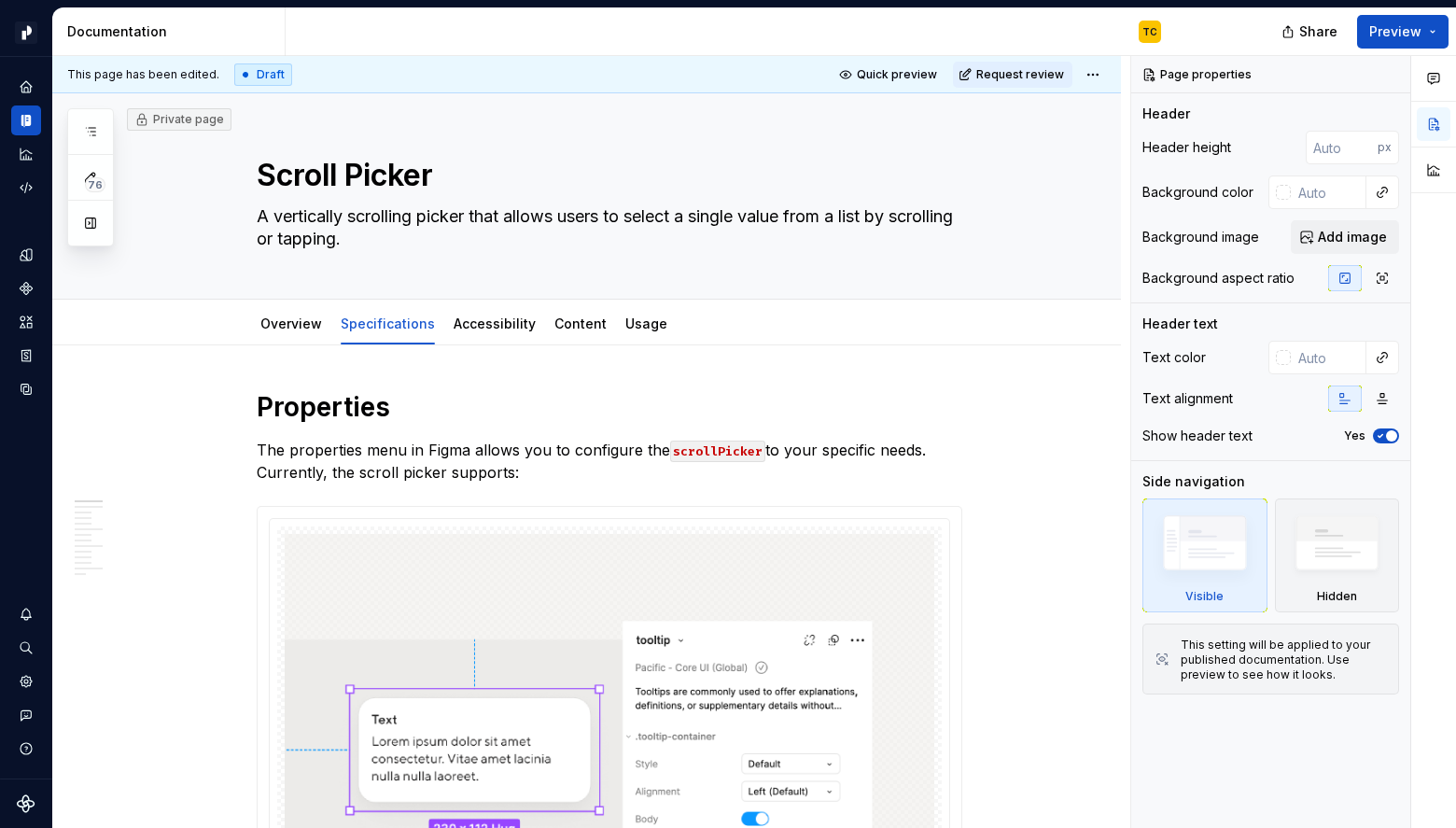 click on "Properties The properties menu in [GEOGRAPHIC_DATA] allows you to configure the  scrollPicker  to your specific needs. Currently, the scroll picker supports:    Property Values Default Definition Configuration (Variant) Bottom Sheet | Embedded Bottom Sheets Defines how the scrollPicker is contained List Type (Variant) Date (MM/DD/YY) | Time | Date (MM/YY) | Year | Month | Day of the Week | Other Date (MM/DD/YY) Sets the number of columns displayed in the picker, determining how many simultaneous lists a user can scroll through to make their selection Default List Position (Variant) Start | Current | End Start Determines where the list initially positions on open Variants Scroll Picker Container   Variant Definition Bottom Sheet The primary placement for a scroll picker, presented within a modal that slides up from the bottom of the screen with a scrim, focusing the user on completing the selection before returning to the previous context. Embedded List Type   Variants Definition Date (MM/DD/YY) Time Date (MM/YY) Month" at bounding box center [586, 5115] 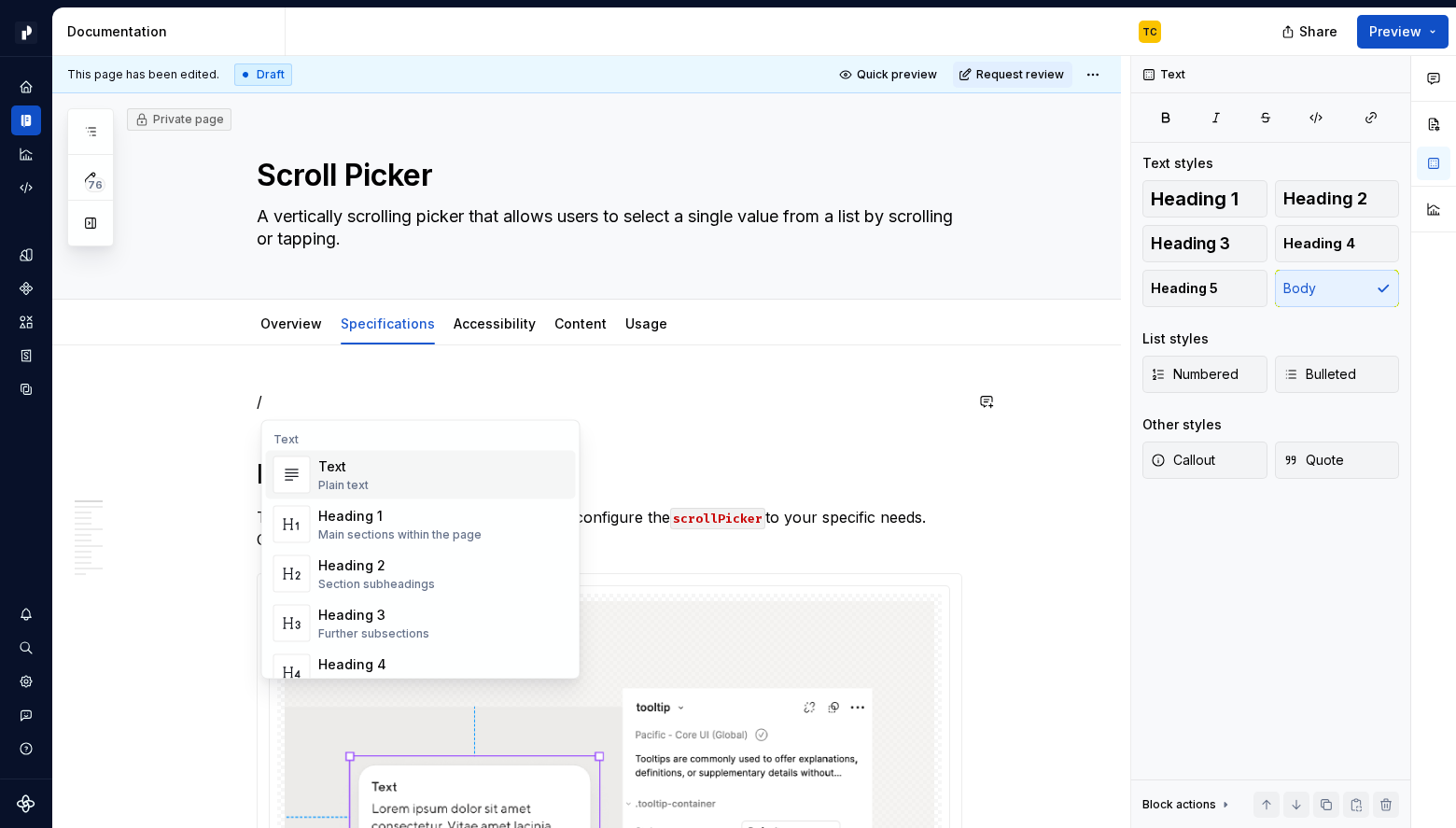 type 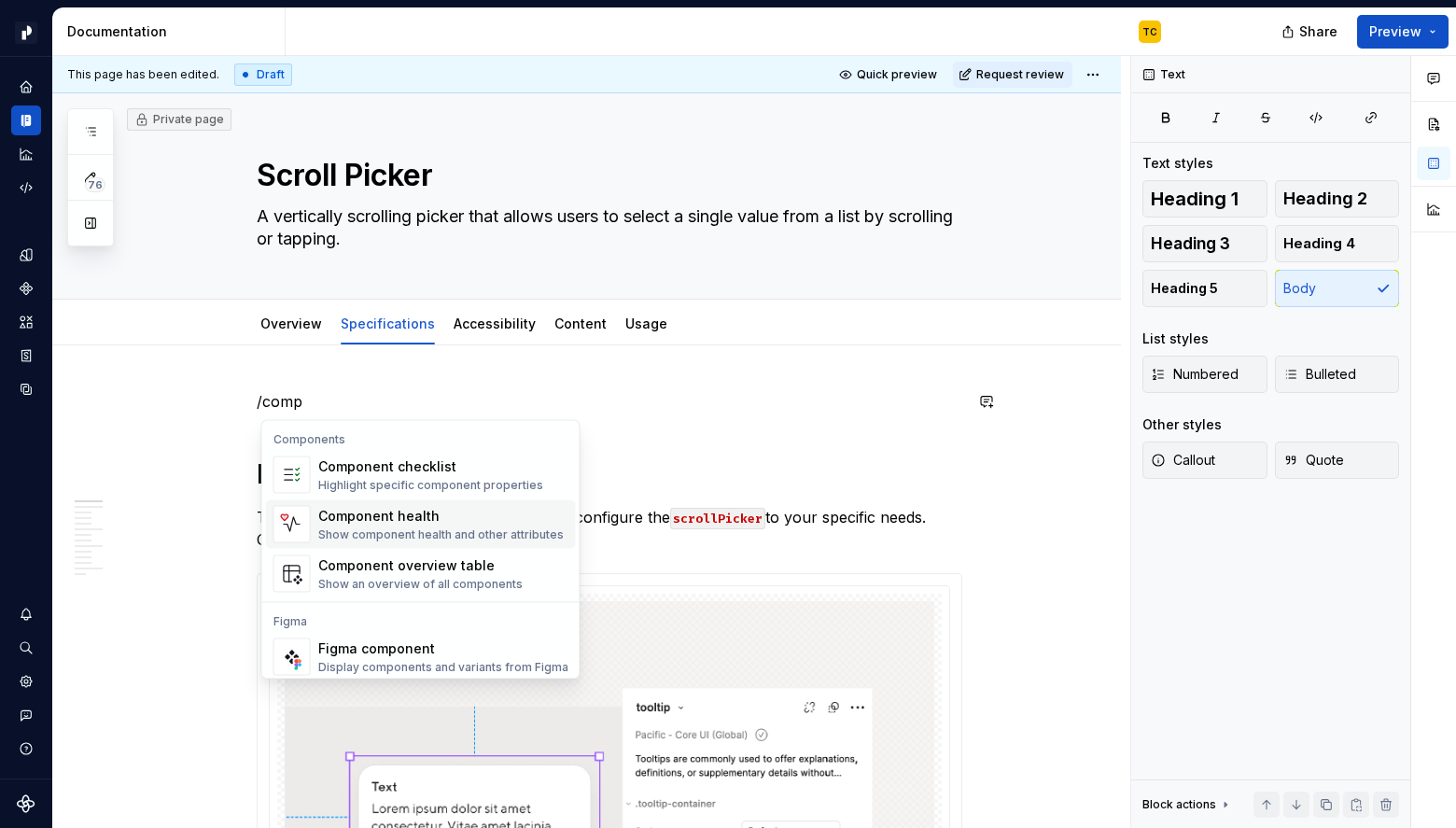 click on "Show component health and other attributes" at bounding box center (441, 535) 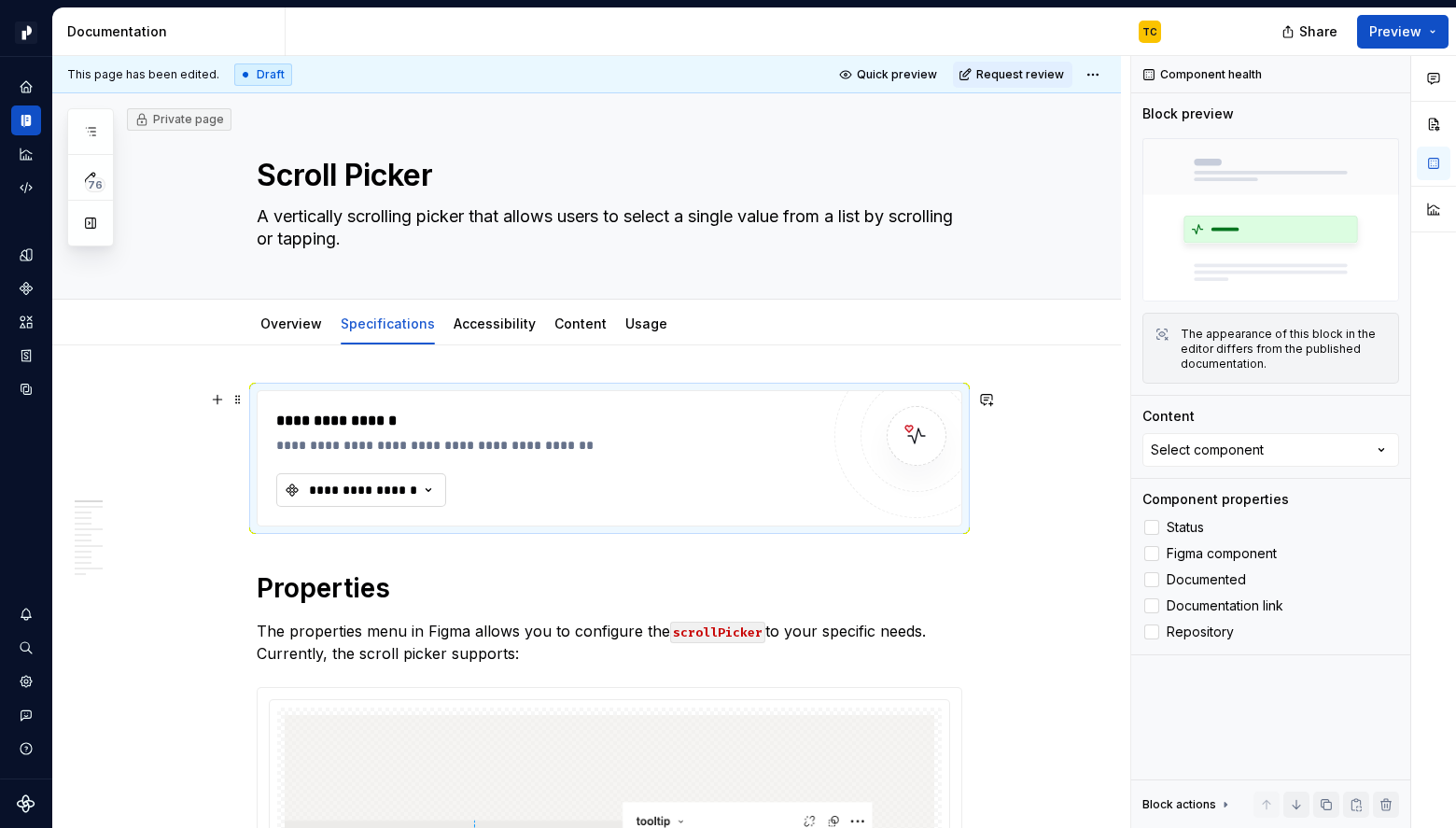 click on "**********" at bounding box center (363, 490) 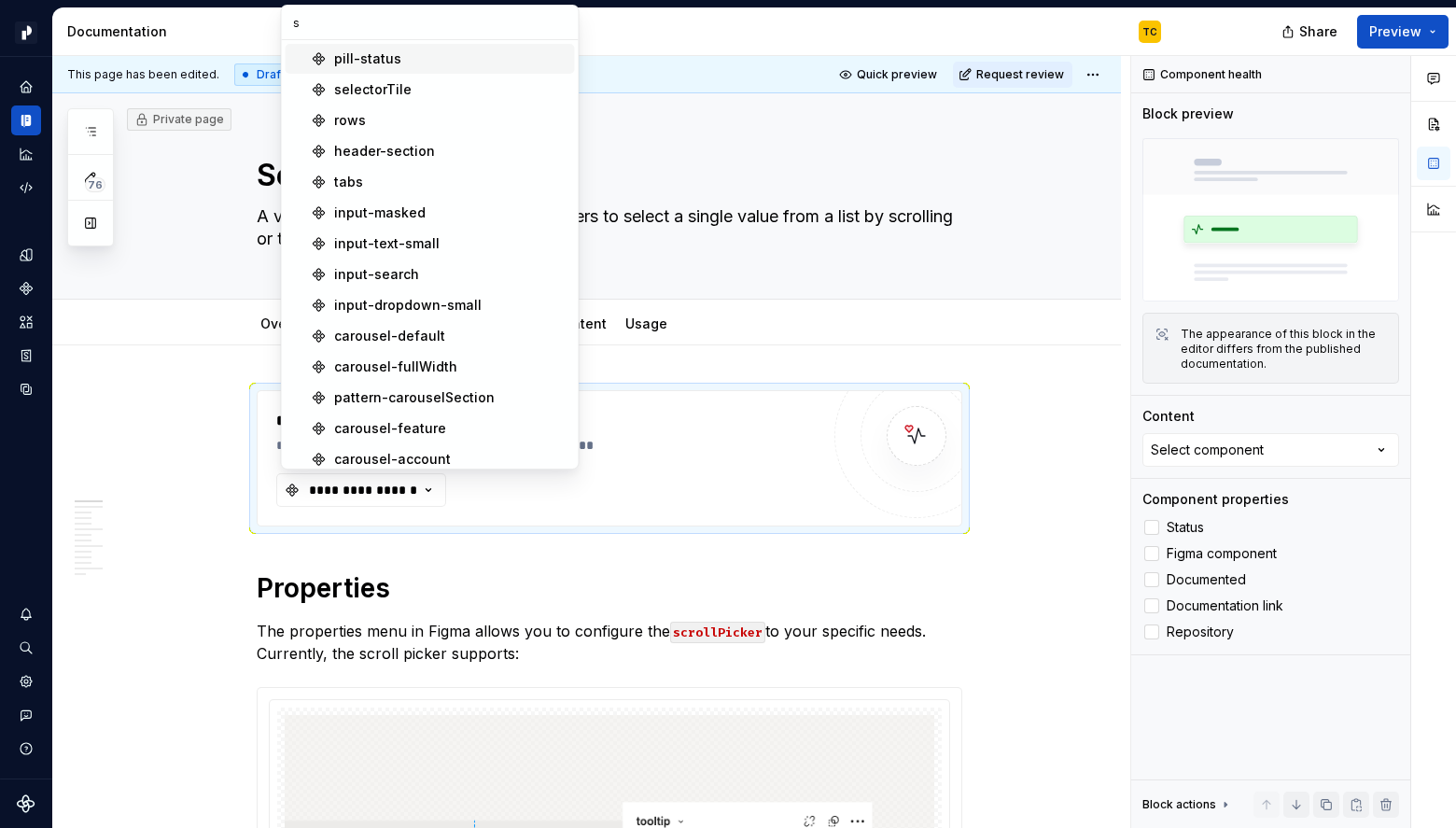 type on "sc" 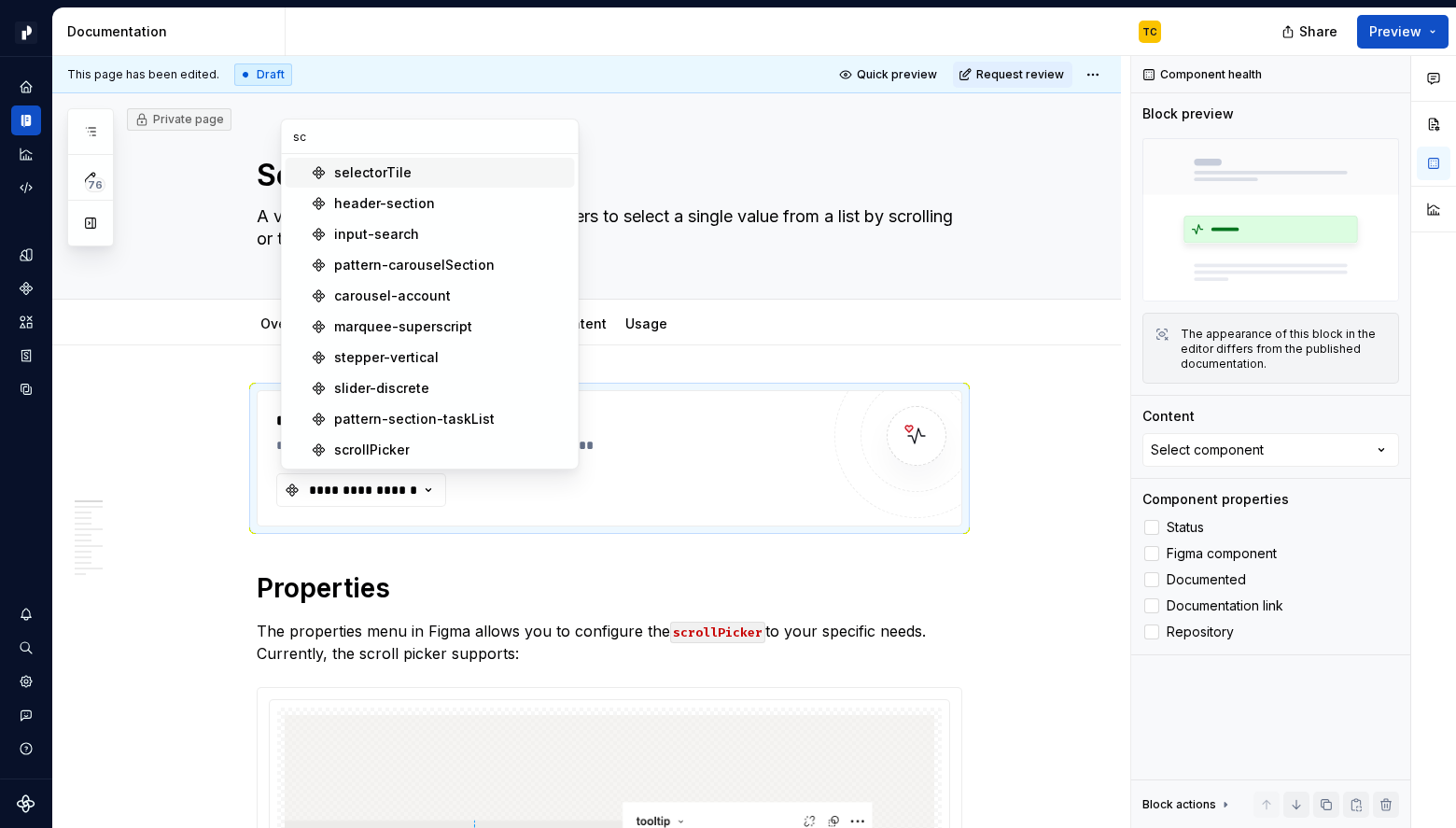 type on "*" 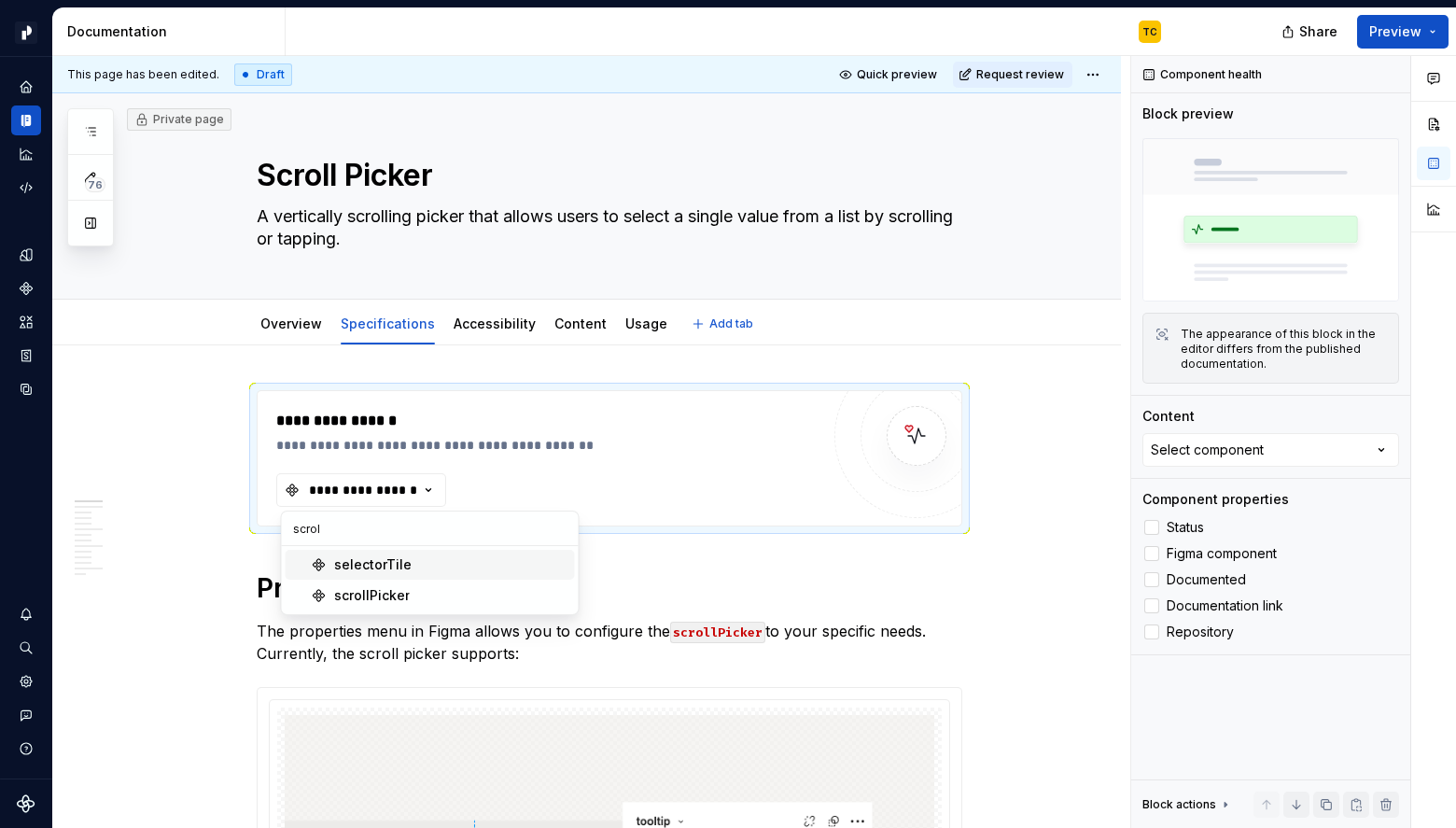 type on "scroll" 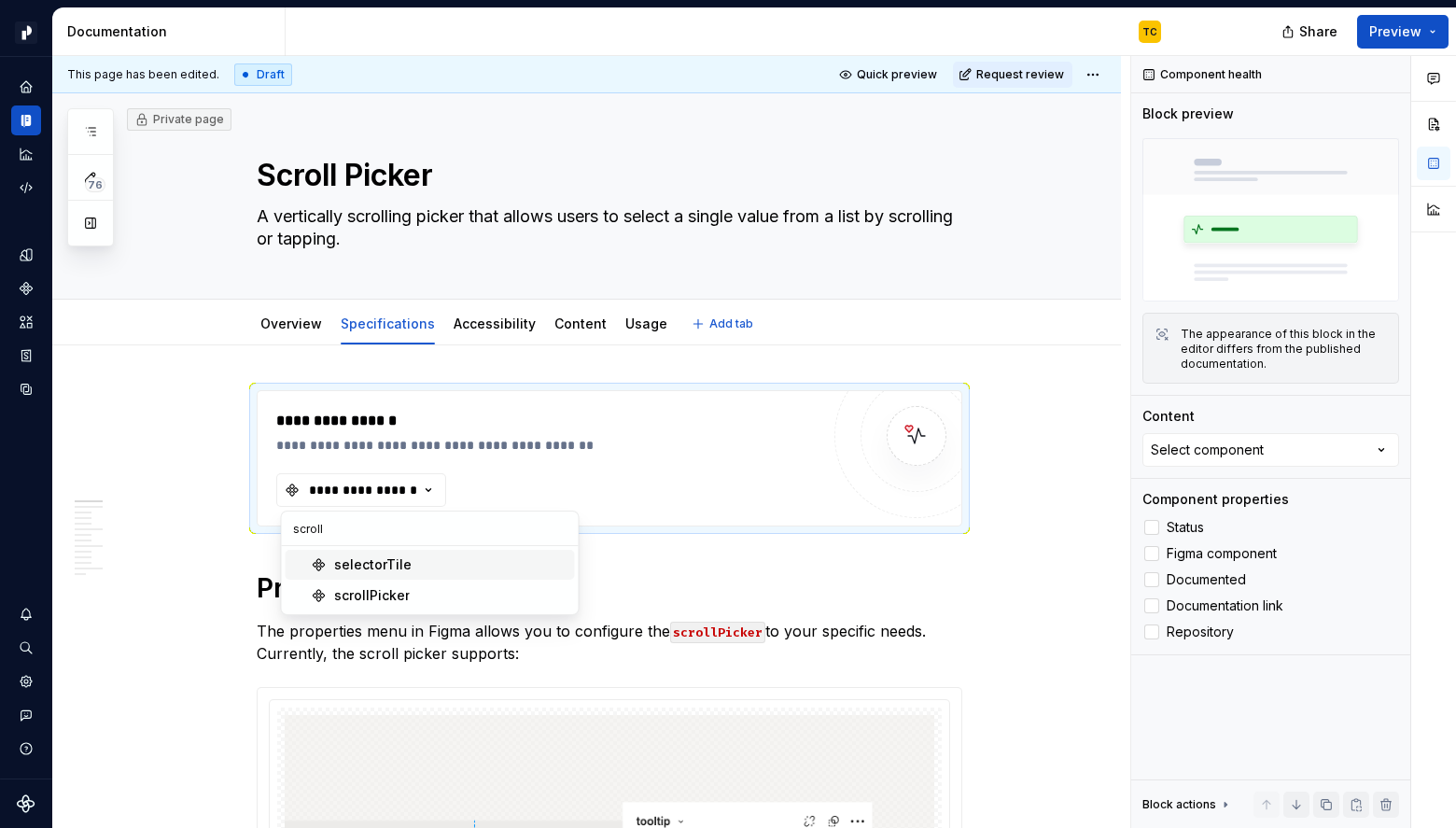 type on "*" 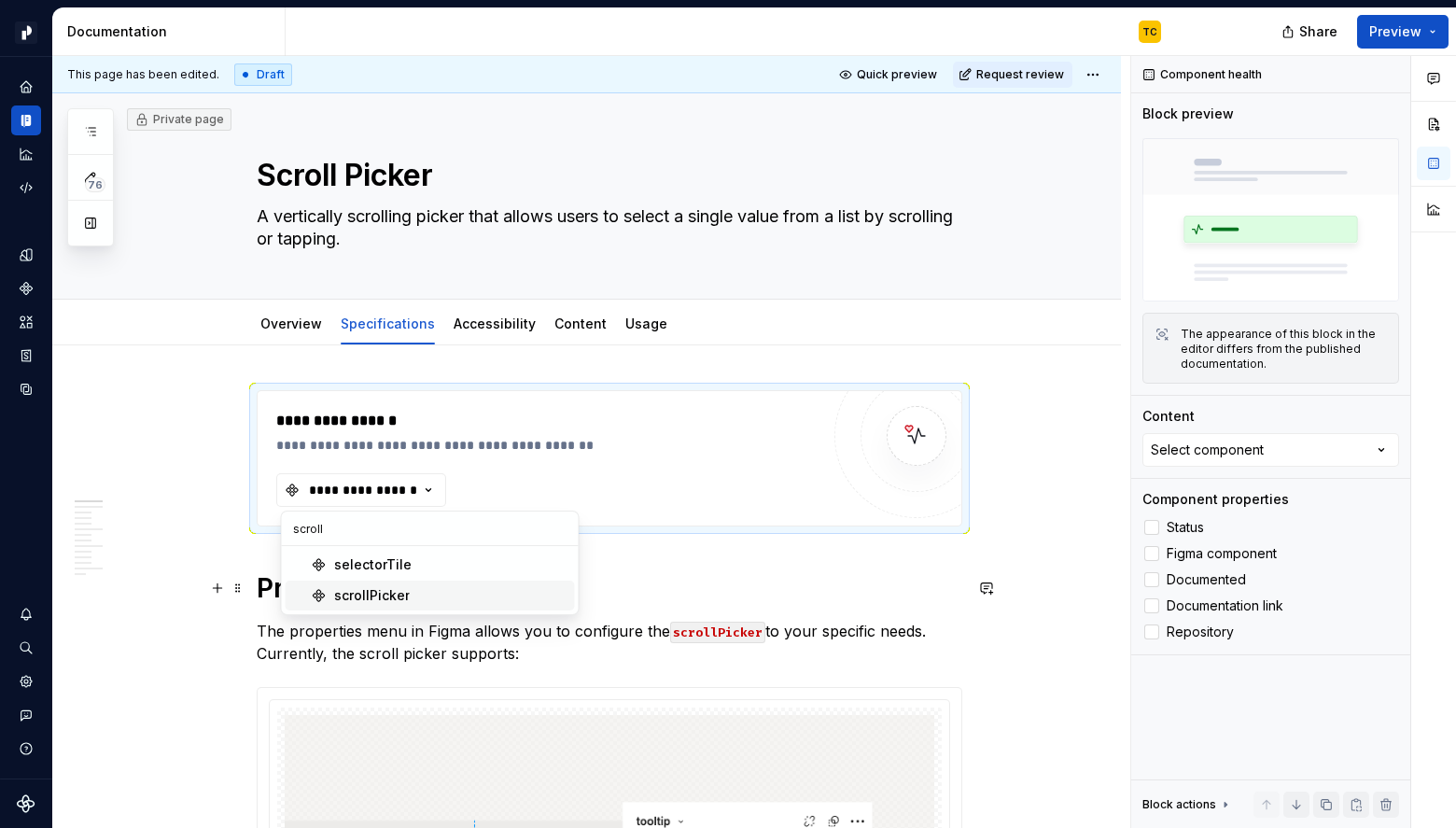 type on "scroll" 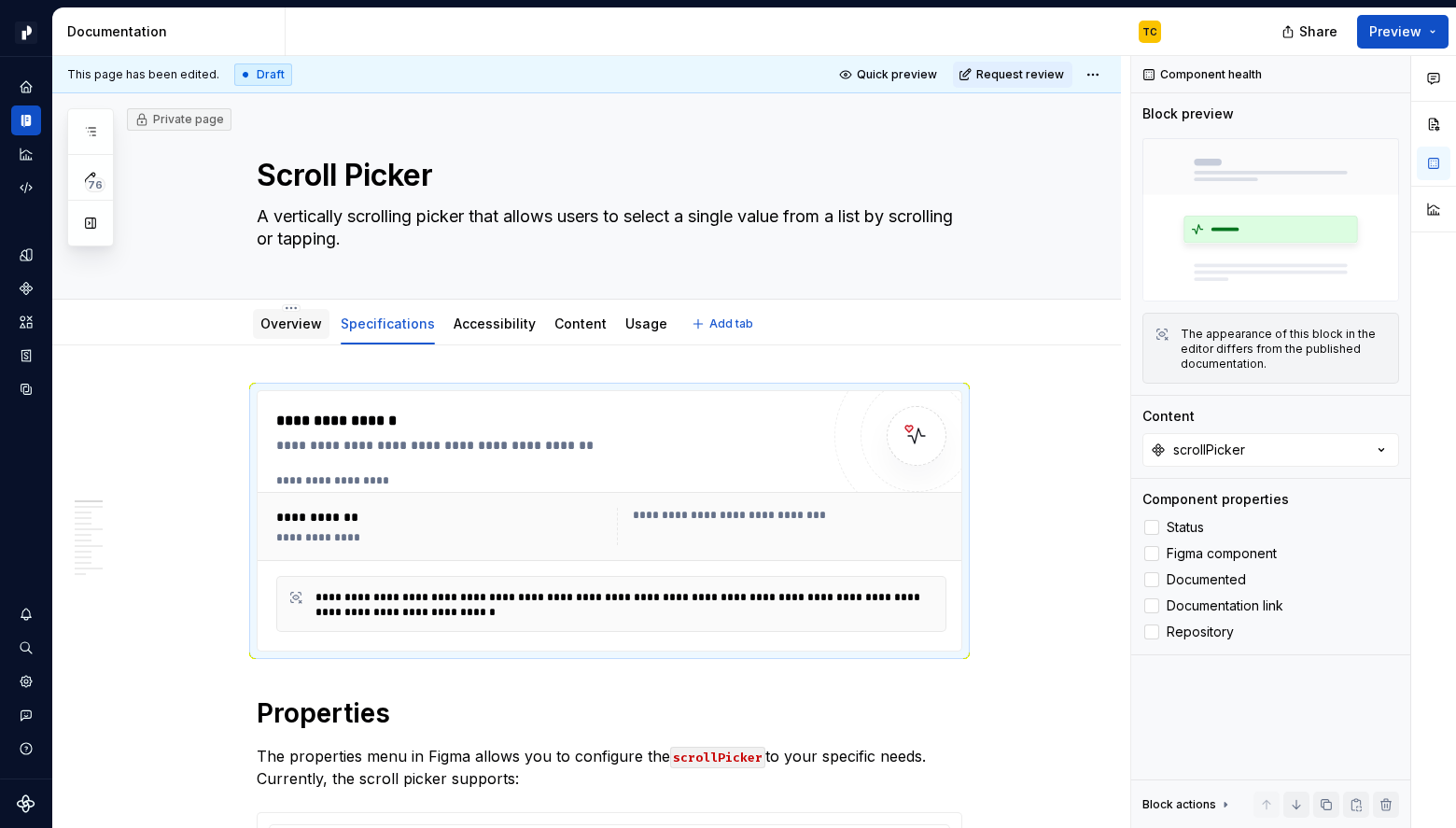 click on "Overview" at bounding box center [291, 324] 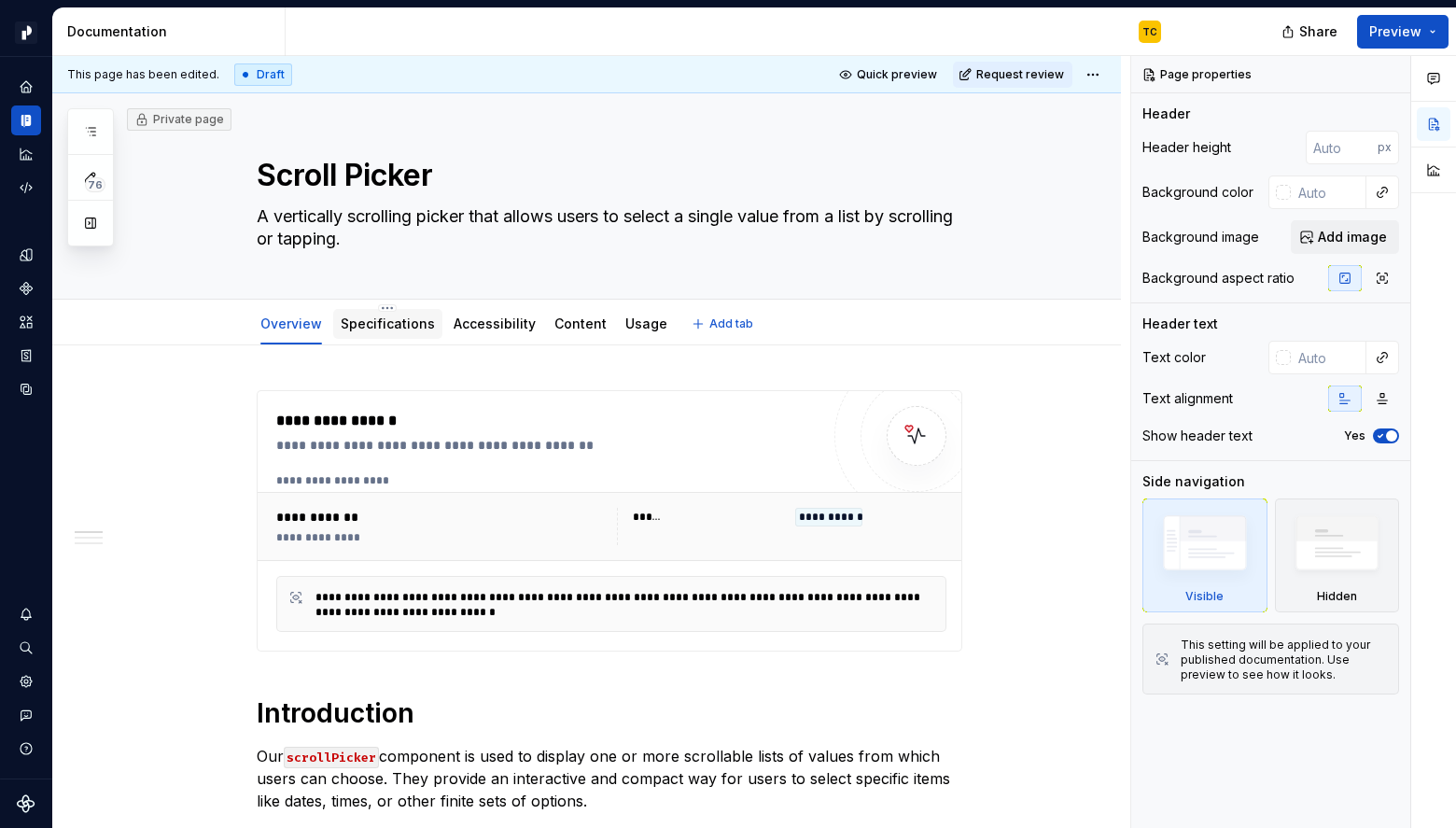 click on "Specifications" at bounding box center (387, 324) 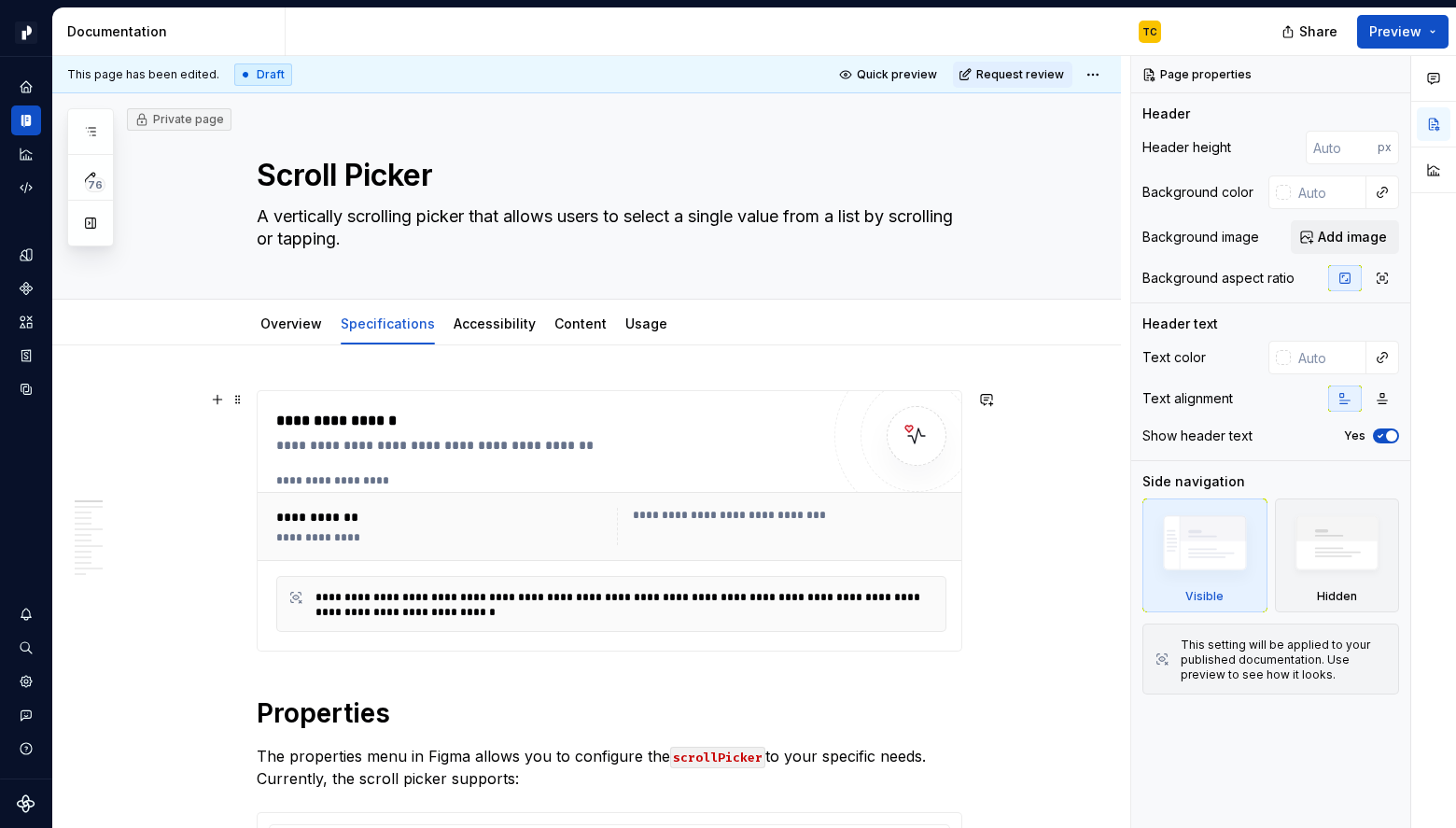 click on "**********" at bounding box center (548, 445) 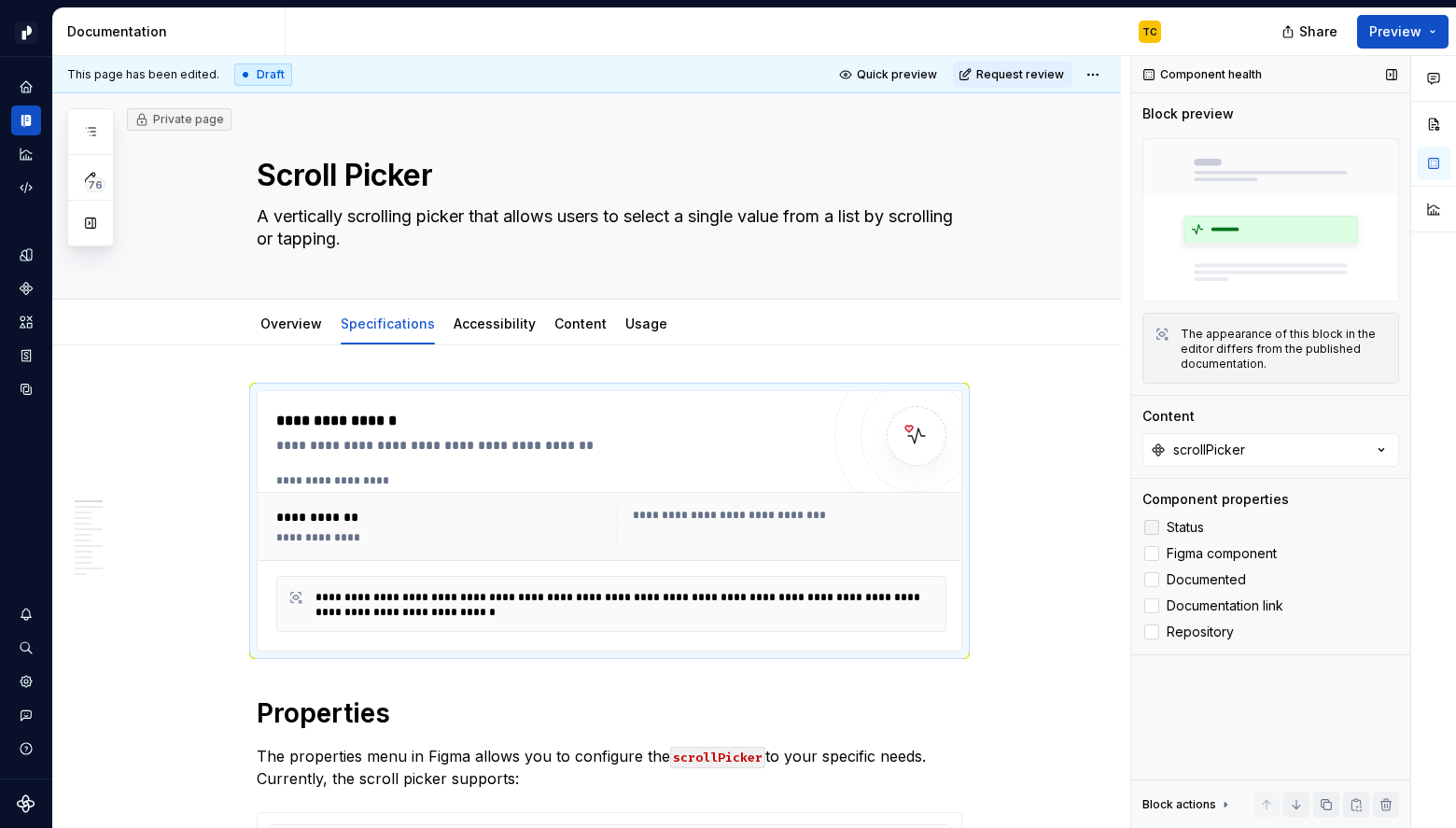 click on "Status" at bounding box center (1185, 527) 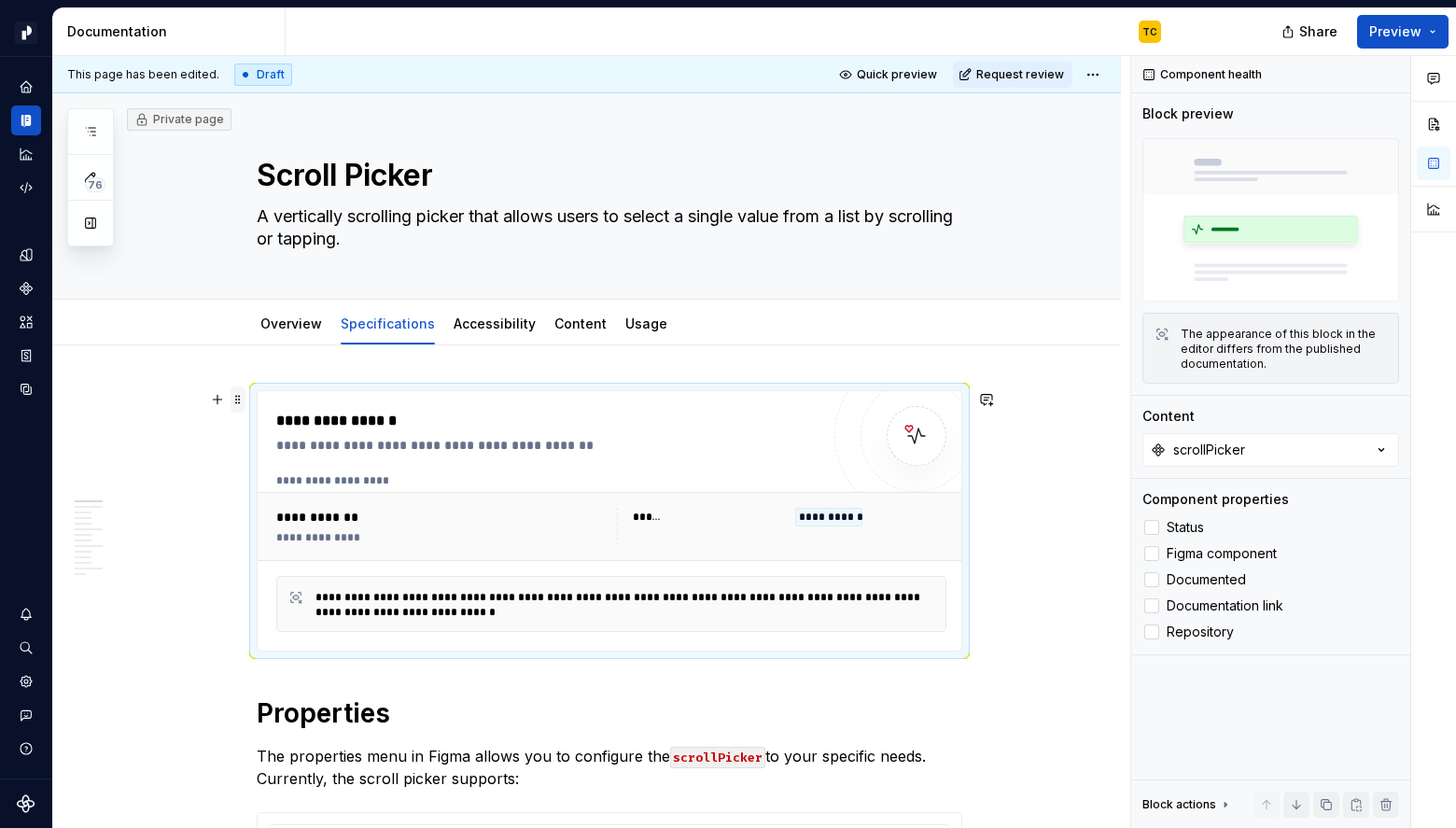 click at bounding box center [238, 400] 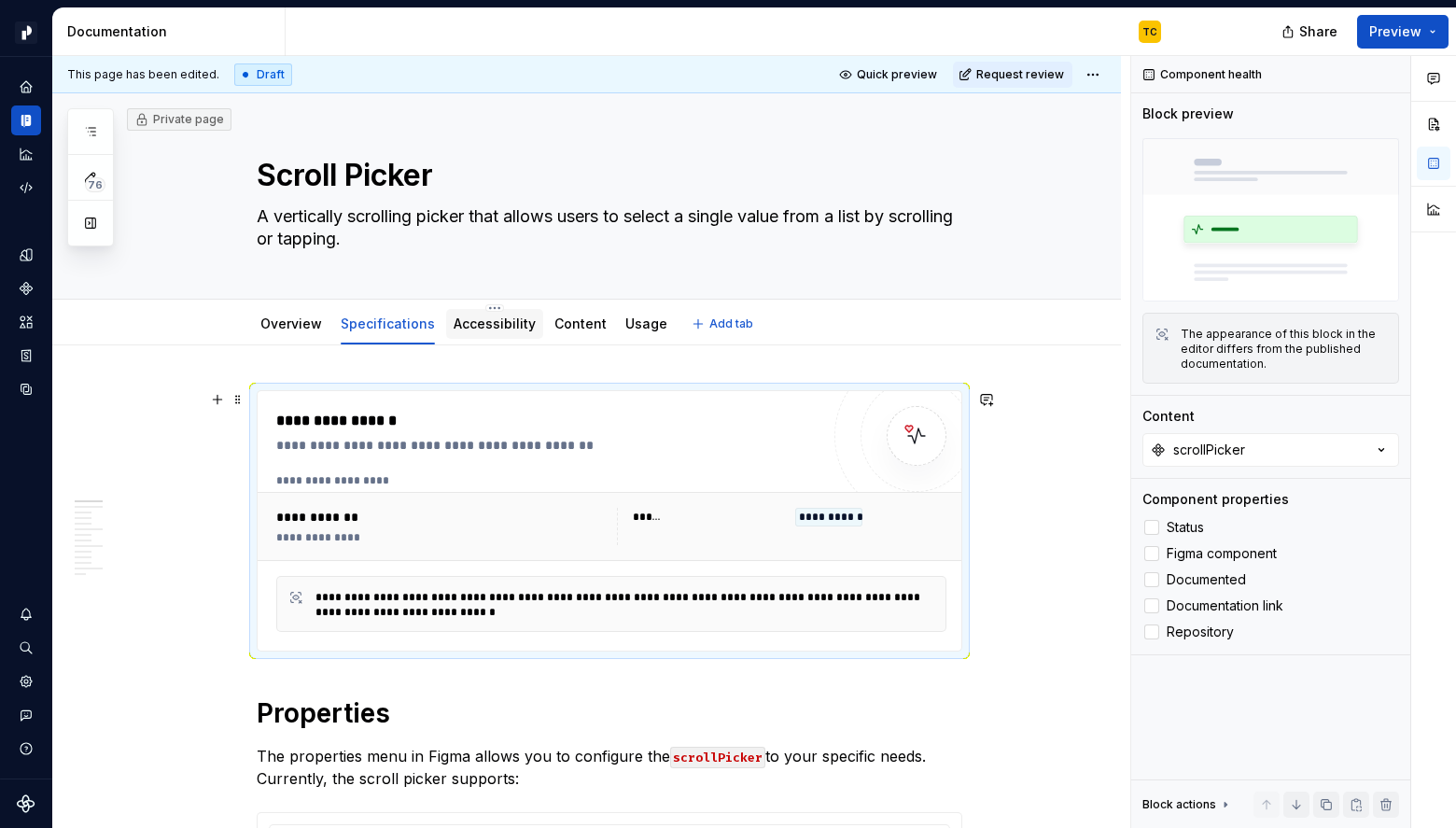 click on "Accessibility" at bounding box center [495, 323] 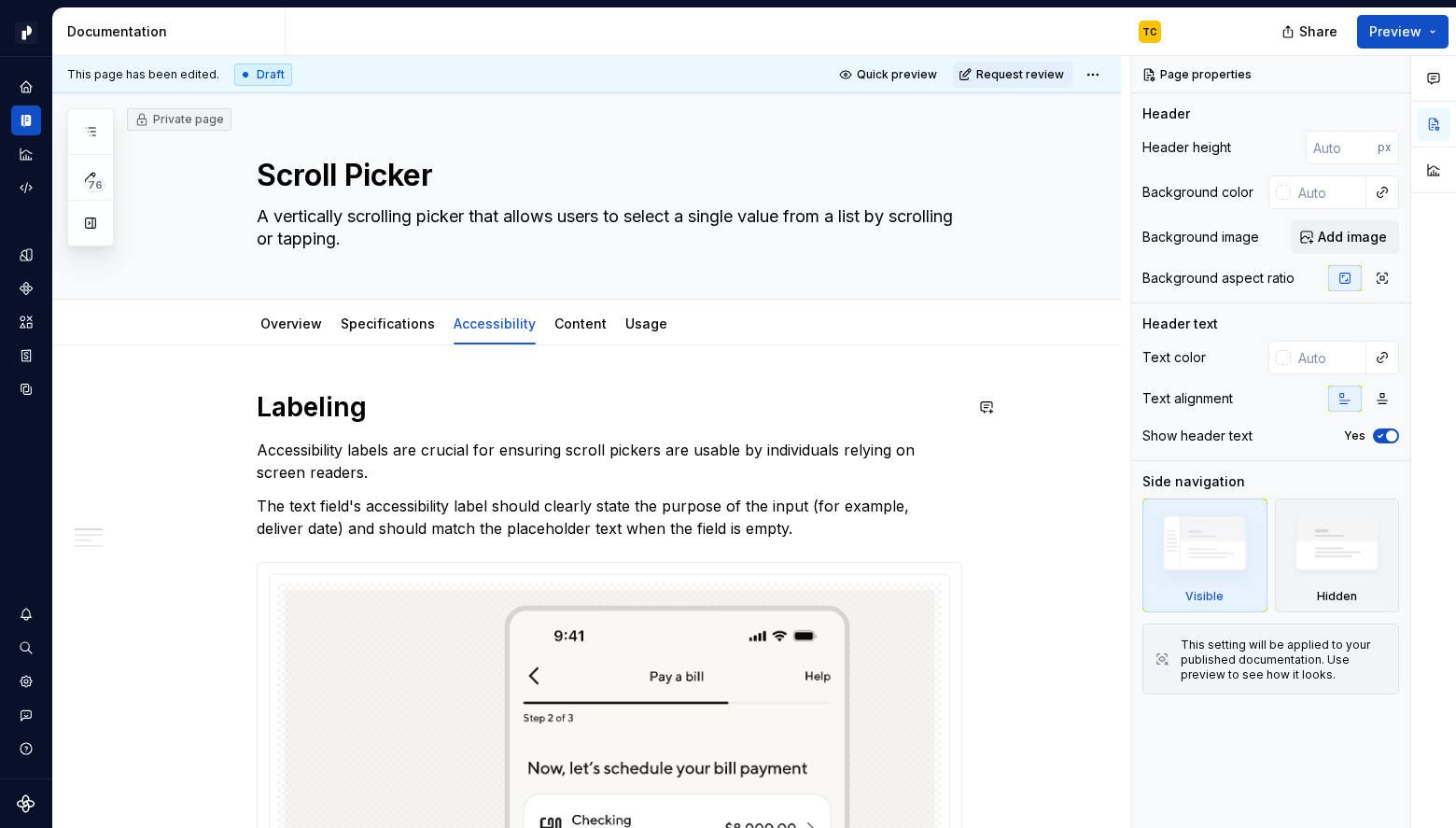 click on "**********" at bounding box center (586, 2226) 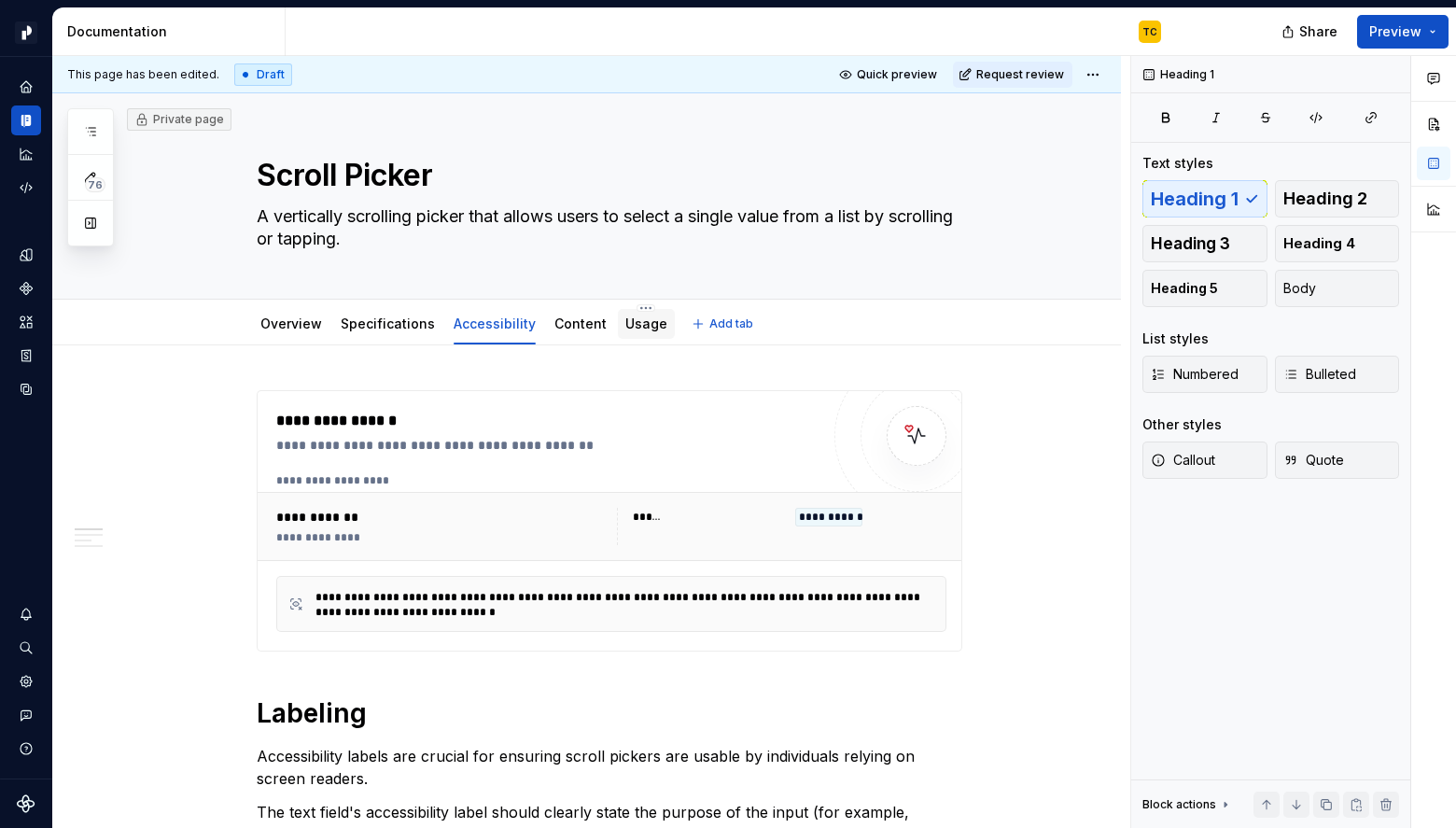 click on "Usage" at bounding box center [646, 323] 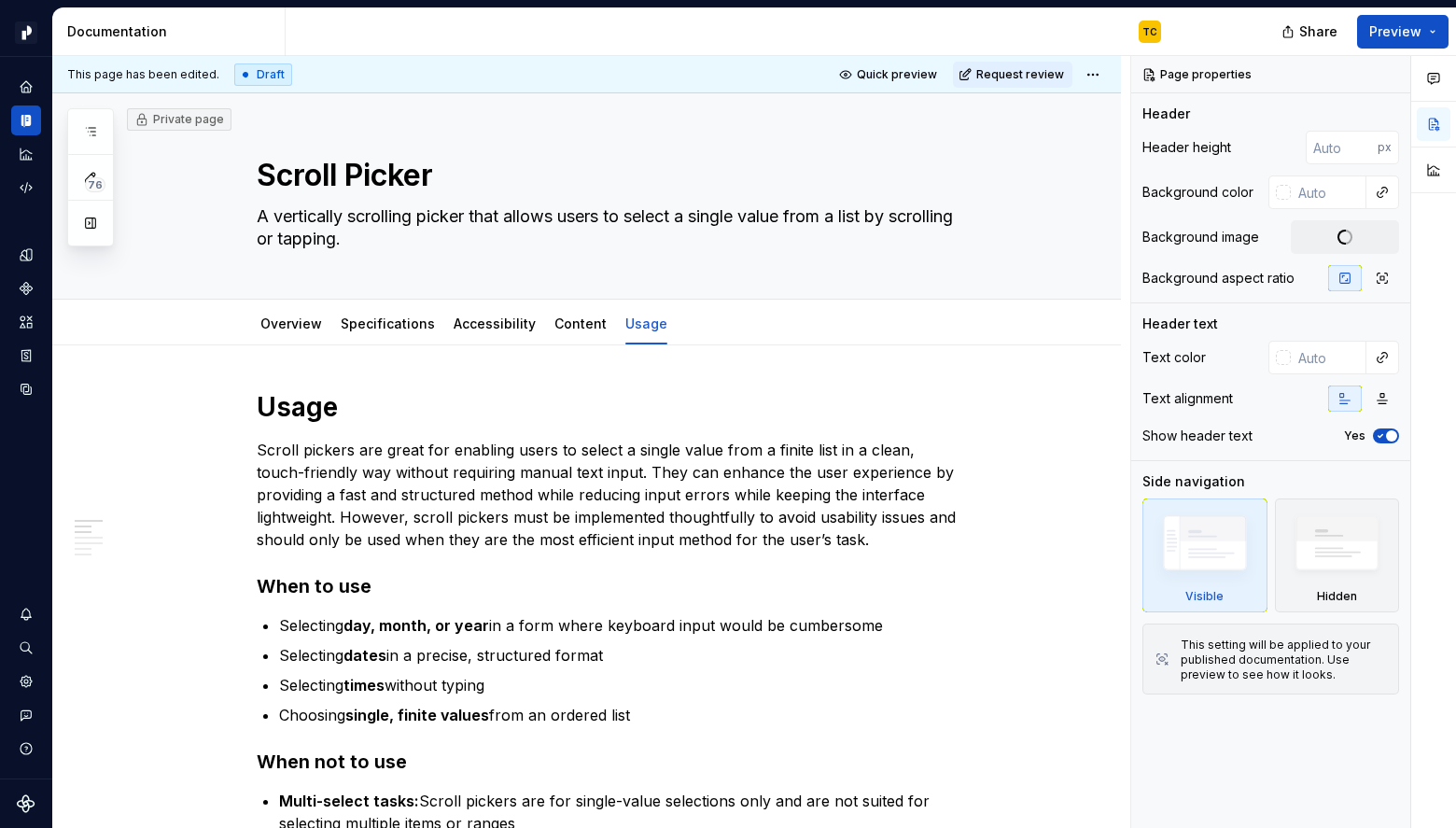 click on "Usage Scroll pickers are great for enabling users to select a single value from a finite list in a clean, touch-friendly way without requiring manual text input. They can enhance the user experience by providing a fast and structured method while reducing input errors while keeping the interface lightweight. However, scroll pickers must be implemented thoughtfully to avoid usability issues and should only be used when they are the most efficient input method for the user’s task. When to use Selecting  day, month, or year  in a form where keyboard input would be cumbersome Selecting  dates  in a precise, structured format  Selecting  times  without typing Choosing  single, finite values  from an ordered list When not to use Multi-select tasks:  Scroll pickers are for single-value selections only and are not suited for selecting multiple items or ranges Complex or critical text input:  Avoid using scroll pickers for inputs requiring detailed user input, as they can slow users down compared to direct typing. ." at bounding box center (586, 1849) 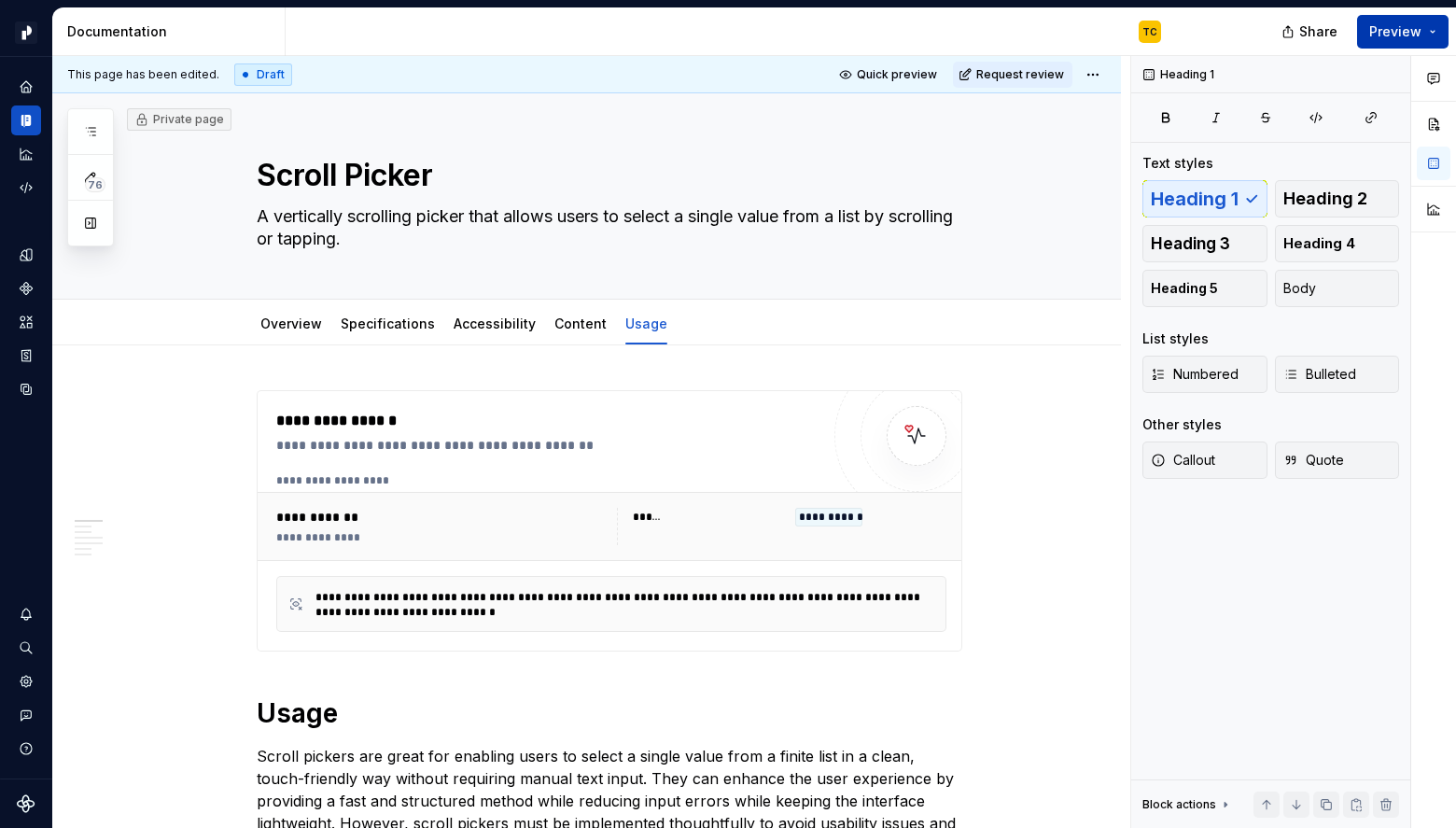 click on "Preview" at bounding box center (1395, 32) 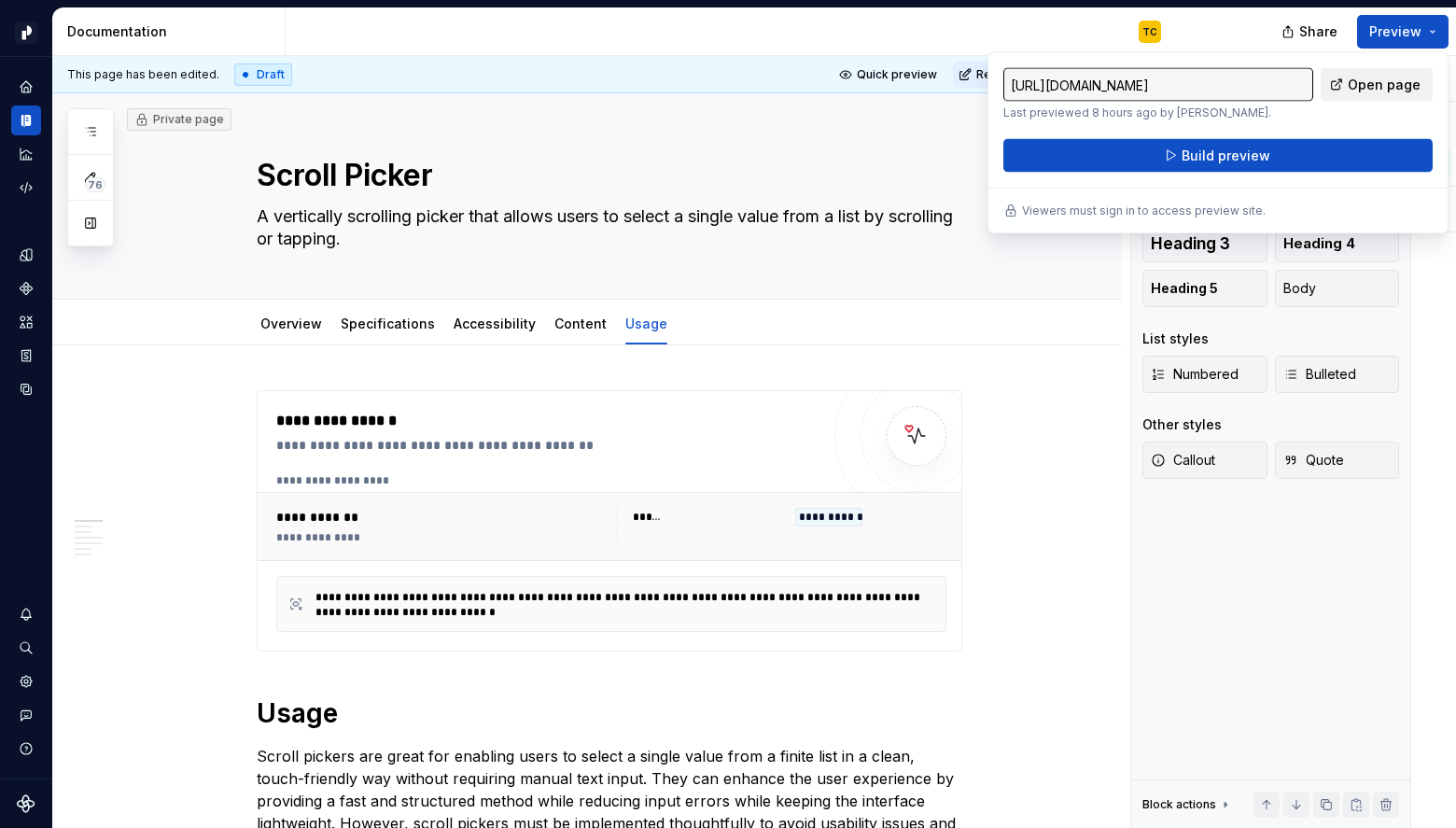 click on "Open page" at bounding box center [1384, 85] 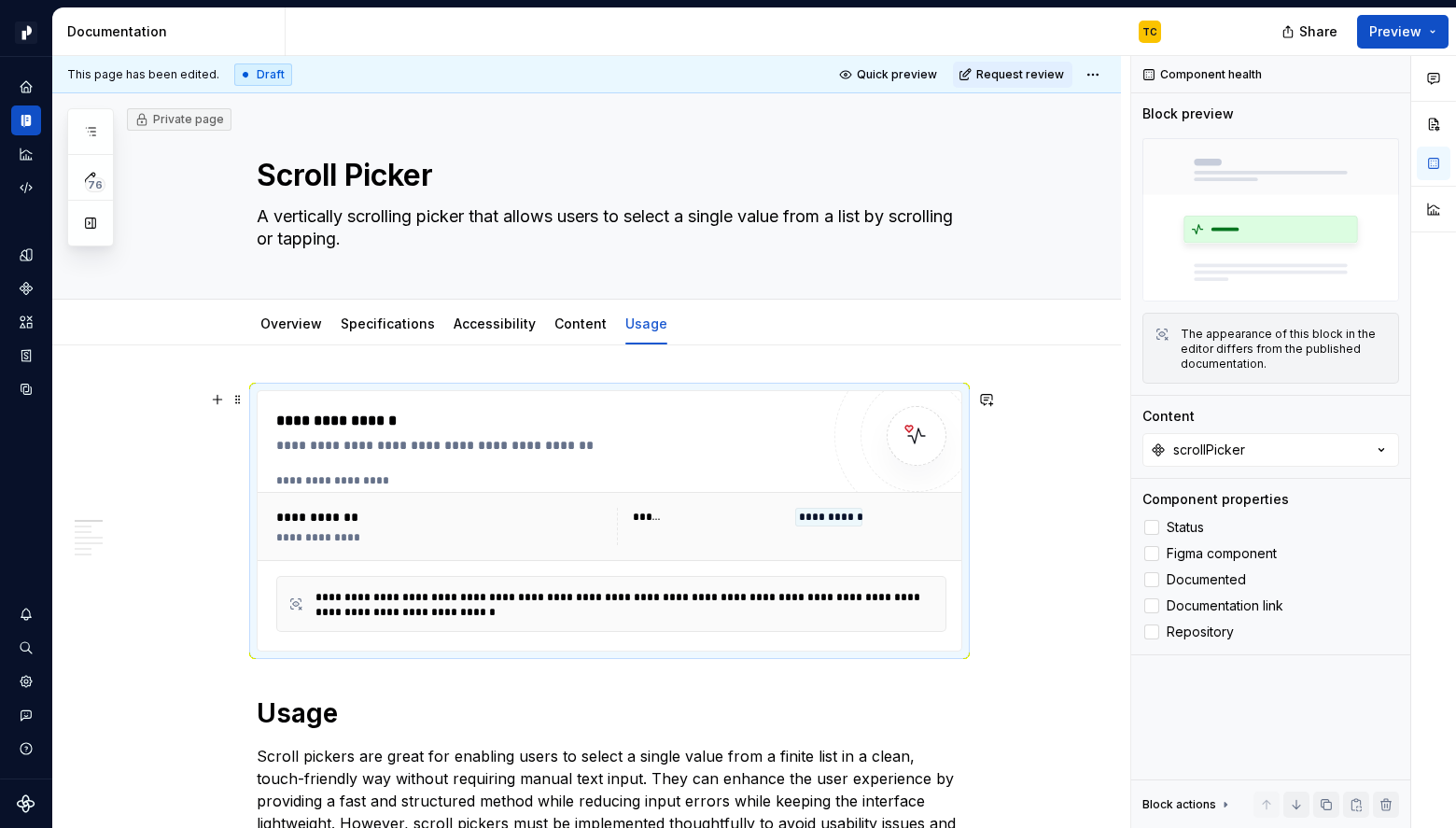click on "**********" at bounding box center [829, 517] 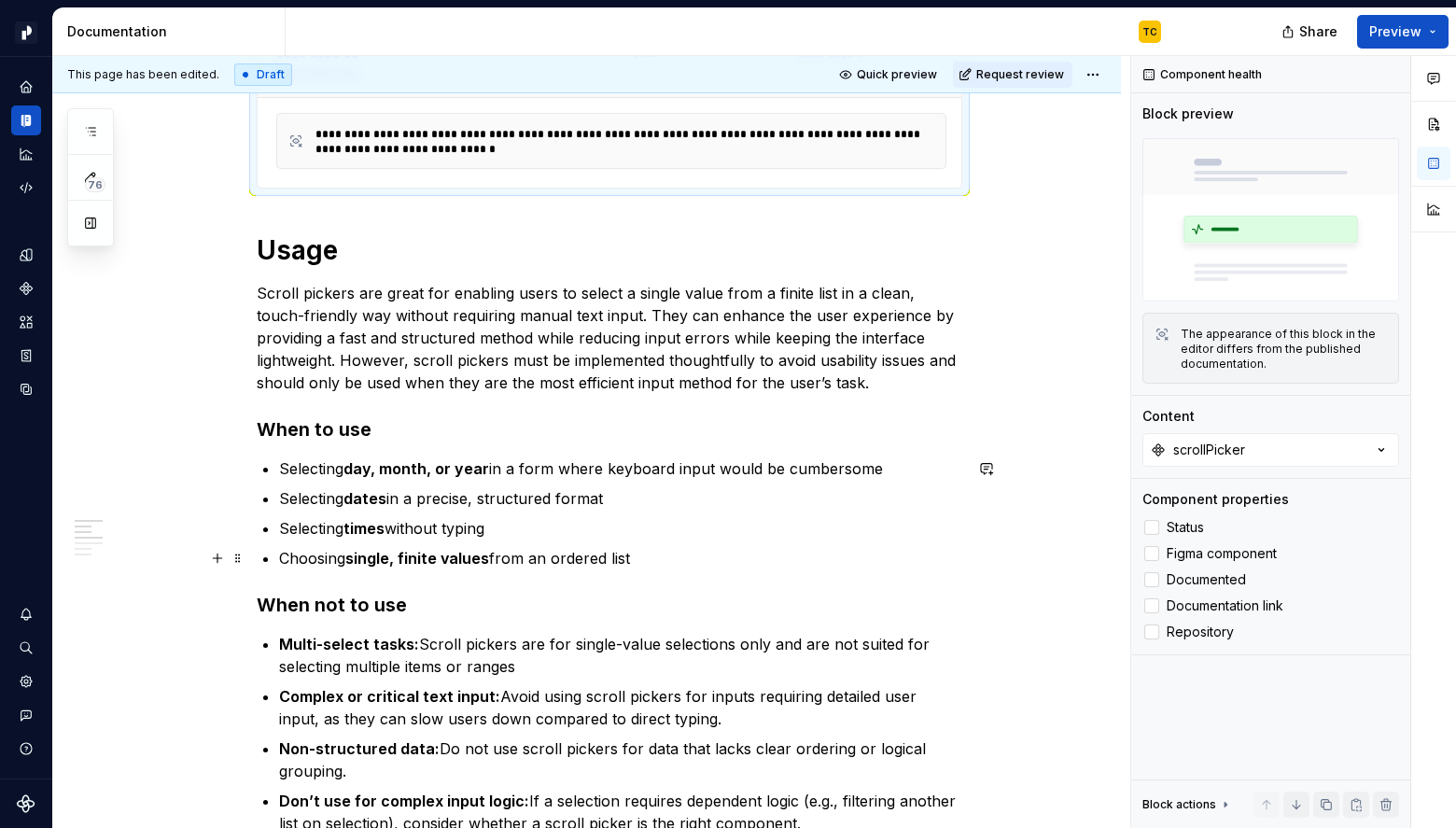 scroll, scrollTop: 0, scrollLeft: 0, axis: both 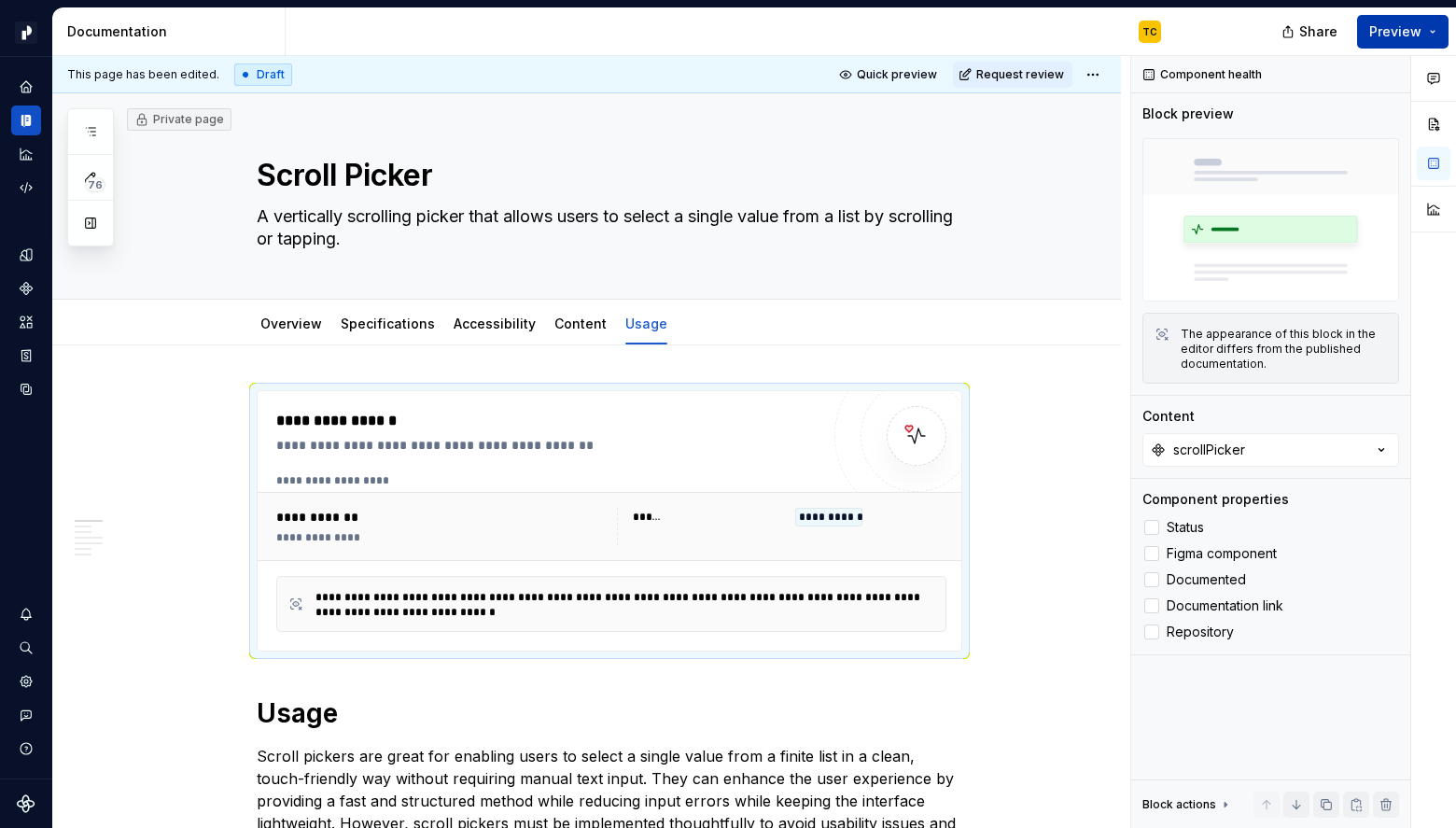 click on "Preview" at bounding box center [1403, 32] 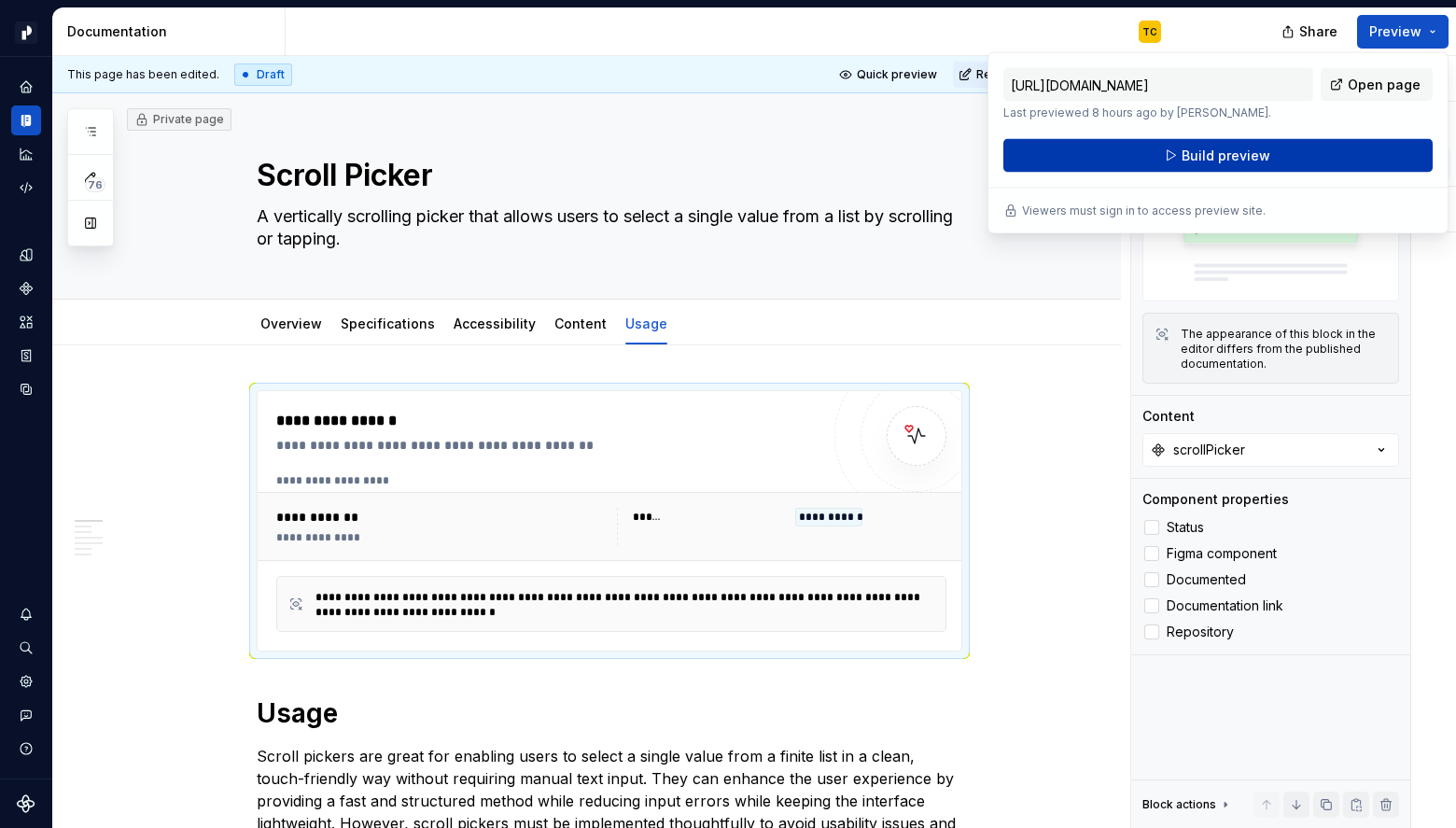 click on "Build preview" at bounding box center (1218, 156) 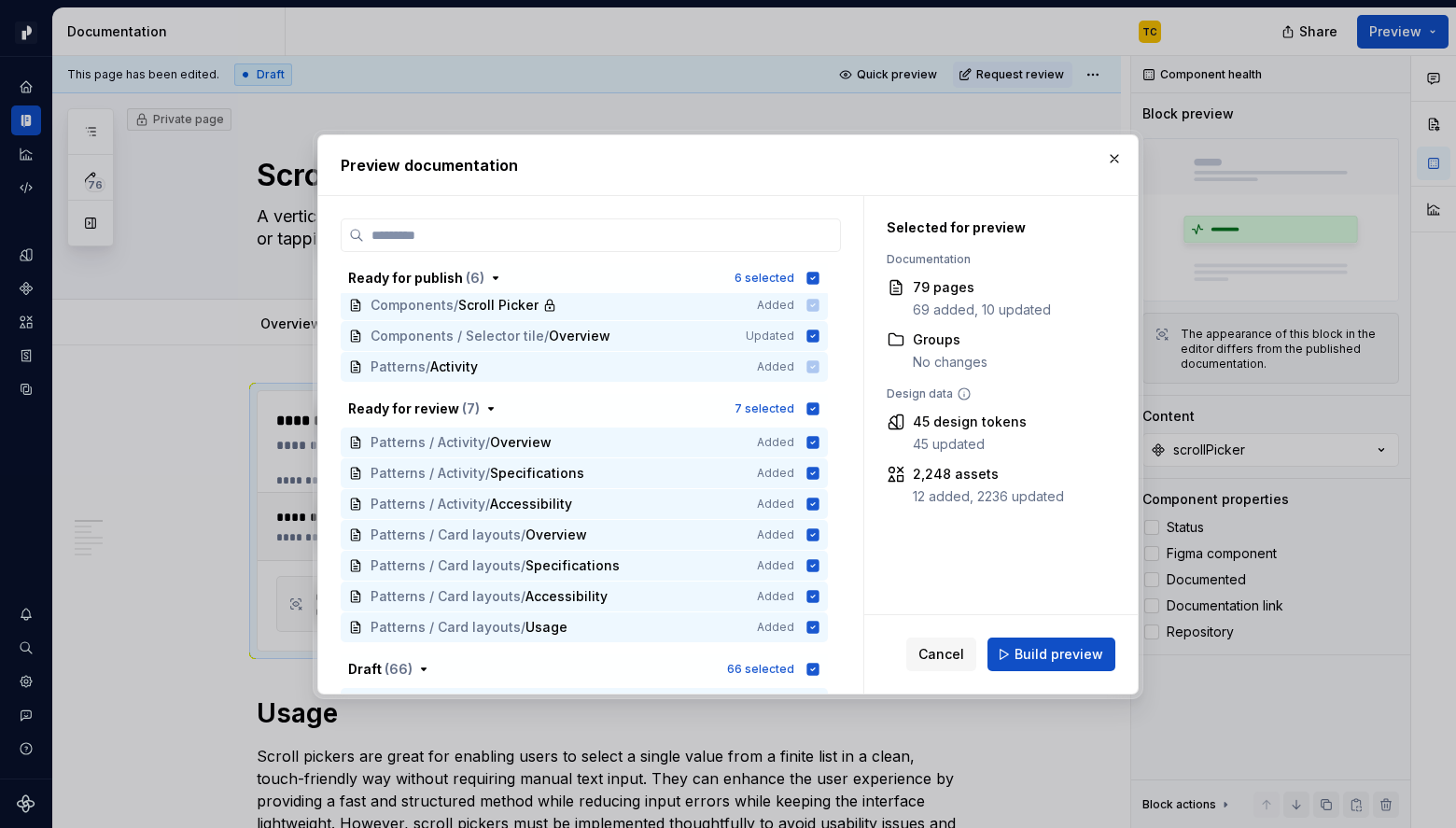 scroll, scrollTop: 0, scrollLeft: 0, axis: both 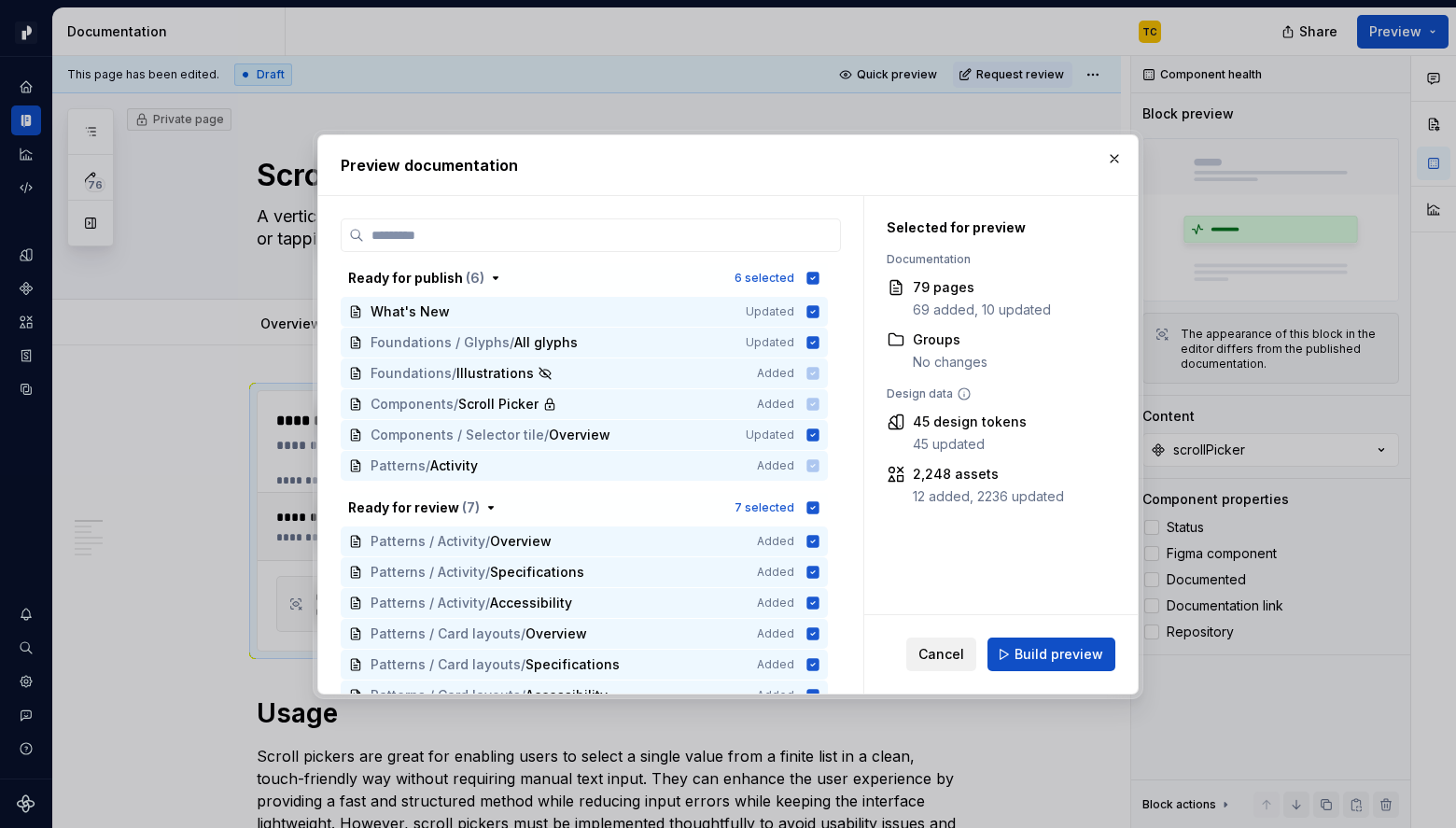 click on "Cancel" at bounding box center [941, 654] 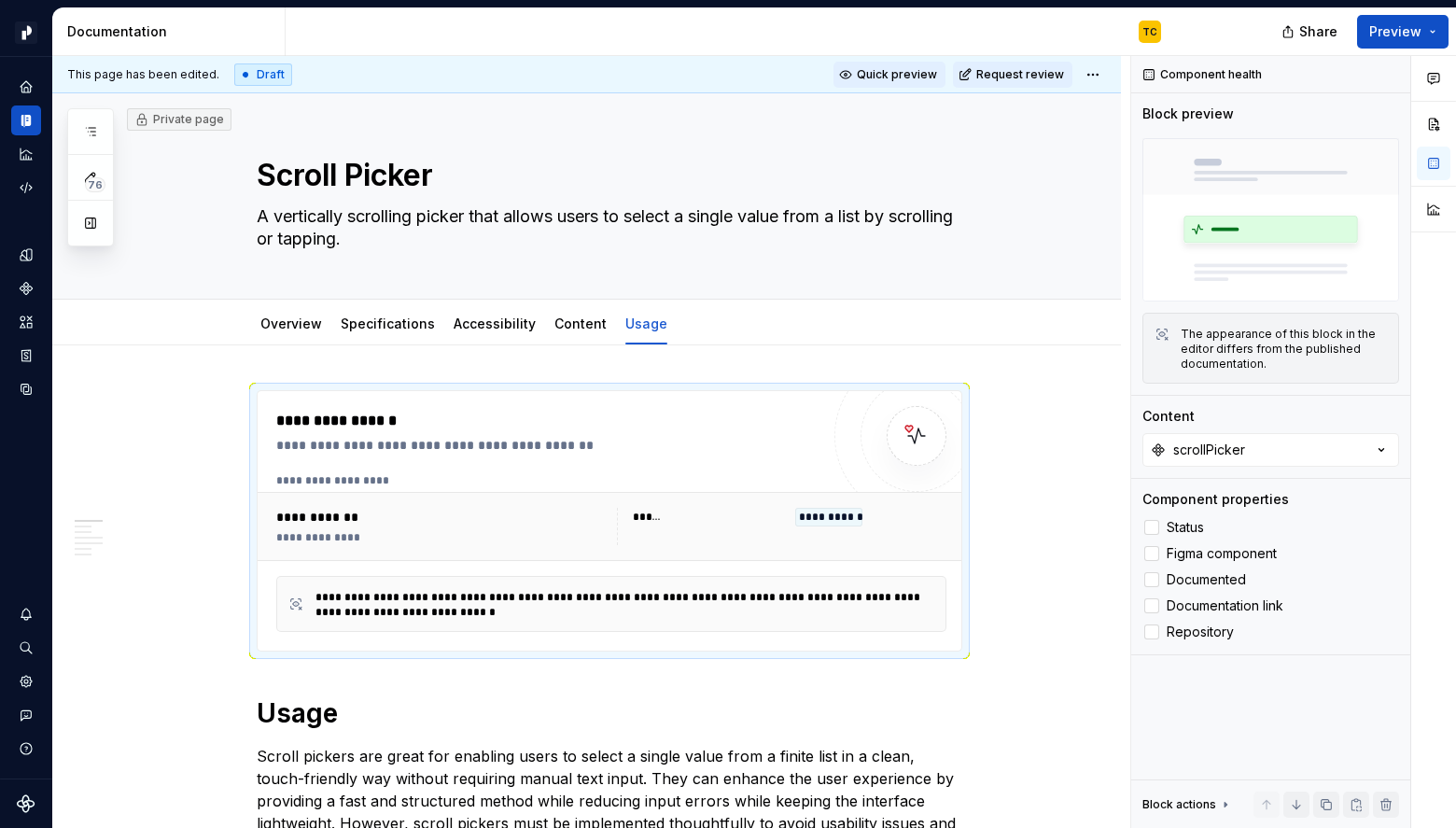 click on "Quick preview" at bounding box center [897, 75] 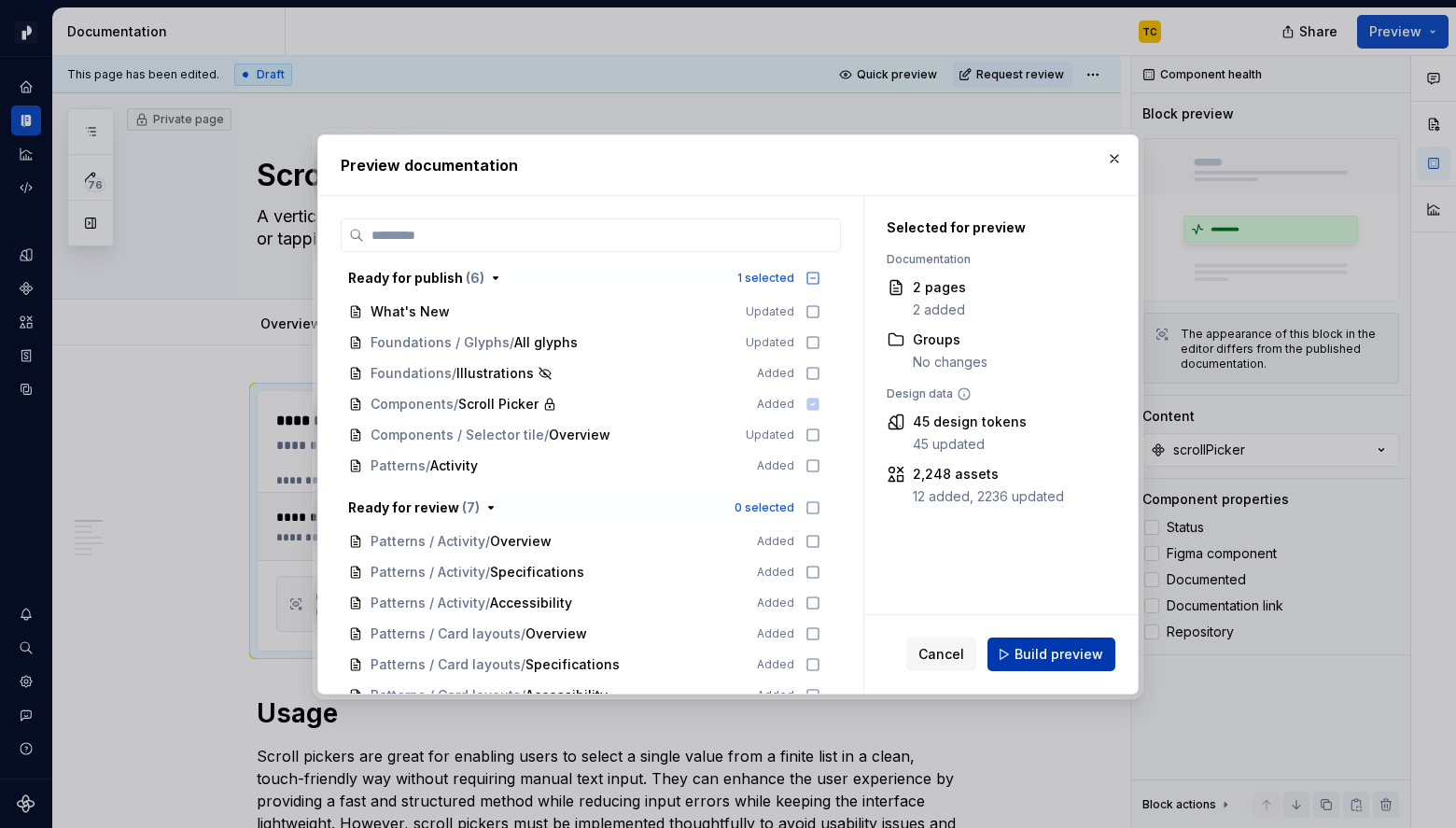 click on "Build preview" at bounding box center (1051, 654) 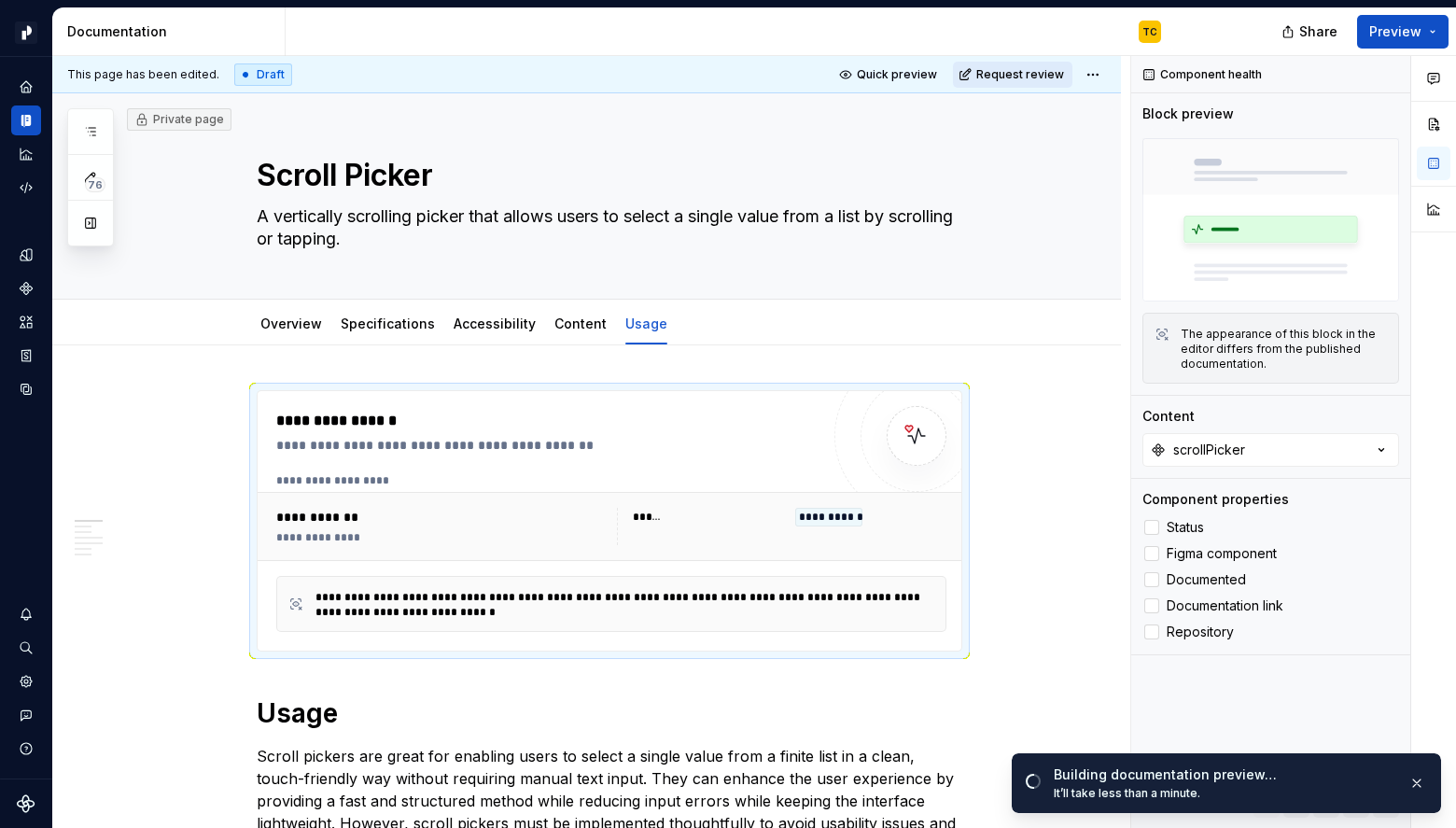 click on "Request review" at bounding box center (1020, 75) 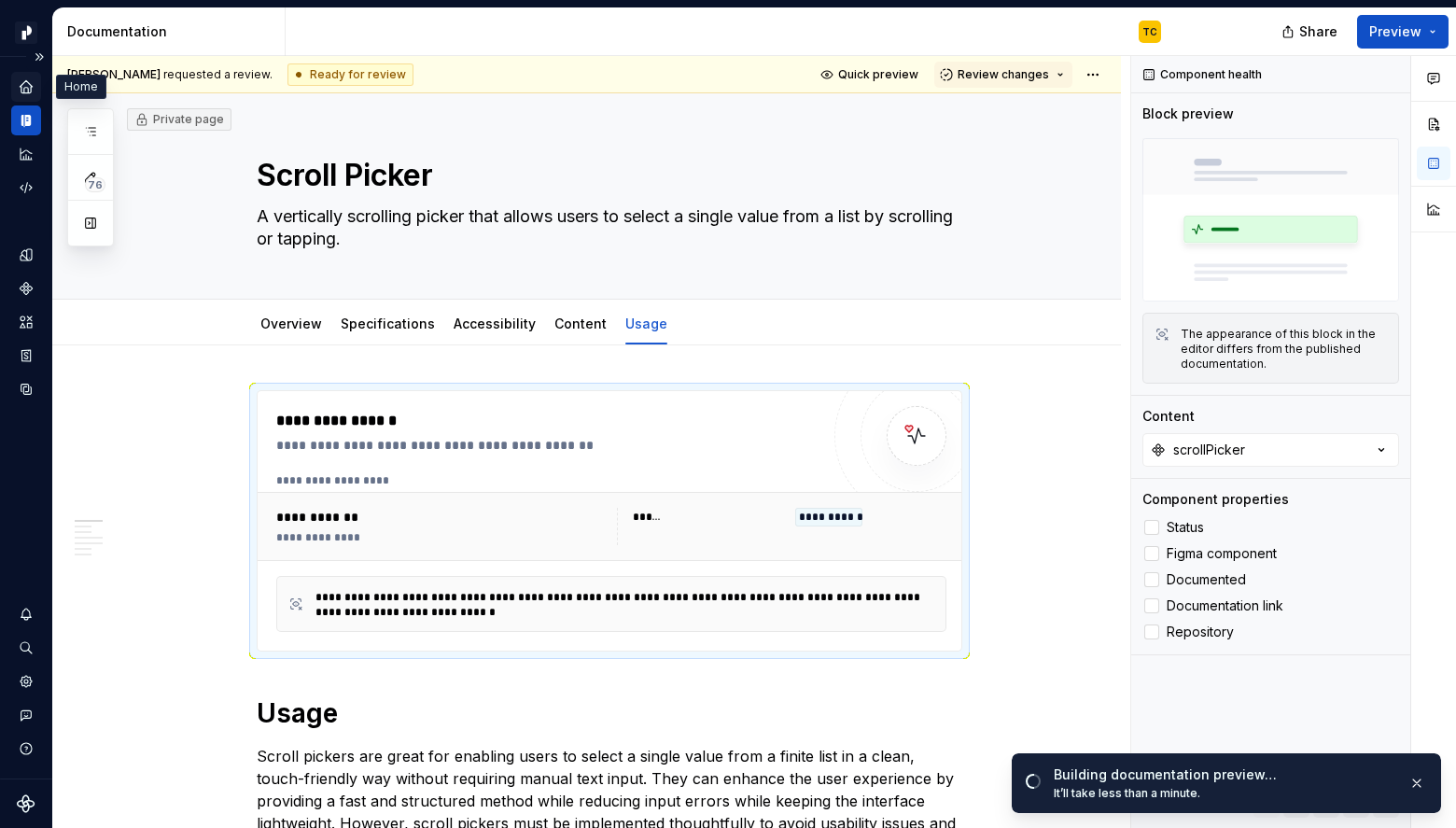 click 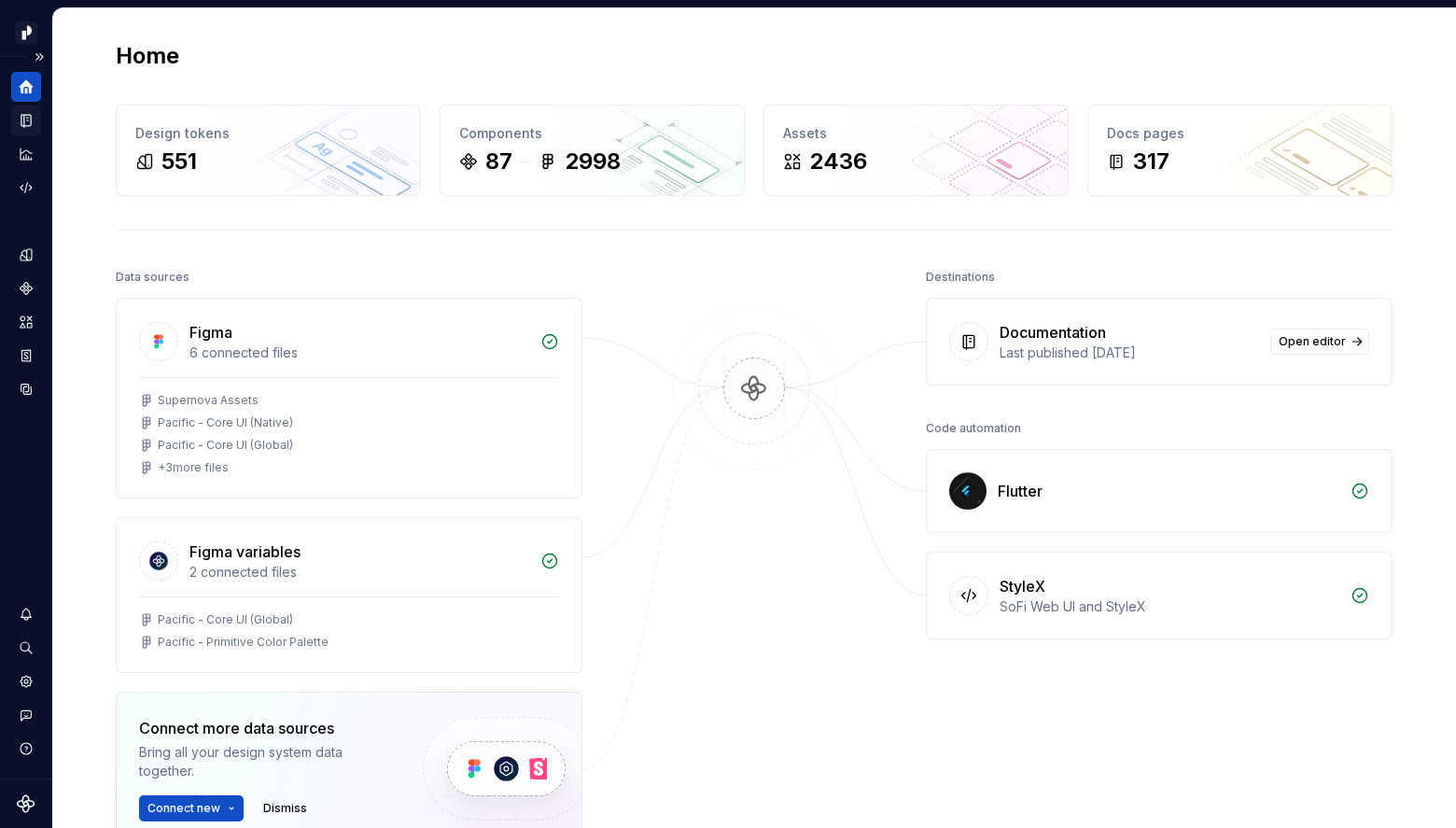 click 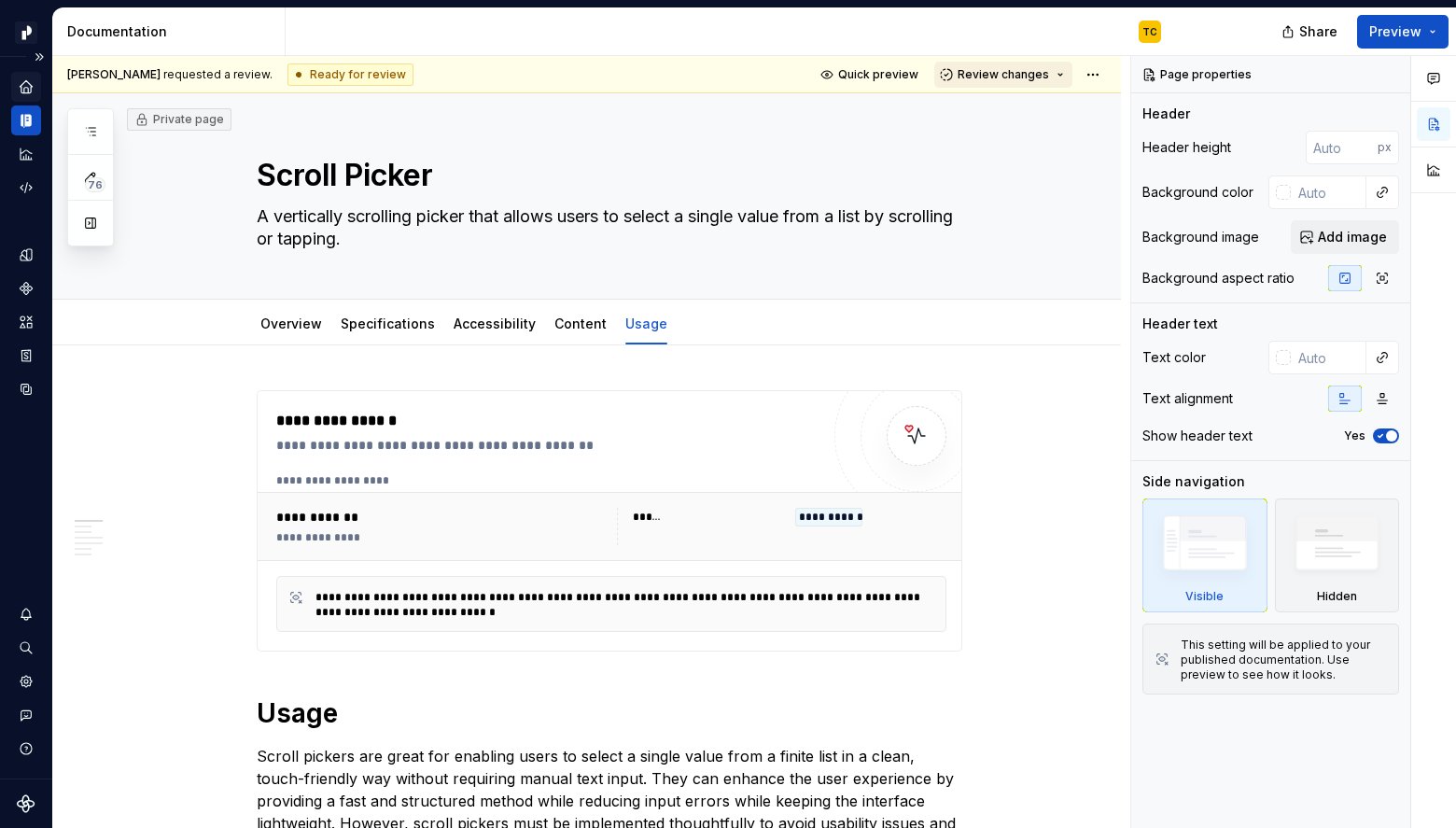 click on "Review changes" at bounding box center [1003, 75] 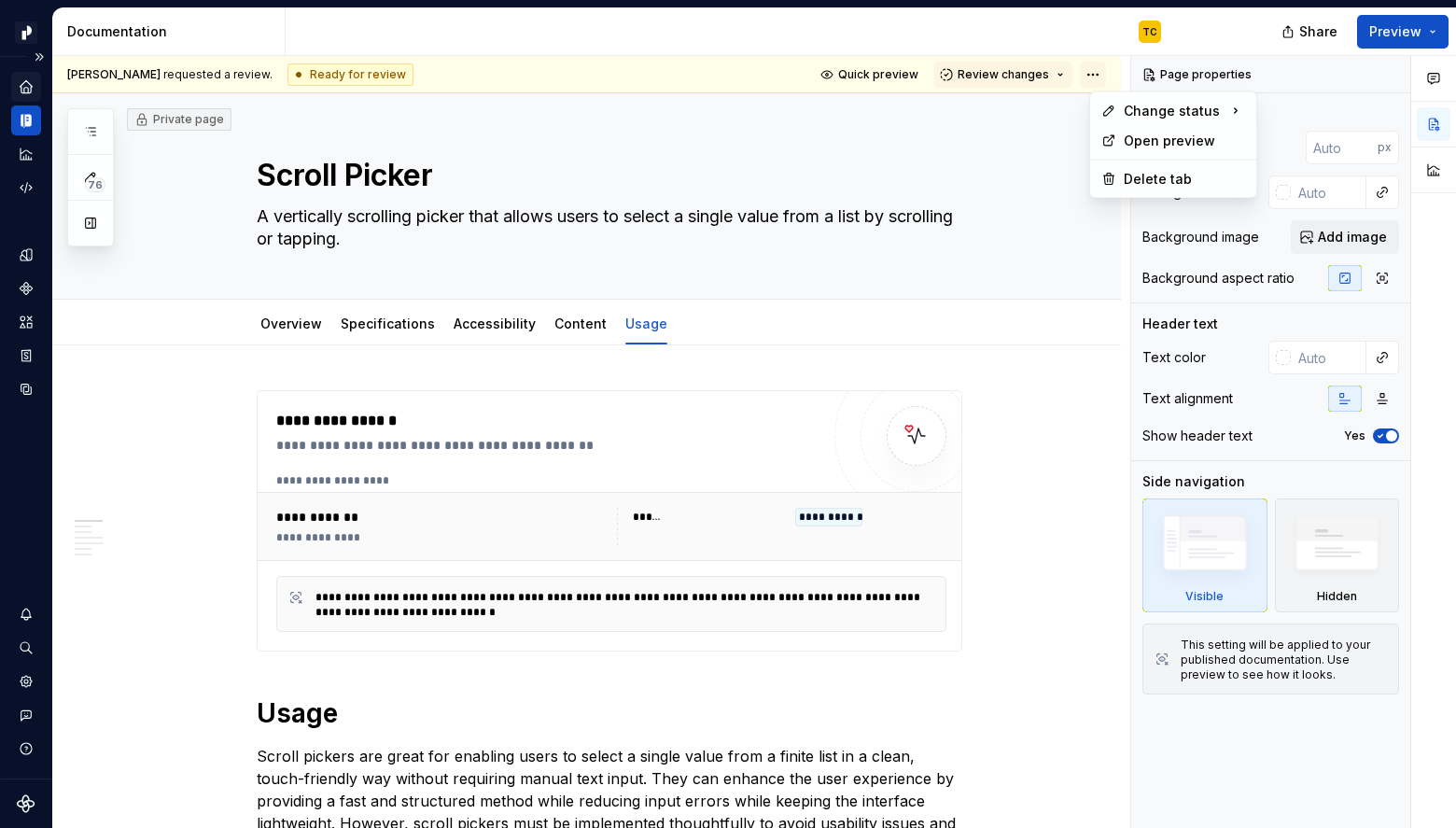 click on "Pacific TC Design system data Documentation TC Share Preview 76 Pages Add
Accessibility guide for tree Page tree.
Navigate the tree with the arrow keys. Common tree hotkeys apply. Further keybindings are available:
enter to execute primary action on focused item
f2 to start renaming the focused item
escape to abort renaming an item
control+d to start dragging selected items
Welcome to Pacific What's New PP Get Started Introduction Designers Web Engineers Our Principles Foundations Overview Accessibility Overview Principles Guidelines Resources Color Overview Primitives Tokens Accessibility Usage Content Overview Voice & Tone Grammar & Mechanics Lexicon Resources Corner radius Overview Primitives Tokens Usage Dimensions Overview Primitives Tokens Usage Elevation Overview Specifications Usage Glyphs Overview Specifications Accessibility  All glyphs Usage Grids Overview Specifications Usage Illustrations Overview Specifications Accessibility" at bounding box center (728, 414) 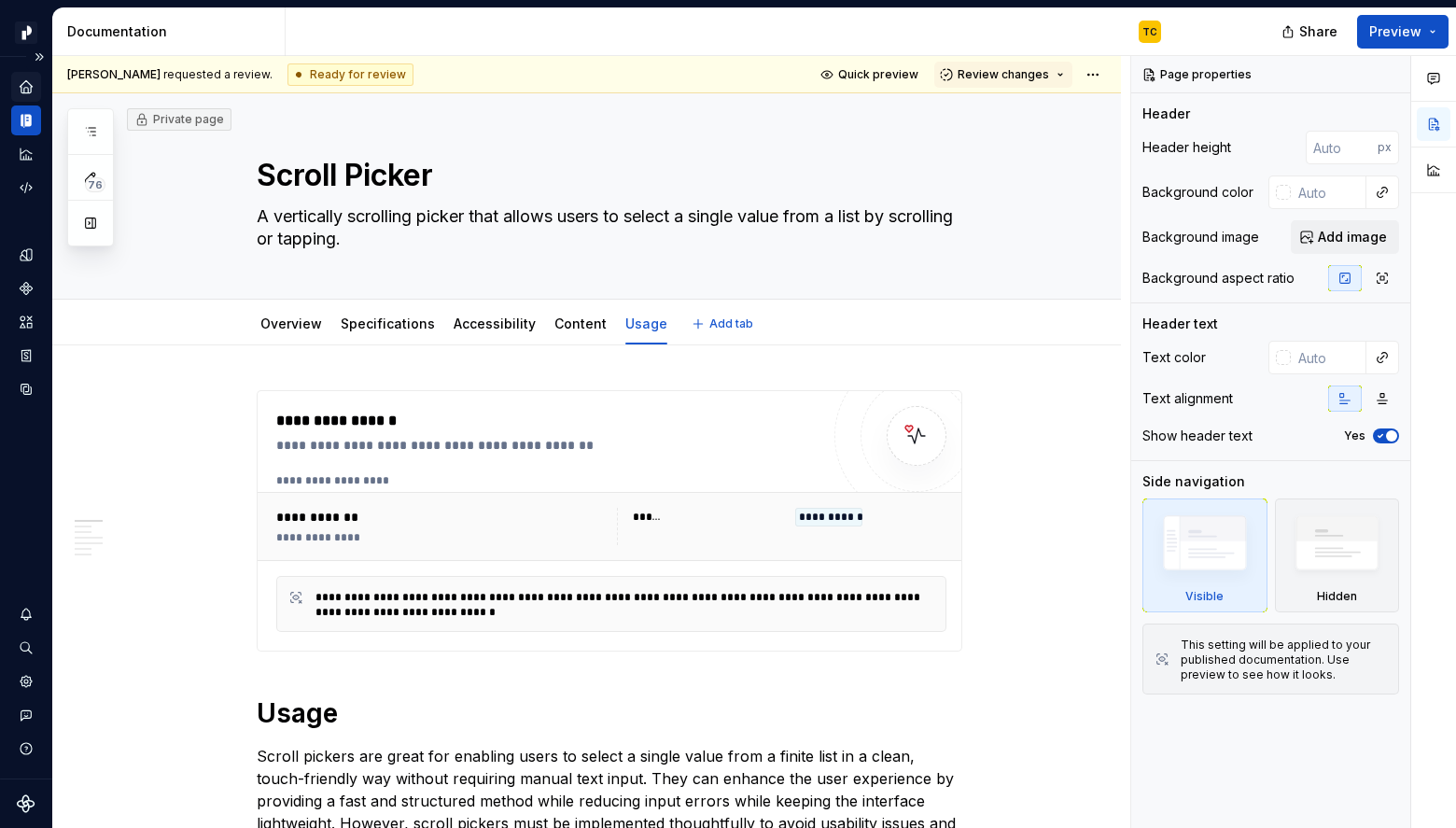 click on "Pacific TC Design system data Documentation TC Share Preview 76 Pages Add
Accessibility guide for tree Page tree.
Navigate the tree with the arrow keys. Common tree hotkeys apply. Further keybindings are available:
enter to execute primary action on focused item
f2 to start renaming the focused item
escape to abort renaming an item
control+d to start dragging selected items
Welcome to Pacific What's New PP Get Started Introduction Designers Web Engineers Our Principles Foundations Overview Accessibility Overview Principles Guidelines Resources Color Overview Primitives Tokens Accessibility Usage Content Overview Voice & Tone Grammar & Mechanics Lexicon Resources Corner radius Overview Primitives Tokens Usage Dimensions Overview Primitives Tokens Usage Elevation Overview Specifications Usage Glyphs Overview Specifications Accessibility  All glyphs Usage Grids Overview Specifications Usage Illustrations Overview Specifications Accessibility" at bounding box center (728, 414) 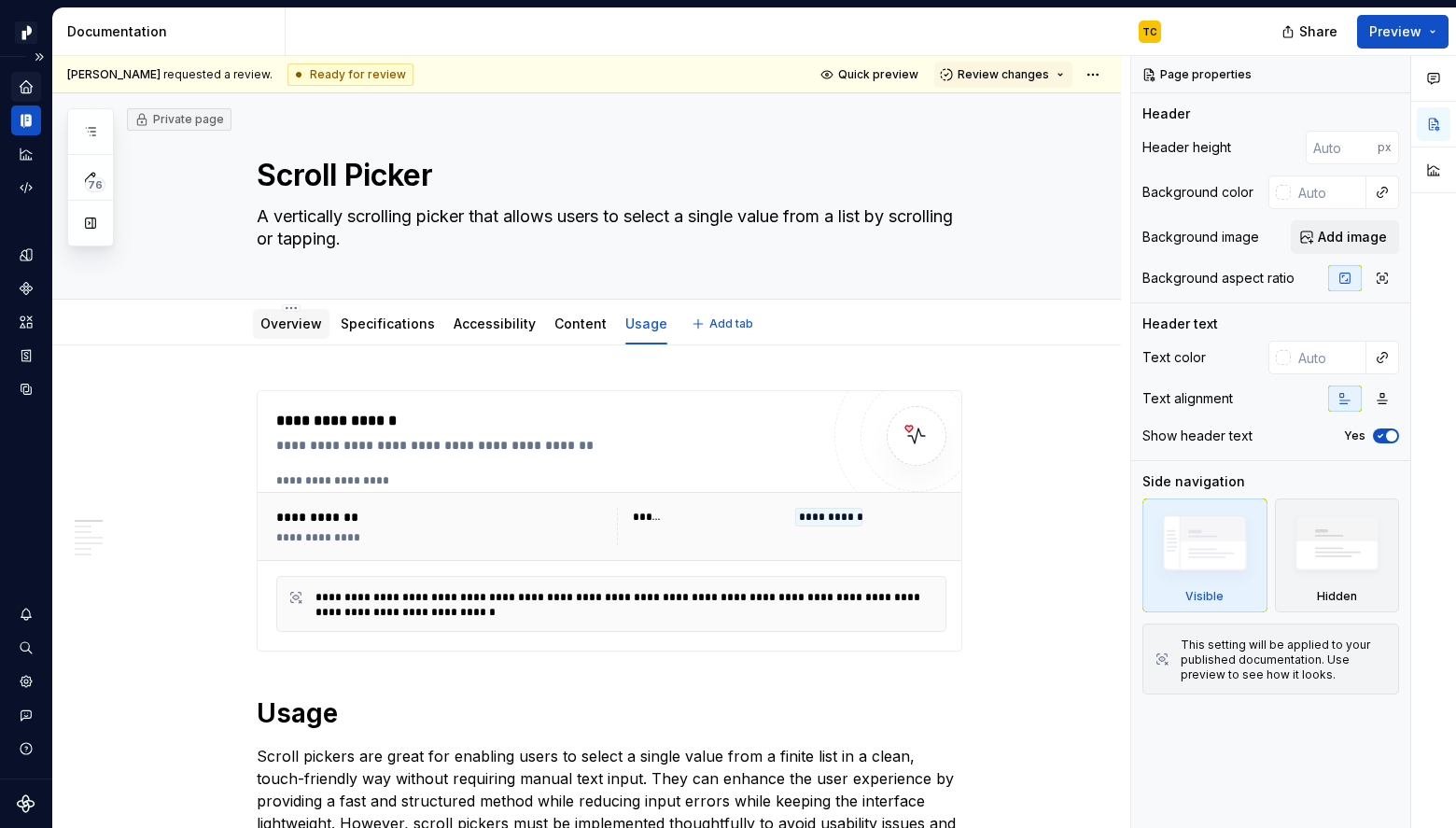 click on "Overview" at bounding box center (291, 323) 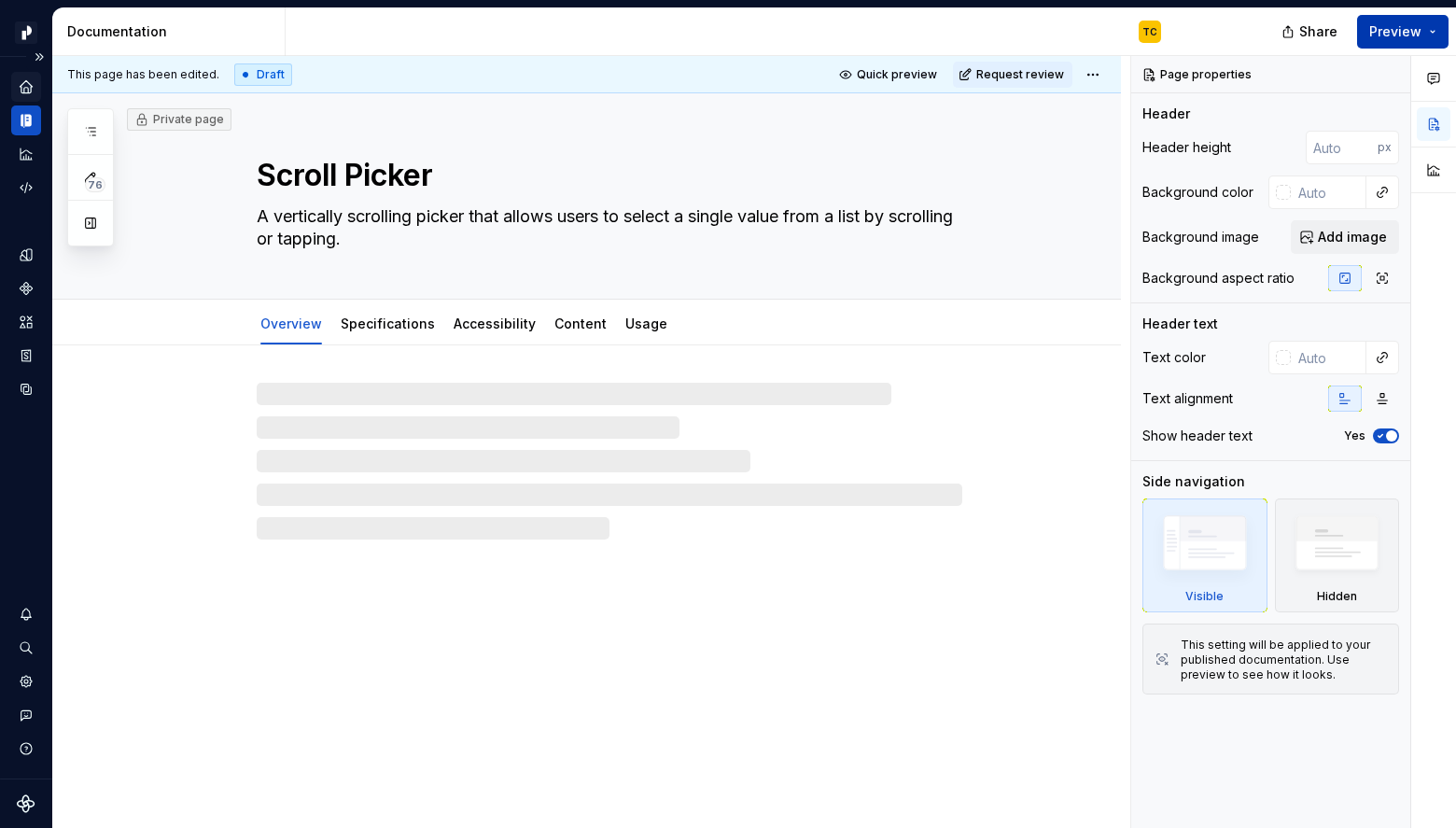 click on "Preview" at bounding box center [1395, 32] 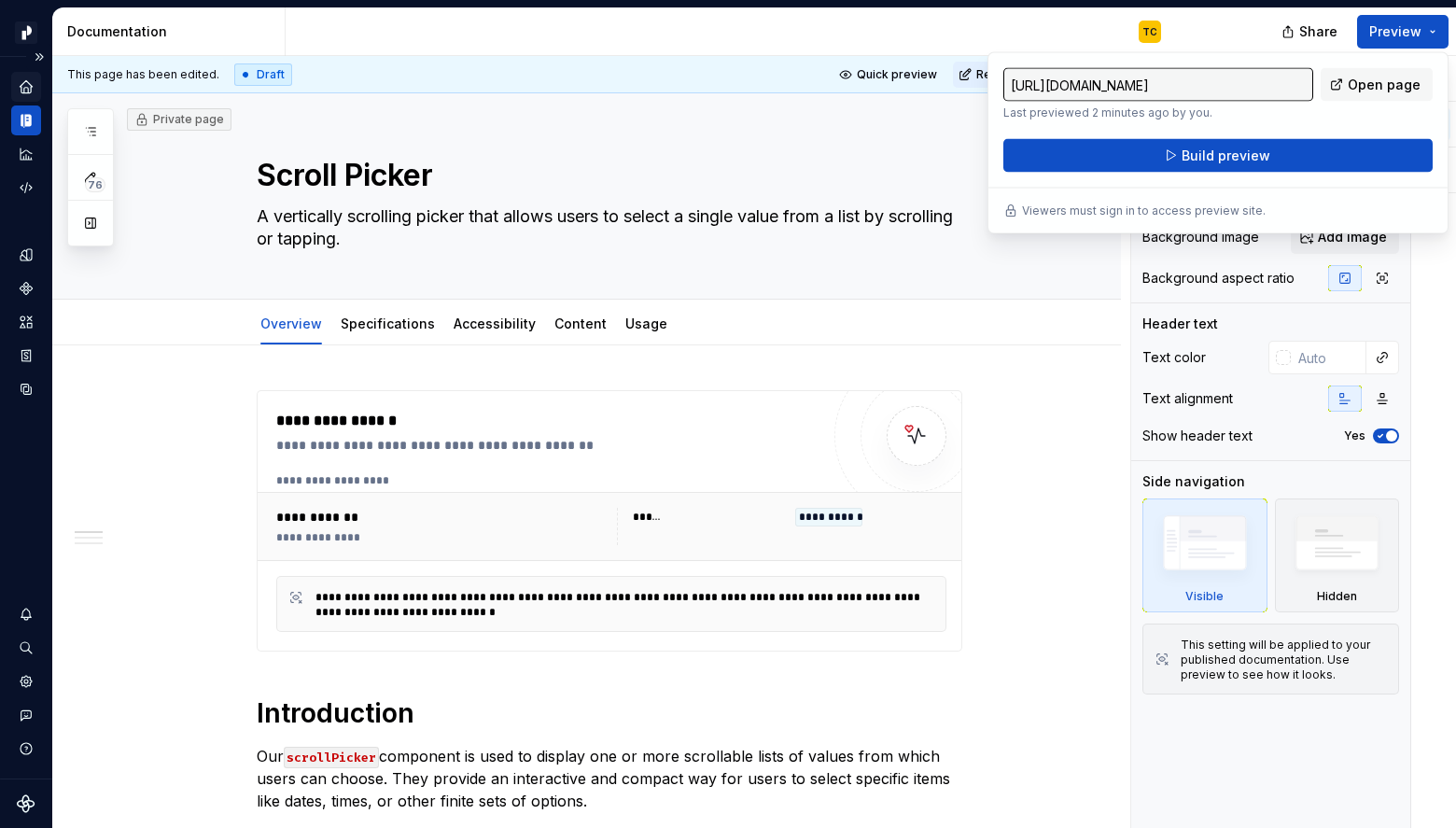 click on "This page has been edited. Draft Quick preview Request review" at bounding box center [586, 75] 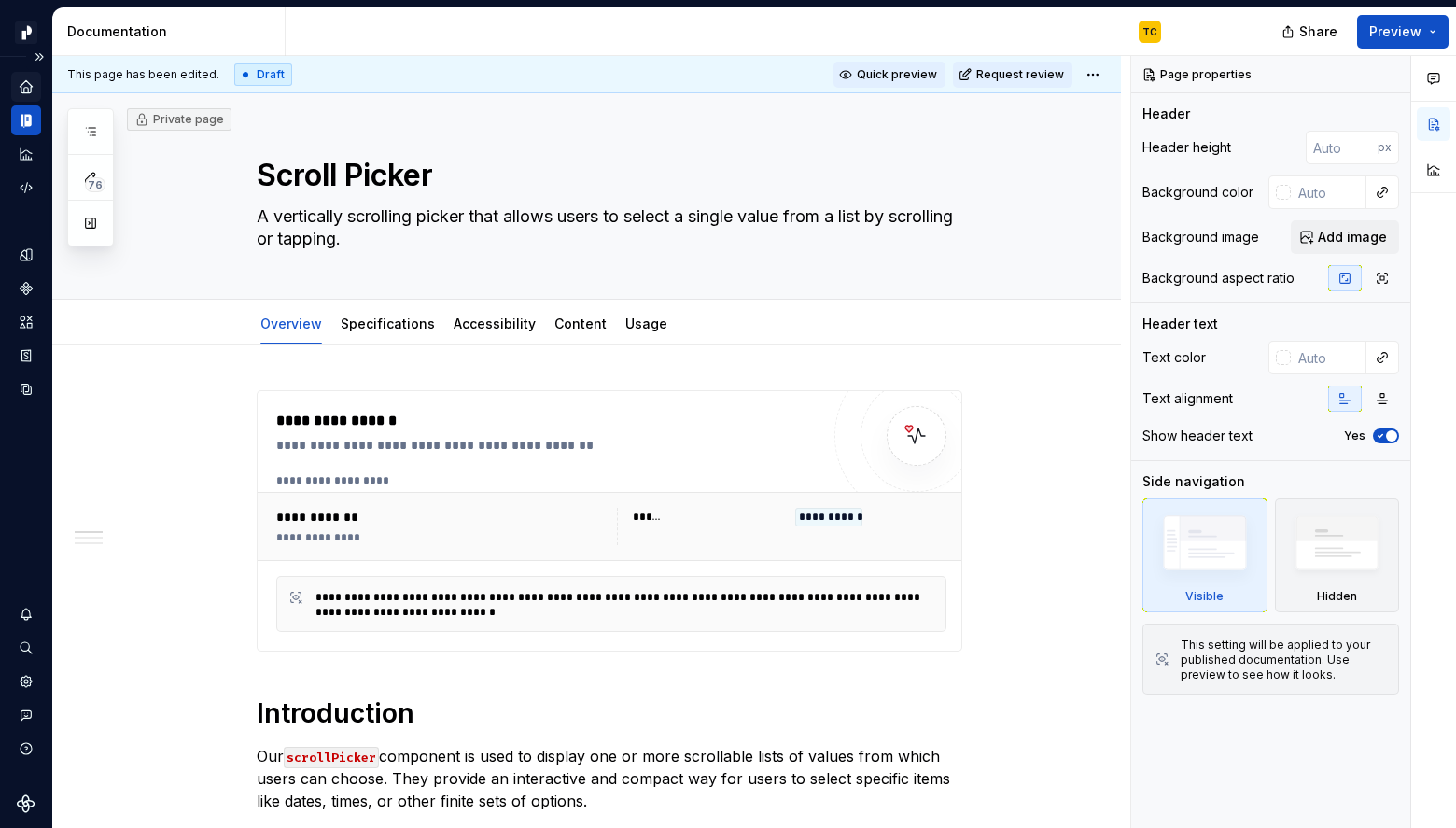 click on "Quick preview" at bounding box center [897, 75] 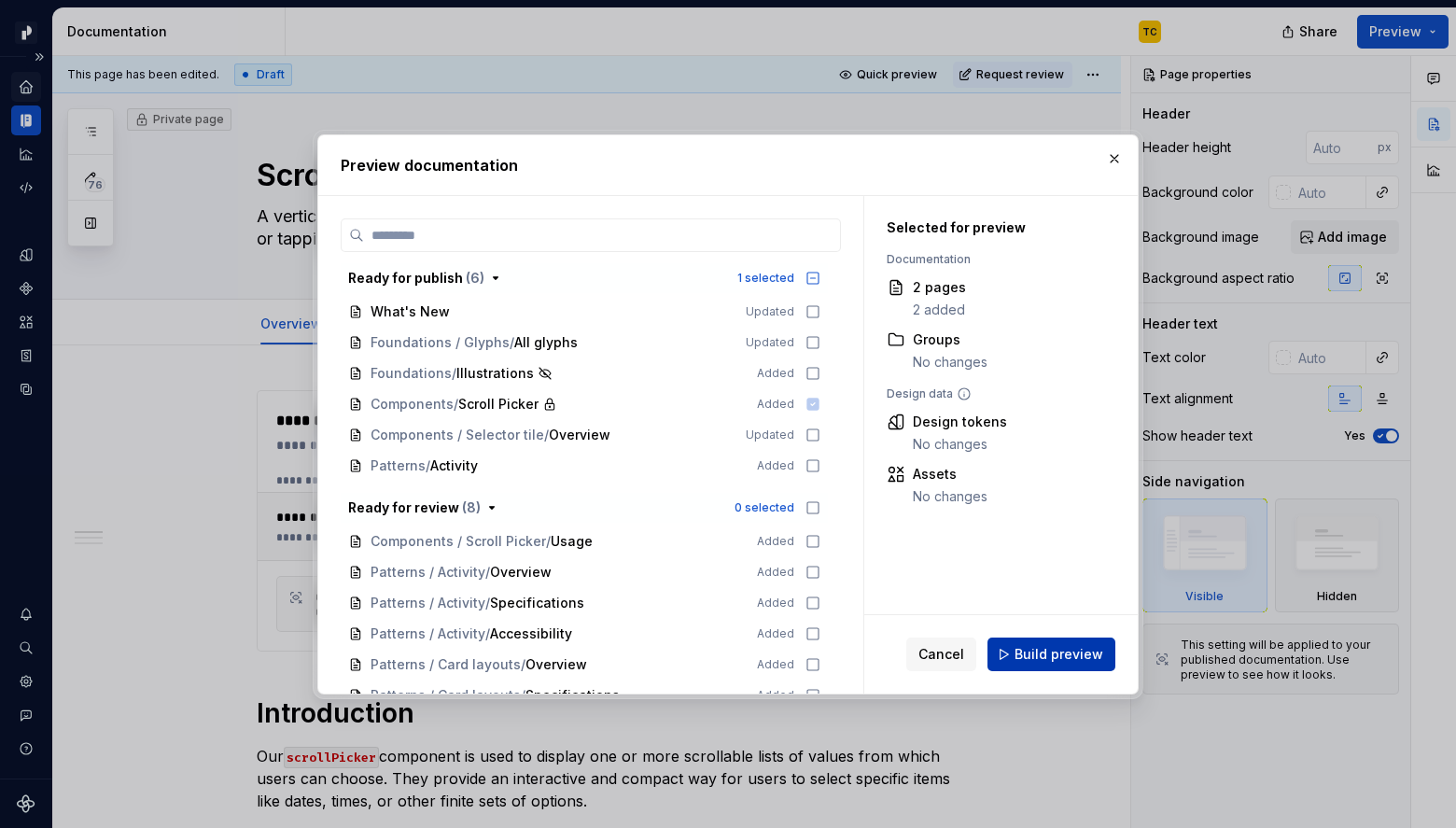 click on "Build preview" at bounding box center (1058, 654) 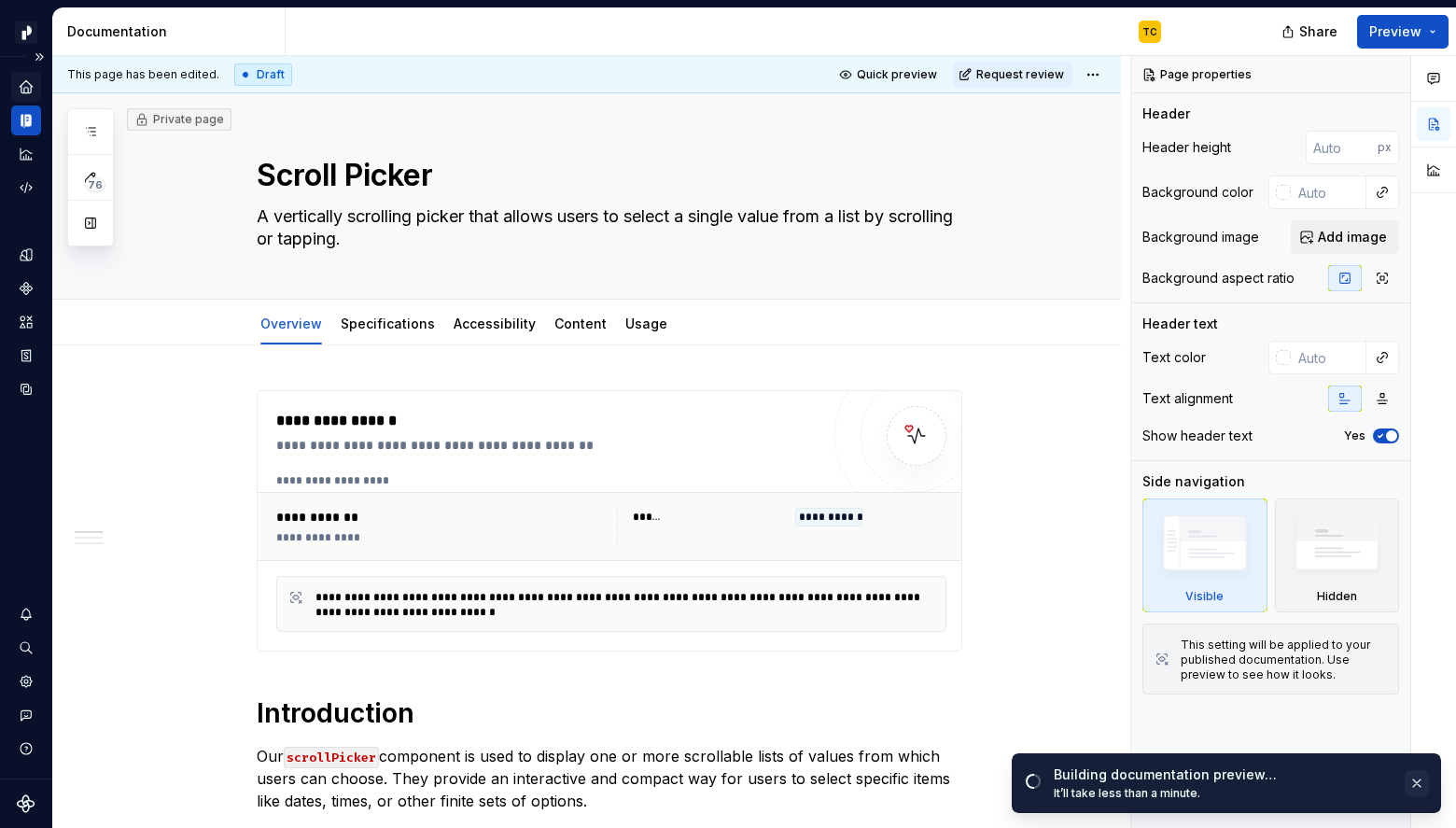 click at bounding box center [1417, 783] 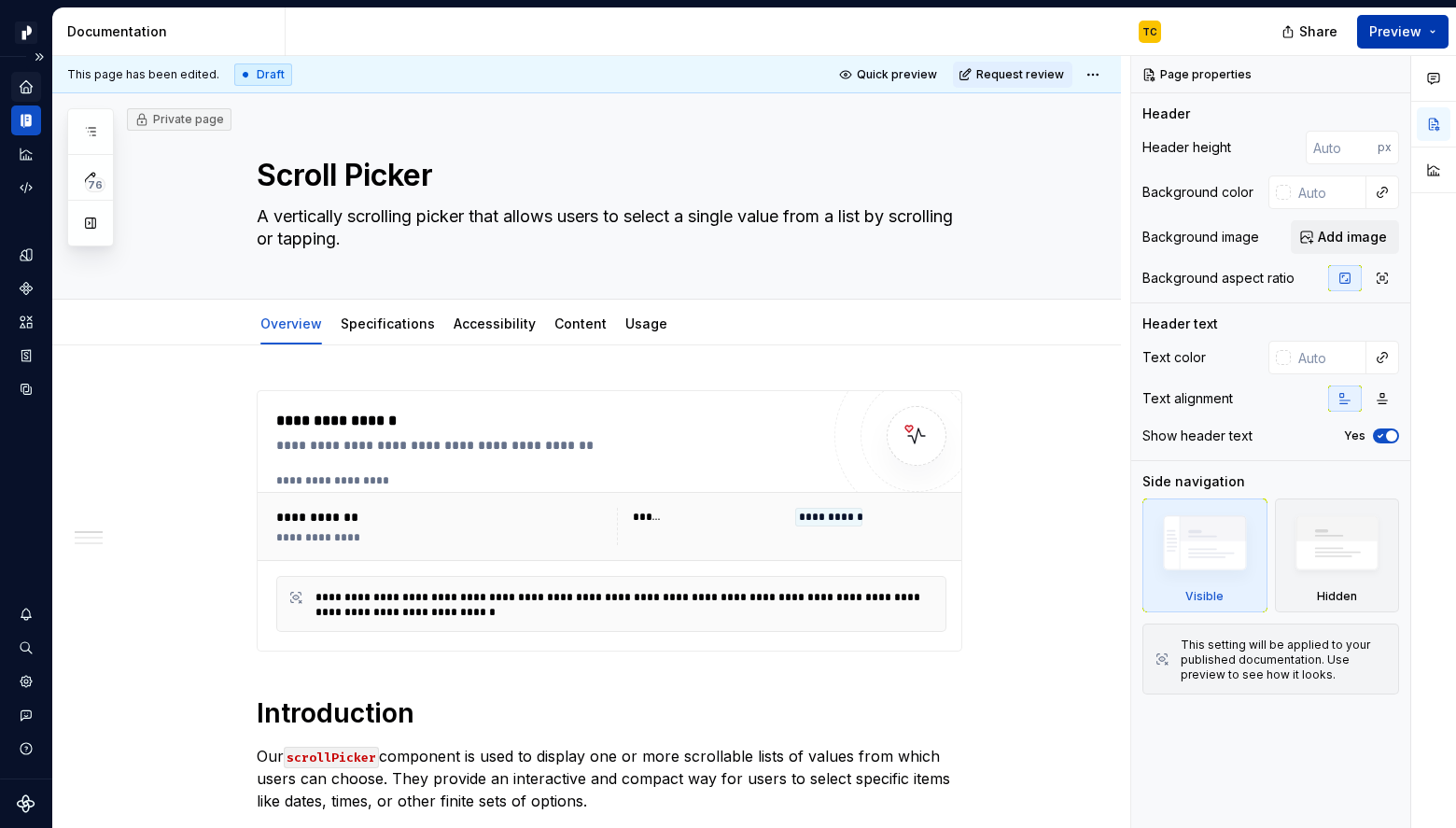 click on "Preview" at bounding box center [1403, 32] 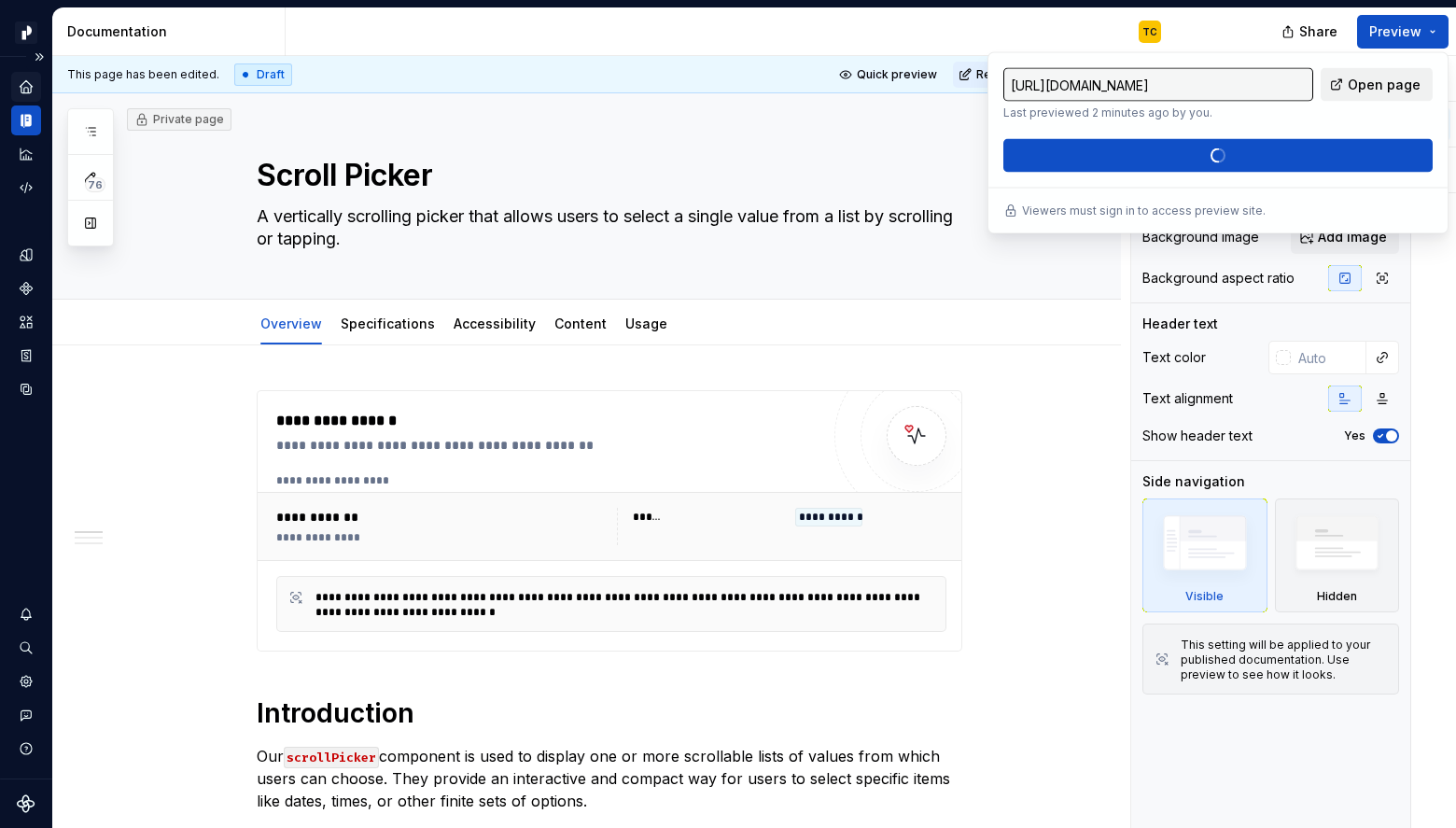 click on "Open page" at bounding box center (1384, 85) 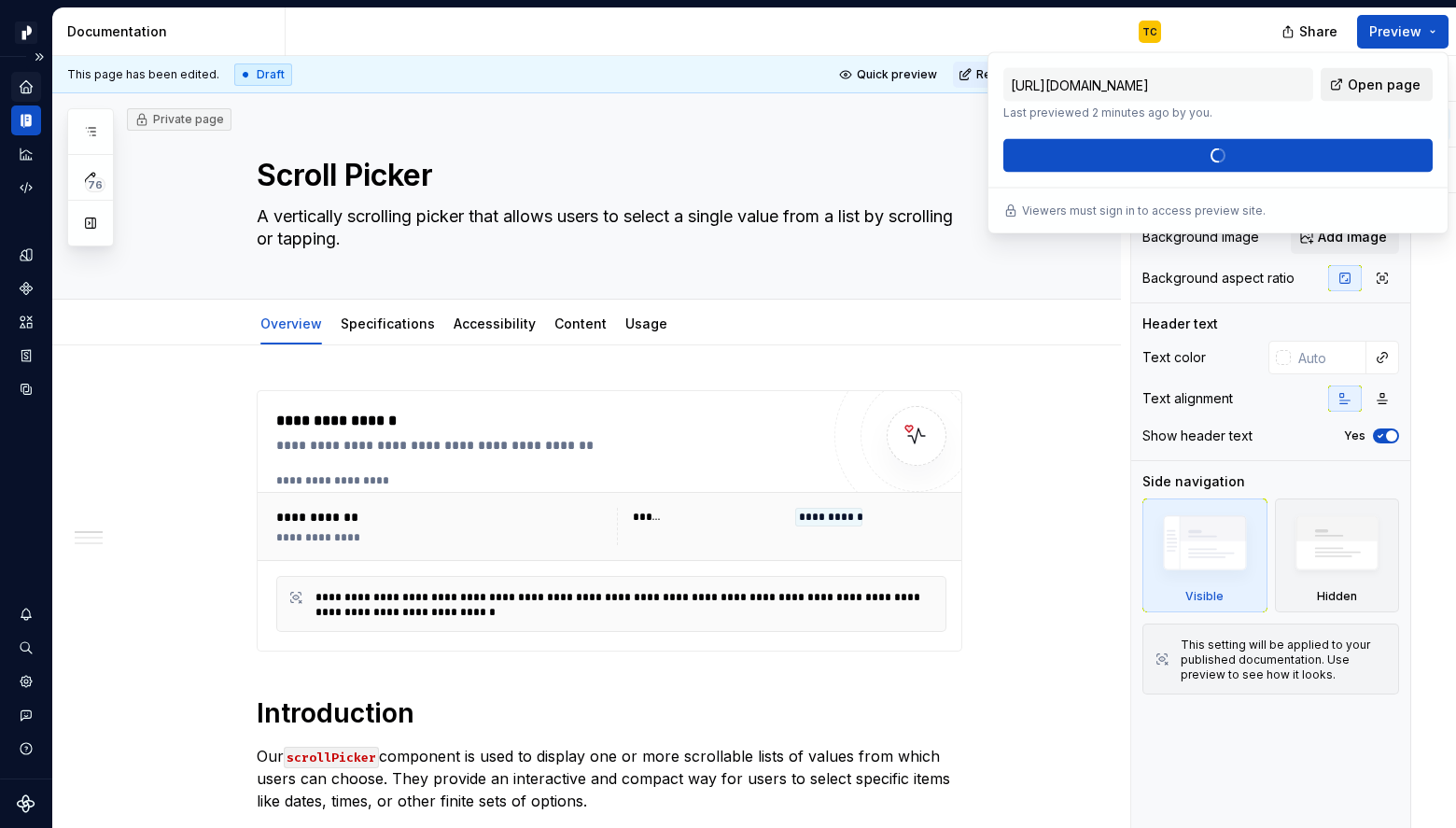 click on "Open page" at bounding box center [1377, 85] 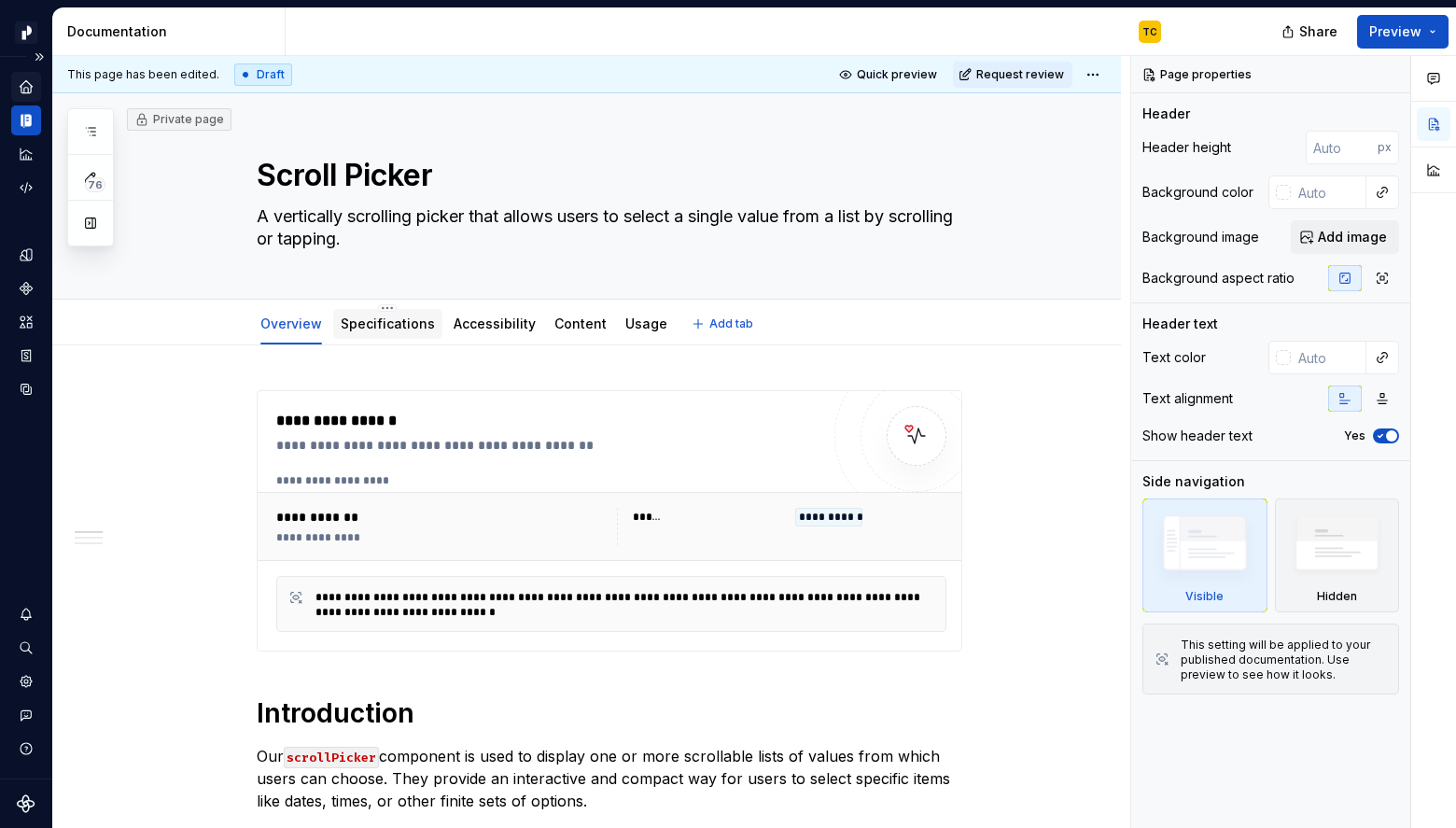 click on "Specifications" at bounding box center (387, 324) 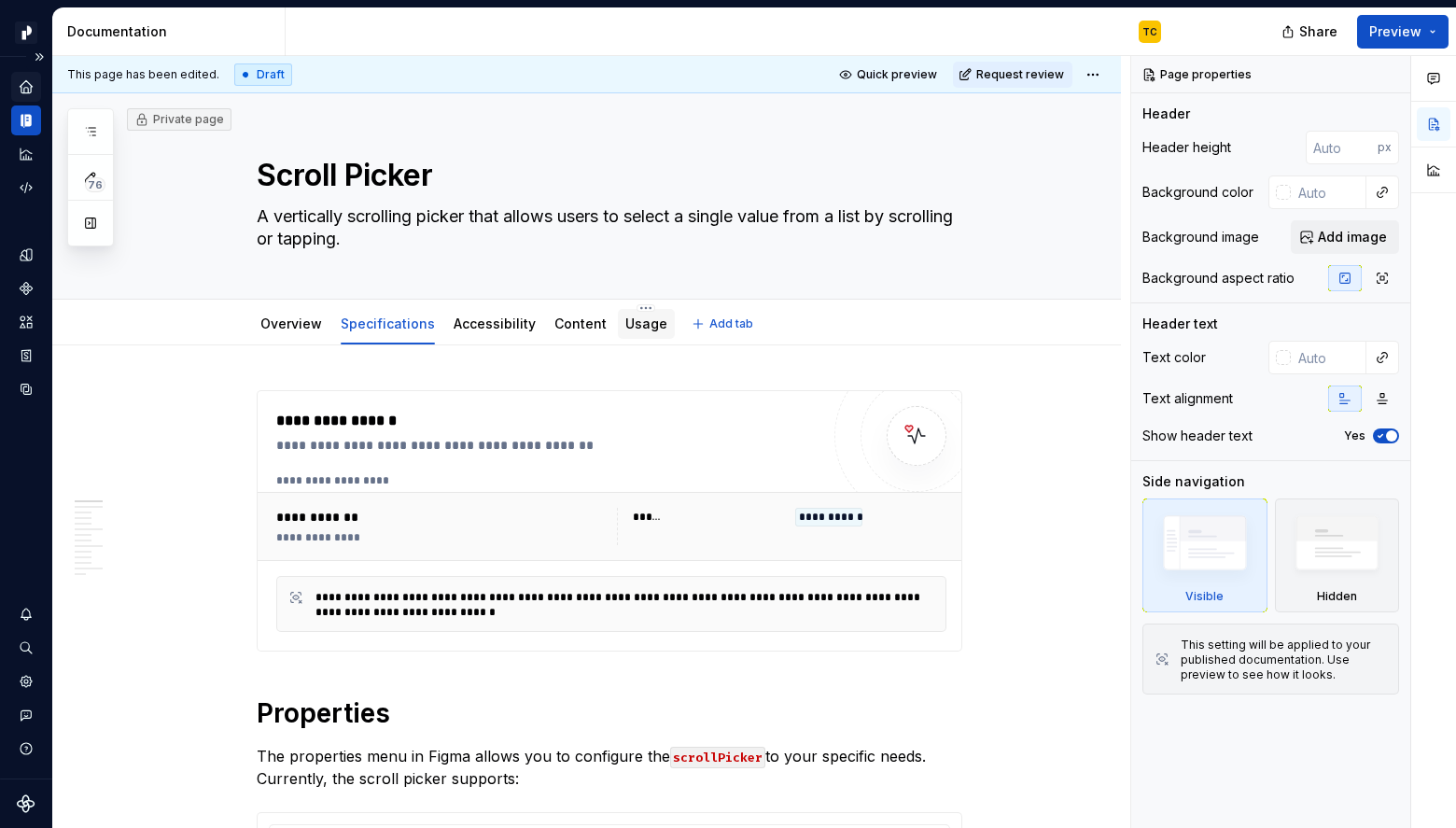 click on "Usage" at bounding box center [646, 324] 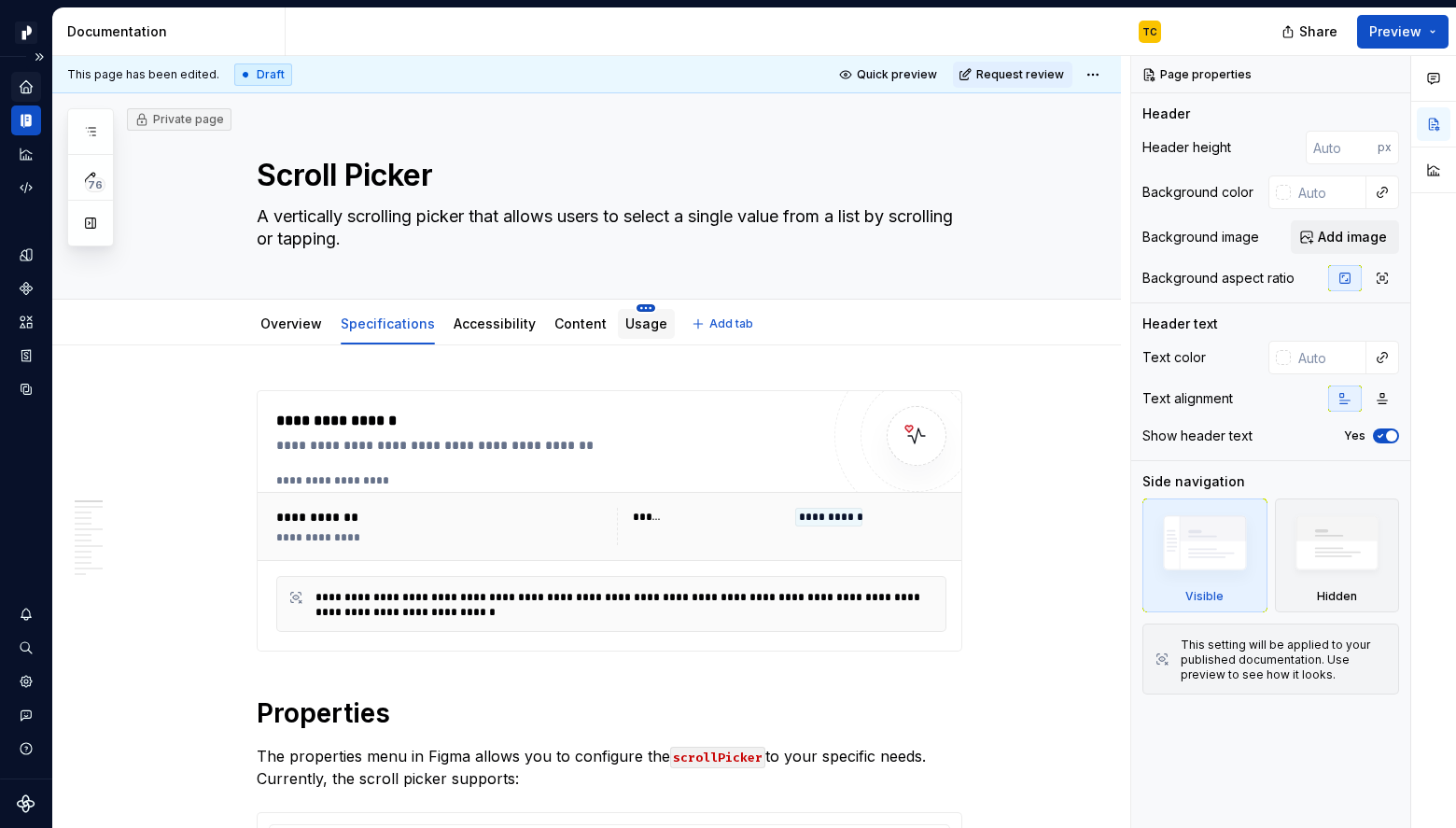 click on "Pacific TC Design system data Documentation TC Share Preview 76 Pages Add
Accessibility guide for tree Page tree.
Navigate the tree with the arrow keys. Common tree hotkeys apply. Further keybindings are available:
enter to execute primary action on focused item
f2 to start renaming the focused item
escape to abort renaming an item
control+d to start dragging selected items
Welcome to Pacific What's New PP Get Started Introduction Designers Web Engineers Our Principles Foundations Overview Accessibility Overview Principles Guidelines Resources Color Overview Primitives Tokens Accessibility Usage Content Overview Voice & Tone Grammar & Mechanics Lexicon Resources Corner radius Overview Primitives Tokens Usage Dimensions Overview Primitives Tokens Usage Elevation Overview Specifications Usage Glyphs Overview Specifications Accessibility  All glyphs Usage Grids Overview Specifications Usage Illustrations Overview Specifications Accessibility" at bounding box center (728, 414) 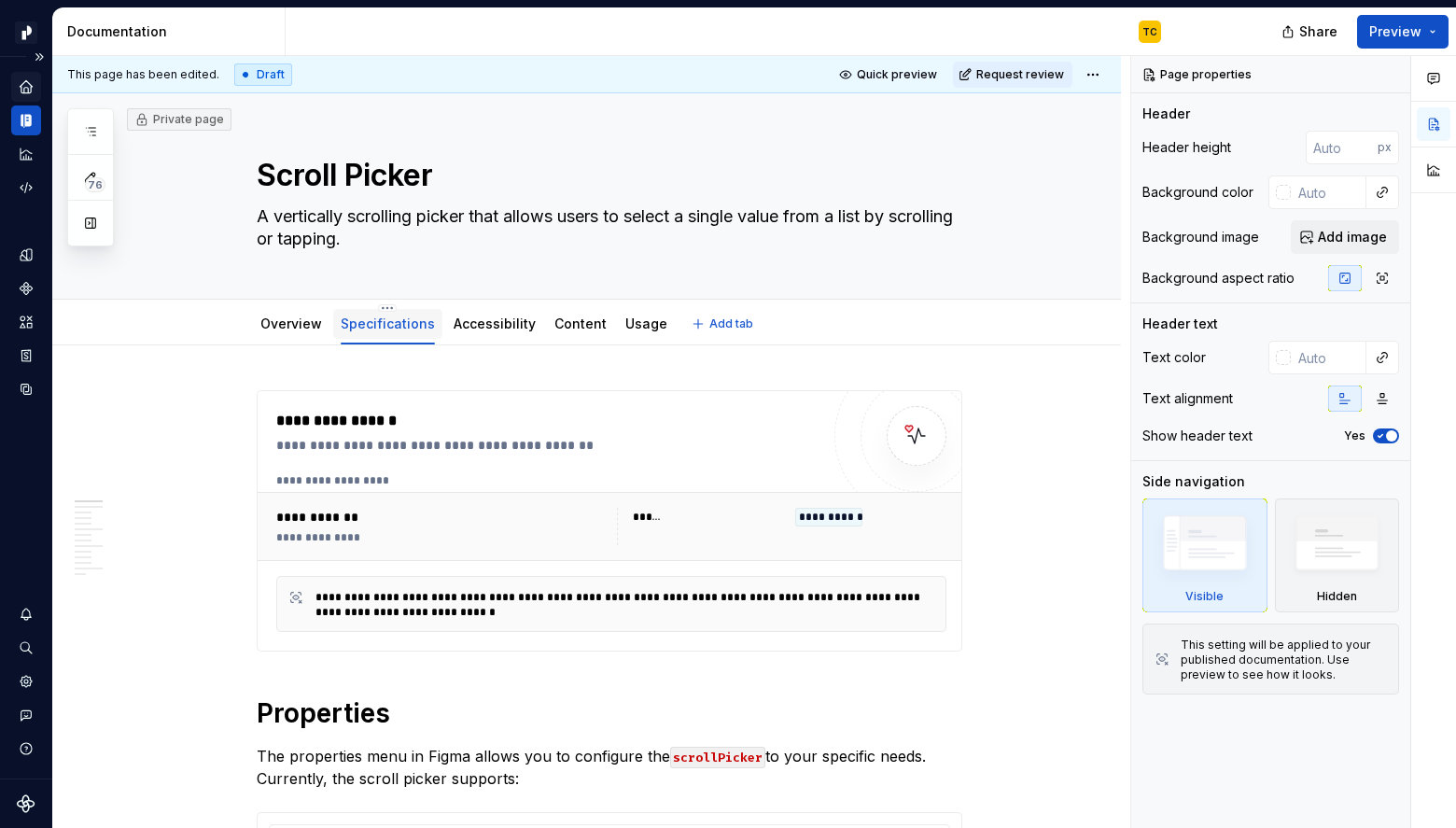 click on "Pacific TC Design system data Documentation TC Share Preview 76 Pages Add
Accessibility guide for tree Page tree.
Navigate the tree with the arrow keys. Common tree hotkeys apply. Further keybindings are available:
enter to execute primary action on focused item
f2 to start renaming the focused item
escape to abort renaming an item
control+d to start dragging selected items
Welcome to Pacific What's New PP Get Started Introduction Designers Web Engineers Our Principles Foundations Overview Accessibility Overview Principles Guidelines Resources Color Overview Primitives Tokens Accessibility Usage Content Overview Voice & Tone Grammar & Mechanics Lexicon Resources Corner radius Overview Primitives Tokens Usage Dimensions Overview Primitives Tokens Usage Elevation Overview Specifications Usage Glyphs Overview Specifications Accessibility  All glyphs Usage Grids Overview Specifications Usage Illustrations Overview Specifications Accessibility" at bounding box center (728, 414) 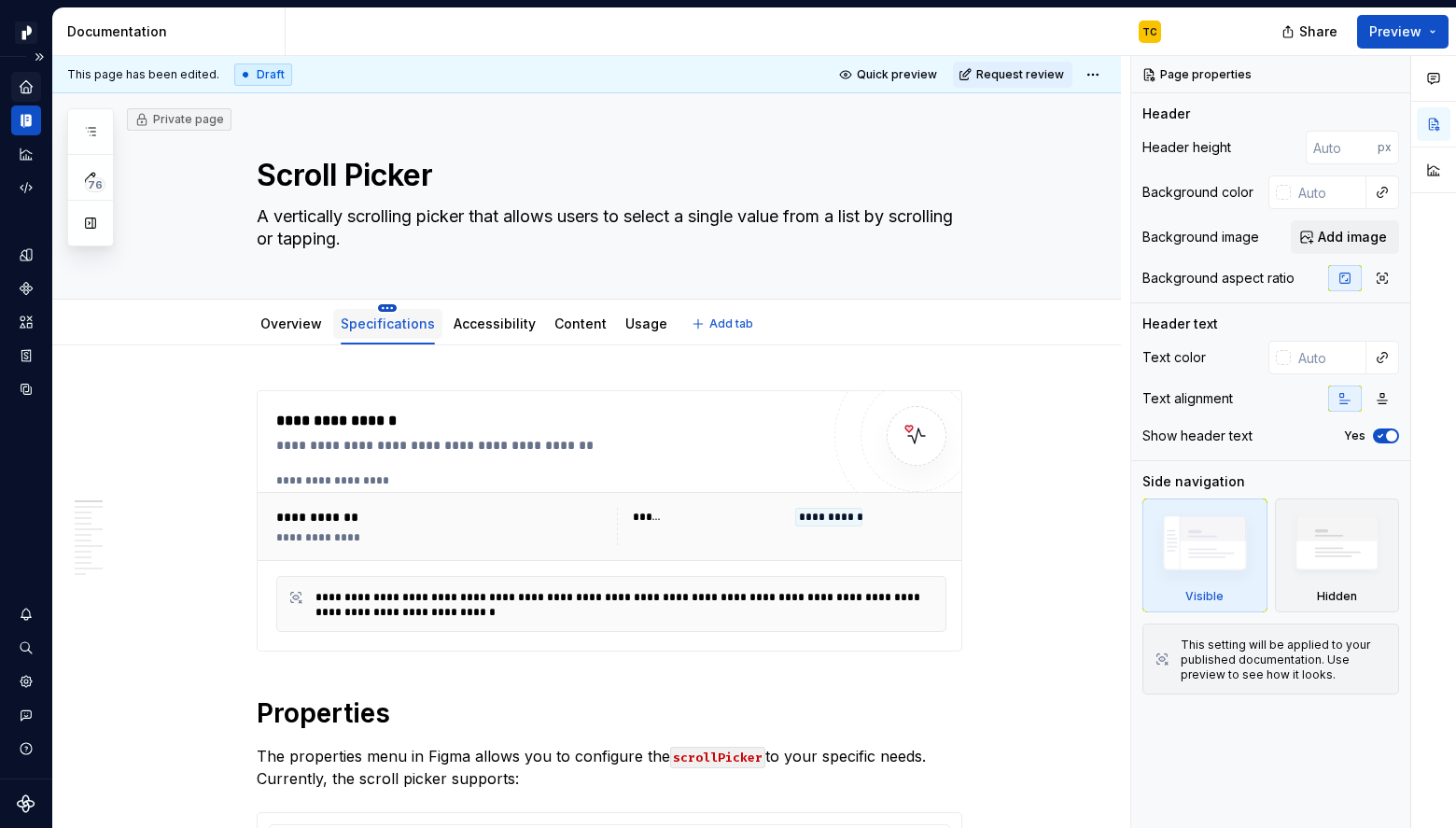 click on "Pacific TC Design system data Documentation TC Share Preview 76 Pages Add
Accessibility guide for tree Page tree.
Navigate the tree with the arrow keys. Common tree hotkeys apply. Further keybindings are available:
enter to execute primary action on focused item
f2 to start renaming the focused item
escape to abort renaming an item
control+d to start dragging selected items
Welcome to Pacific What's New PP Get Started Introduction Designers Web Engineers Our Principles Foundations Overview Accessibility Overview Principles Guidelines Resources Color Overview Primitives Tokens Accessibility Usage Content Overview Voice & Tone Grammar & Mechanics Lexicon Resources Corner radius Overview Primitives Tokens Usage Dimensions Overview Primitives Tokens Usage Elevation Overview Specifications Usage Glyphs Overview Specifications Accessibility  All glyphs Usage Grids Overview Specifications Usage Illustrations Overview Specifications Accessibility" at bounding box center [728, 414] 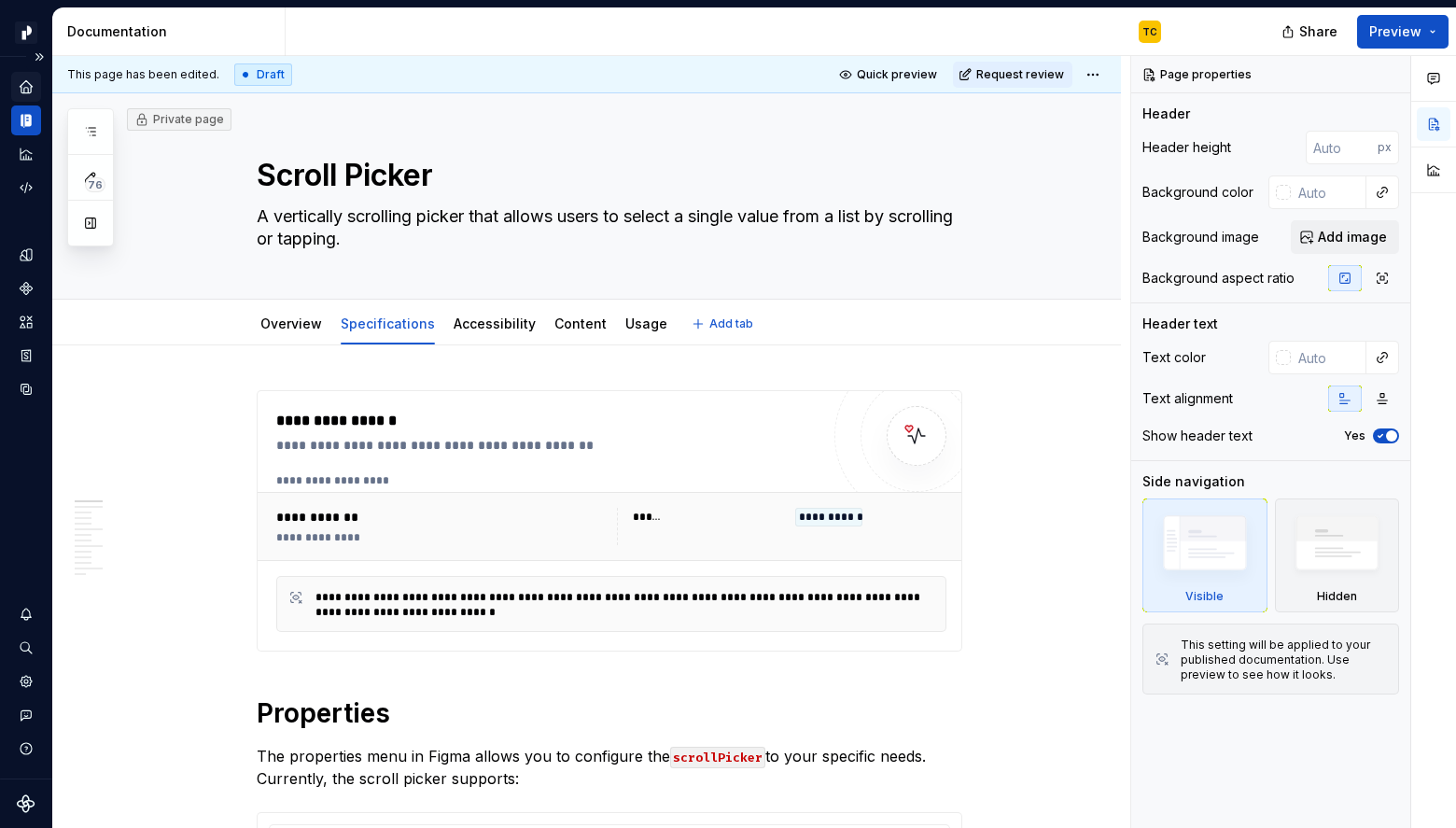 click on "Pacific TC Design system data Documentation TC Share Preview 76 Pages Add
Accessibility guide for tree Page tree.
Navigate the tree with the arrow keys. Common tree hotkeys apply. Further keybindings are available:
enter to execute primary action on focused item
f2 to start renaming the focused item
escape to abort renaming an item
control+d to start dragging selected items
Welcome to Pacific What's New PP Get Started Introduction Designers Web Engineers Our Principles Foundations Overview Accessibility Overview Principles Guidelines Resources Color Overview Primitives Tokens Accessibility Usage Content Overview Voice & Tone Grammar & Mechanics Lexicon Resources Corner radius Overview Primitives Tokens Usage Dimensions Overview Primitives Tokens Usage Elevation Overview Specifications Usage Glyphs Overview Specifications Accessibility  All glyphs Usage Grids Overview Specifications Usage Illustrations Overview Specifications Accessibility" at bounding box center [728, 414] 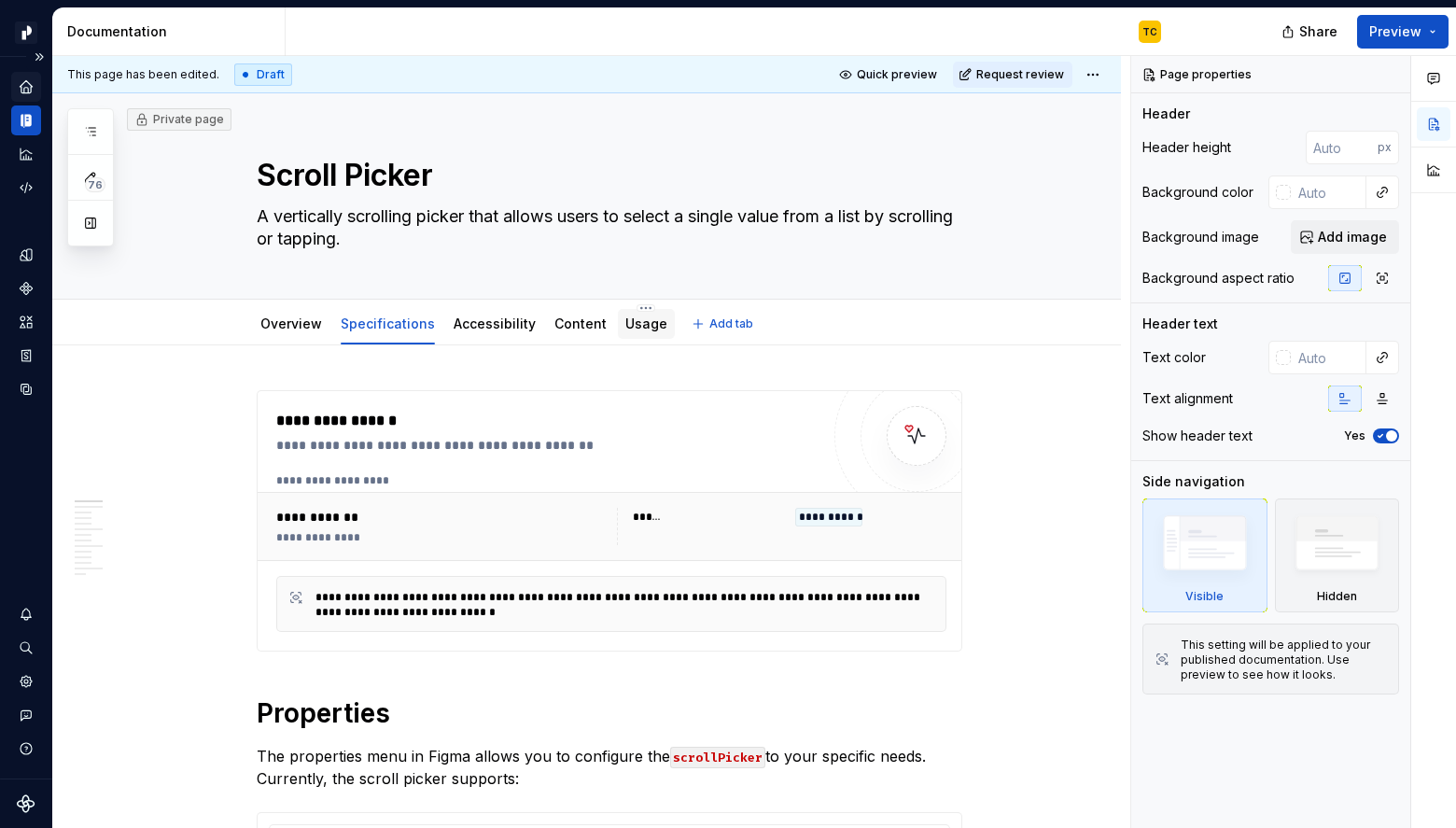 click on "Usage" at bounding box center (646, 324) 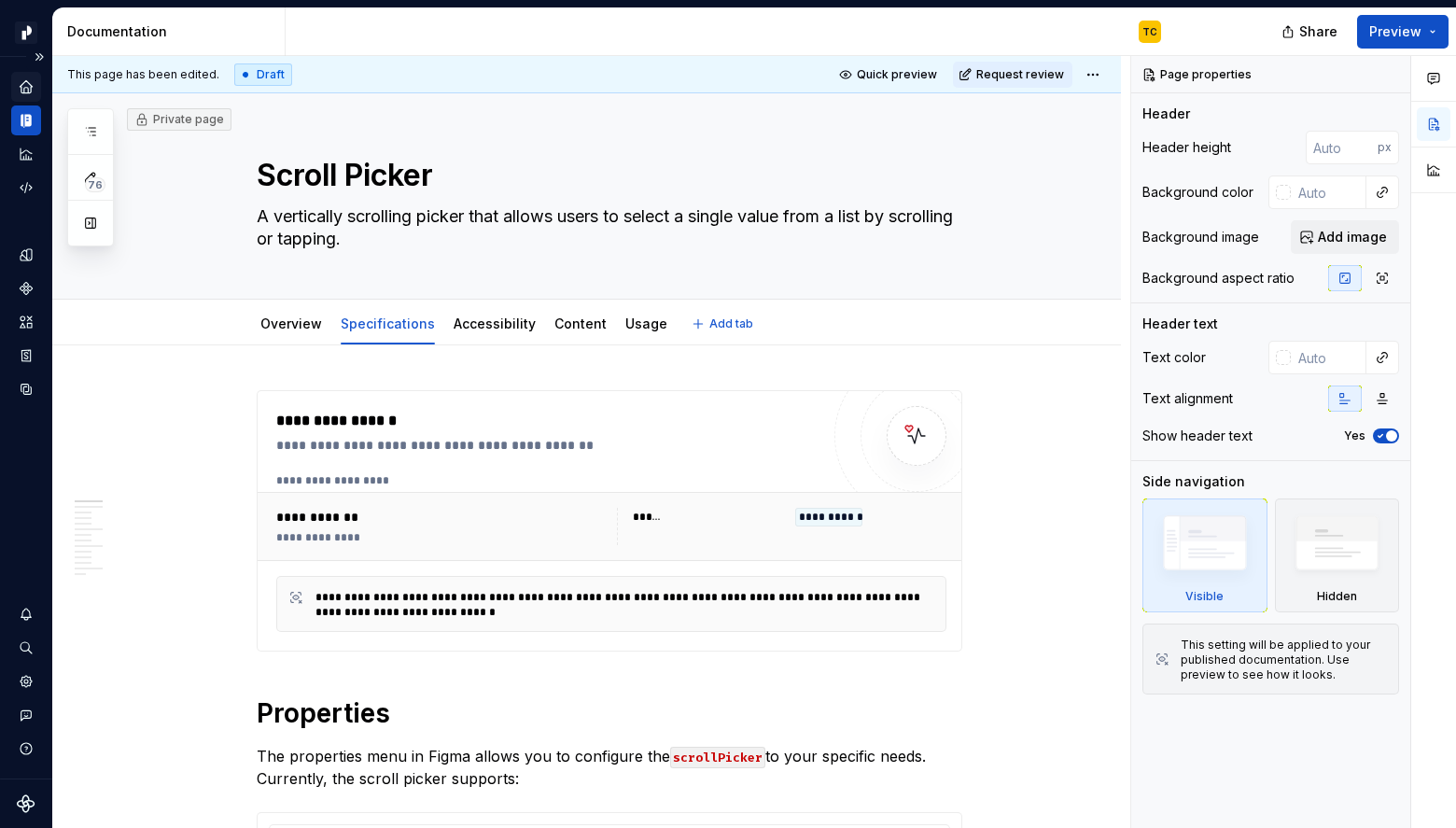 type on "*" 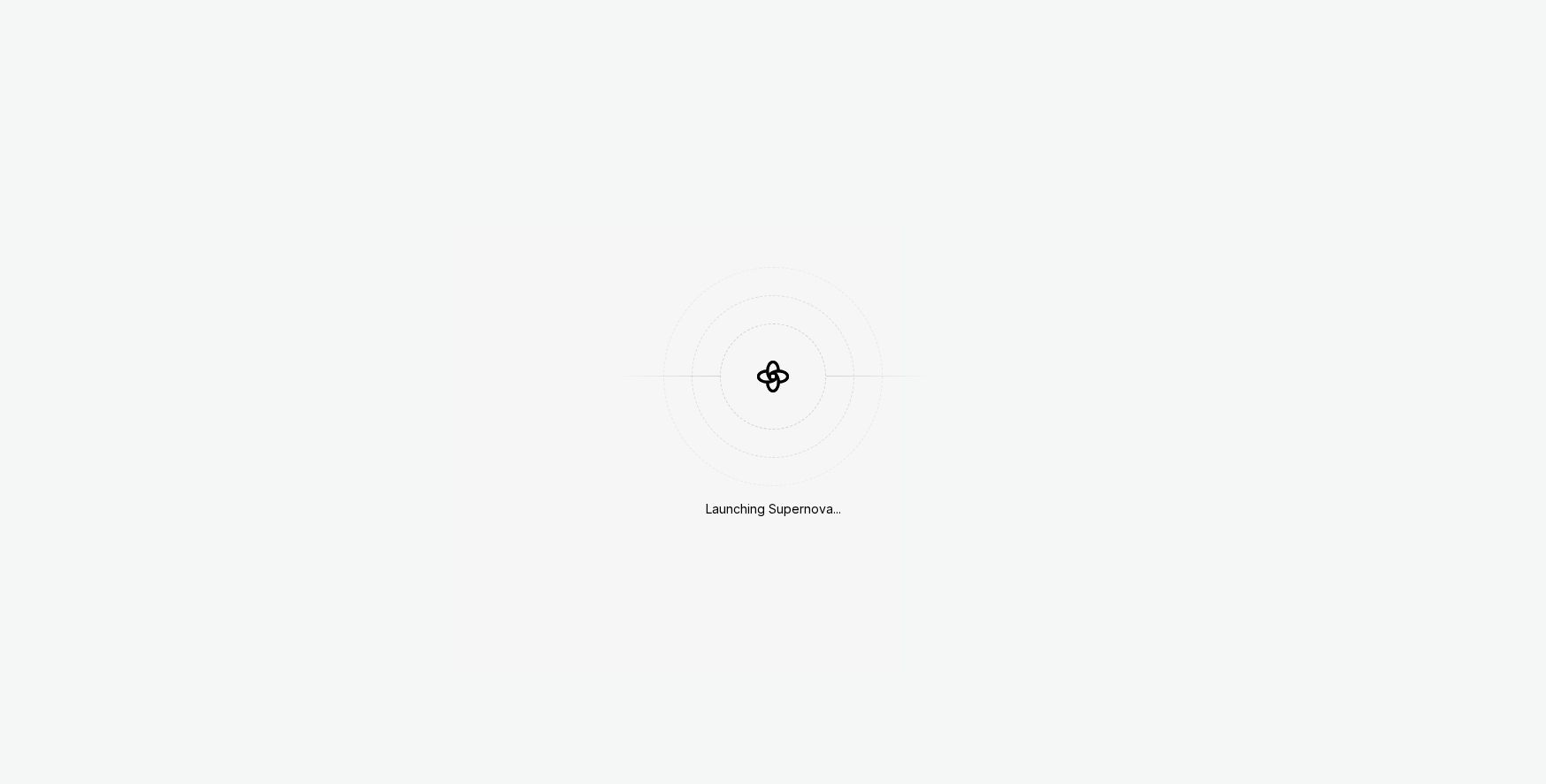 scroll, scrollTop: 0, scrollLeft: 0, axis: both 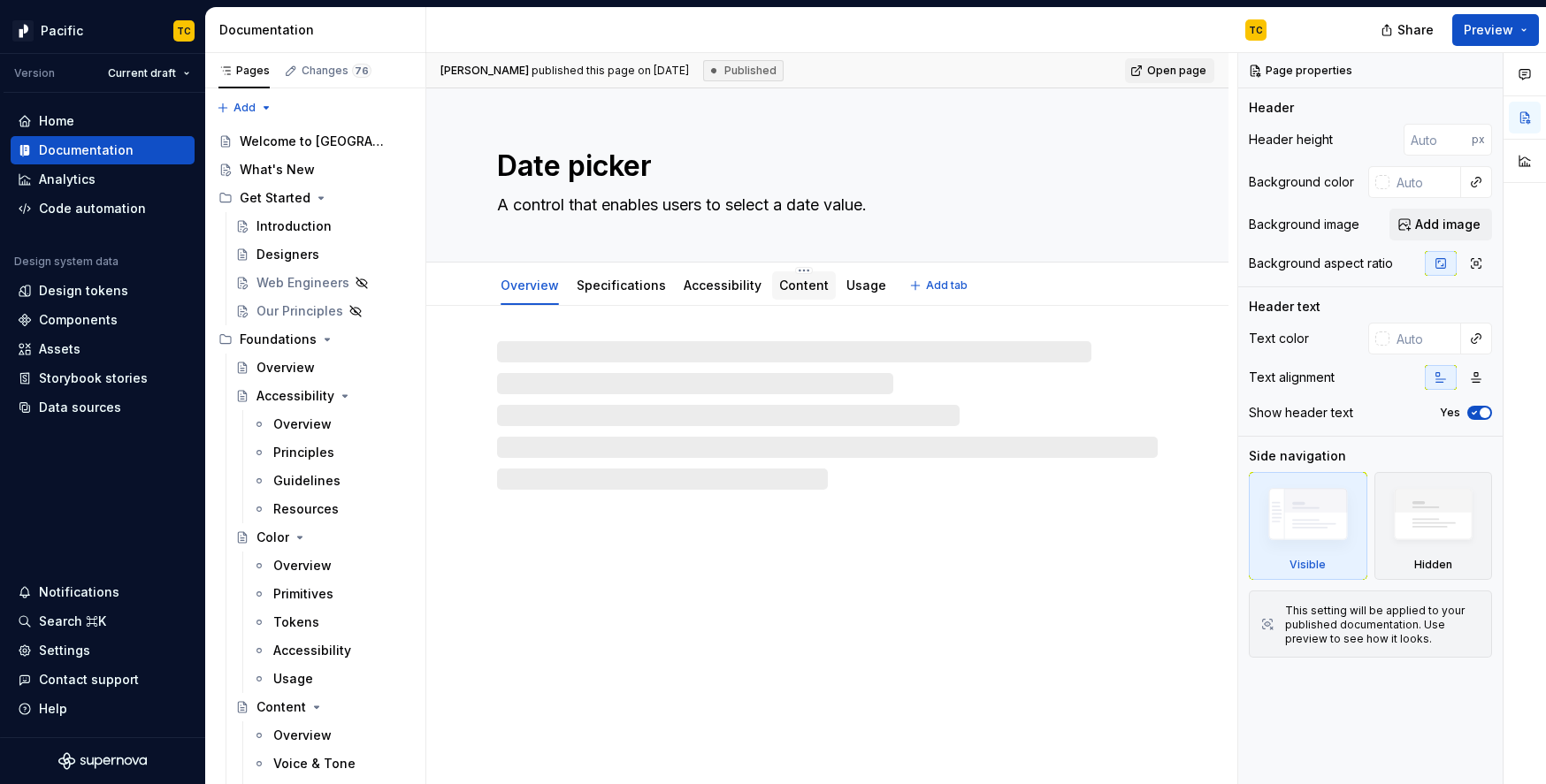 click on "Content" at bounding box center [804, 285] 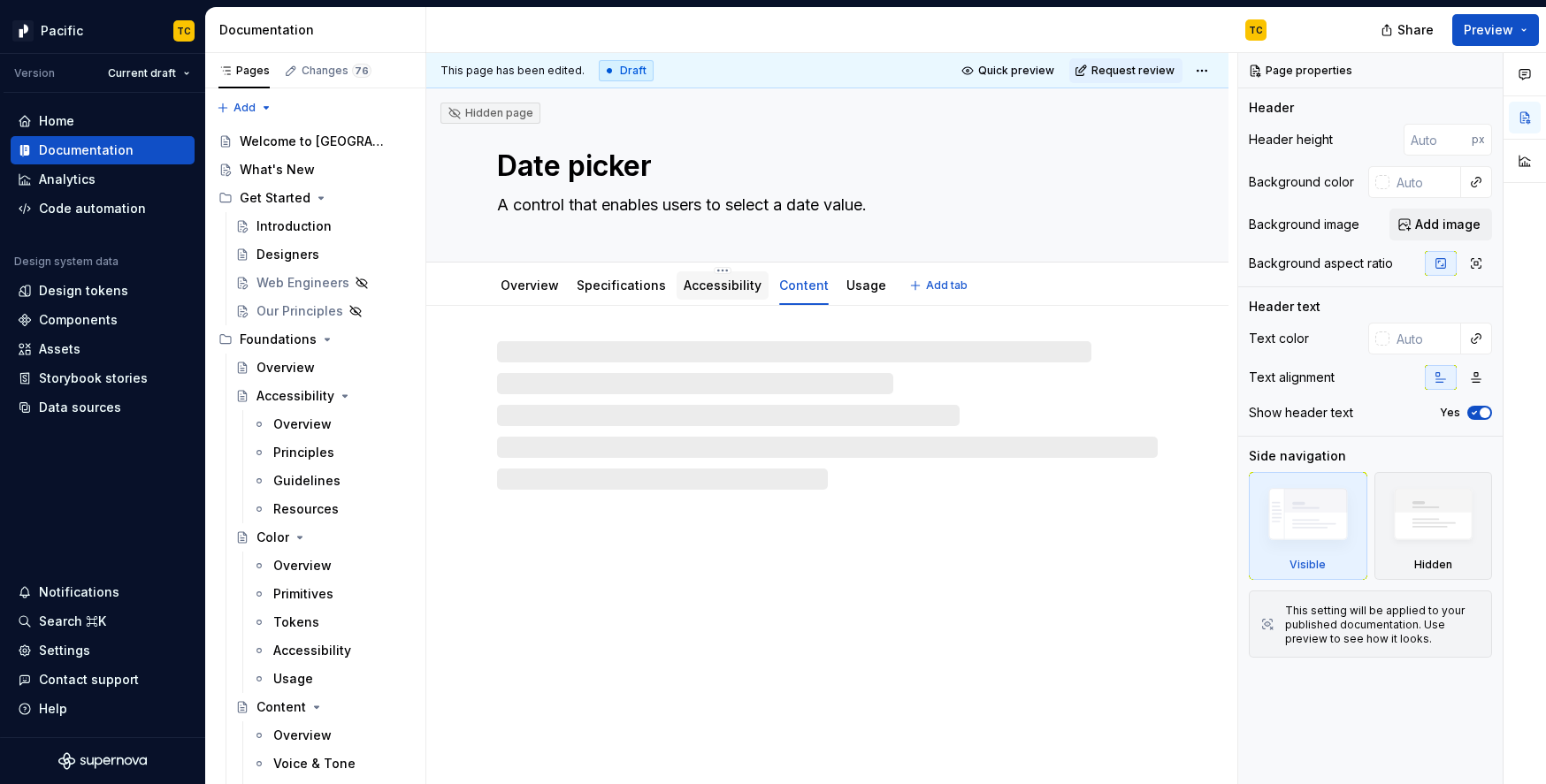 click on "Accessibility" at bounding box center [723, 285] 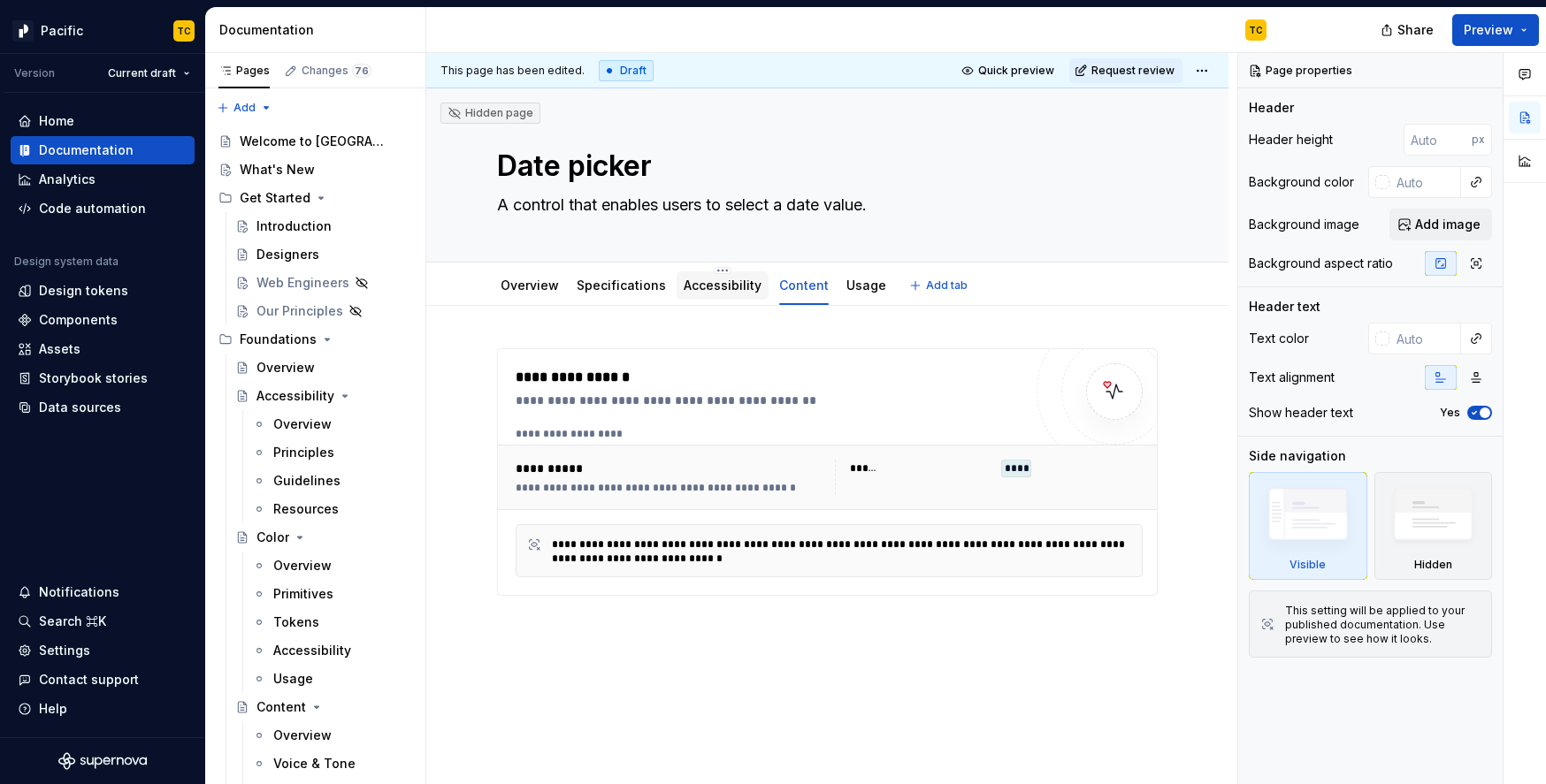 click on "Accessibility" at bounding box center (723, 285) 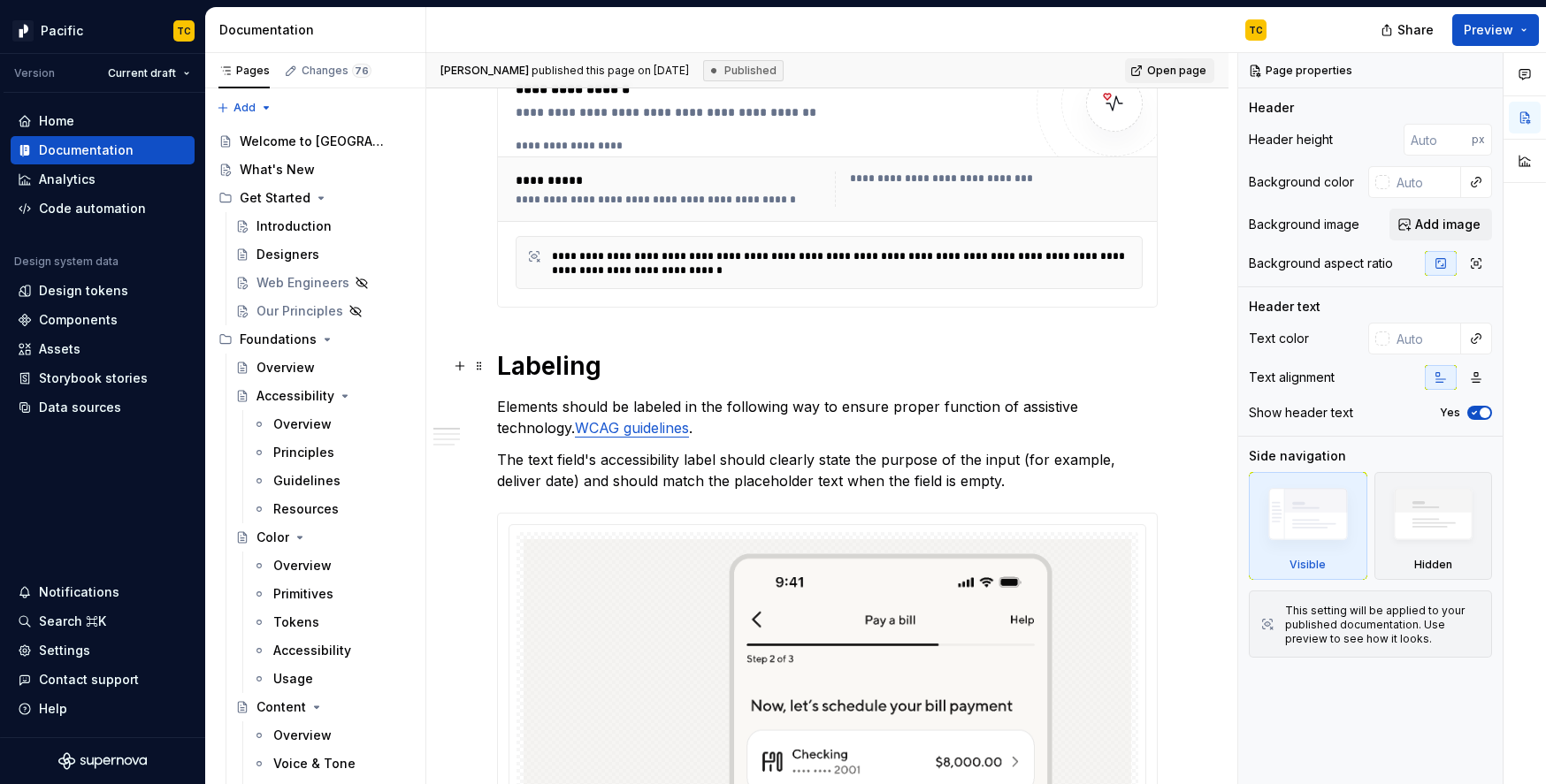 scroll, scrollTop: 293, scrollLeft: 0, axis: vertical 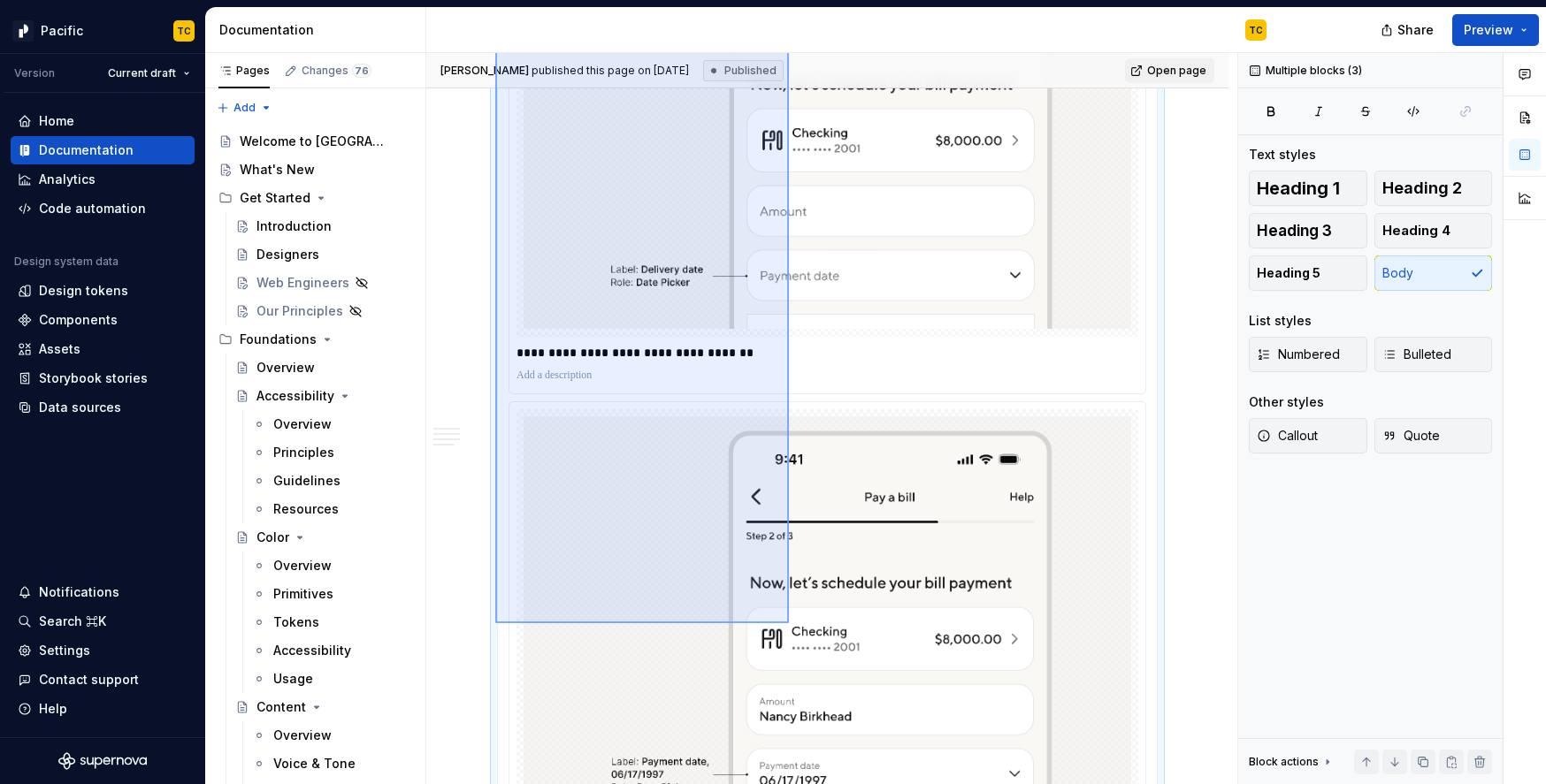 drag, startPoint x: 495, startPoint y: 400, endPoint x: 787, endPoint y: 635, distance: 374.81862 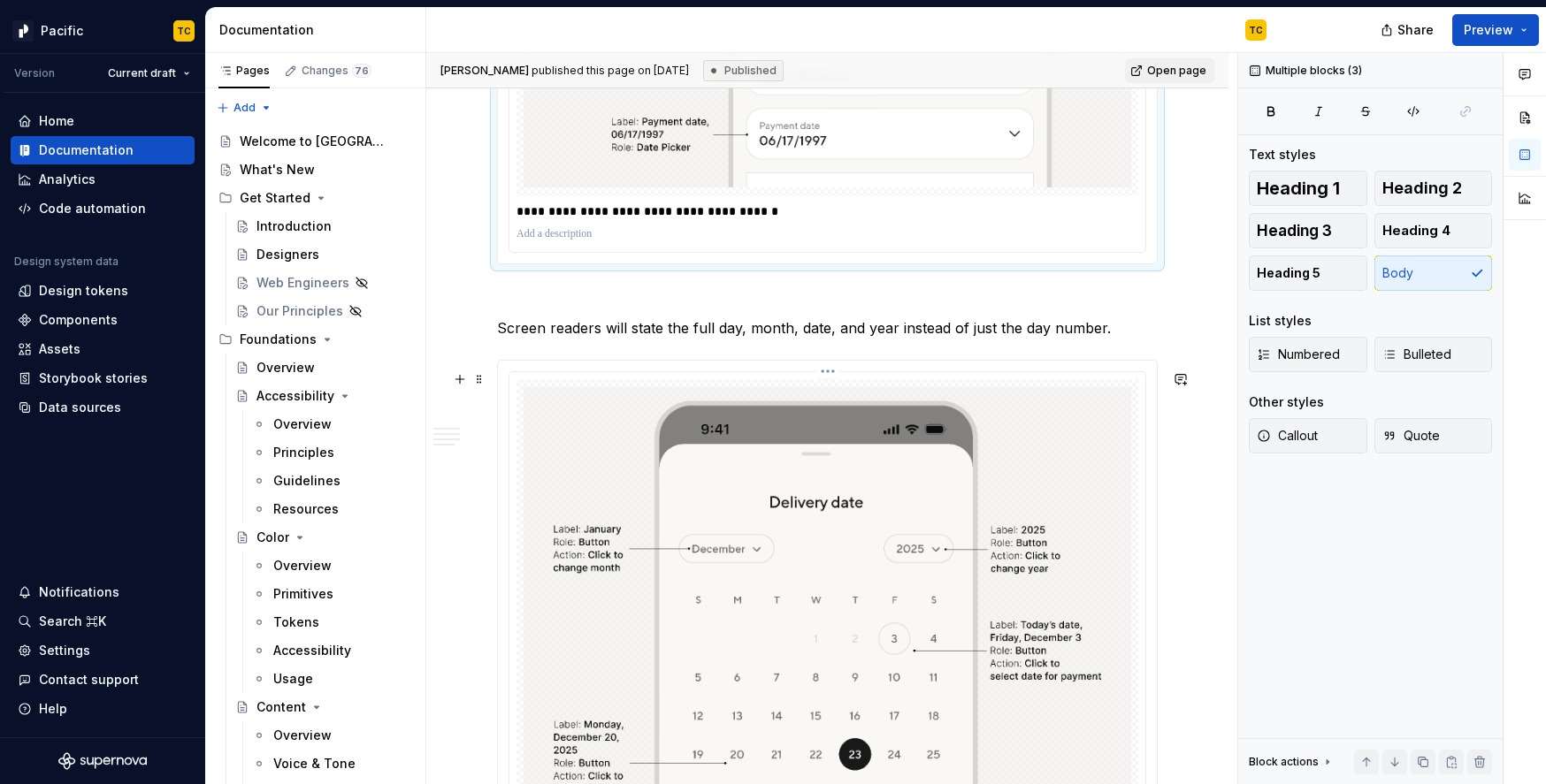 scroll, scrollTop: 1556, scrollLeft: 0, axis: vertical 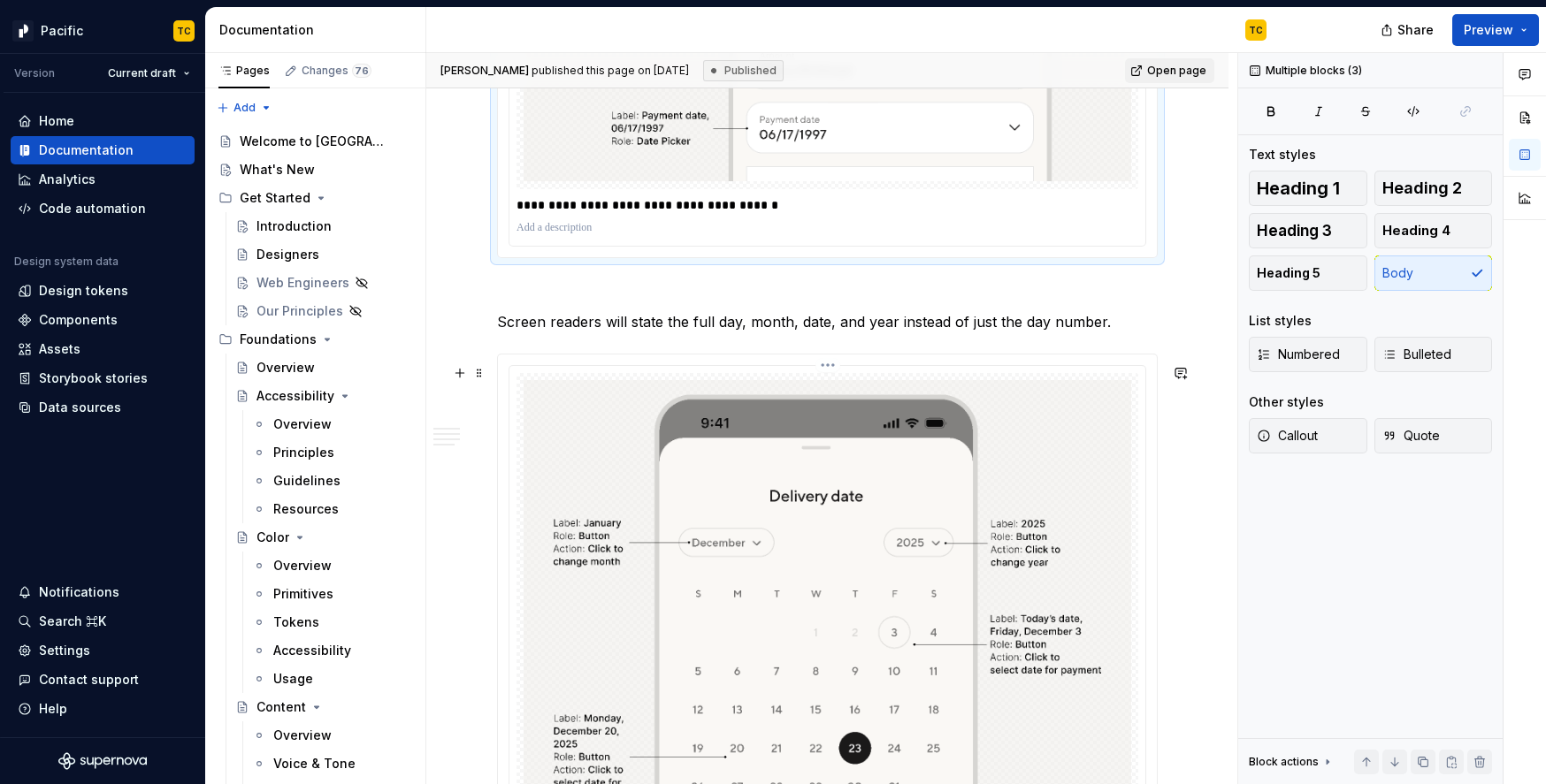 copy on "Labeling Elements should be labeled in the following way to ensure proper function of assistive technology.  WCAG guidelines . The text field's accessibility label should clearly state the purpose of the input (for example, deliver date) and should match the placeholder text when the field is empty." 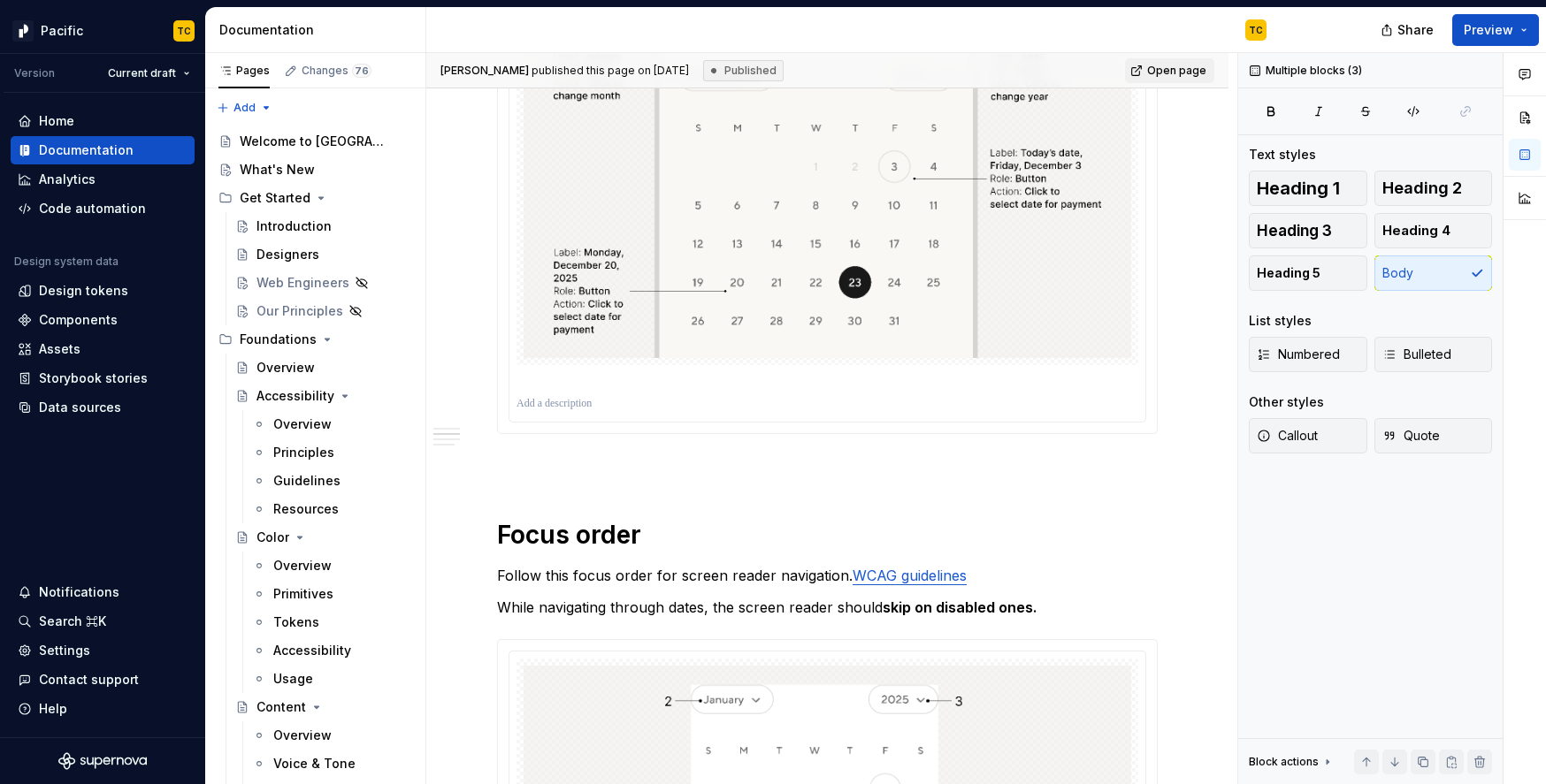 scroll, scrollTop: 2078, scrollLeft: 0, axis: vertical 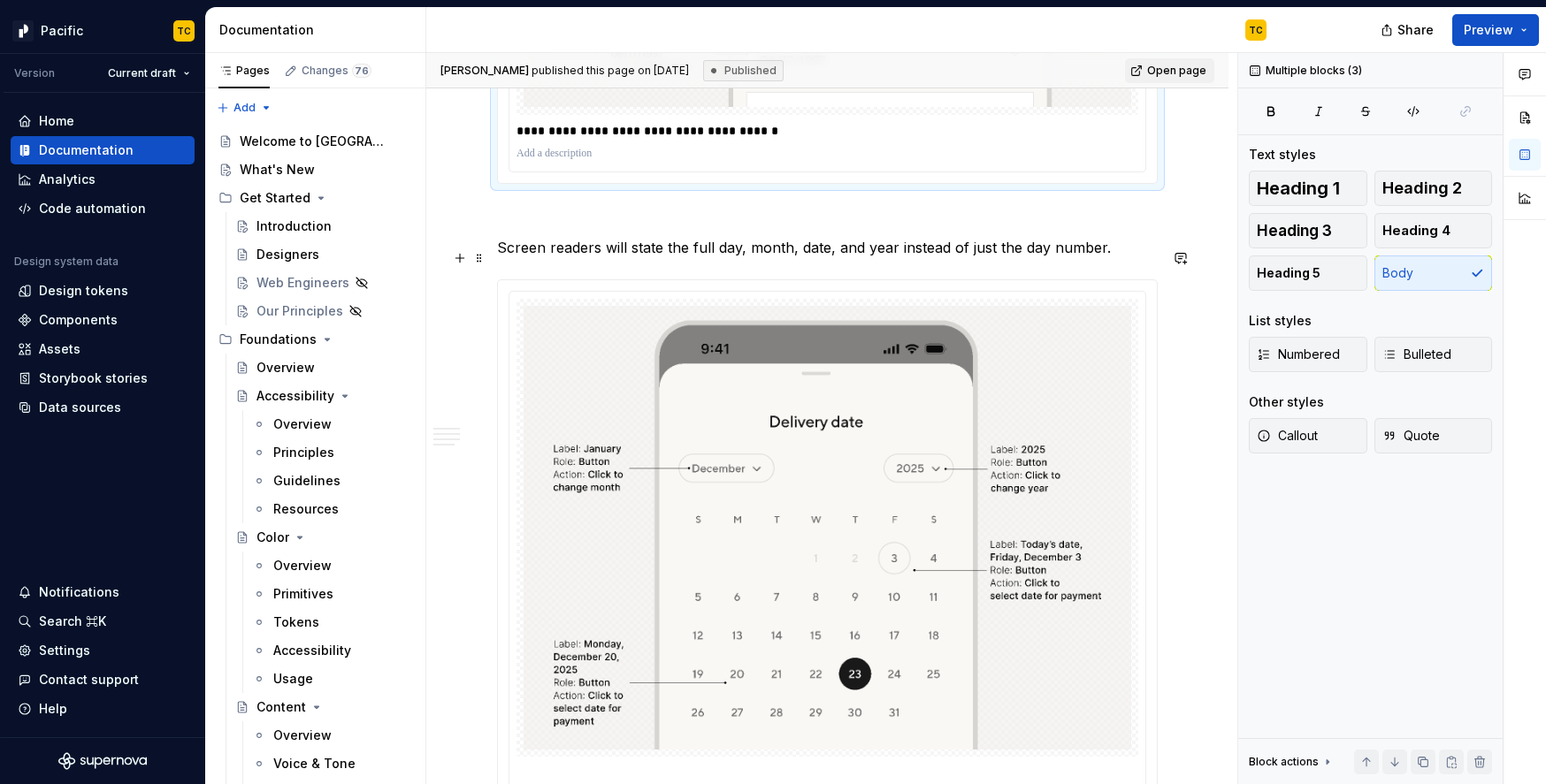 click on "Screen readers will state the full day, month, date, and year instead of just the day number." at bounding box center (827, 247) 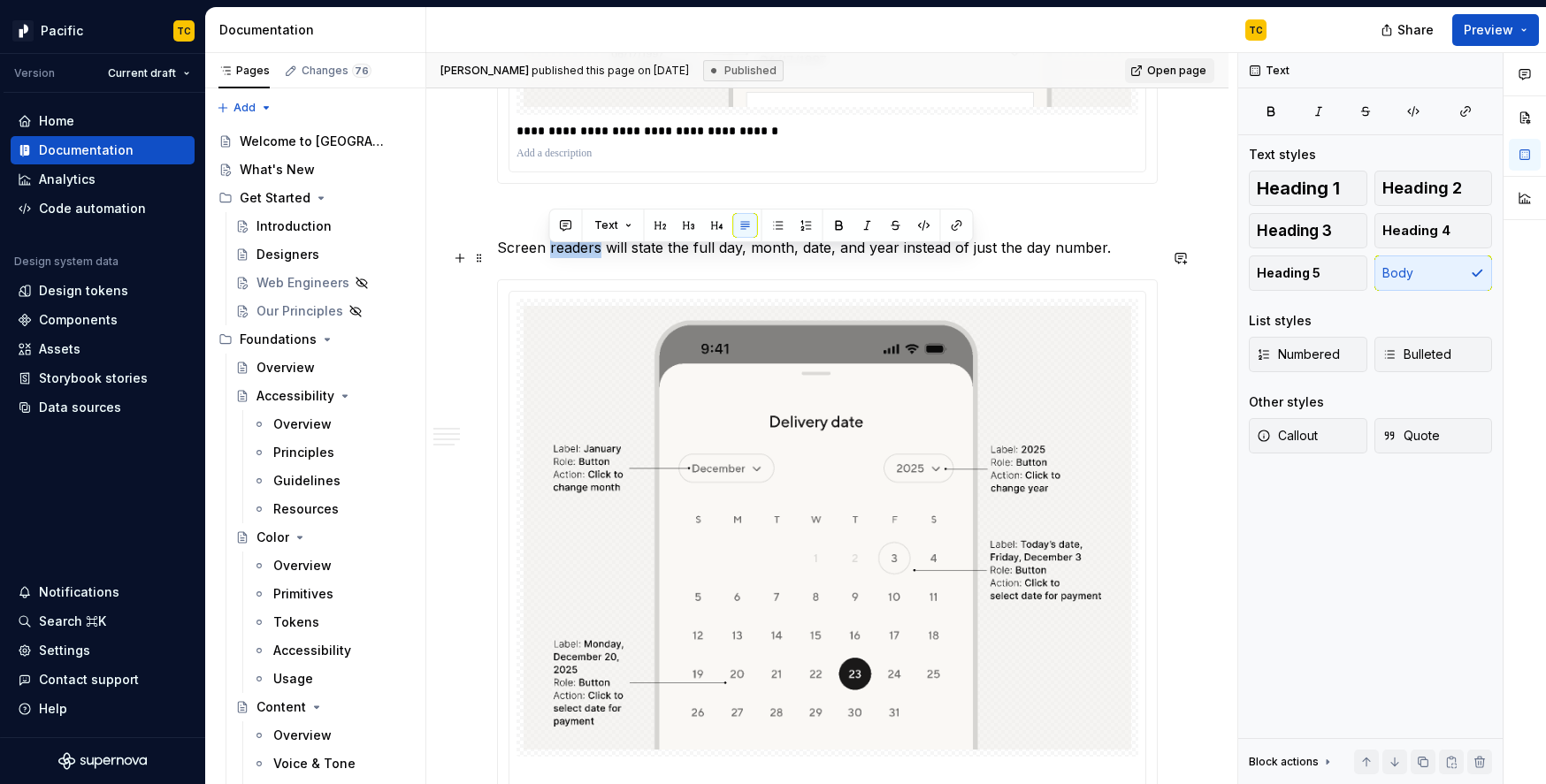 click on "Screen readers will state the full day, month, date, and year instead of just the day number." at bounding box center [827, 247] 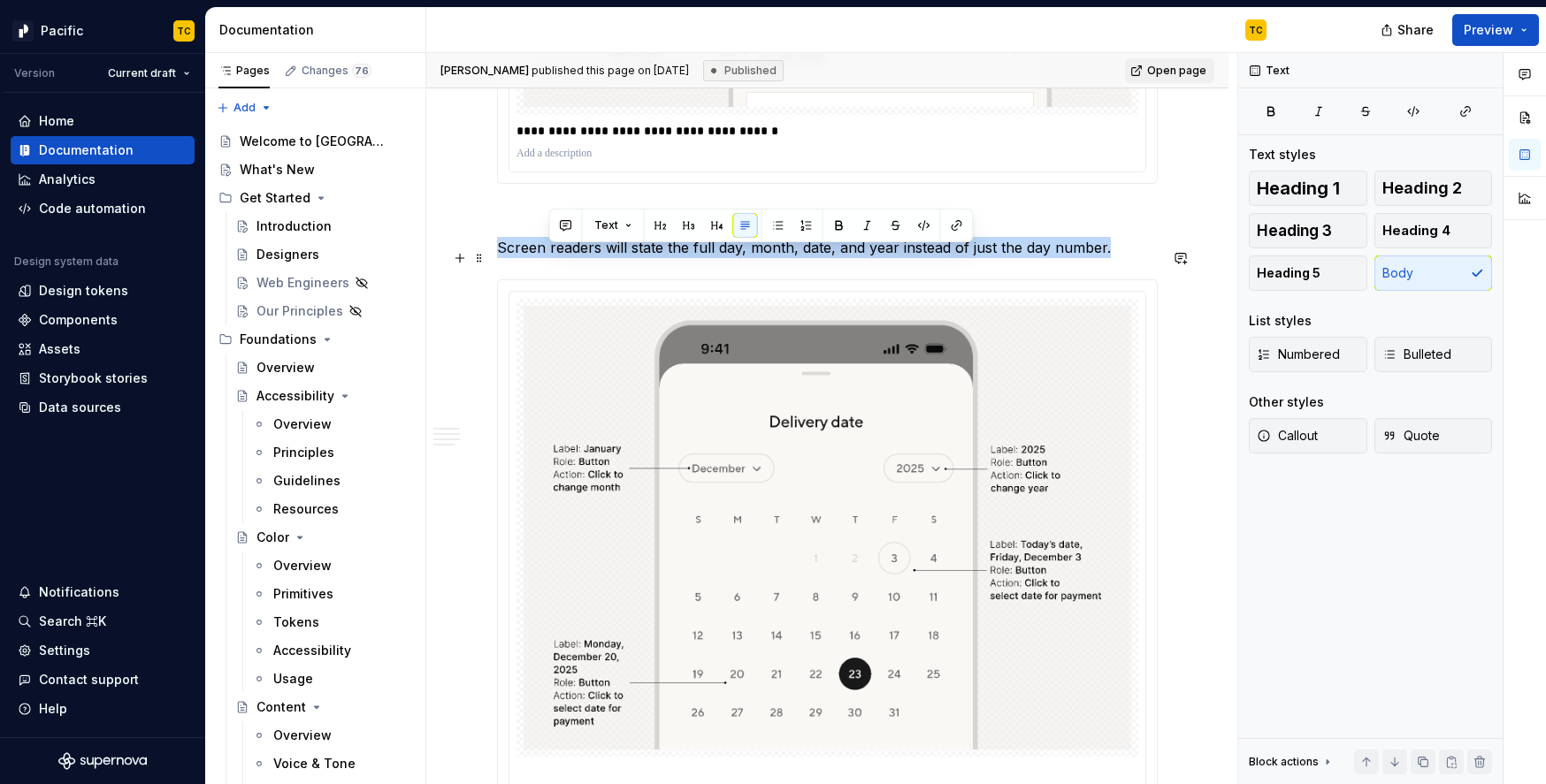 click on "Screen readers will state the full day, month, date, and year instead of just the day number." at bounding box center (827, 247) 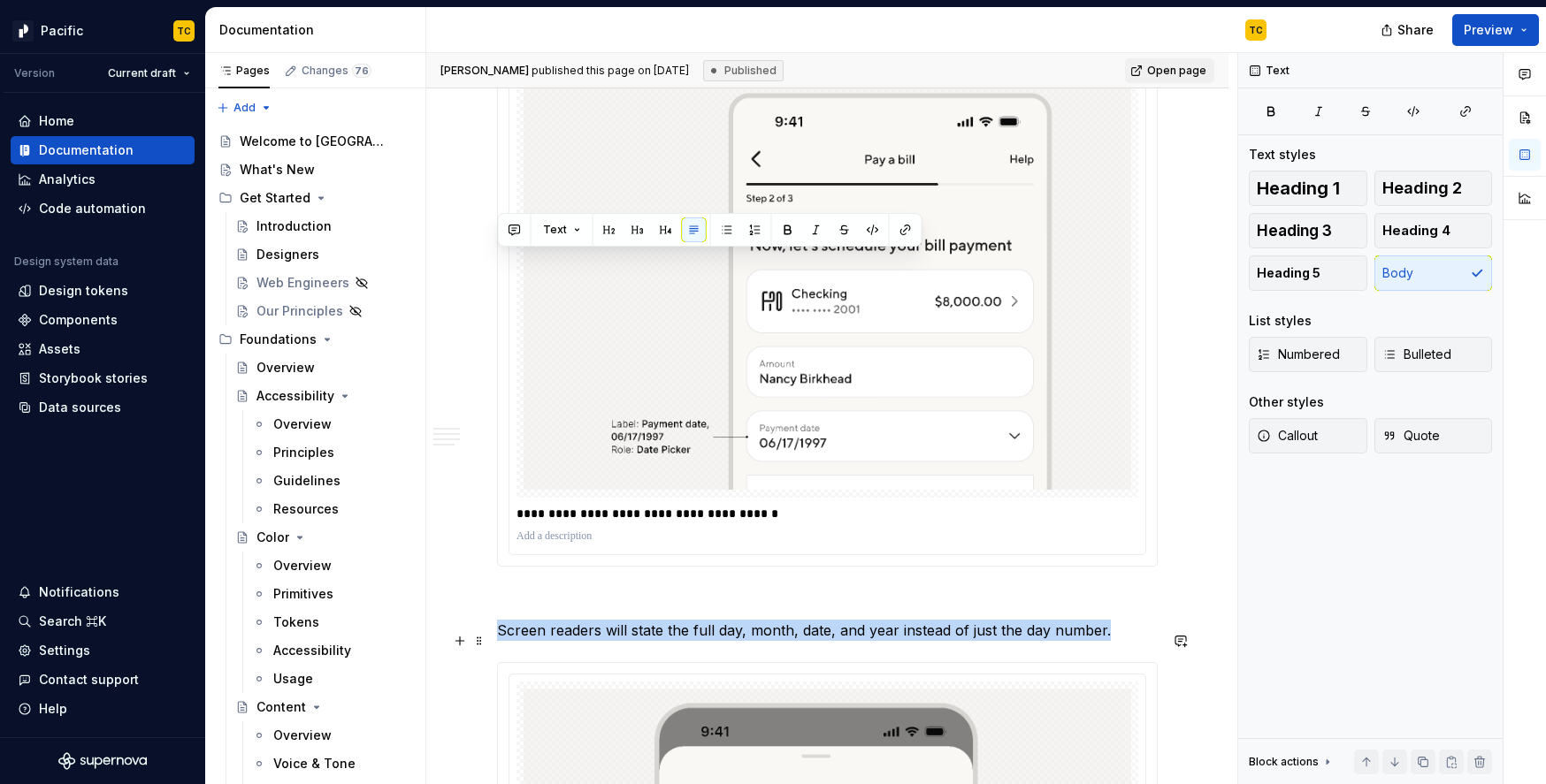 scroll, scrollTop: 1074, scrollLeft: 0, axis: vertical 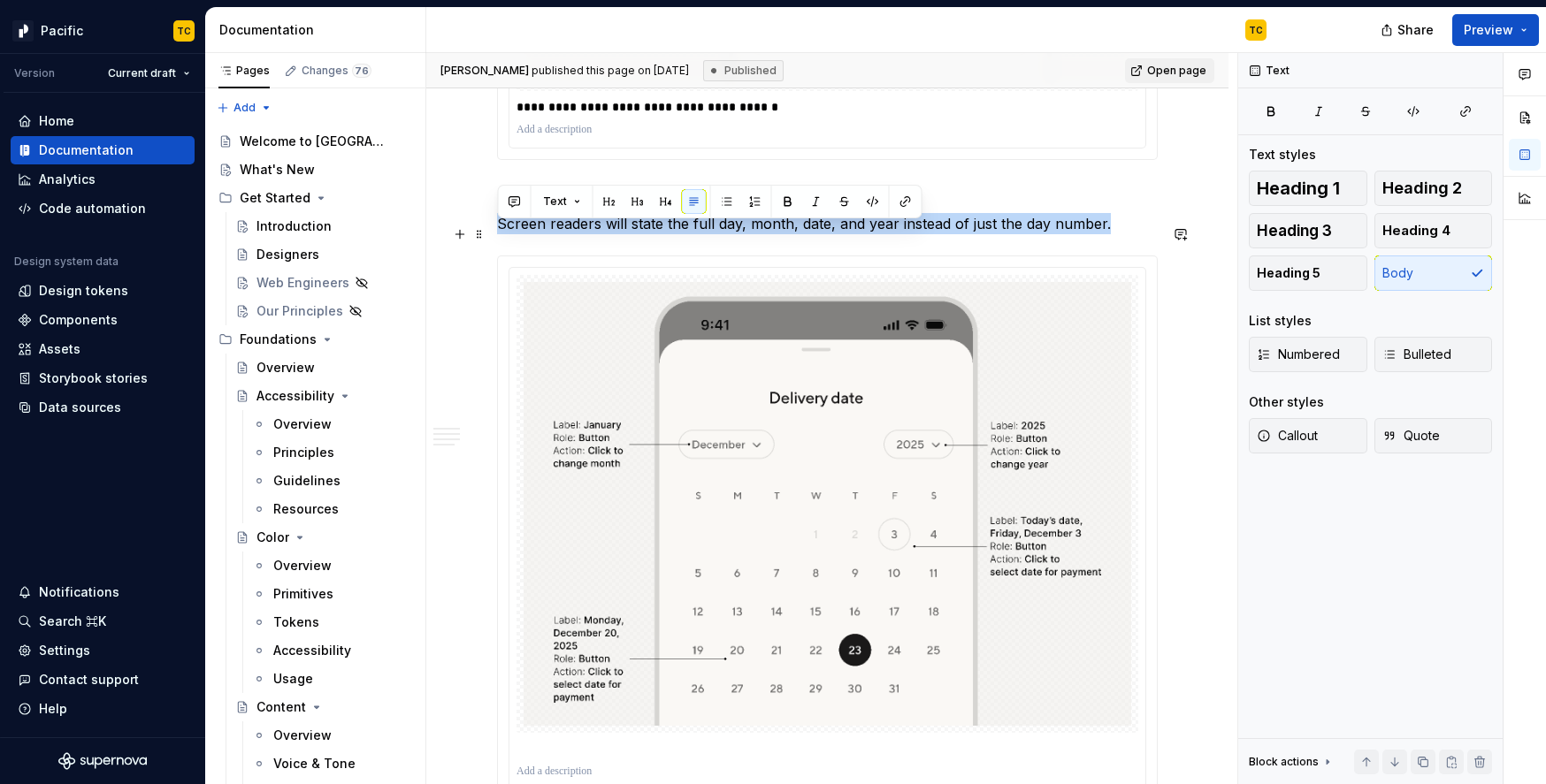 click on "Screen readers will state the full day, month, date, and year instead of just the day number." at bounding box center (827, 224) 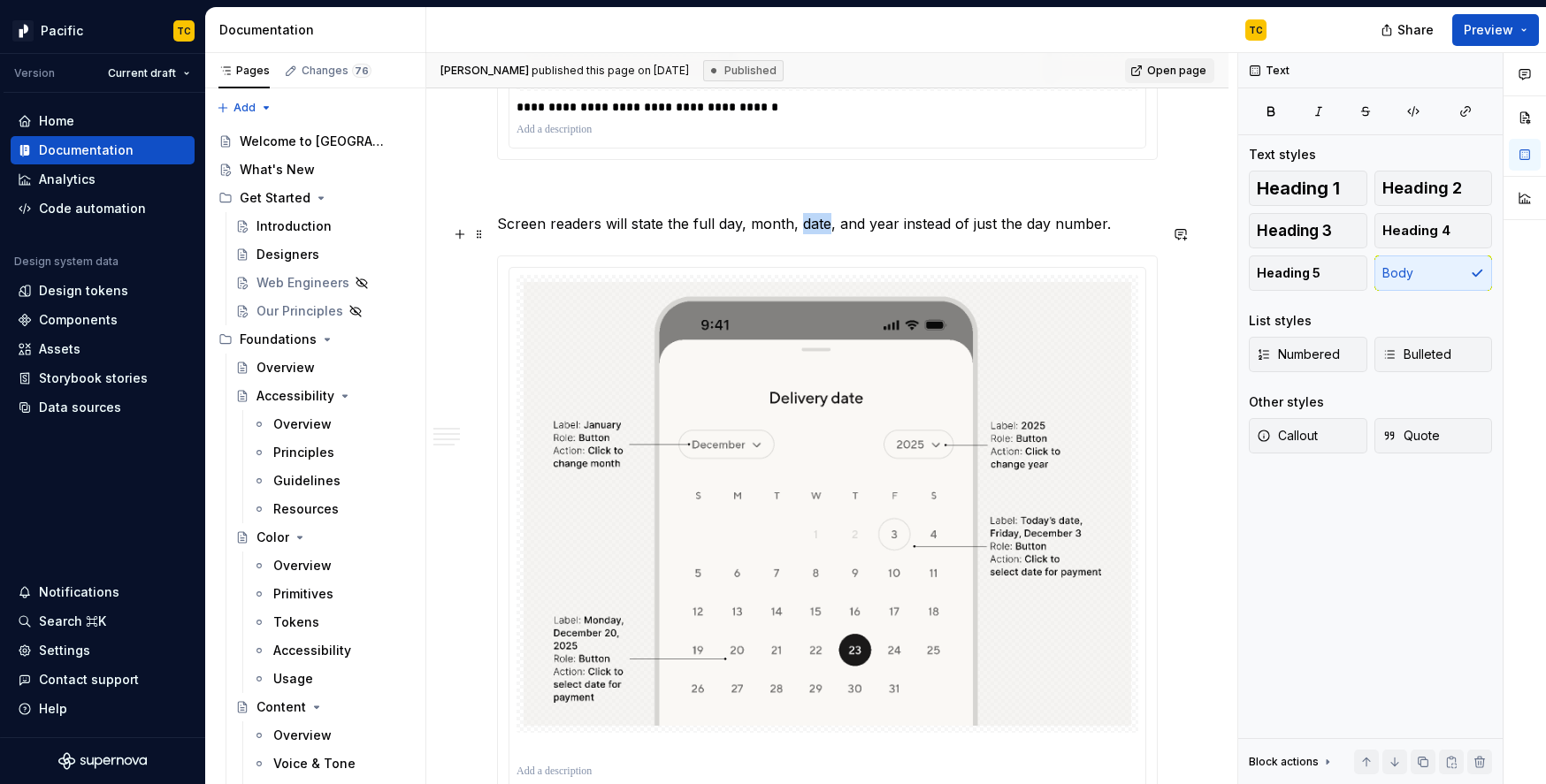 click on "Screen readers will state the full day, month, date, and year instead of just the day number." at bounding box center (827, 224) 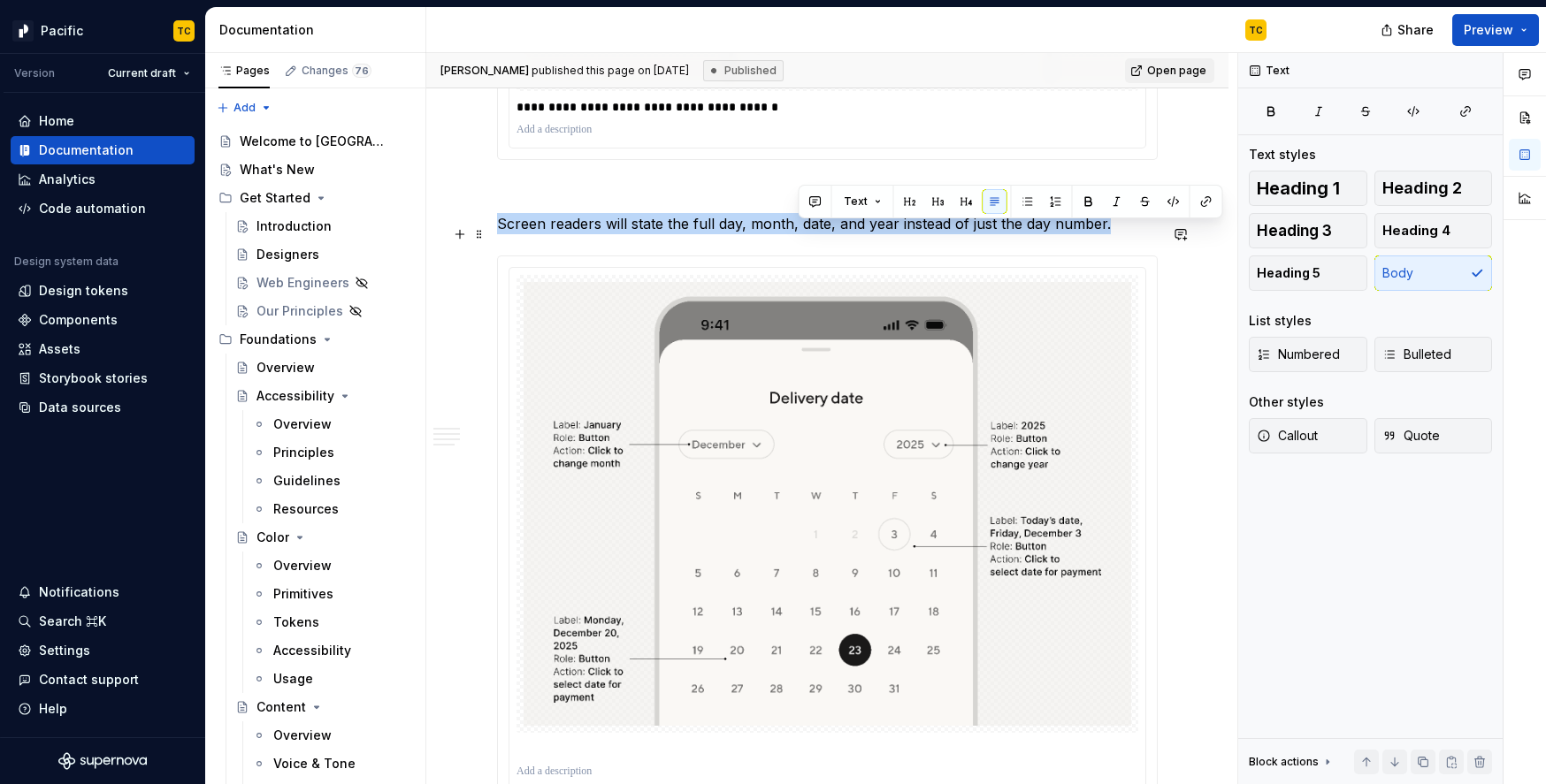 click on "Screen readers will state the full day, month, date, and year instead of just the day number." at bounding box center (827, 224) 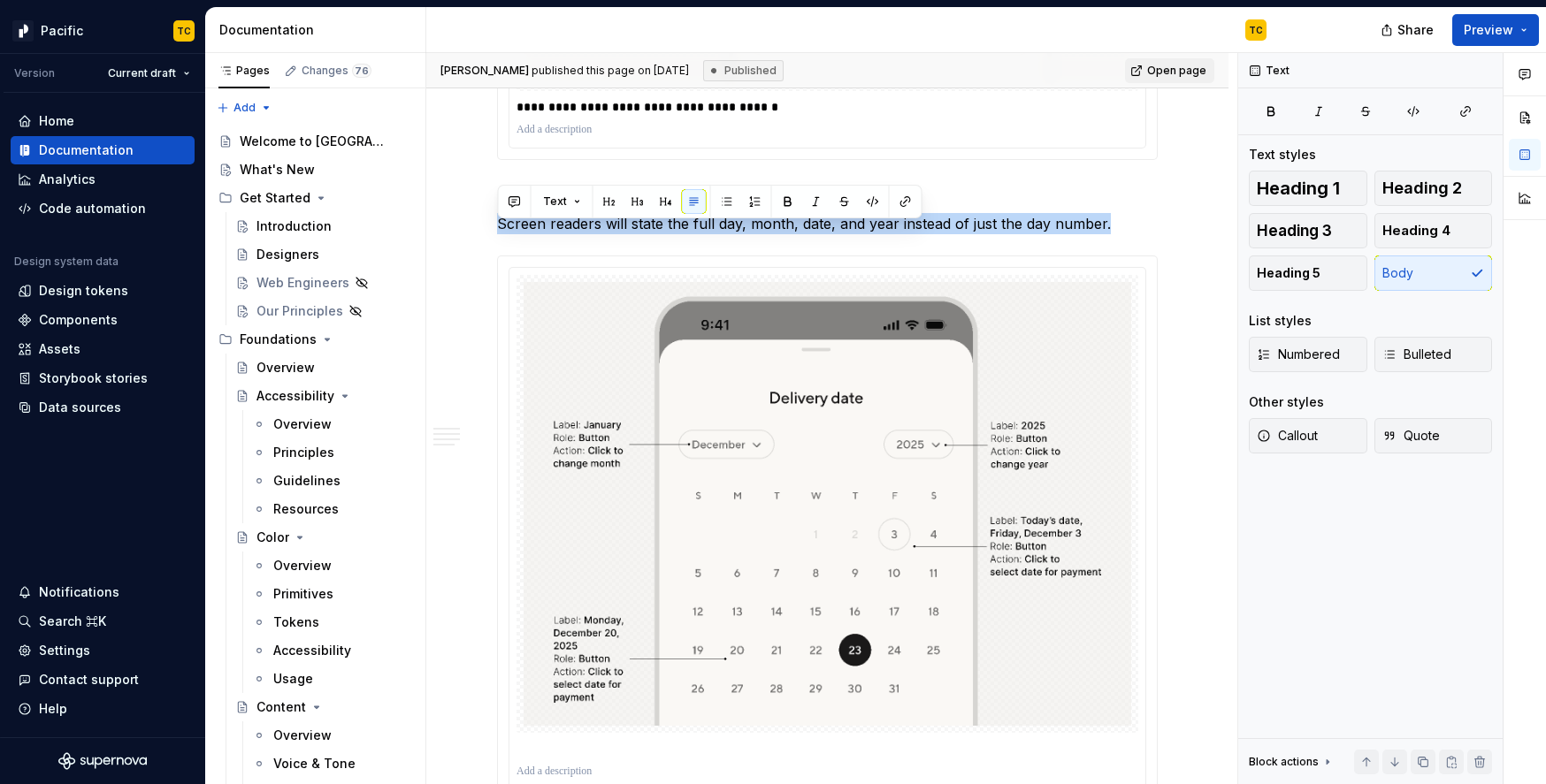 type on "*" 